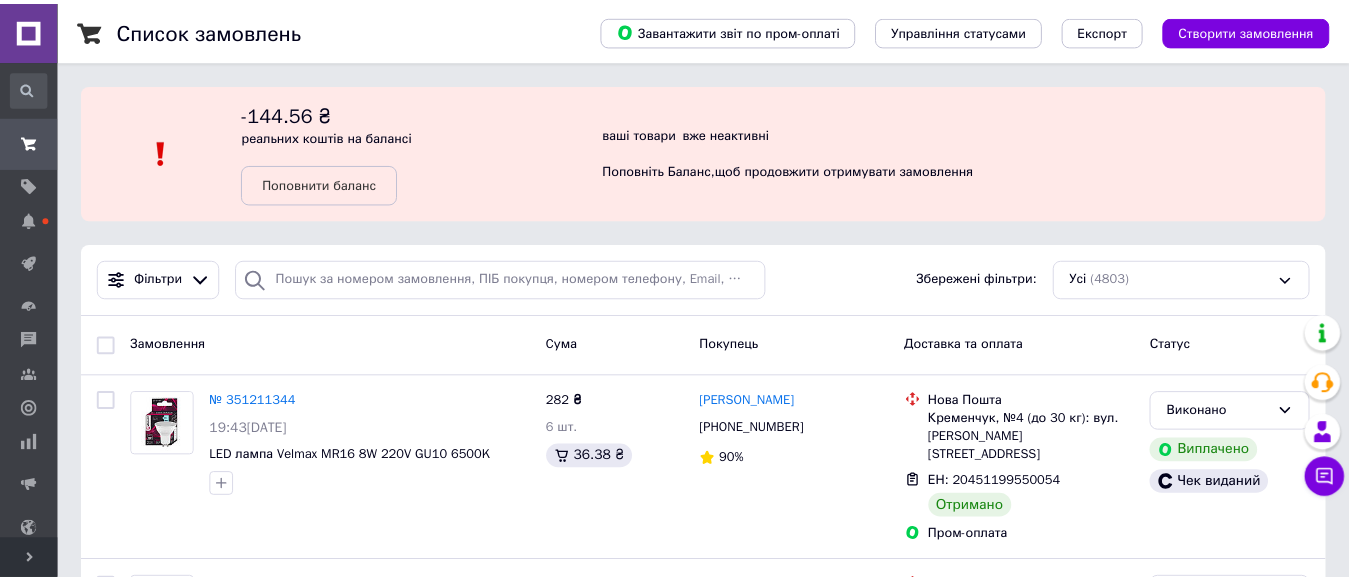 scroll, scrollTop: 0, scrollLeft: 0, axis: both 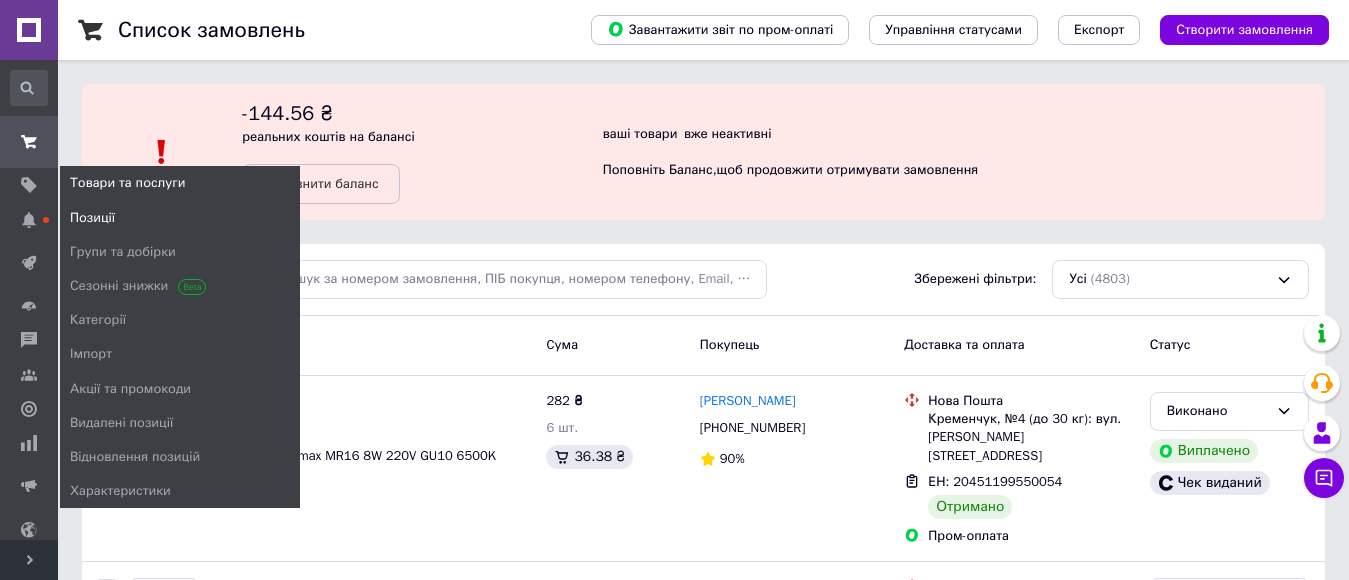 click on "Позиції" at bounding box center [92, 218] 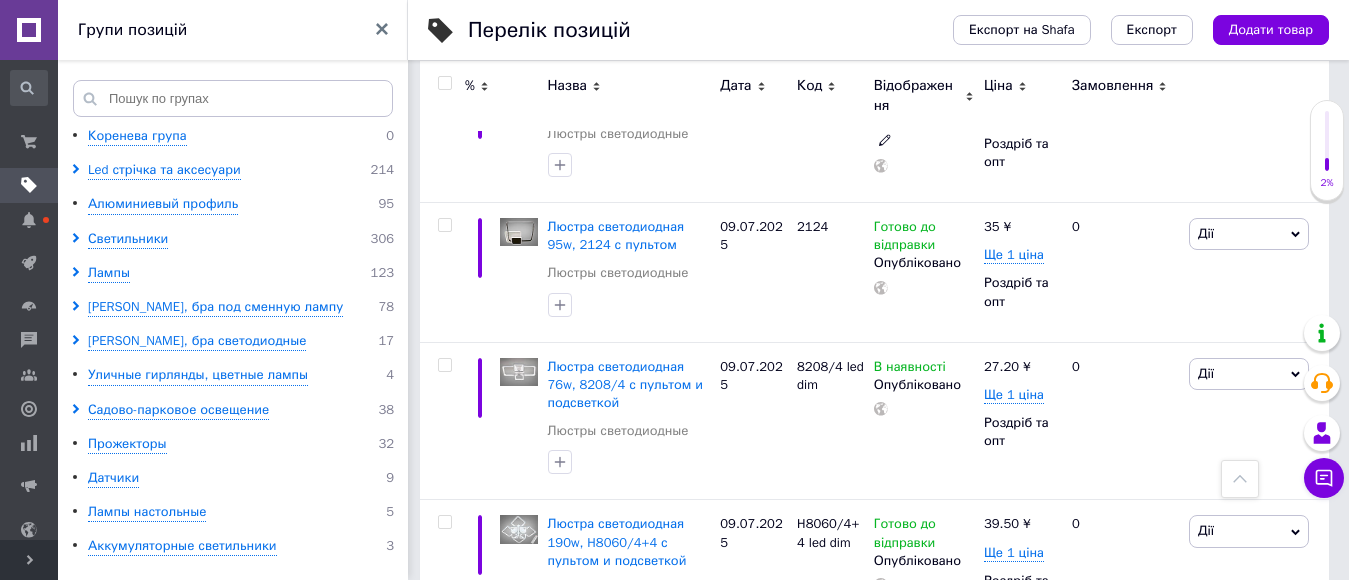 scroll, scrollTop: 200, scrollLeft: 0, axis: vertical 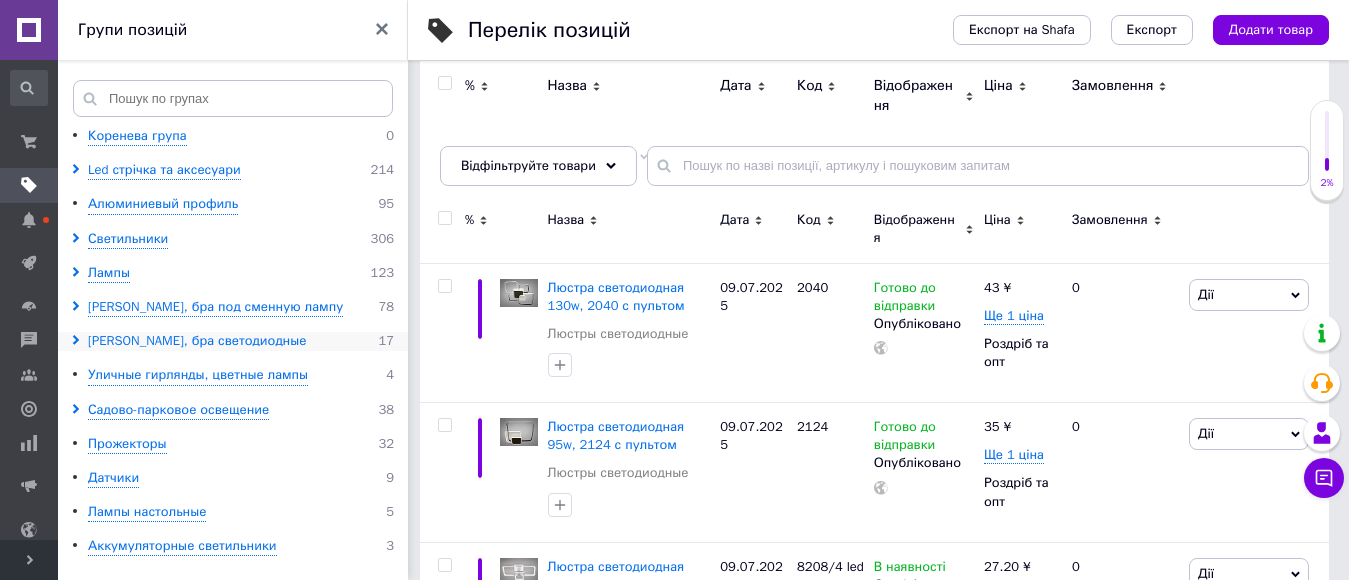 click on "[PERSON_NAME], бра светодиодные" at bounding box center [197, 341] 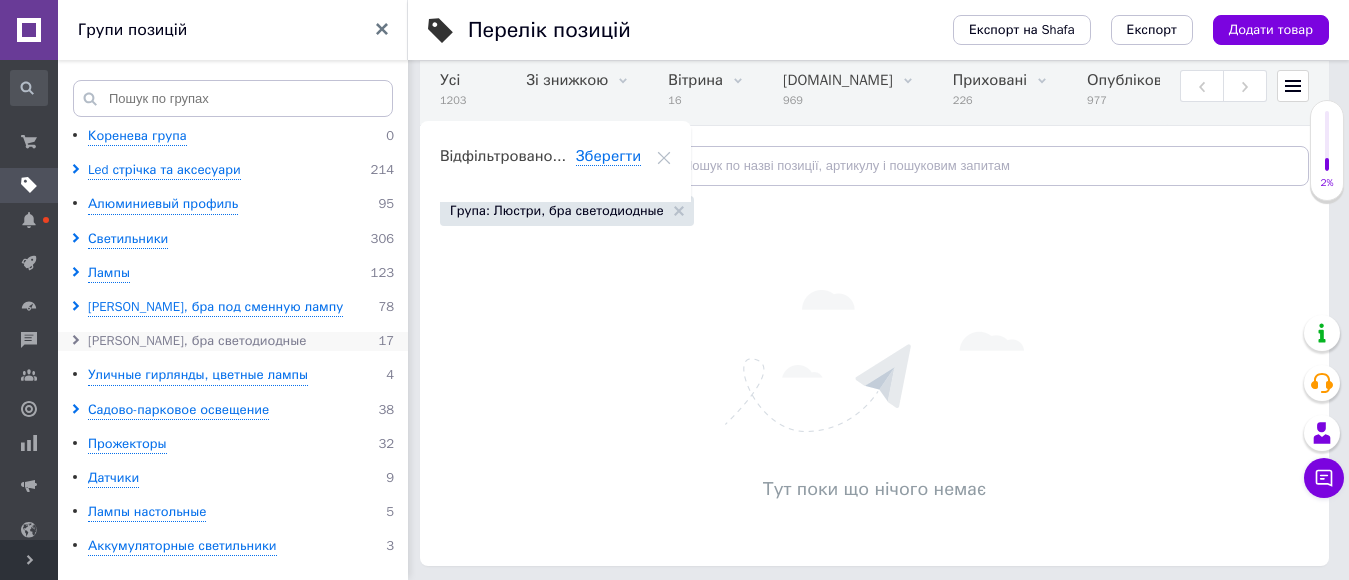 scroll, scrollTop: 0, scrollLeft: 491, axis: horizontal 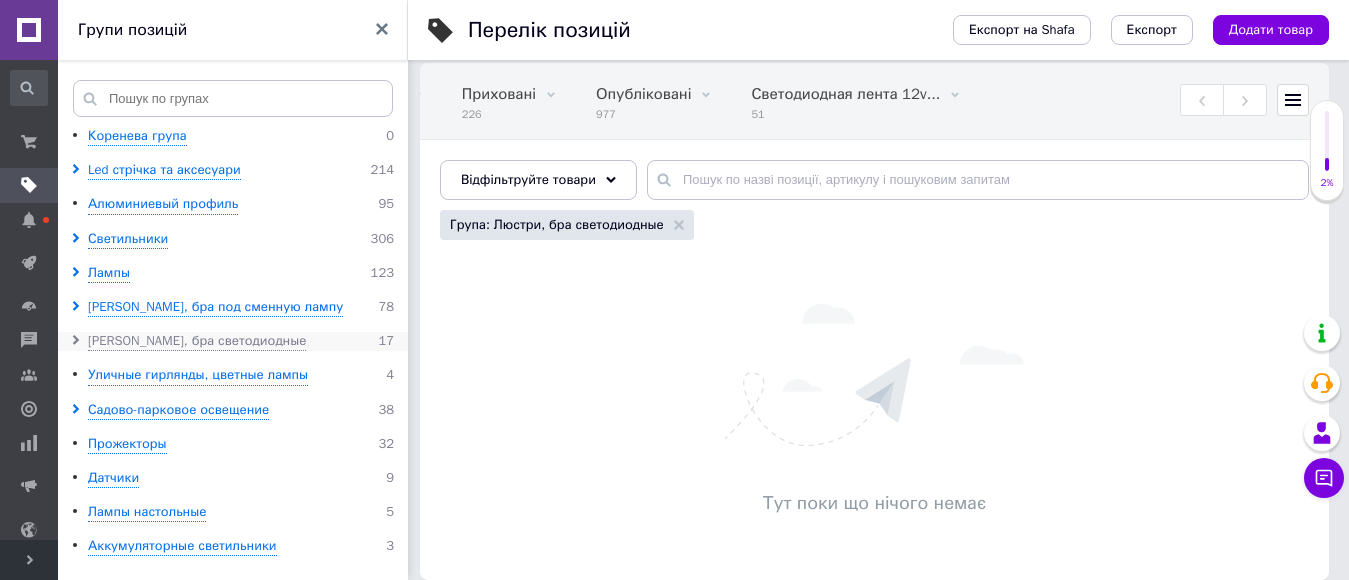 click on "[PERSON_NAME], бра светодиодные 17" at bounding box center (236, 341) 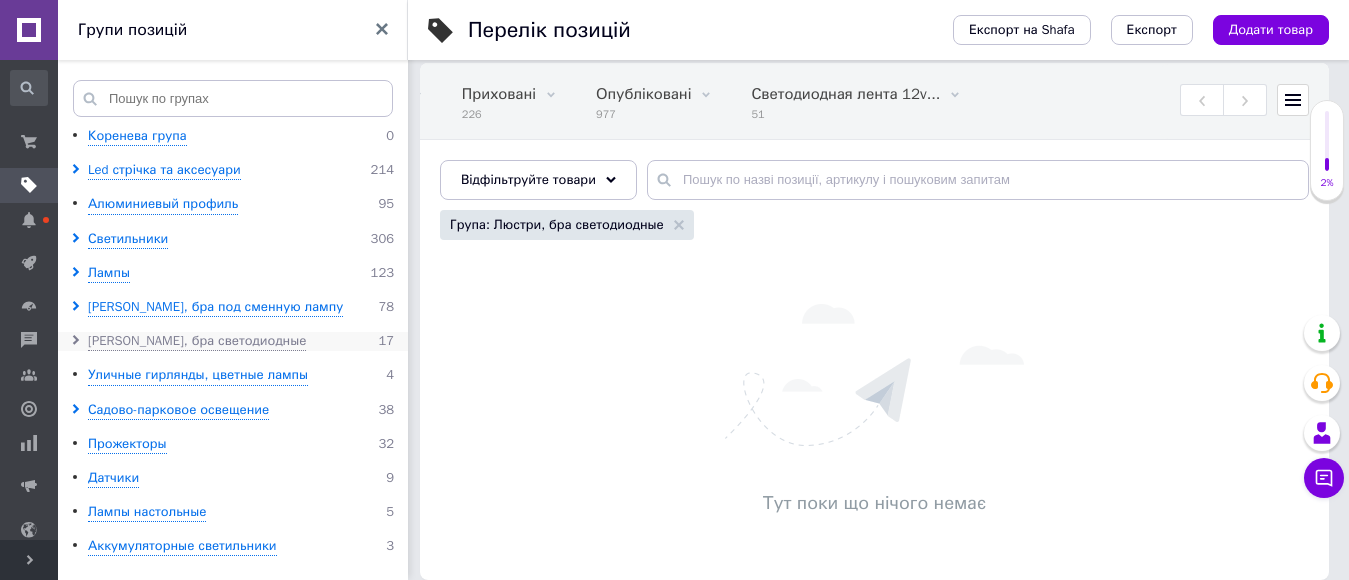 click 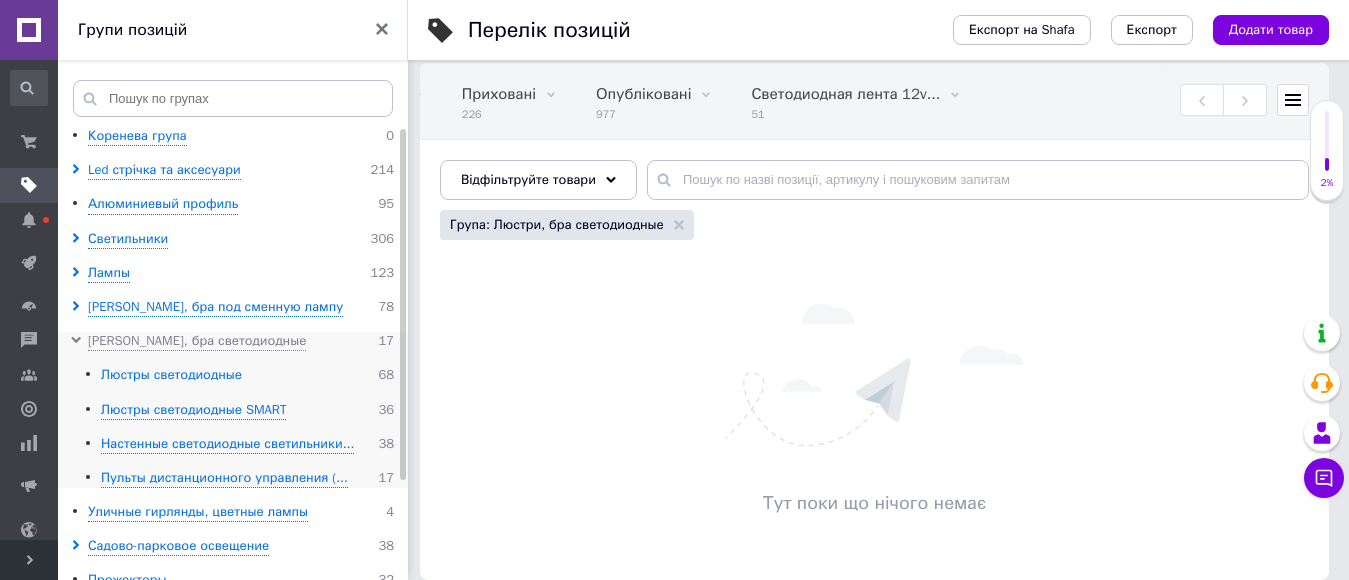 click on "Люстры светодиодные" at bounding box center (171, 375) 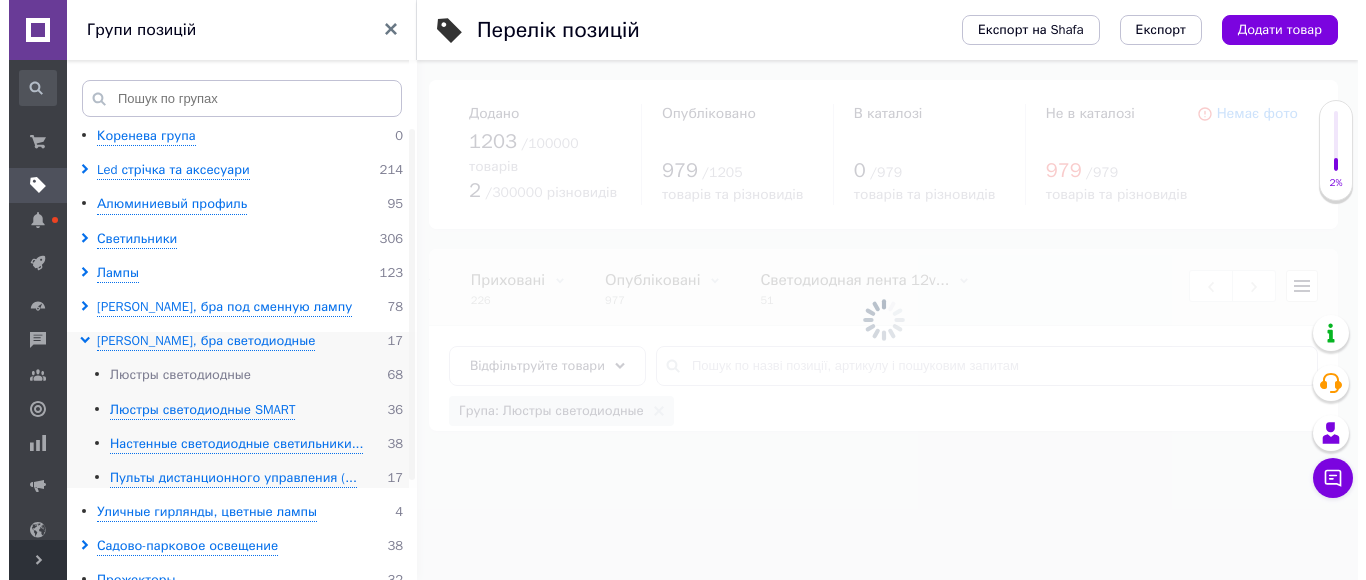 scroll, scrollTop: 0, scrollLeft: 0, axis: both 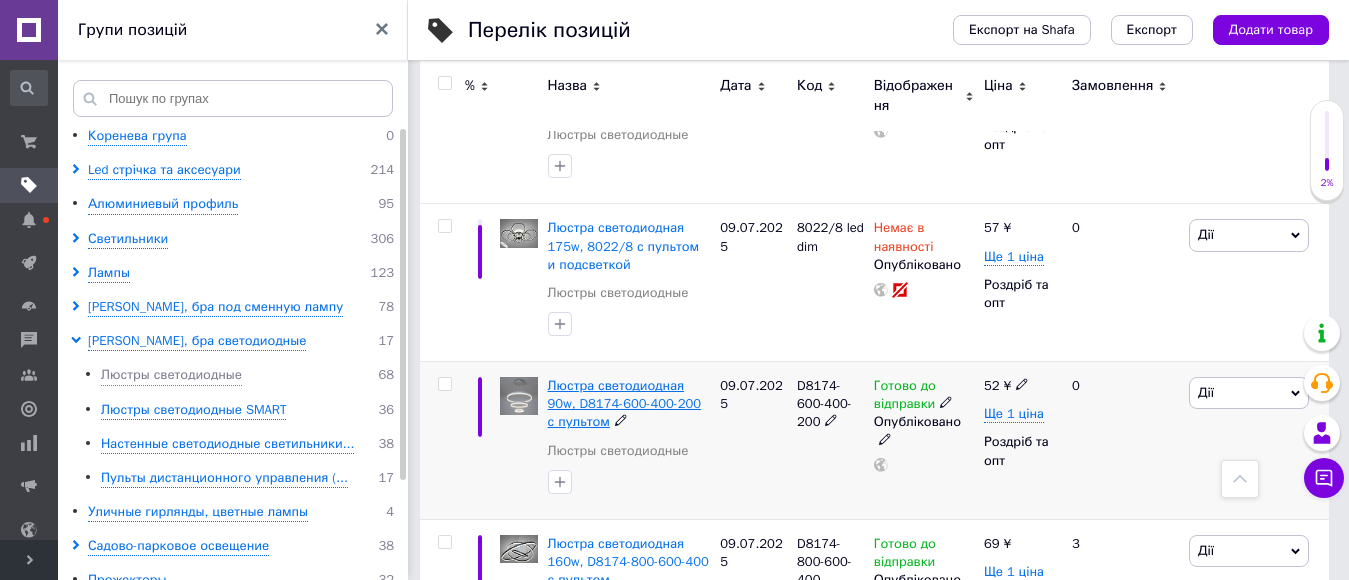 click on "Люстра светодиодная 90w, D8174-600-400-200 с пультом" at bounding box center [625, 403] 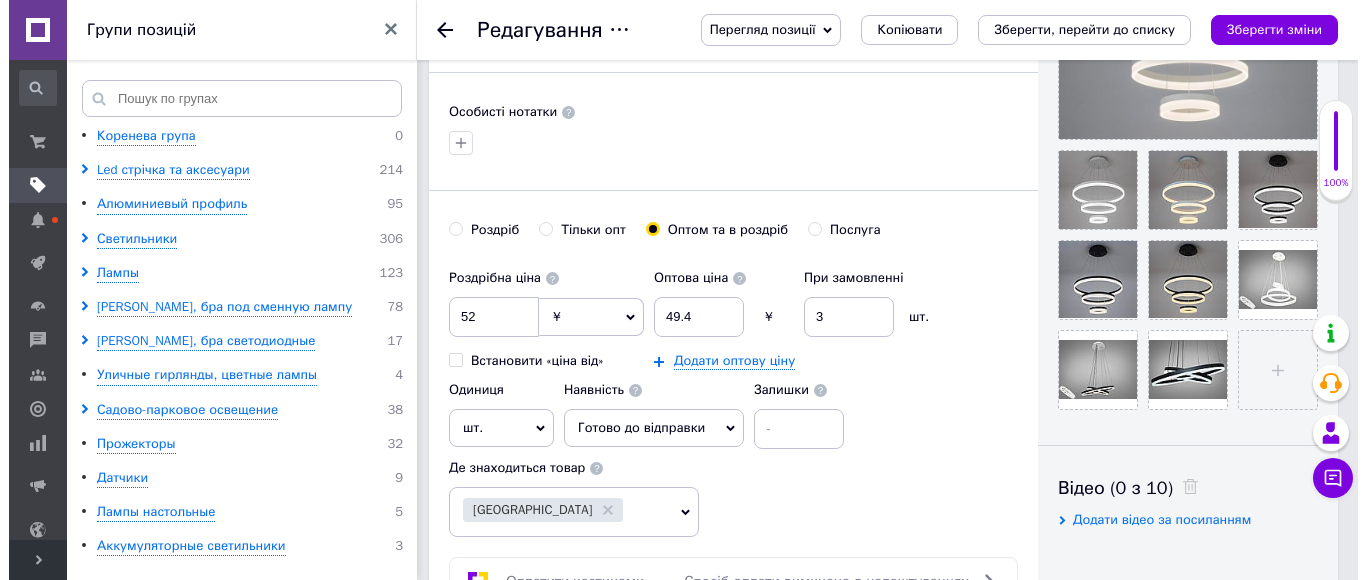 scroll, scrollTop: 500, scrollLeft: 0, axis: vertical 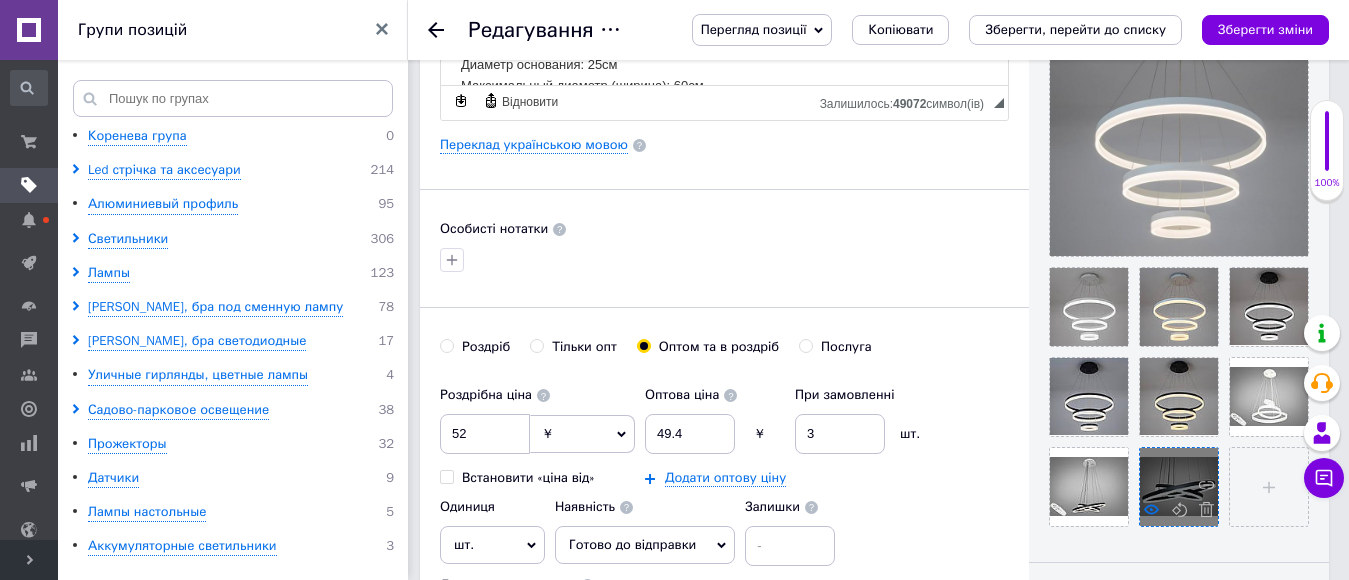 click 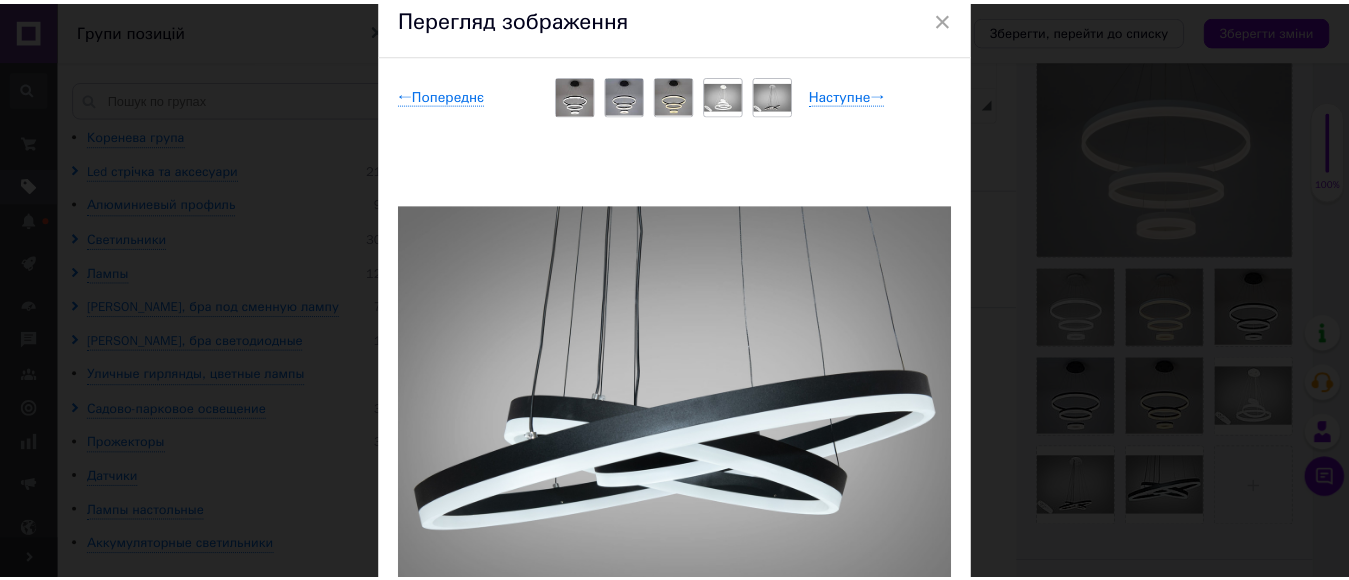 scroll, scrollTop: 0, scrollLeft: 0, axis: both 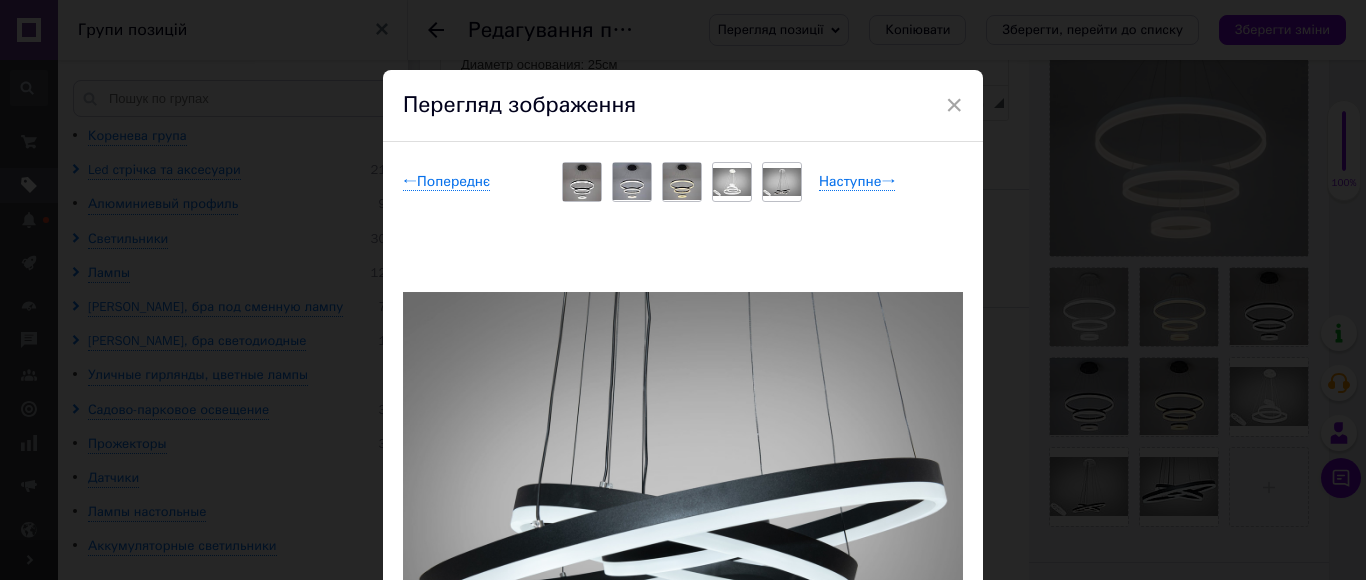 click on "Перегляд зображення" at bounding box center [683, 106] 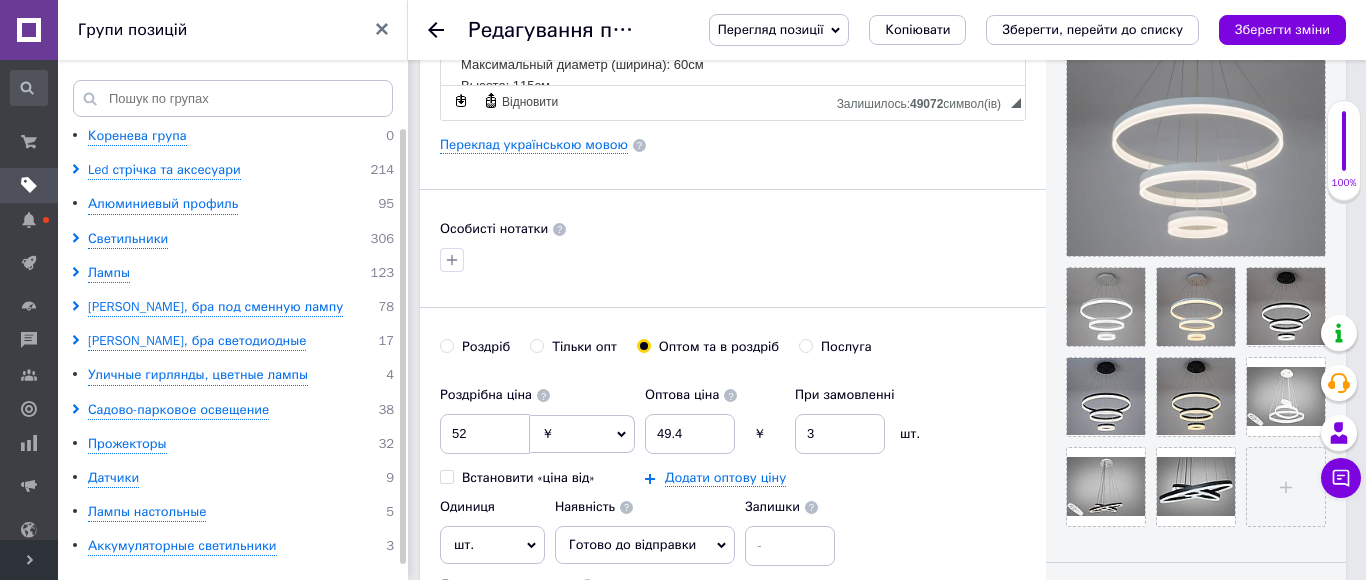 click on "Залишилось:  49072  символ(iв)" at bounding box center (924, 101) 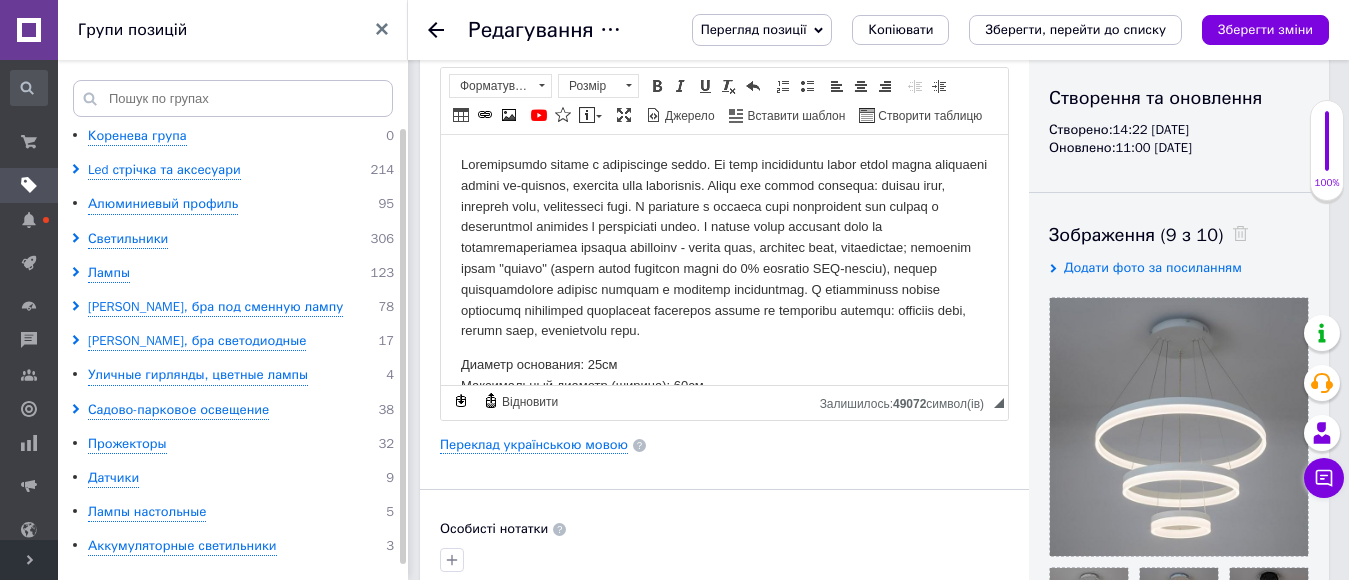 scroll, scrollTop: 300, scrollLeft: 0, axis: vertical 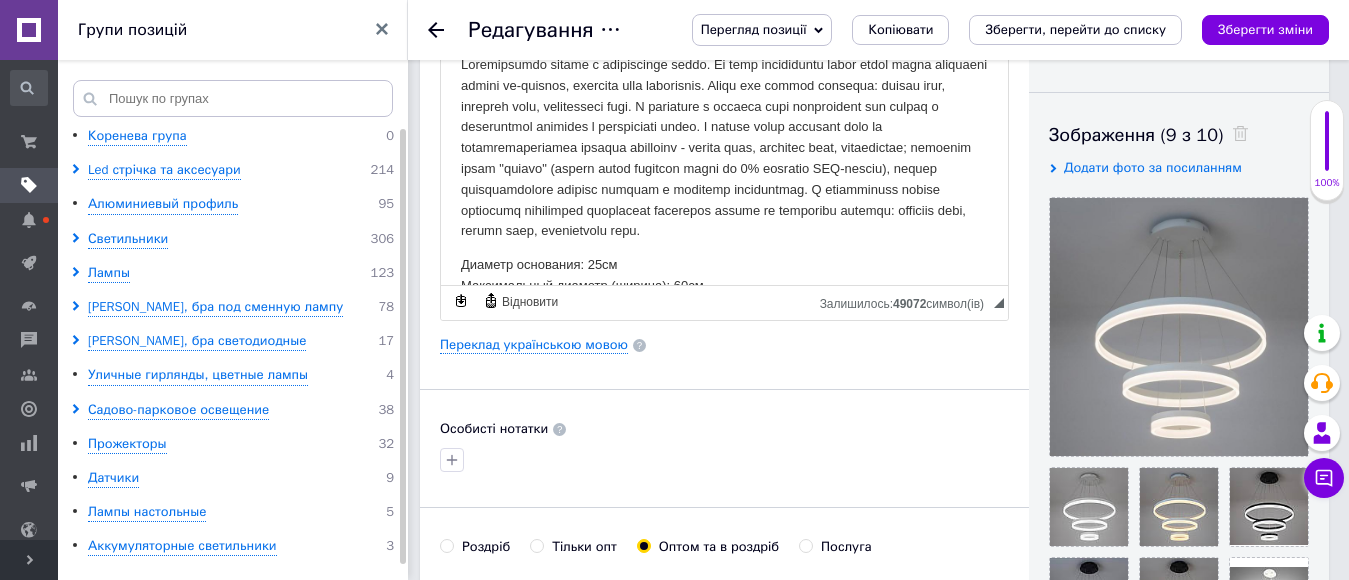 click at bounding box center (724, 147) 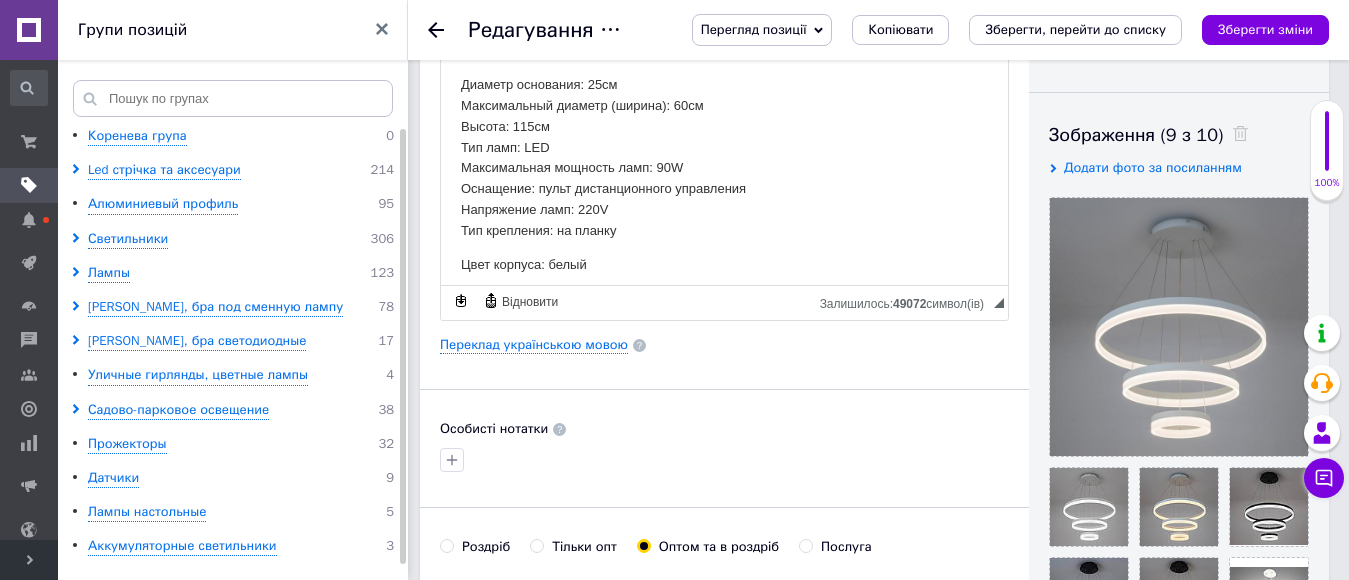 scroll, scrollTop: 145, scrollLeft: 0, axis: vertical 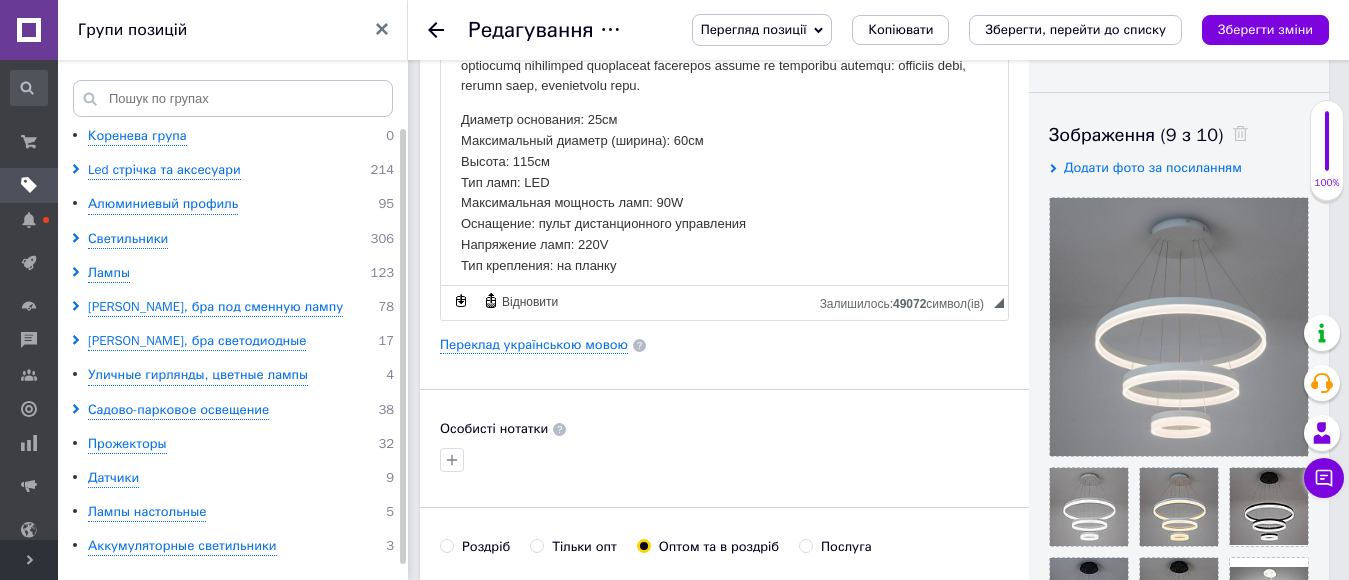 click on "Диаметр основания: 25см Максимальный диаметр (ширина): 60см Высота: 115см Тип ламп: LED Максимальная мощность ламп: 90W Оснащение: пульт дистанционного управления Напряжение ламп: 220V Тип крепления: на планку" at bounding box center (724, 192) 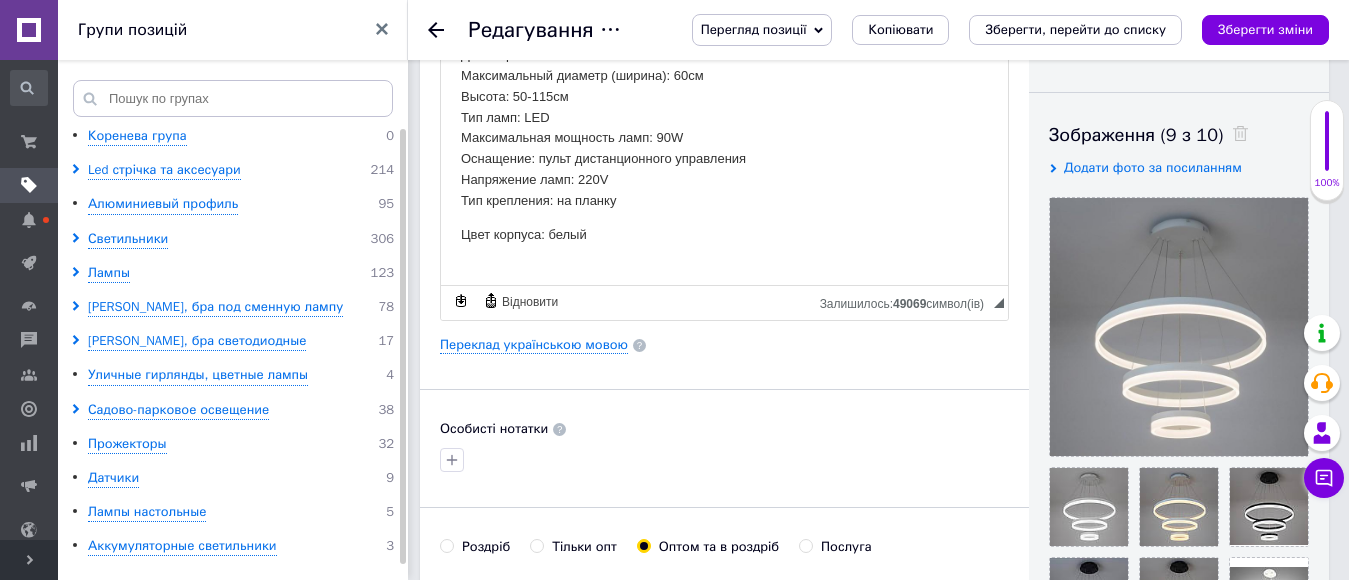 scroll, scrollTop: 245, scrollLeft: 0, axis: vertical 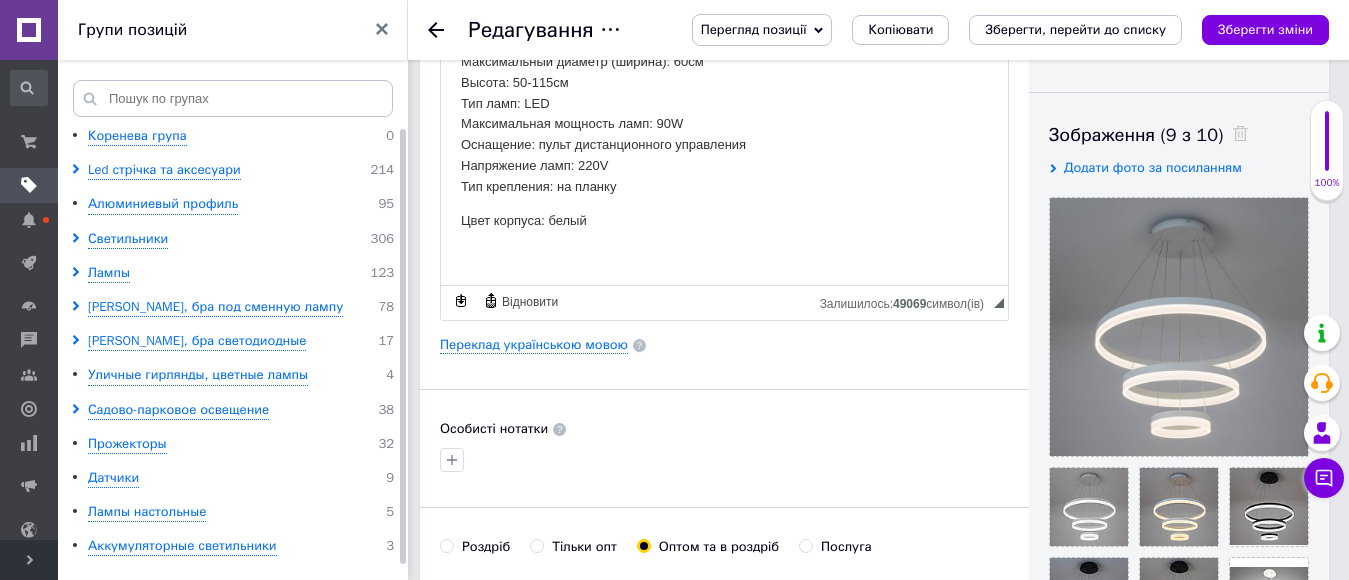 click on "Диаметр основания: 25см Максимальный диаметр (ширина): 60см Высота: 50-115см Тип ламп: LED Максимальная мощность ламп: 90W Оснащение: пульт дистанционного управления Напряжение ламп: 220V Тип крепления: на планку" at bounding box center [724, 113] 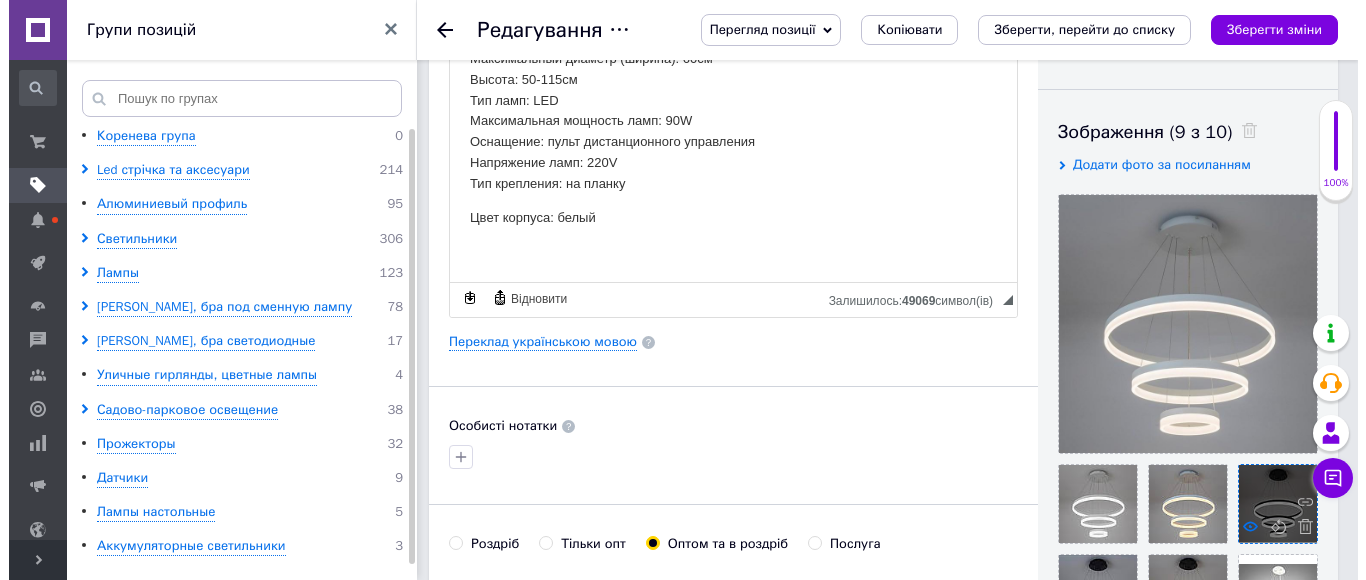 scroll, scrollTop: 300, scrollLeft: 0, axis: vertical 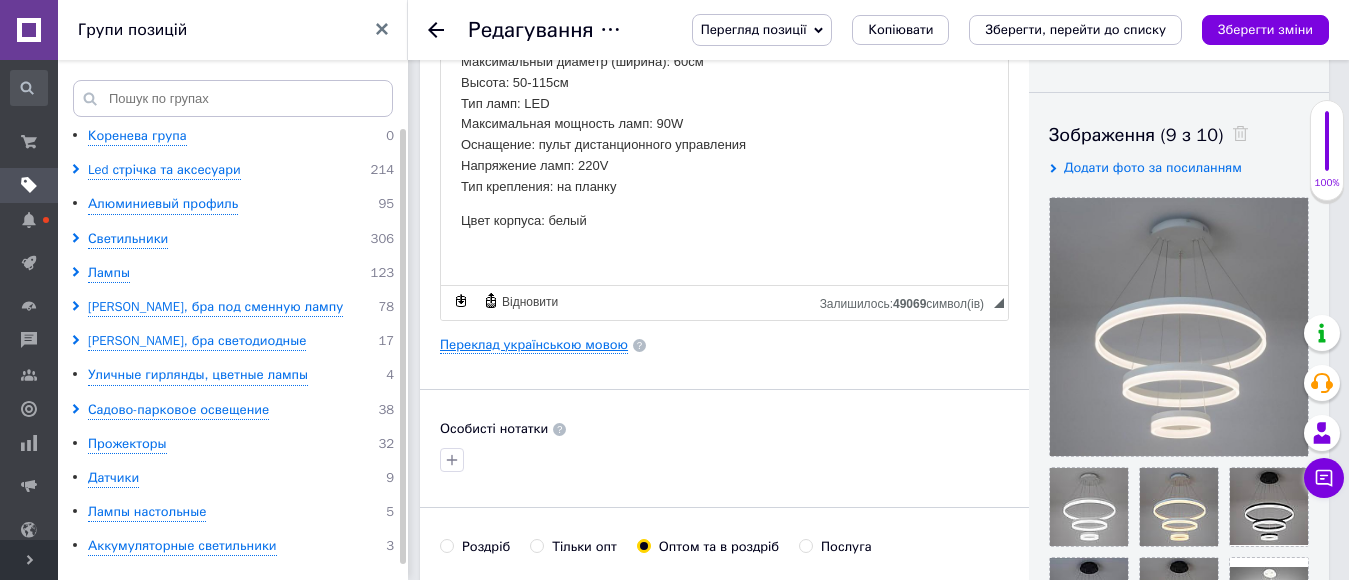 click on "Переклад українською мовою" at bounding box center (534, 345) 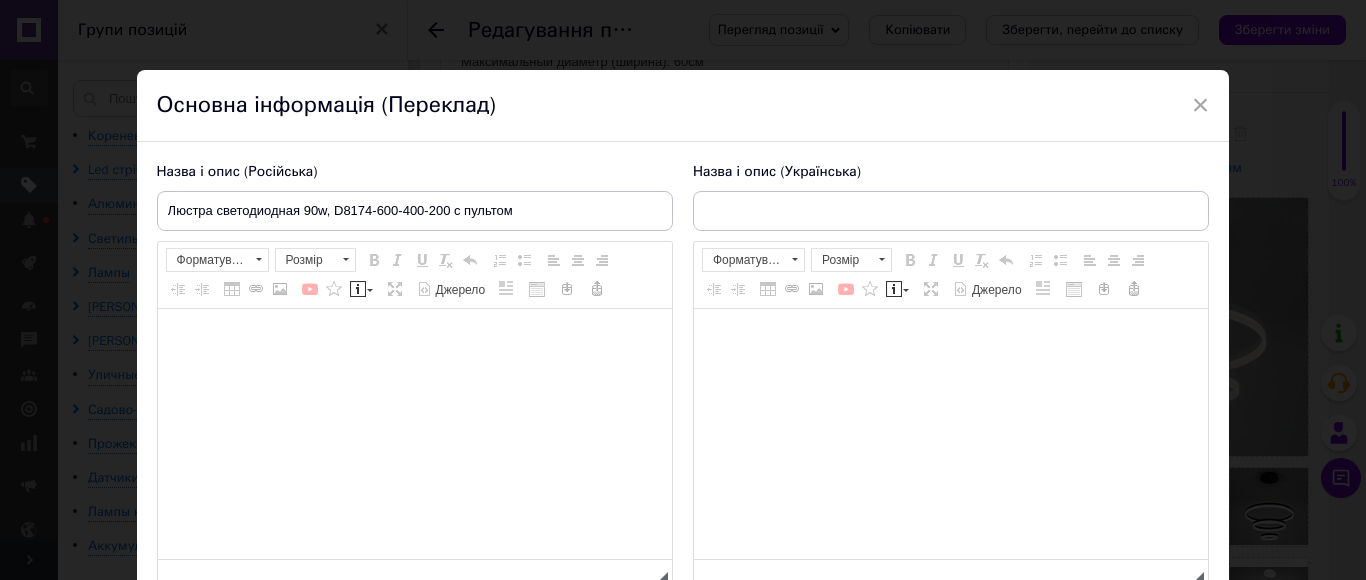 type on "Люстра світлодіодна 90w, D8174-600-400-200 з пультом" 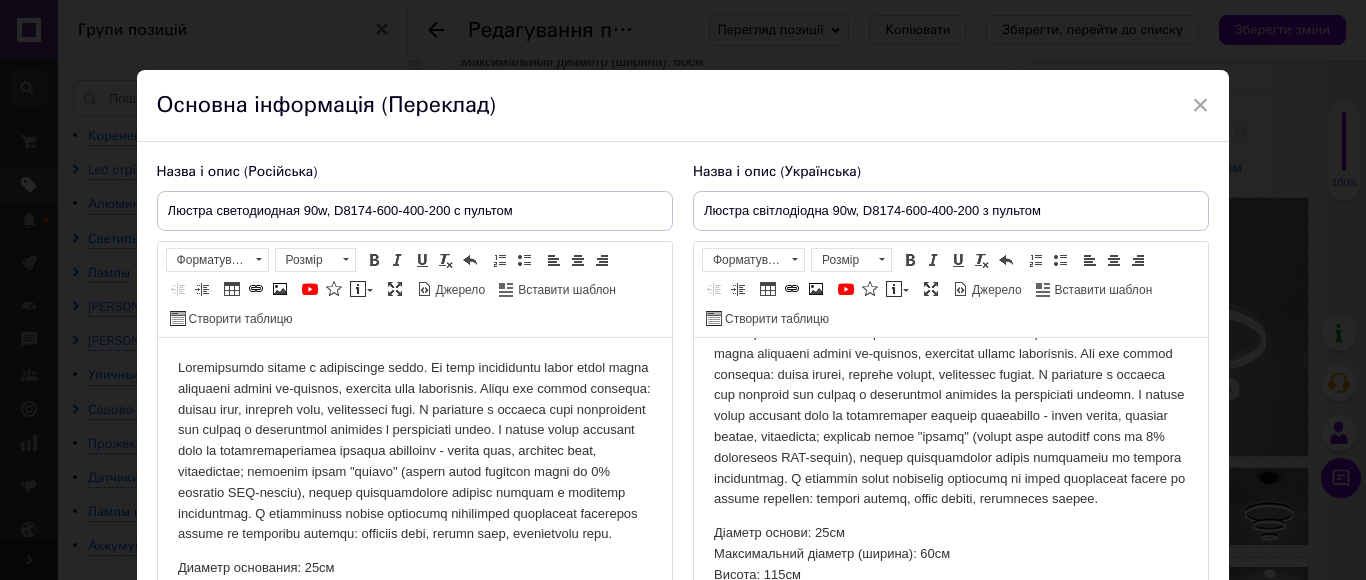 scroll, scrollTop: 0, scrollLeft: 0, axis: both 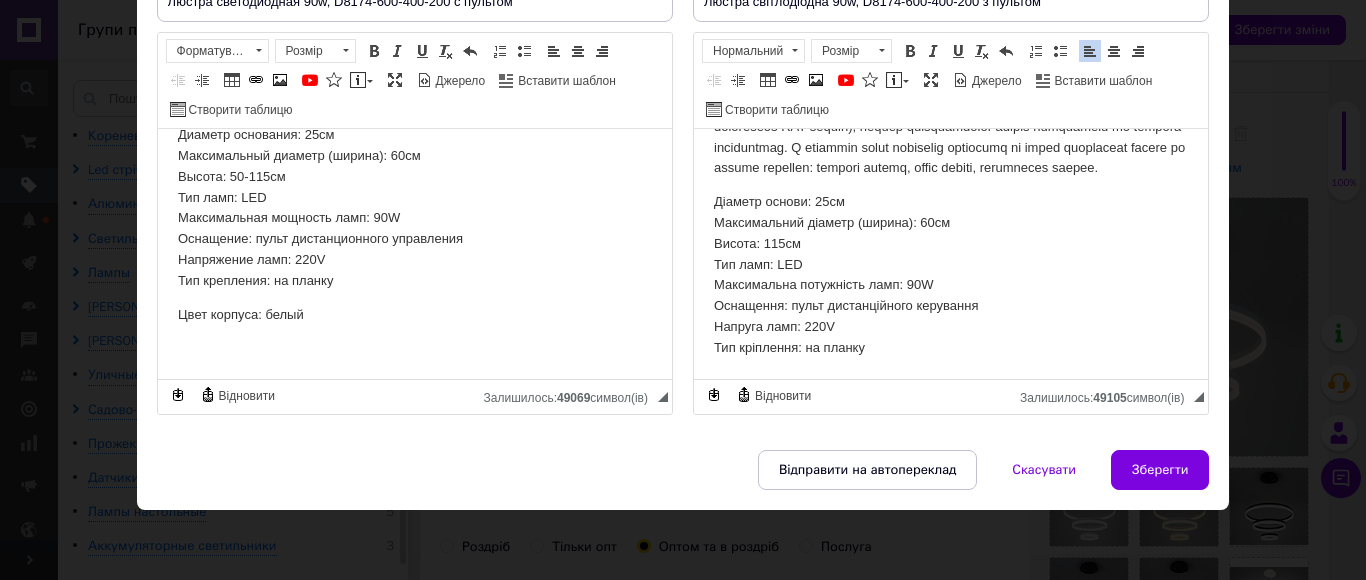 click on "Діаметр основи: 25см Максимальний діаметр (ширина): 60см Висота: 115см Тип ламп: LED Максимальна потужність ламп: 90W Оснащення: пульт дистанційного керування Напруга ламп: 220V Тип кріплення: на планку" at bounding box center (950, 275) 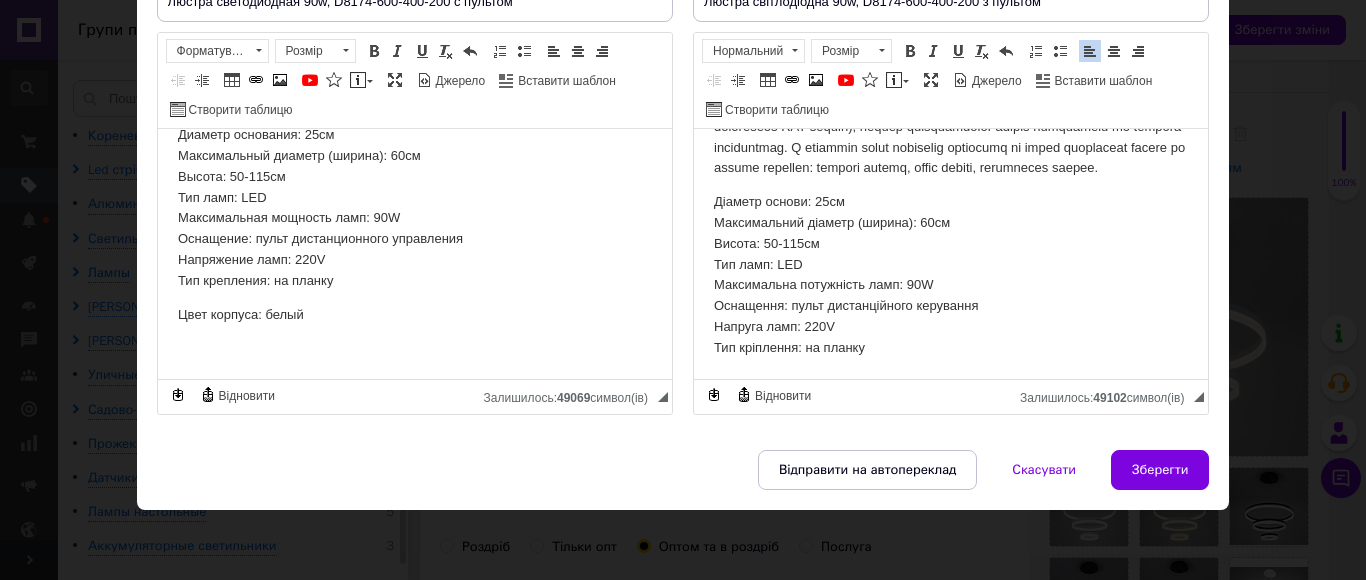 click on "Цвет корпуса: белый" at bounding box center (414, 315) 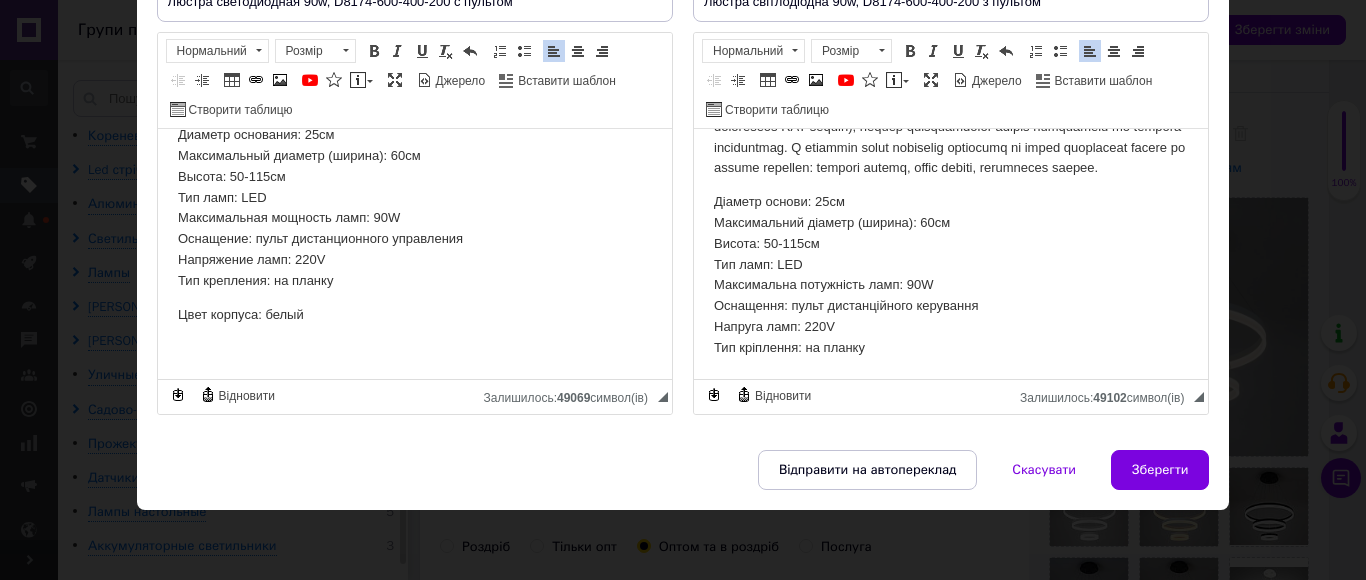 type 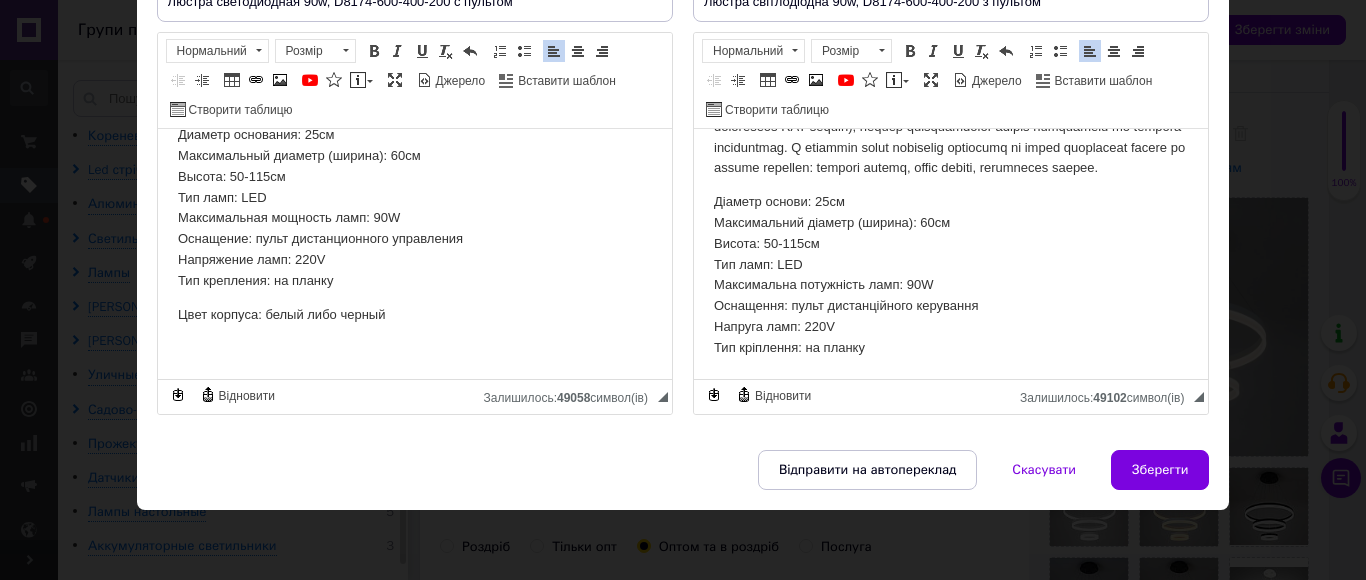click on "Діаметр основи: 25см Максимальний діаметр (ширина): 60см Висота: 50-115см Тип ламп: LED Максимальна потужність ламп: 90W Оснащення: пульт дистанційного керування Напруга ламп: 220V Тип кріплення: на планку" at bounding box center [950, 175] 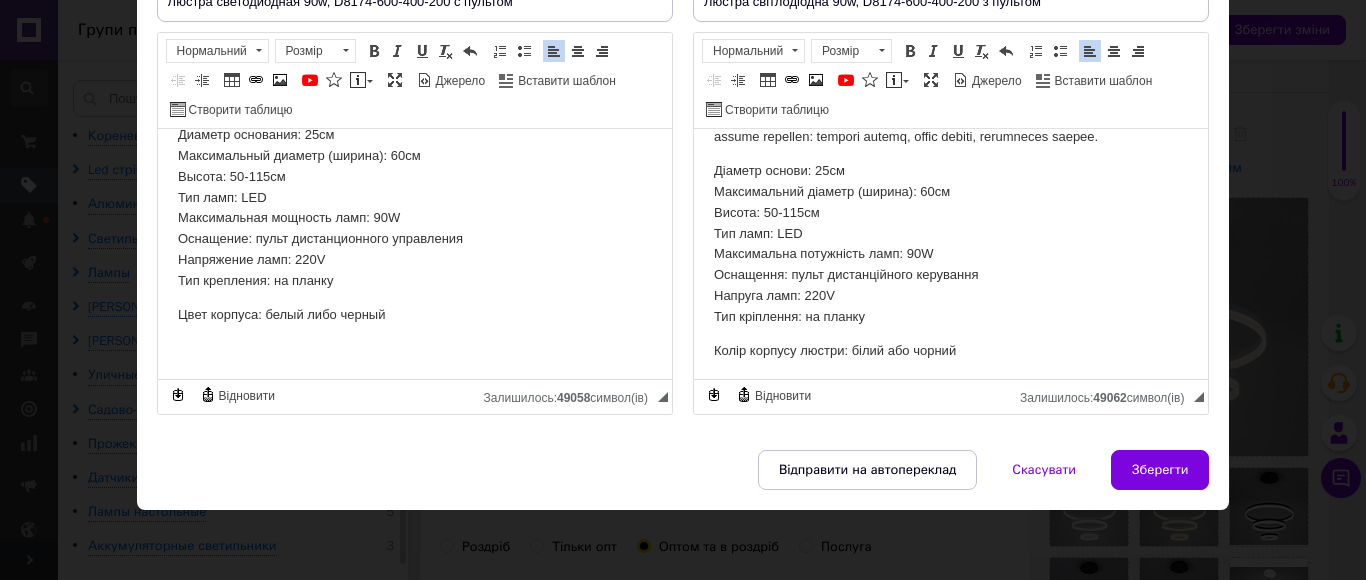 scroll, scrollTop: 211, scrollLeft: 0, axis: vertical 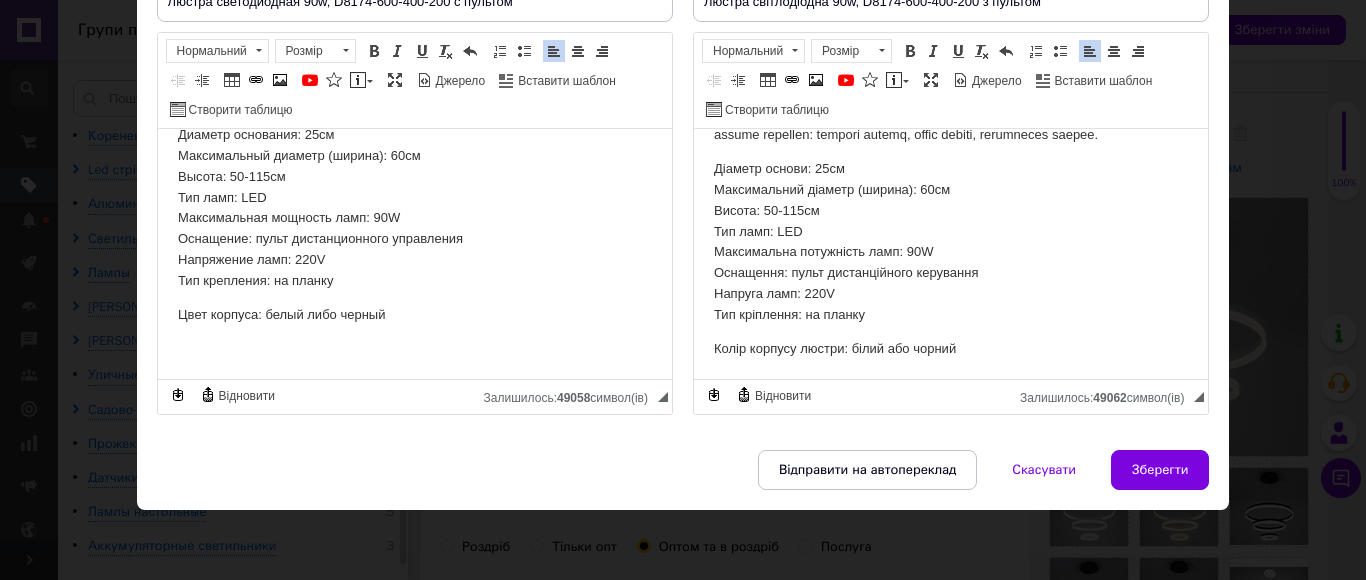 click on "Цвет корпуса: белый либо черный" at bounding box center (414, 315) 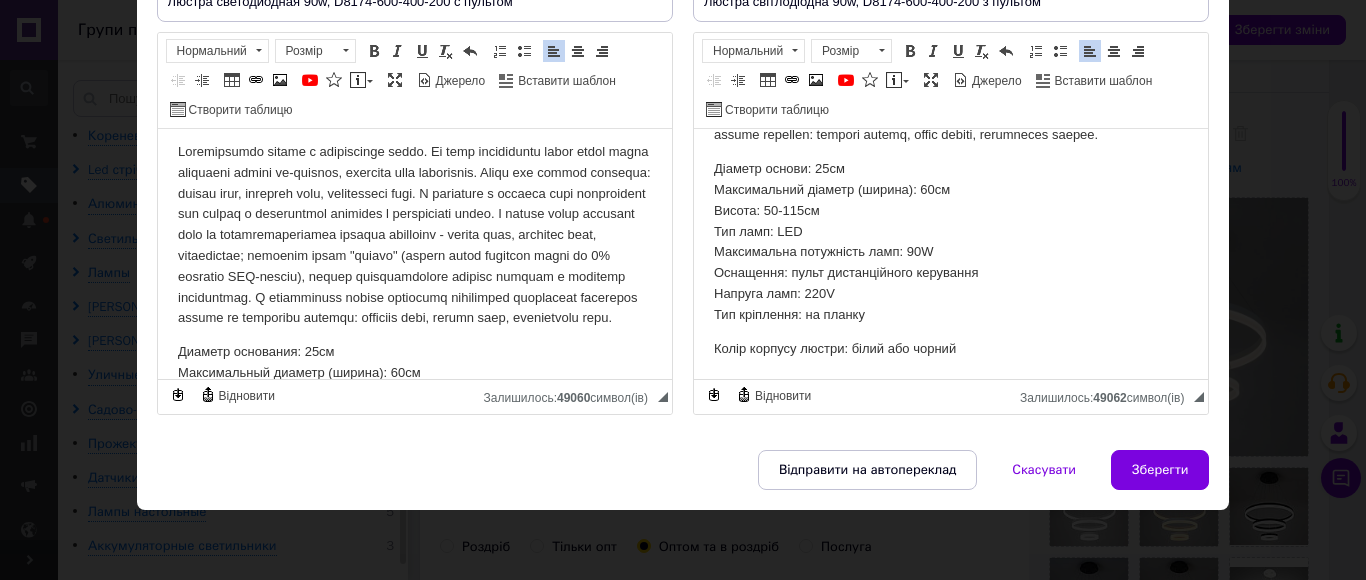 scroll, scrollTop: 0, scrollLeft: 0, axis: both 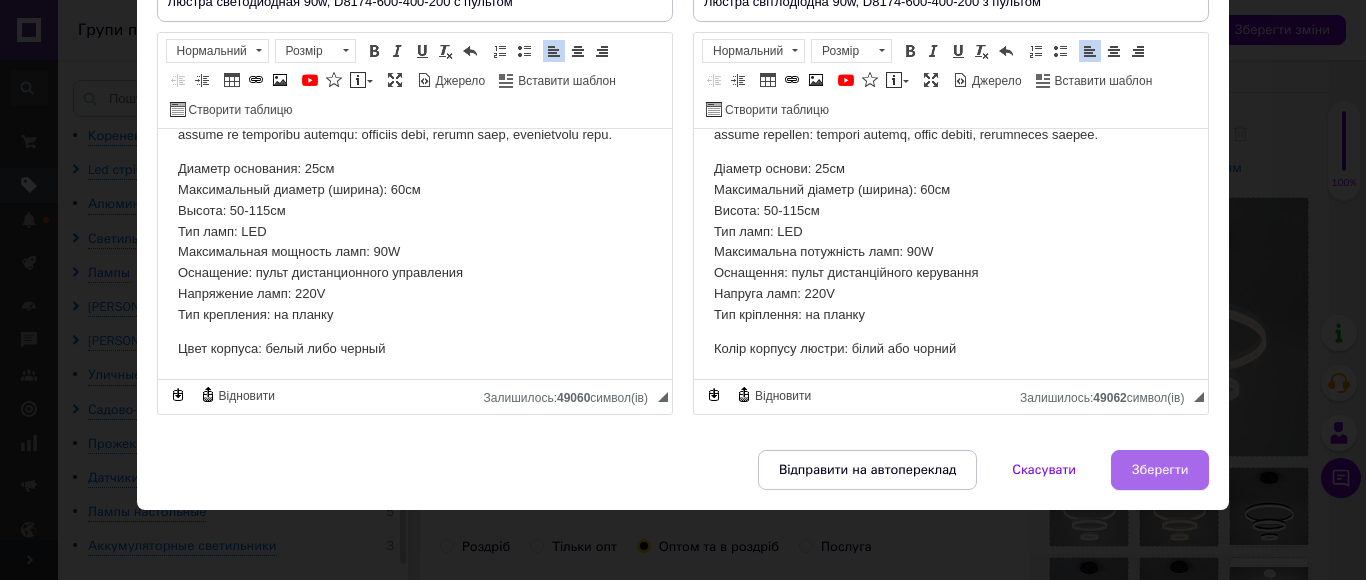click on "Зберегти" at bounding box center (1160, 470) 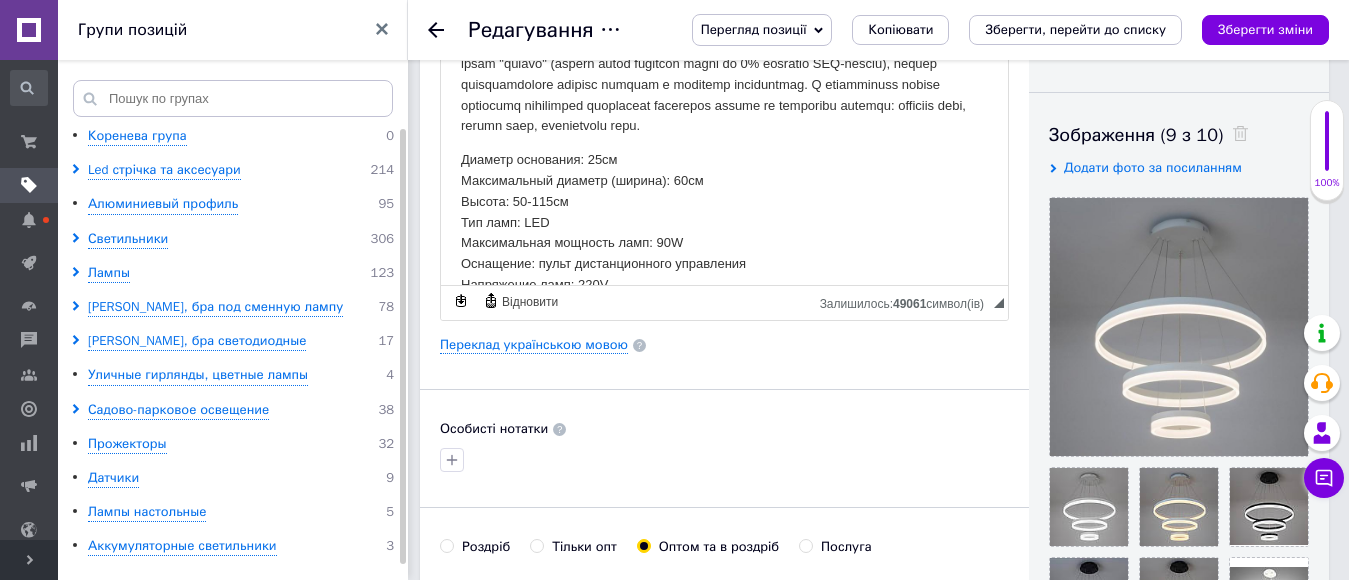 scroll, scrollTop: 211, scrollLeft: 0, axis: vertical 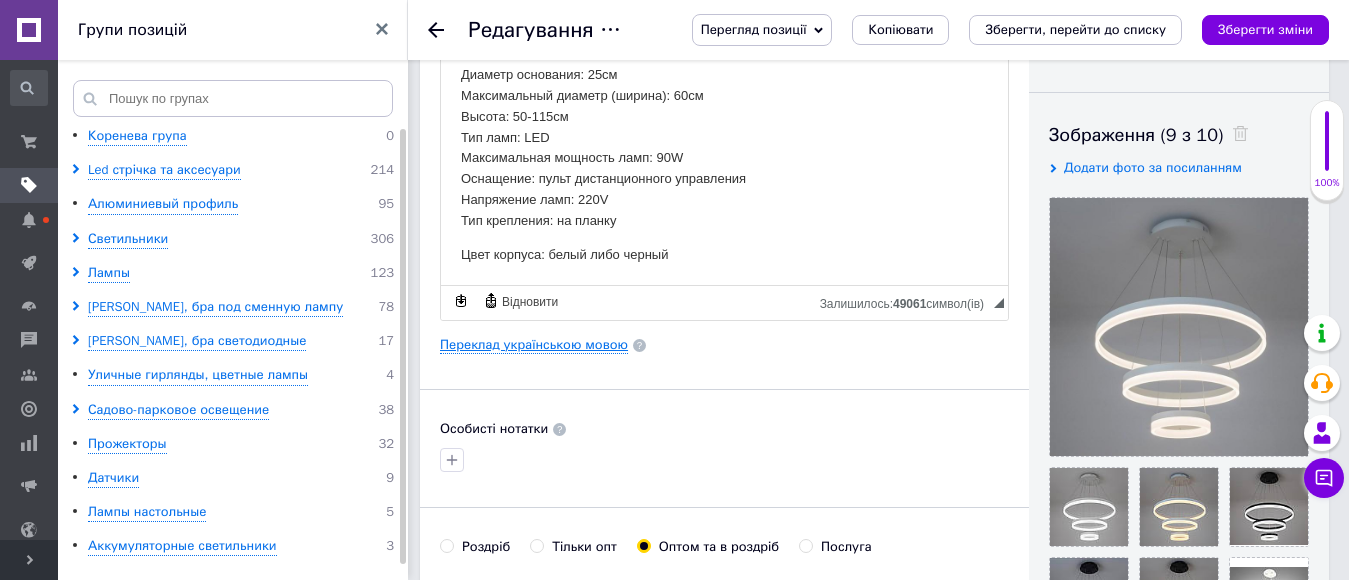 click on "Переклад українською мовою" at bounding box center [534, 345] 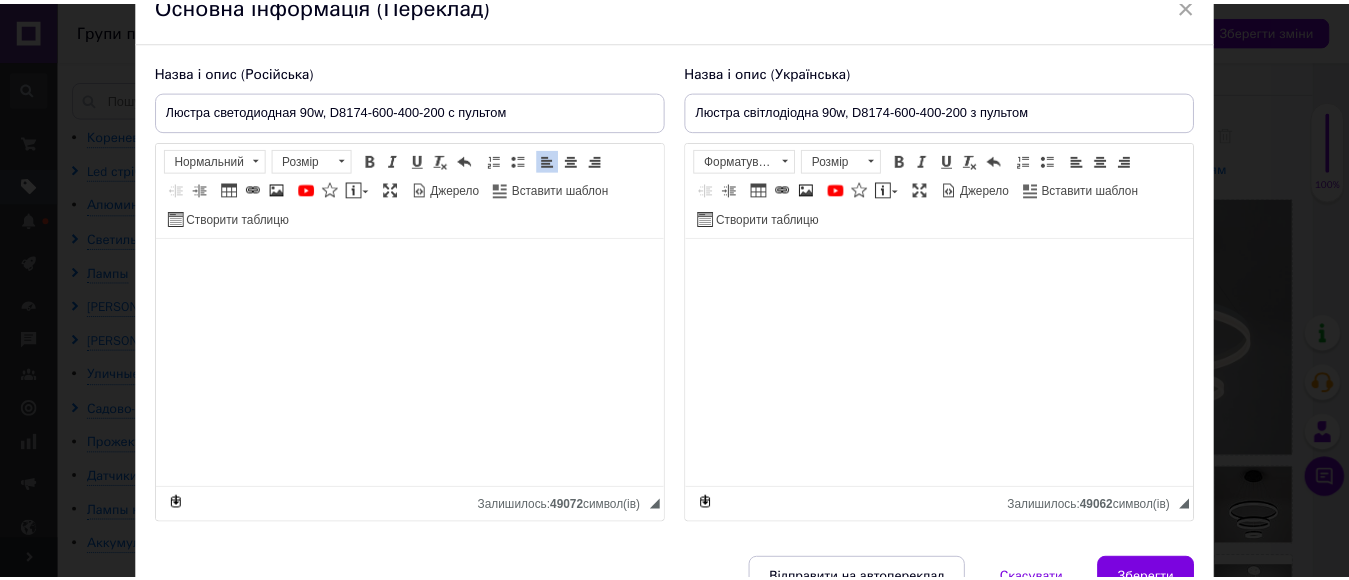 scroll, scrollTop: 209, scrollLeft: 0, axis: vertical 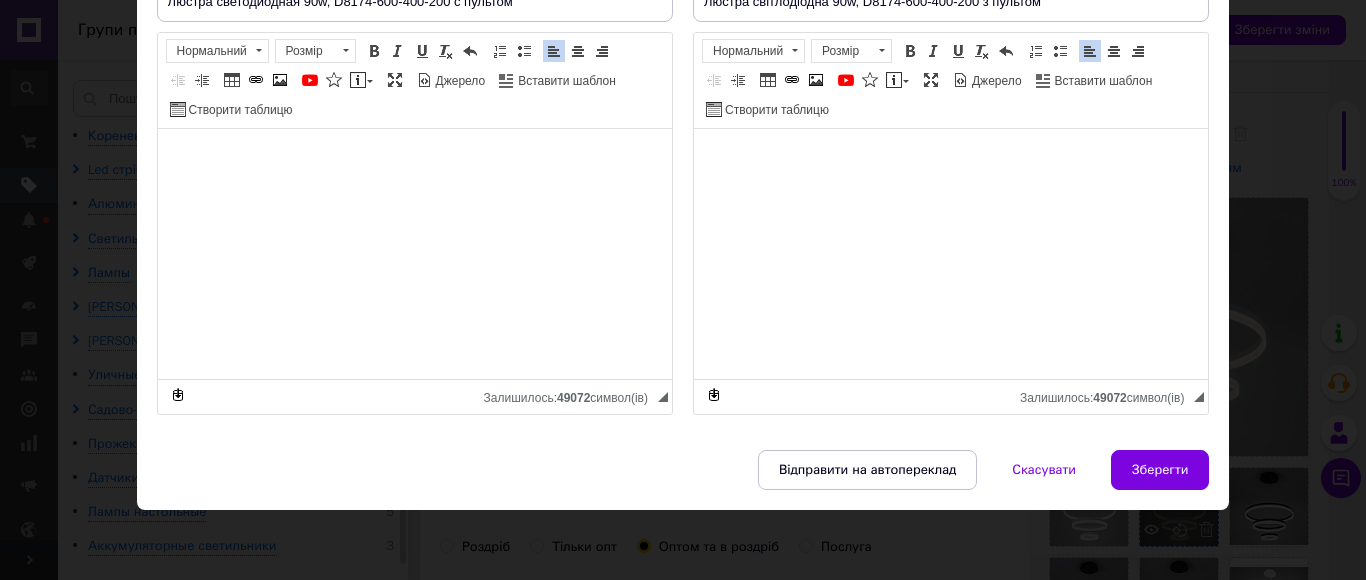 click on "Зберегти" at bounding box center (1160, 470) 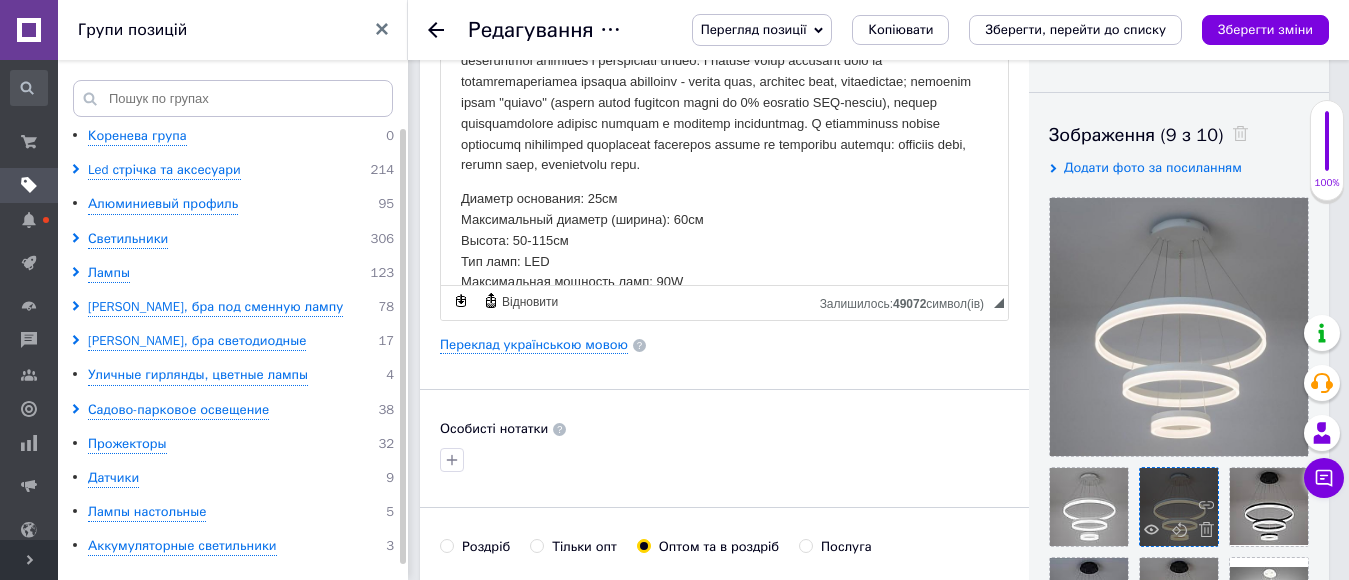 scroll, scrollTop: 66, scrollLeft: 0, axis: vertical 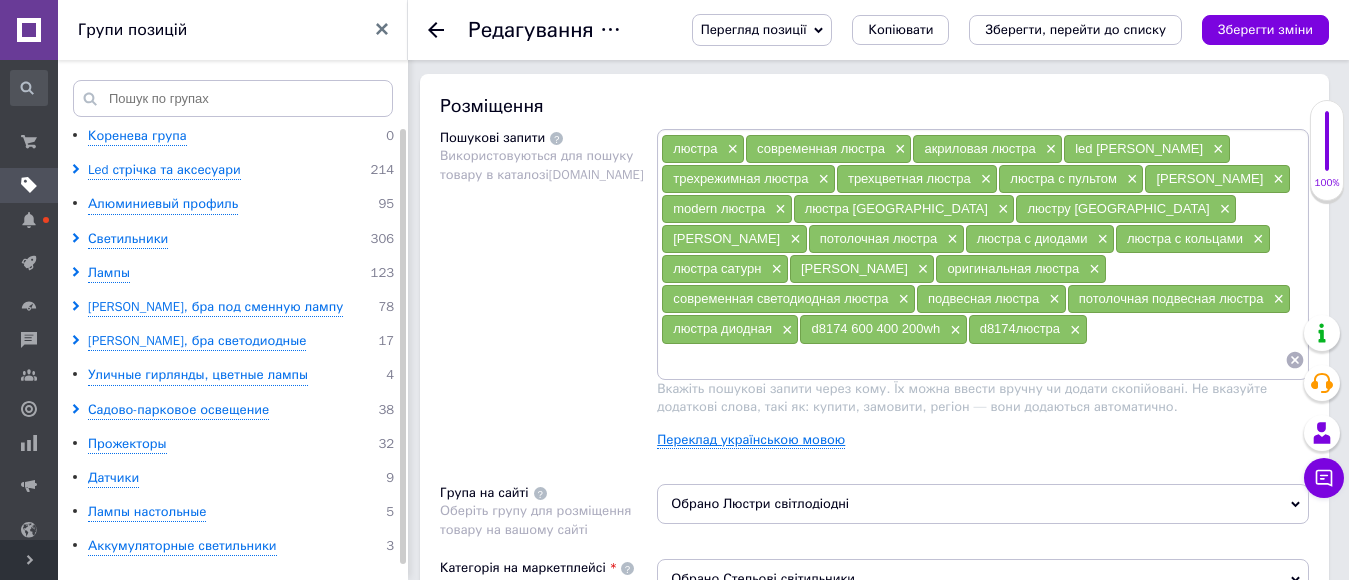 click on "Переклад українською мовою" at bounding box center [751, 440] 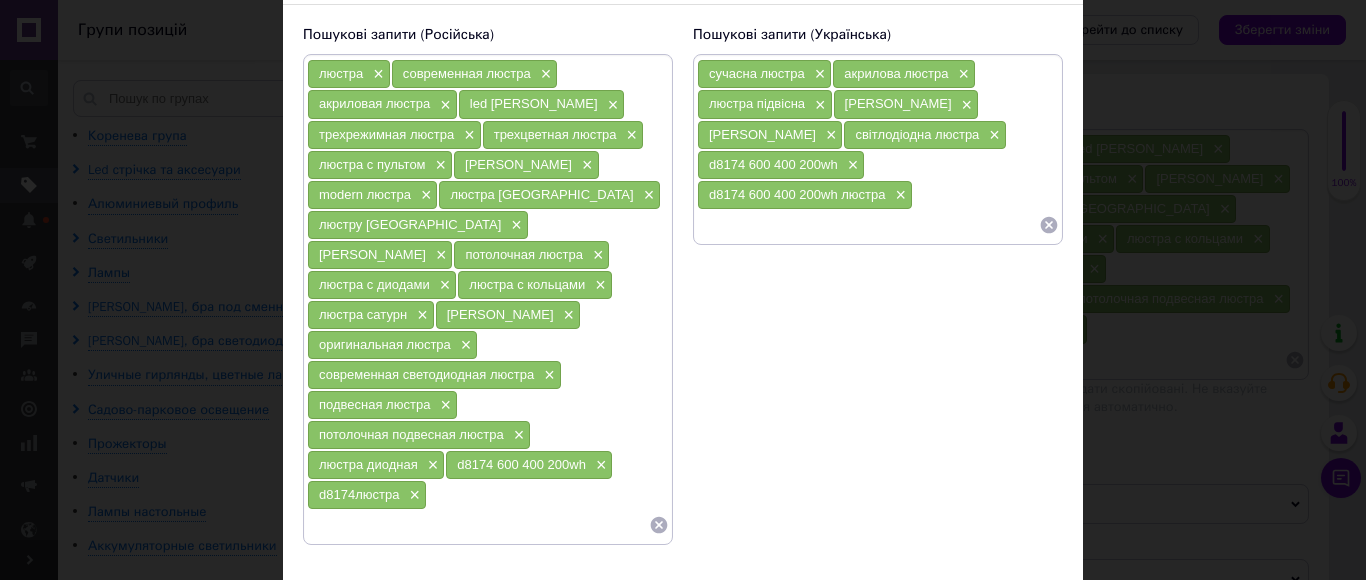 scroll, scrollTop: 138, scrollLeft: 0, axis: vertical 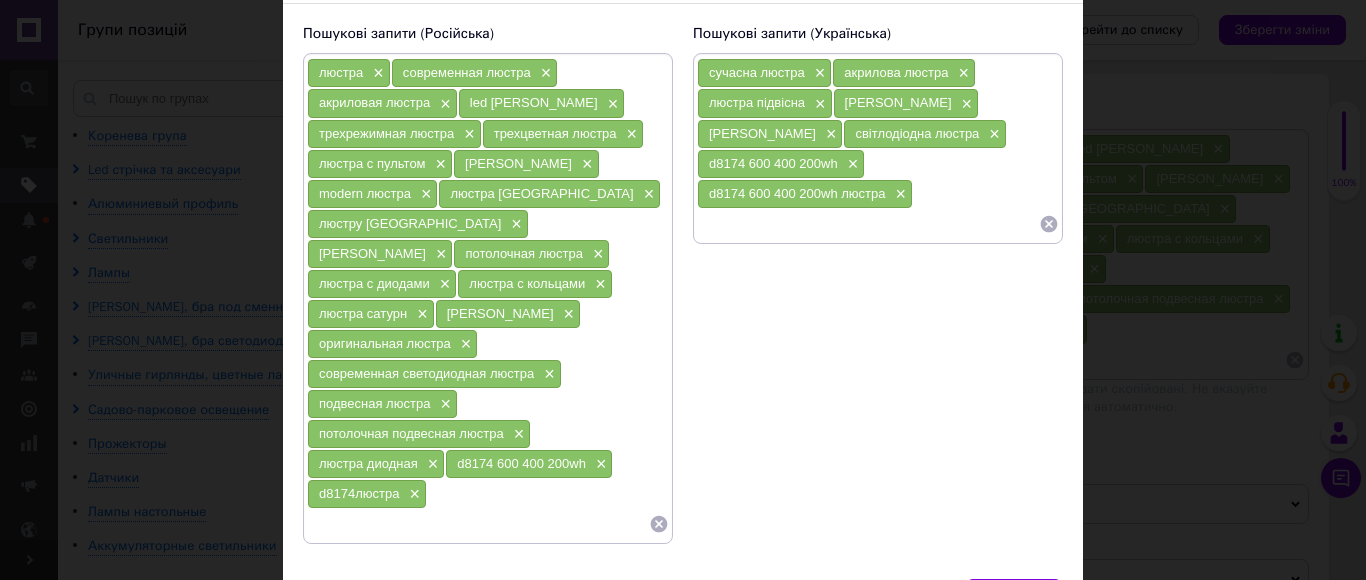 click at bounding box center [478, 524] 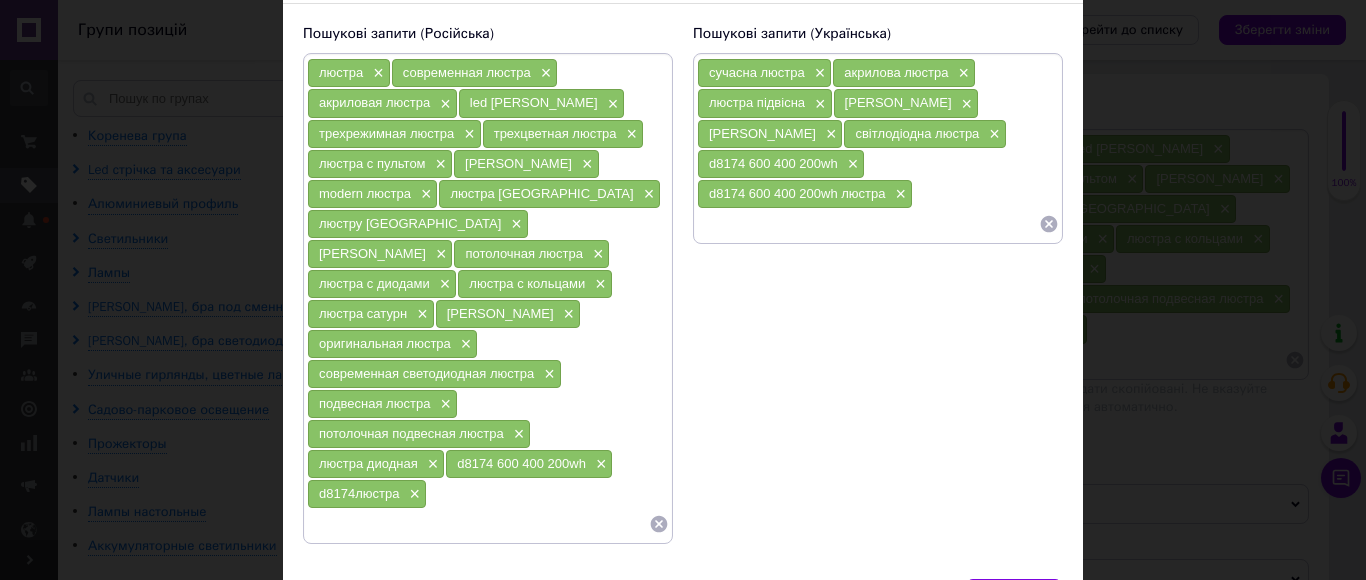 click at bounding box center (478, 524) 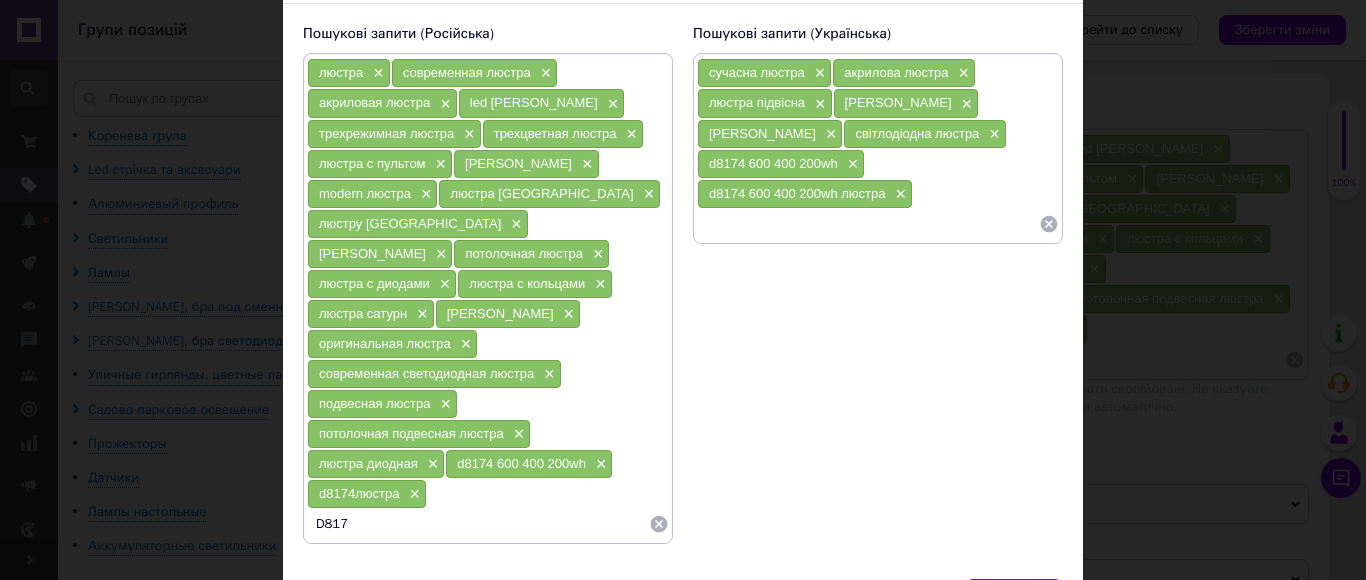 type on "D8174" 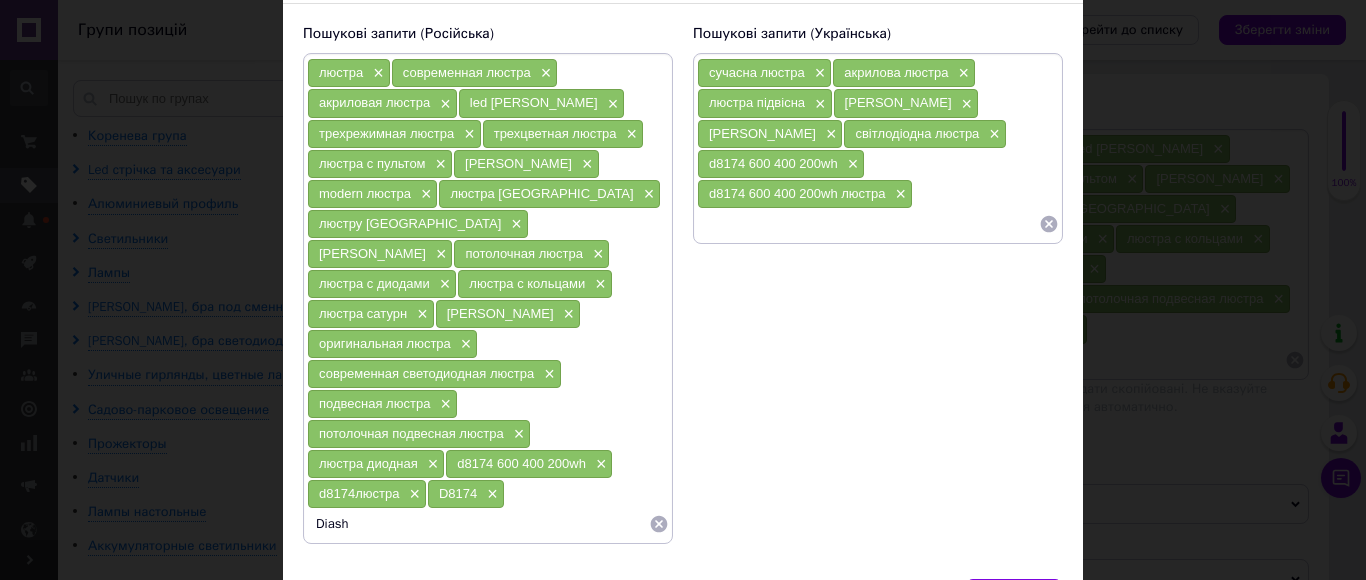 type on "Diasha" 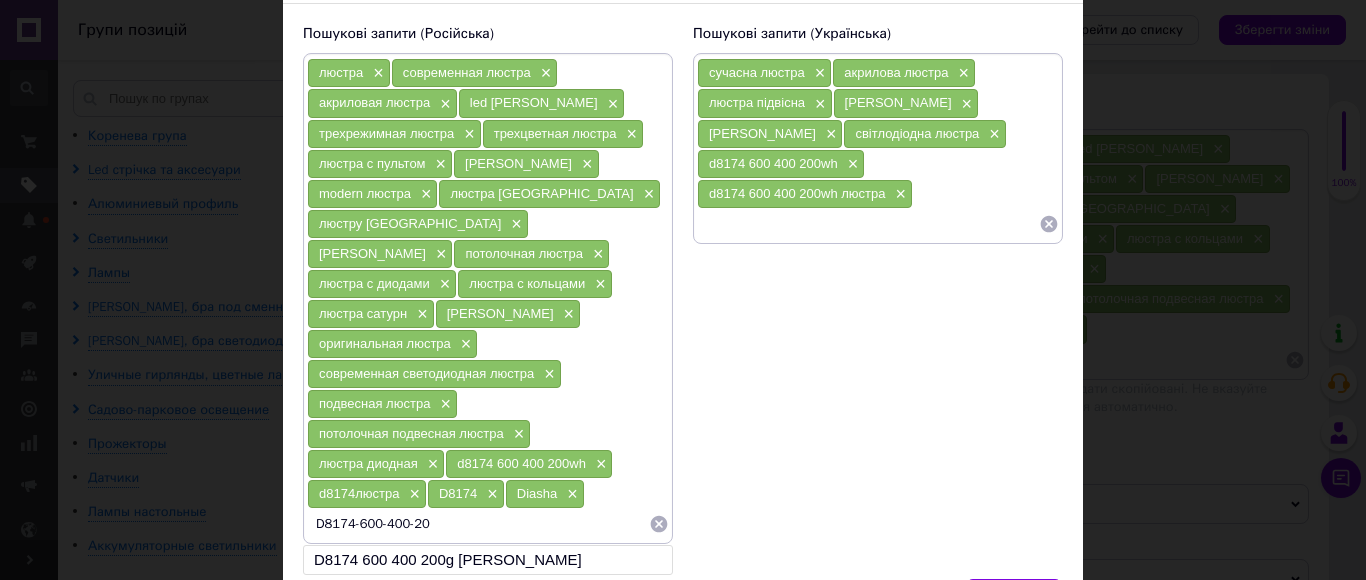type on "D8174-600-400-200" 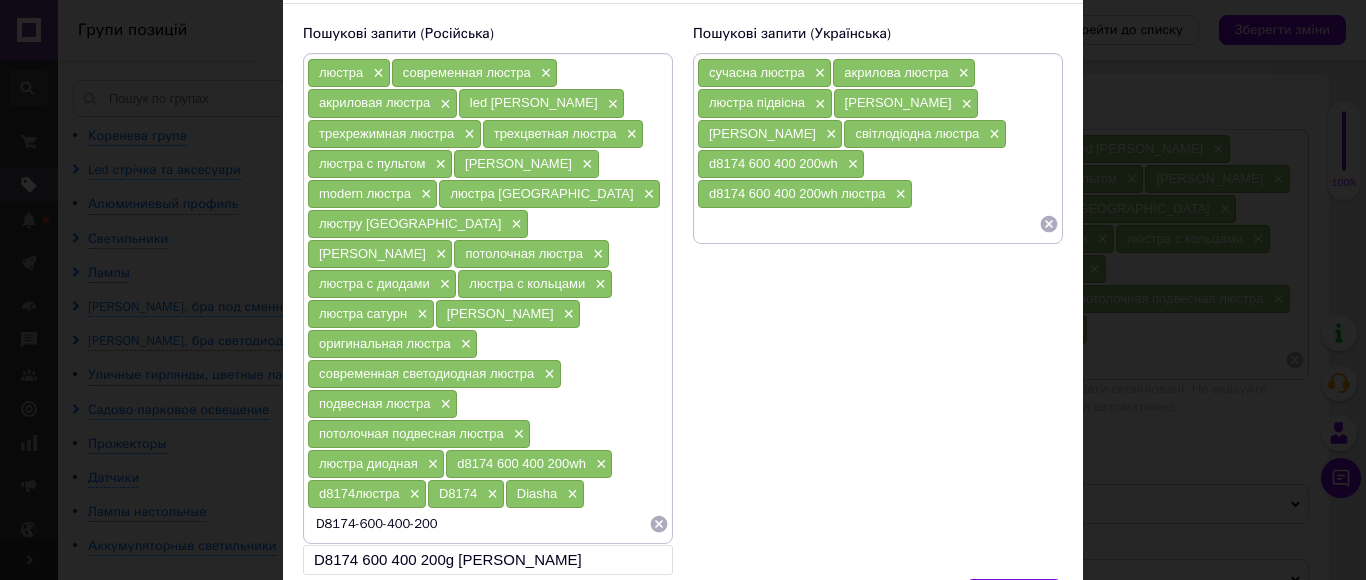type 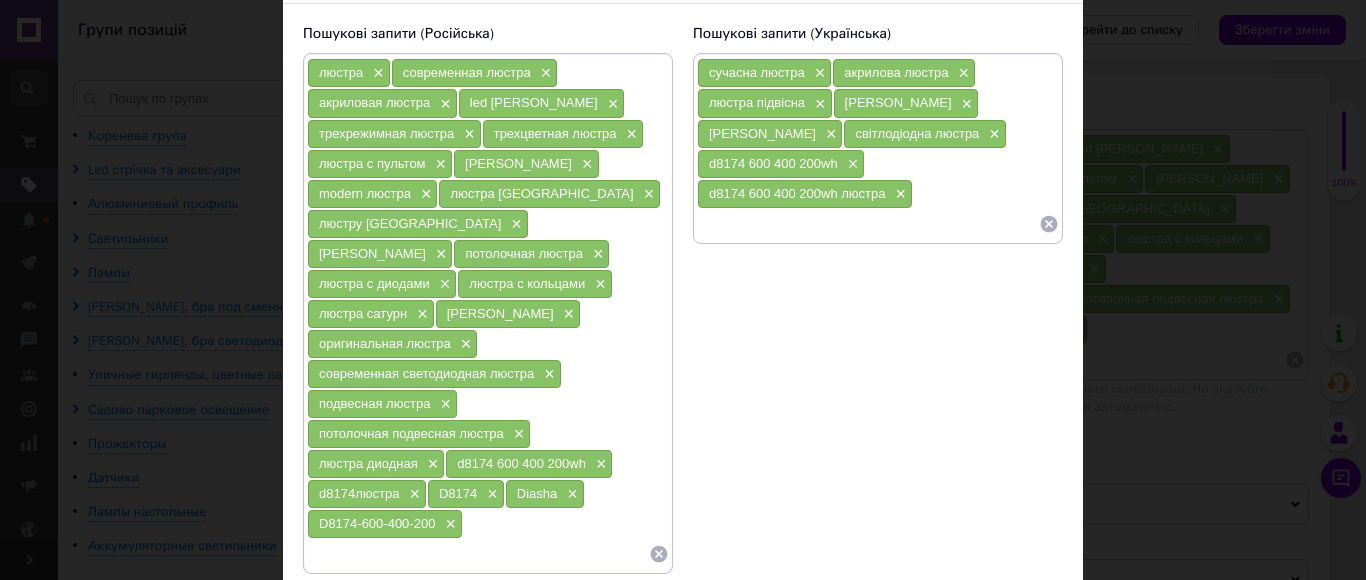click at bounding box center (868, 224) 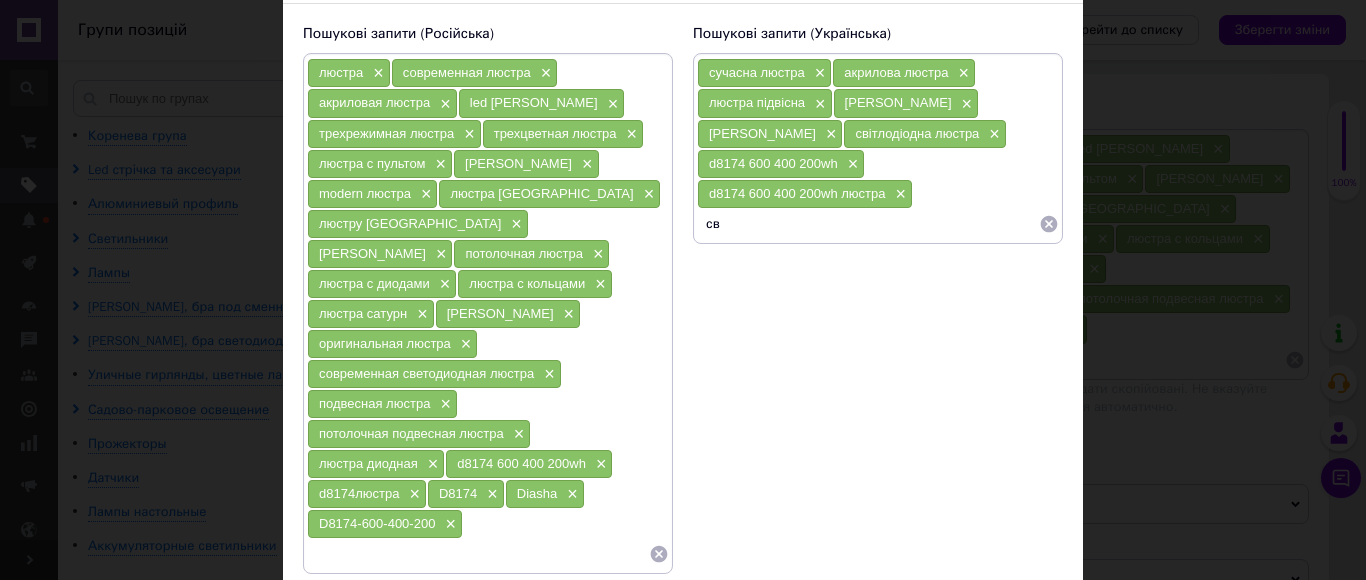 type on "с" 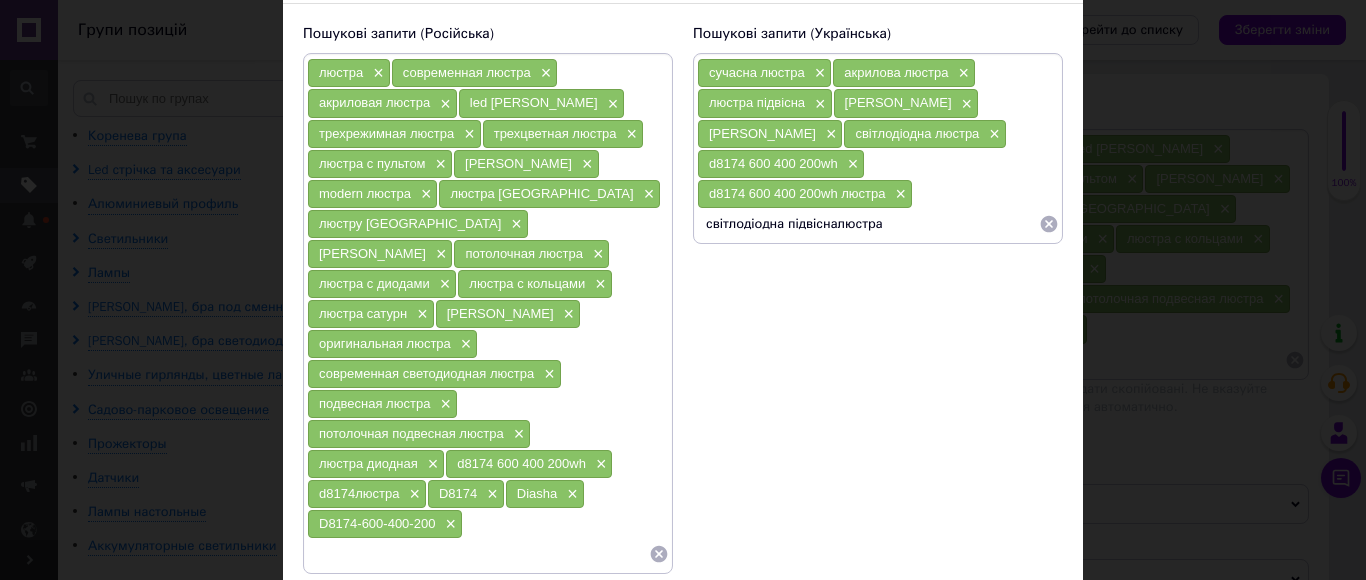 type on "світлодіодна підвісна люстра" 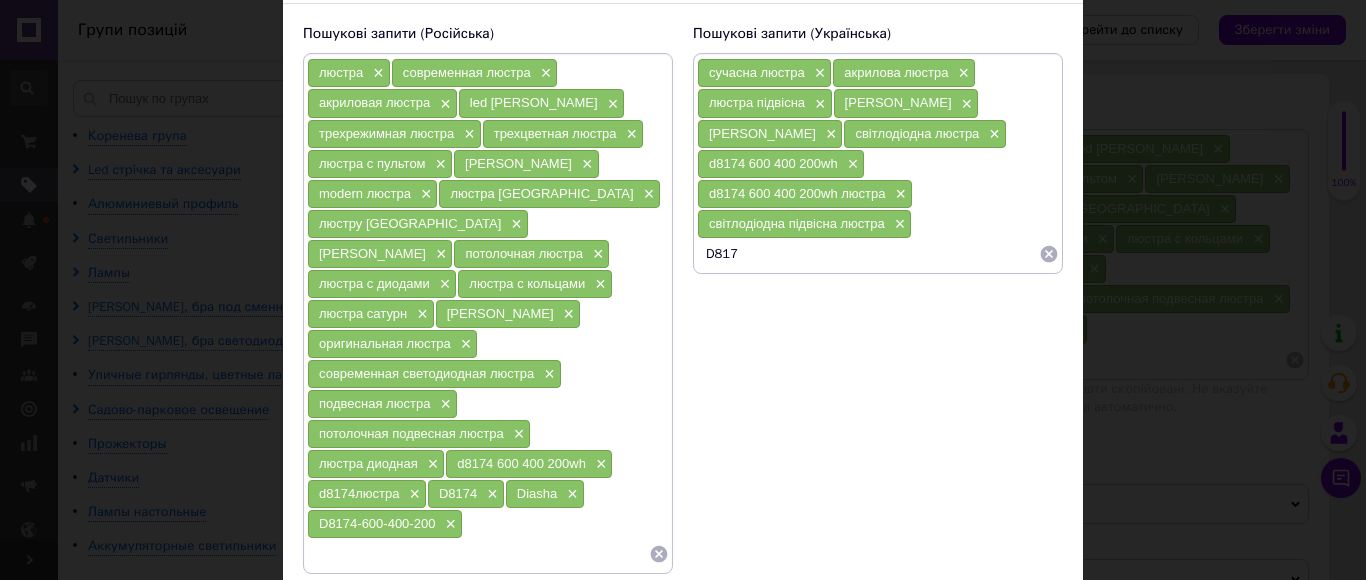 type on "D8174" 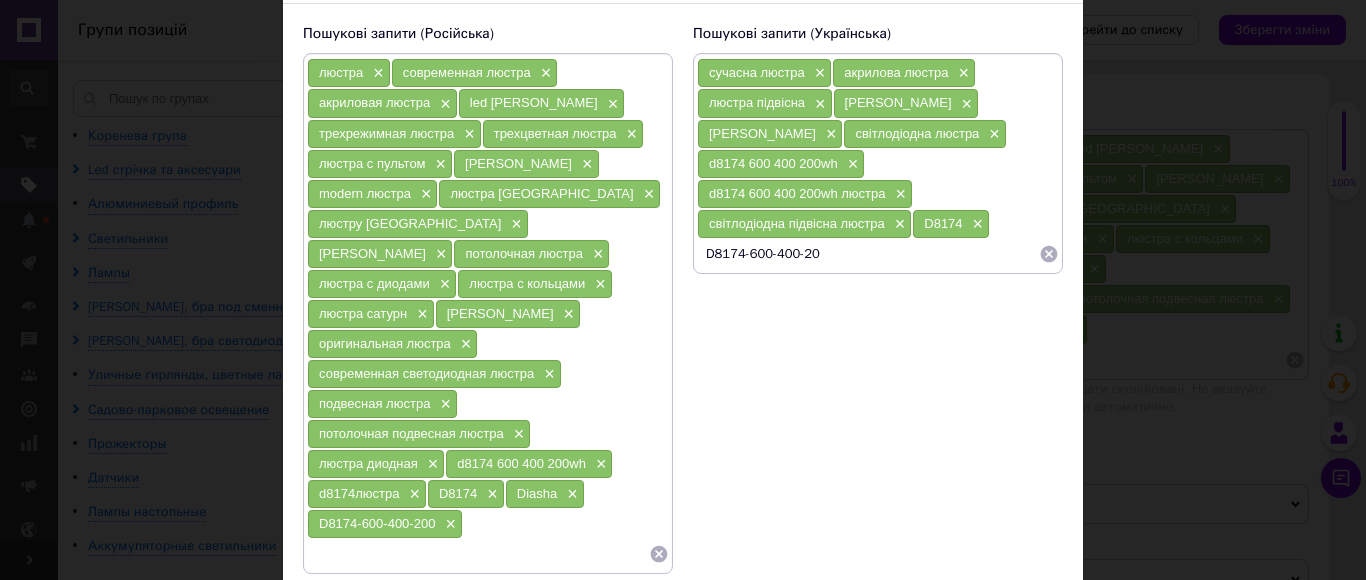 type on "D8174-600-400-200" 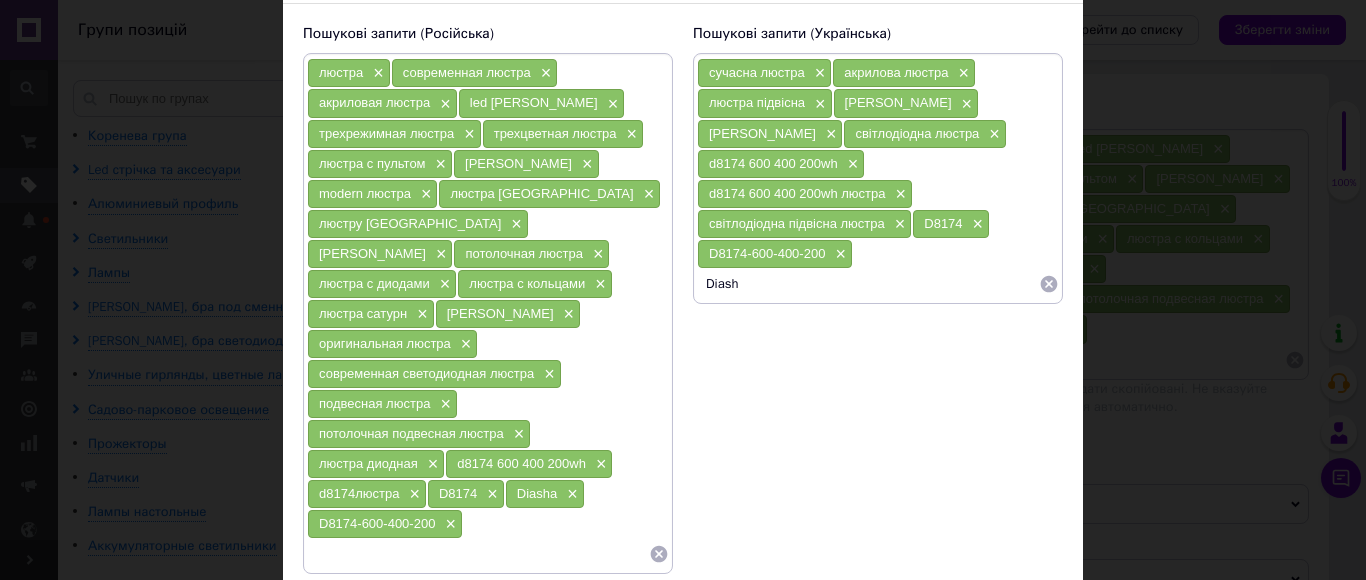 type on "Diasha" 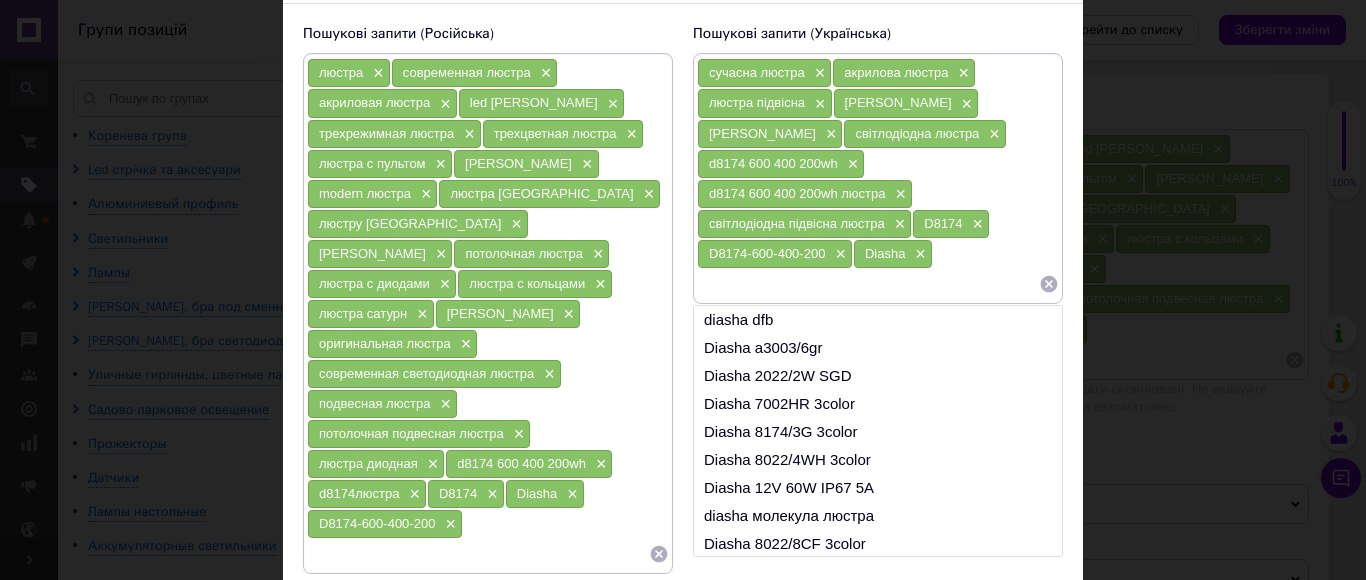 click at bounding box center [868, 284] 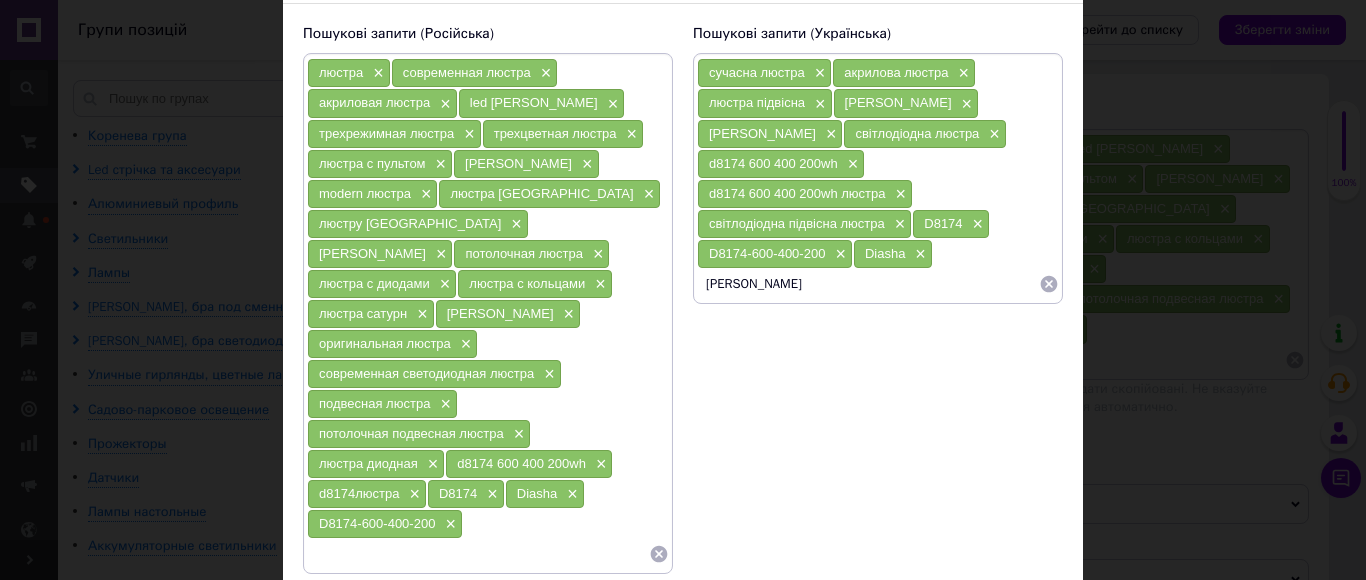 type on "[PERSON_NAME]" 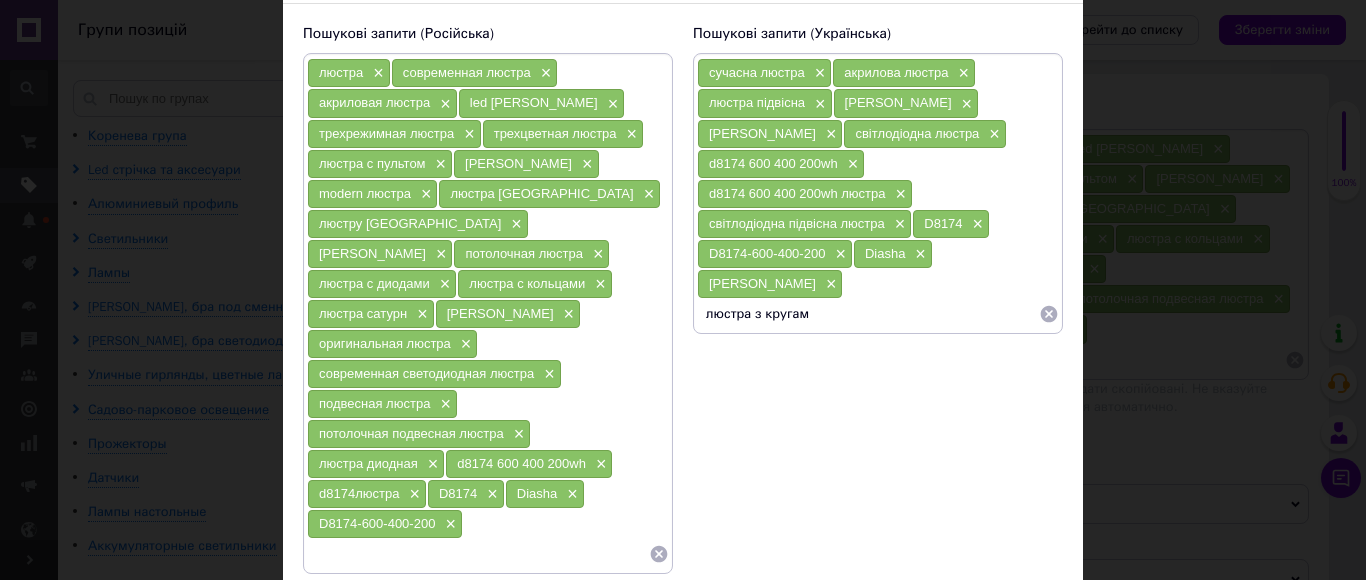 type on "люстра з кругами" 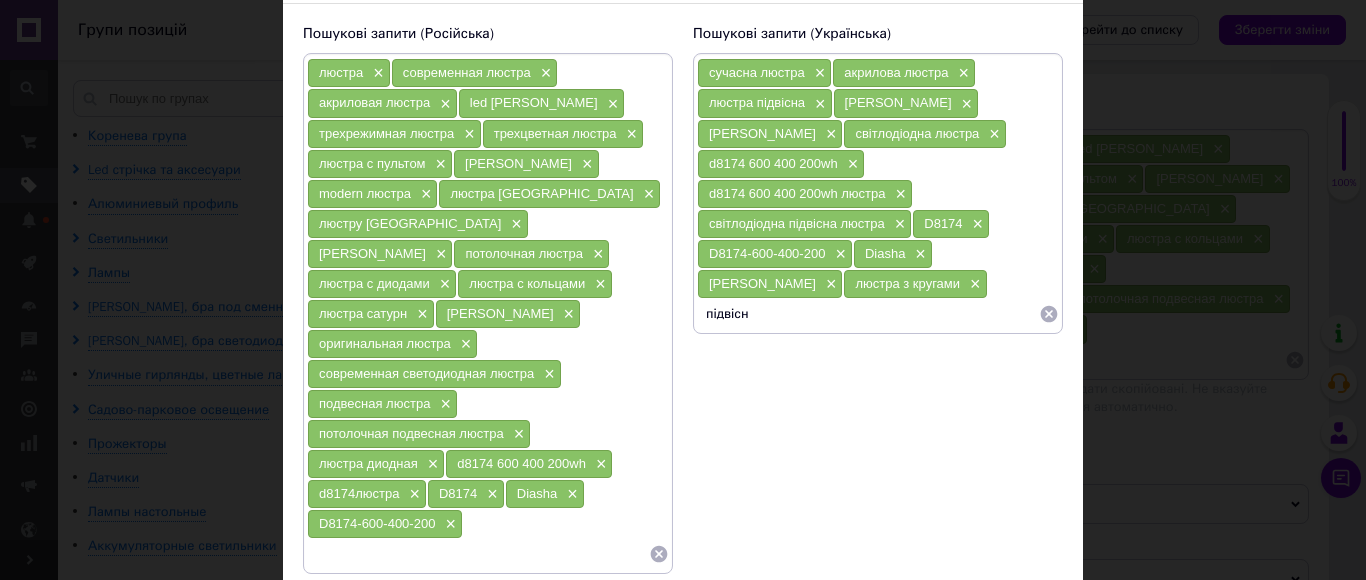 type on "підвісна" 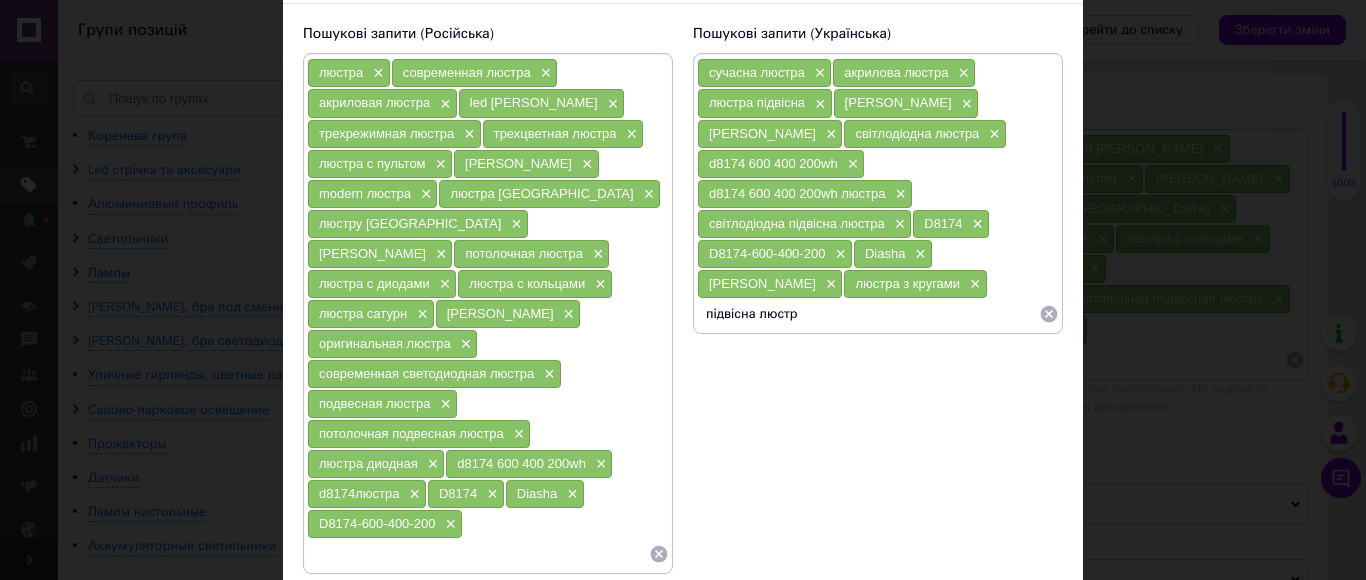 type on "підвісна люстра" 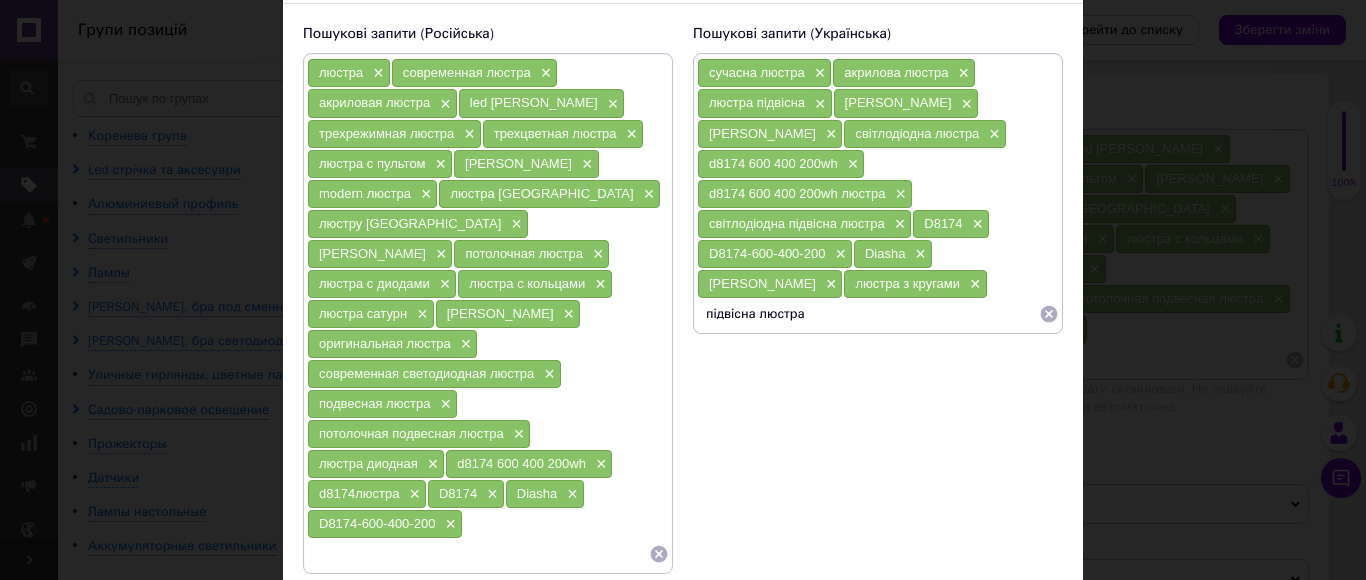 type 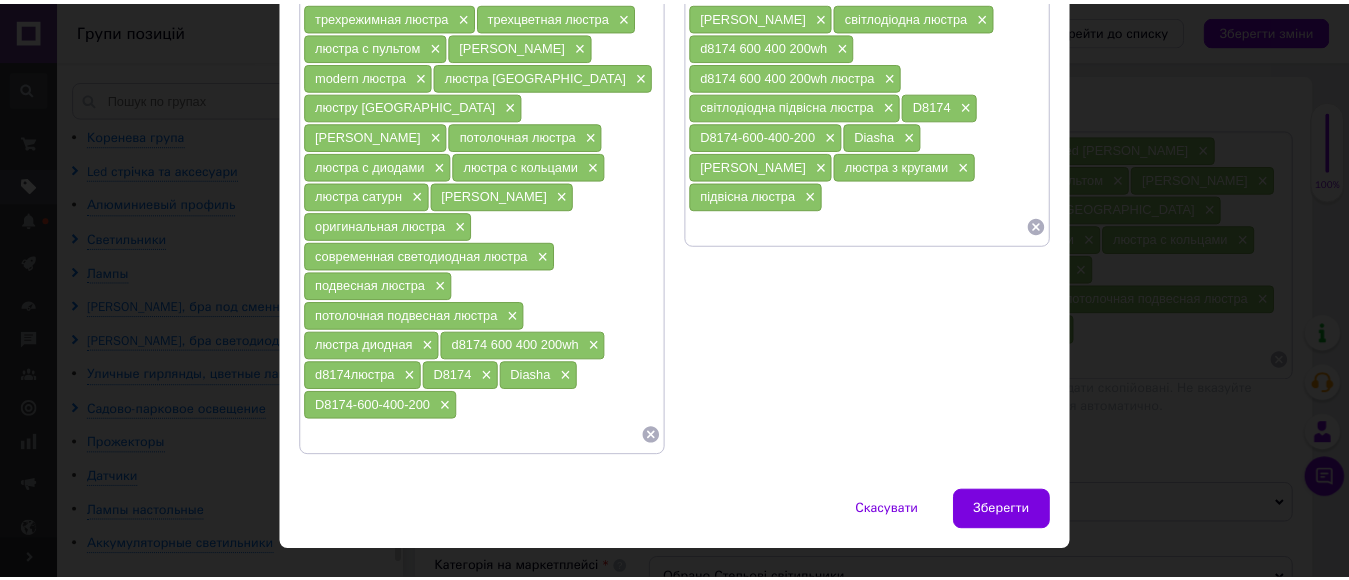 scroll, scrollTop: 268, scrollLeft: 0, axis: vertical 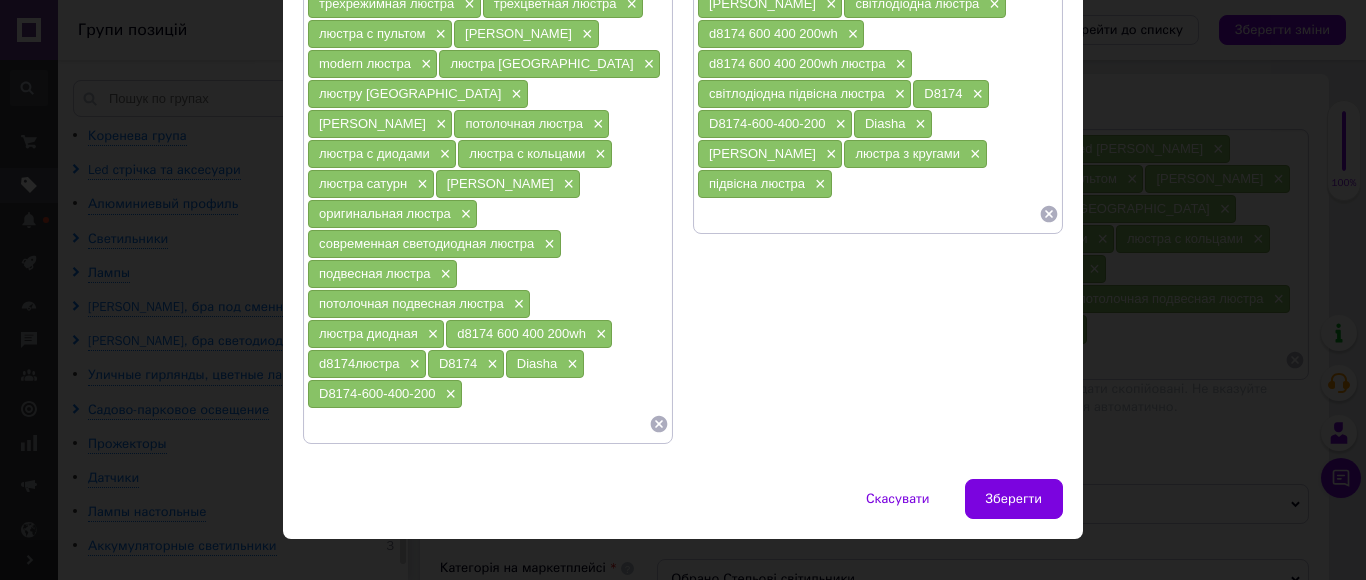 click on "Зберегти" at bounding box center (1014, 499) 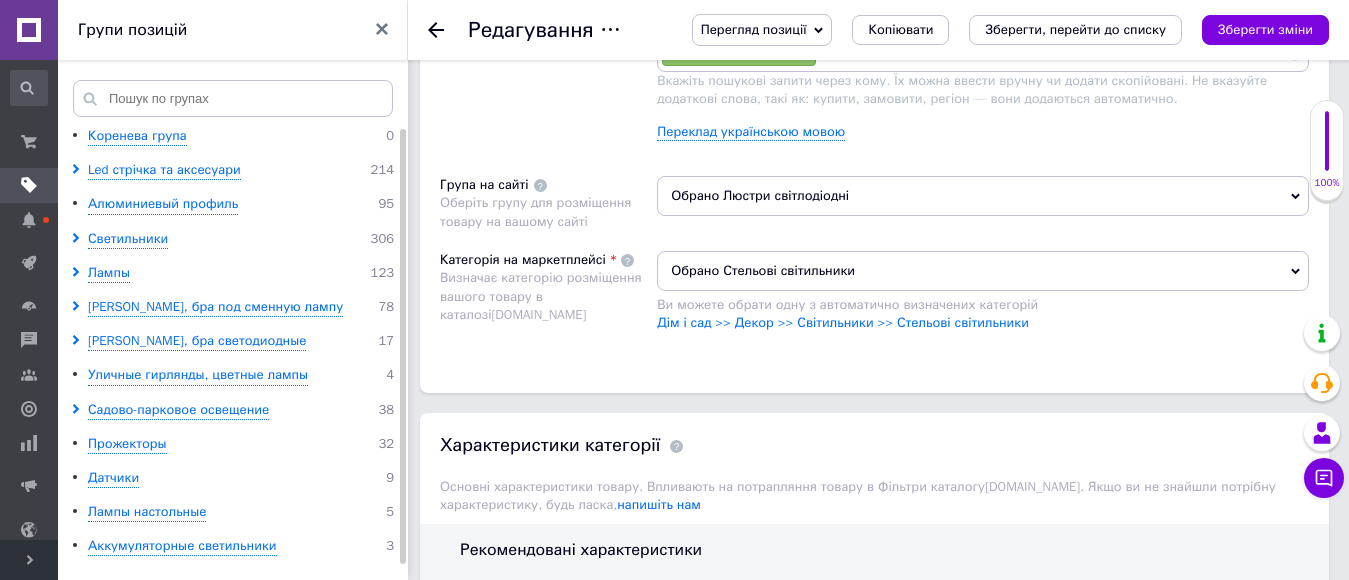 scroll, scrollTop: 1400, scrollLeft: 0, axis: vertical 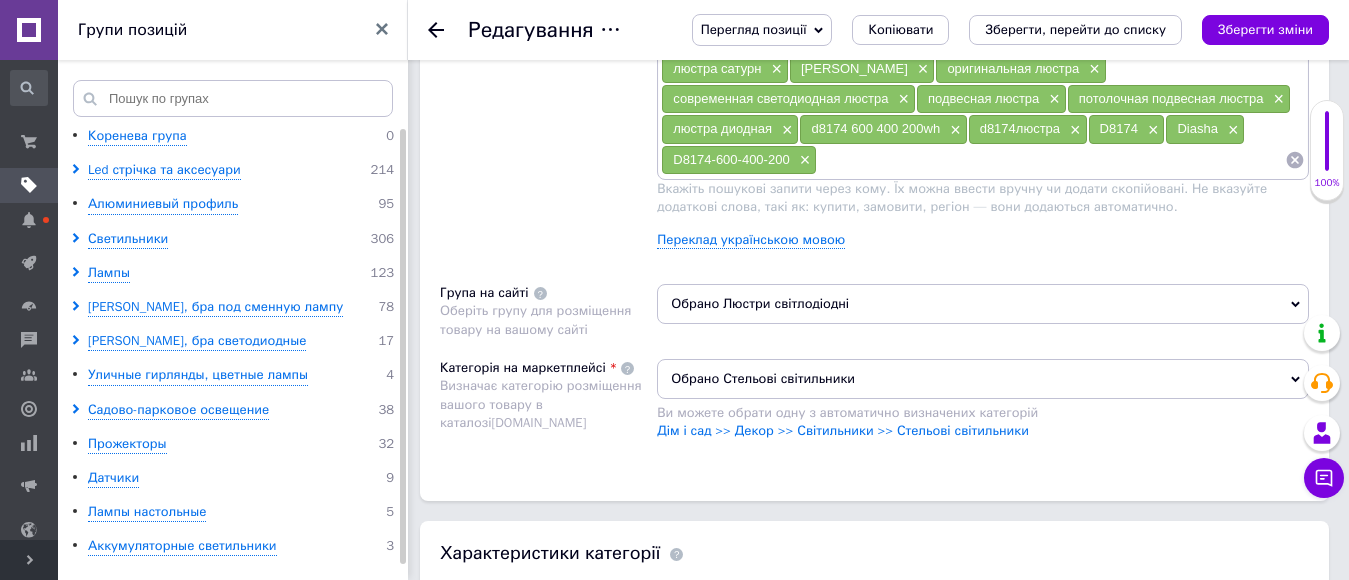 click on "Обрано Люстри світлодіодні" at bounding box center (983, 304) 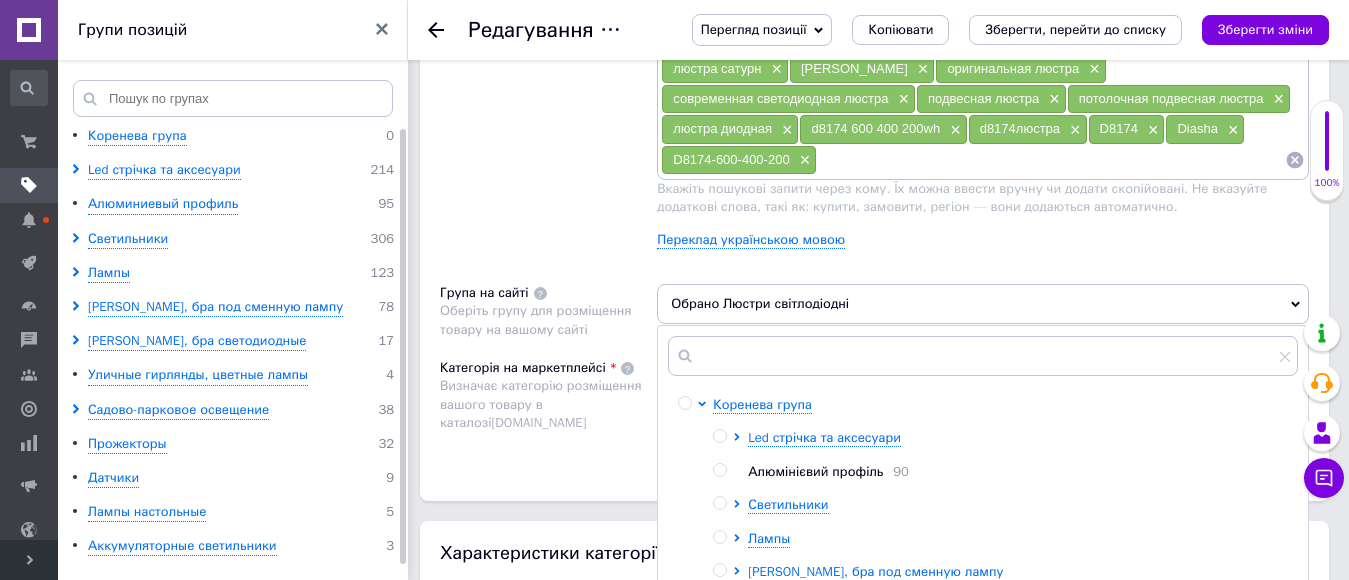 click on "Пошукові запити Використовуються для пошуку товару в каталозі  [DOMAIN_NAME]" at bounding box center (548, 96) 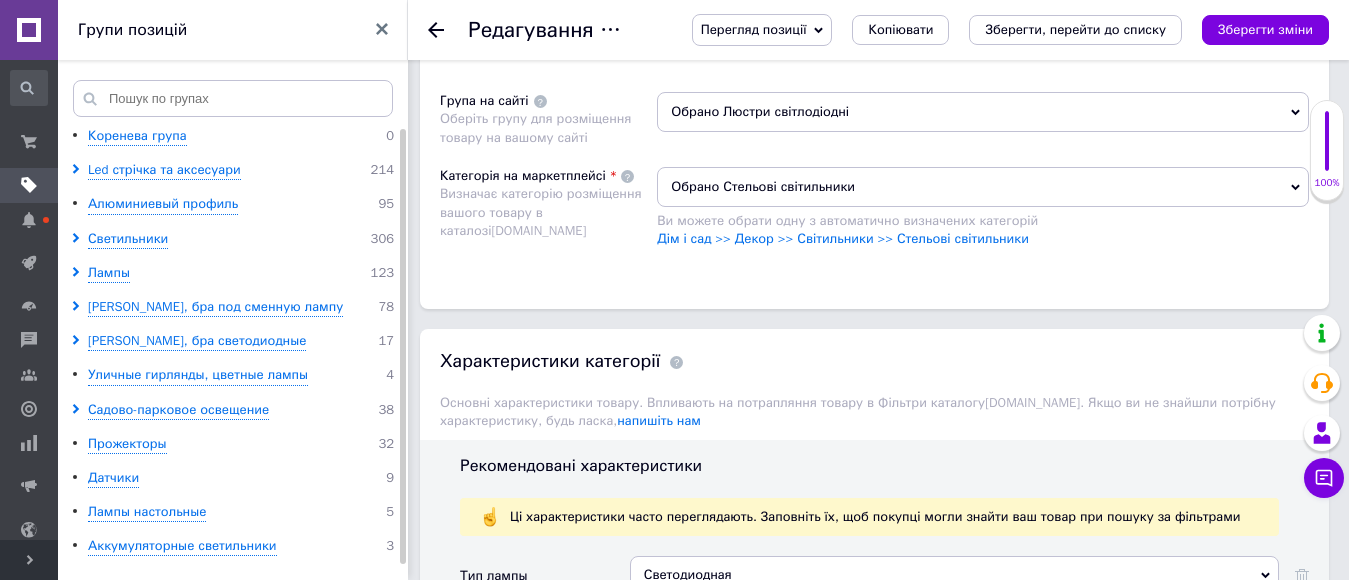 scroll, scrollTop: 1600, scrollLeft: 0, axis: vertical 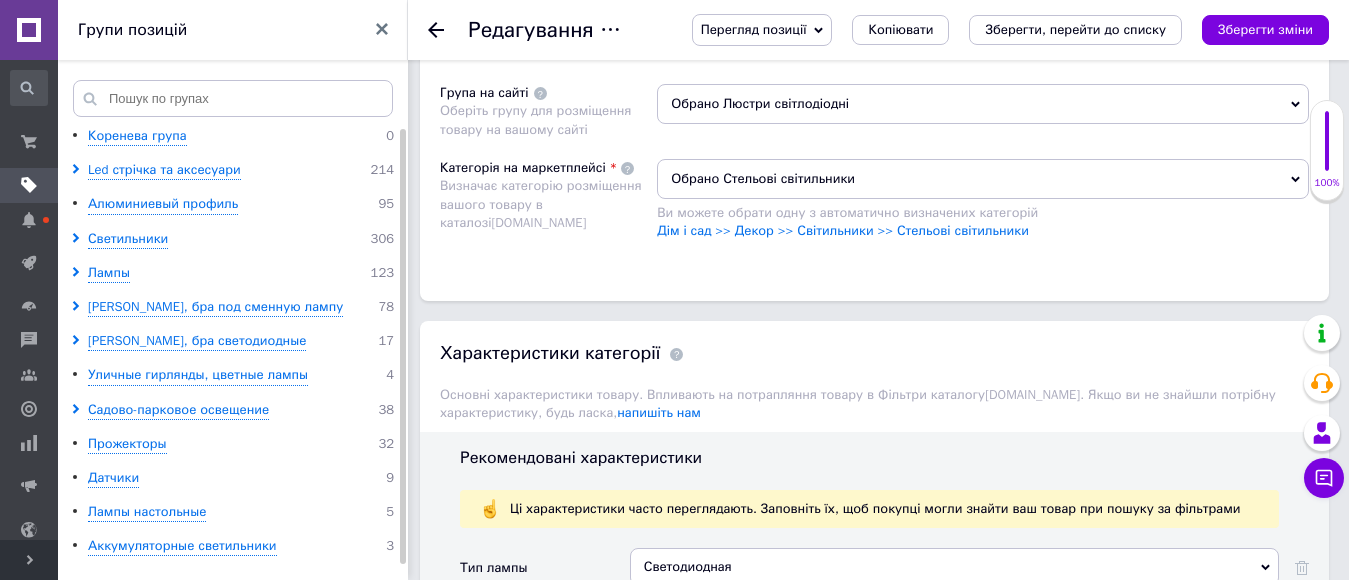 click on "Обрано Стельові світильники" at bounding box center (983, 179) 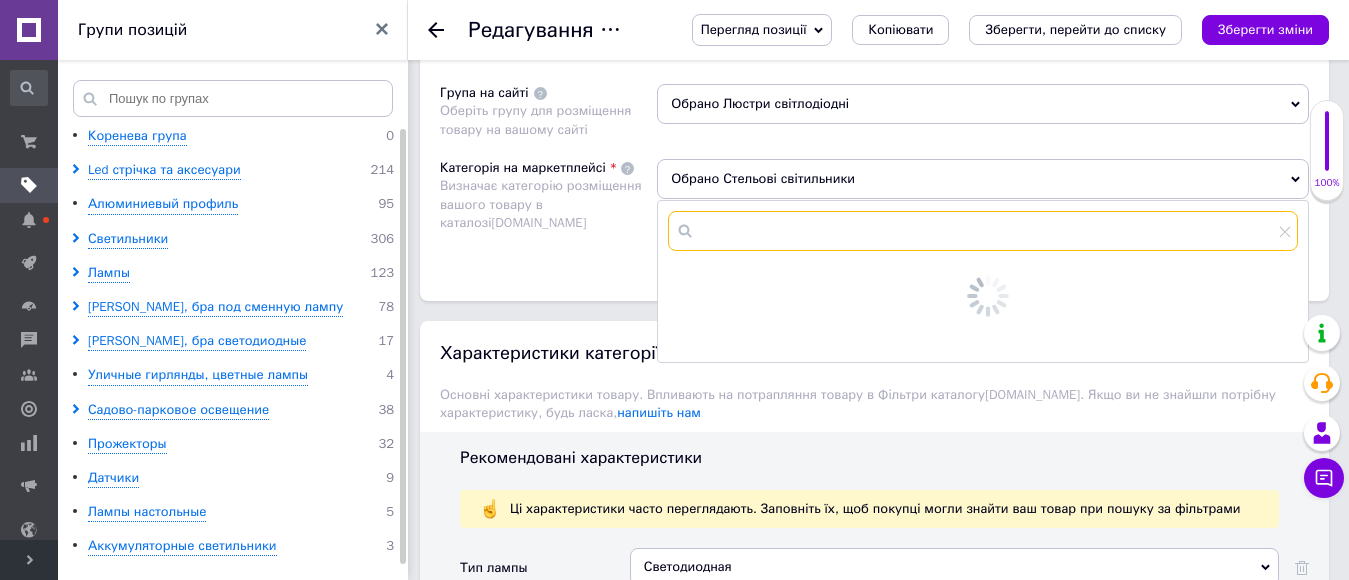 click at bounding box center (983, 231) 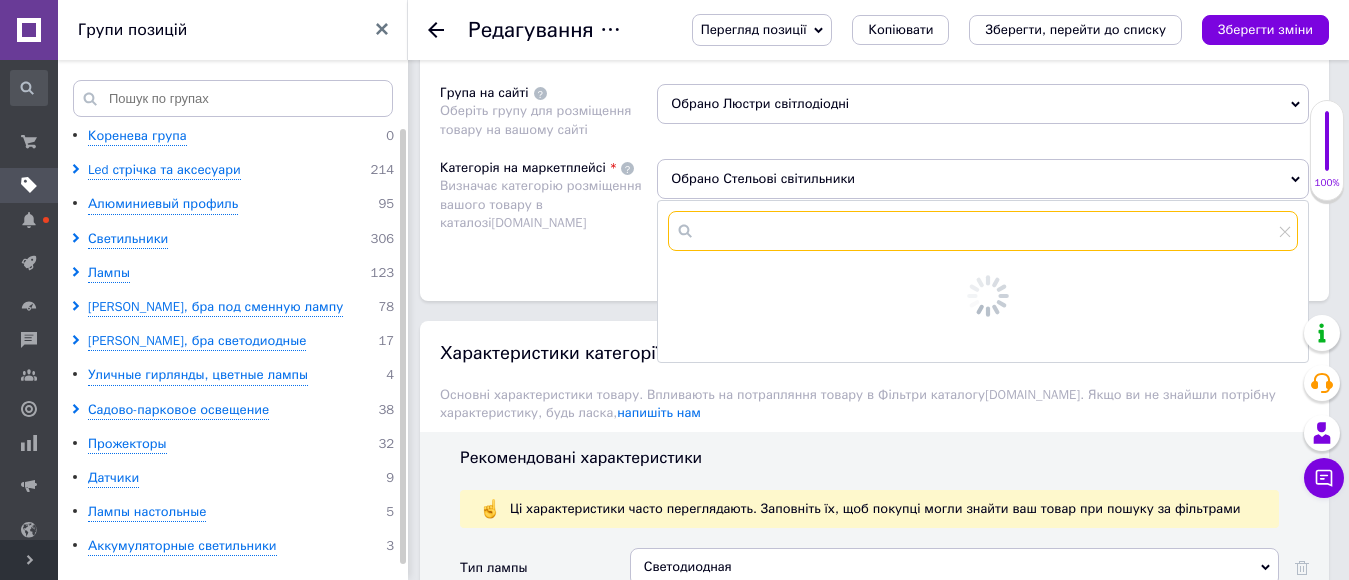 click at bounding box center (983, 231) 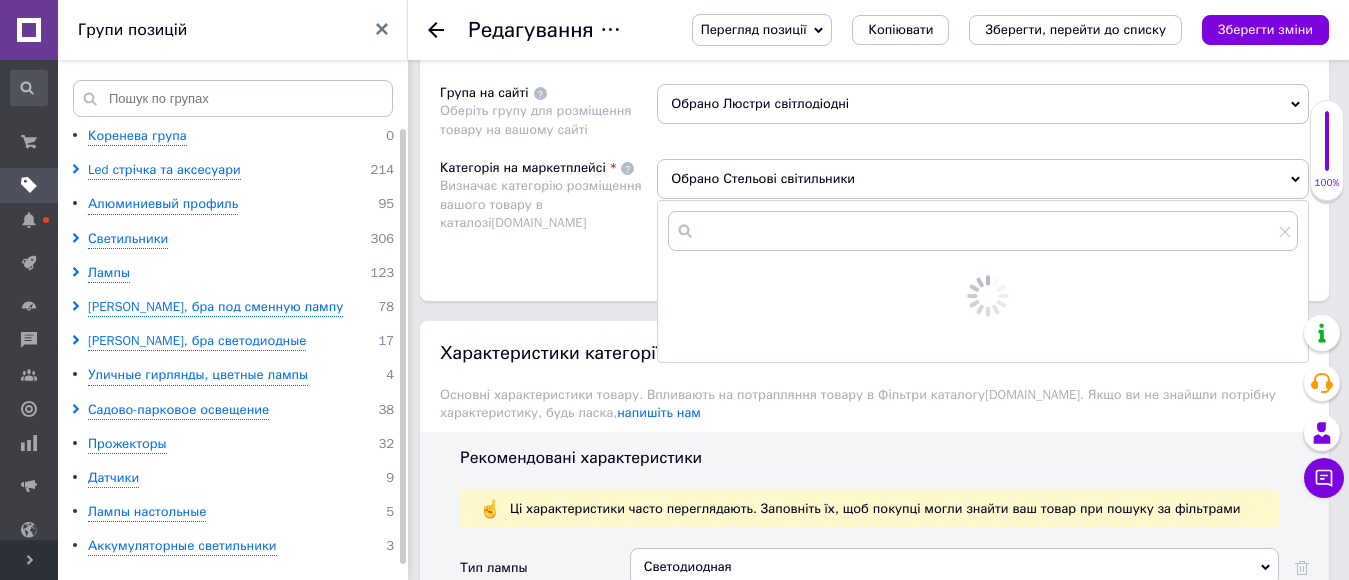 click on "Обрано Стельові світильники" at bounding box center (983, 179) 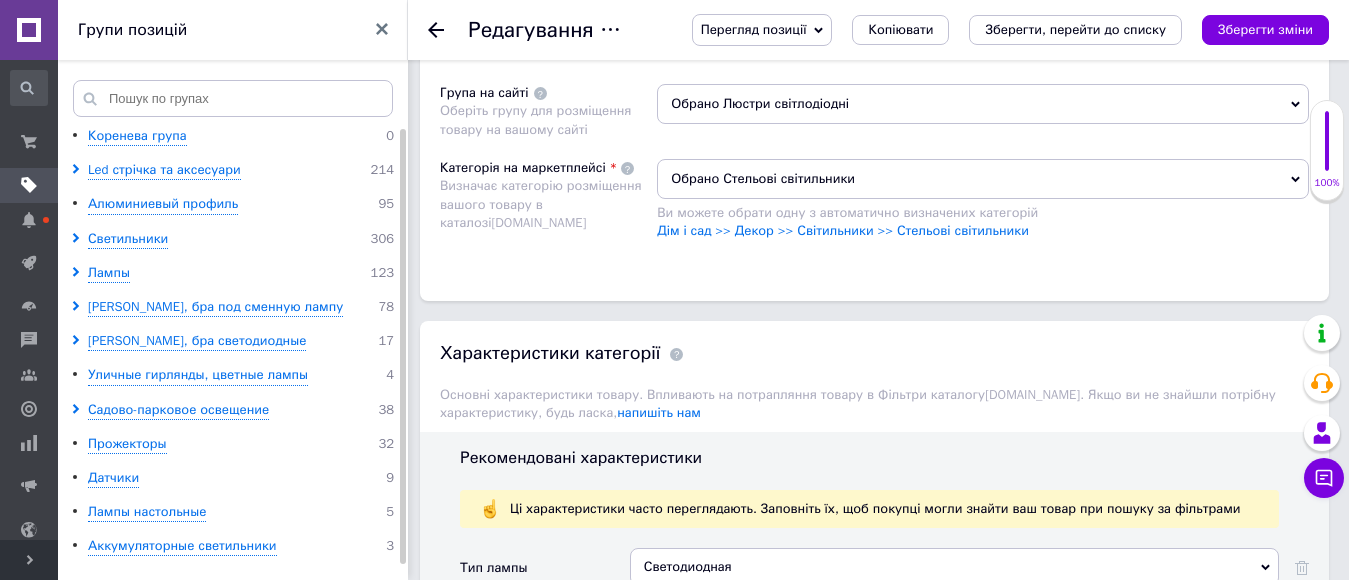 click on "Обрано Стельові світильники" at bounding box center [983, 179] 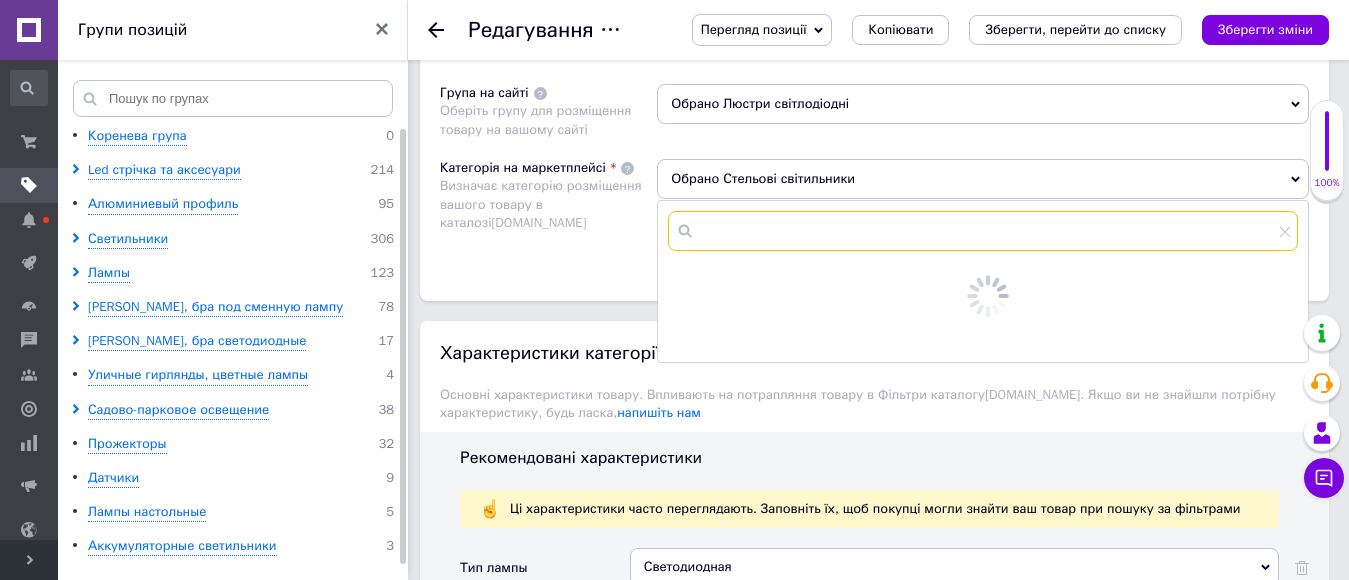 click at bounding box center [983, 231] 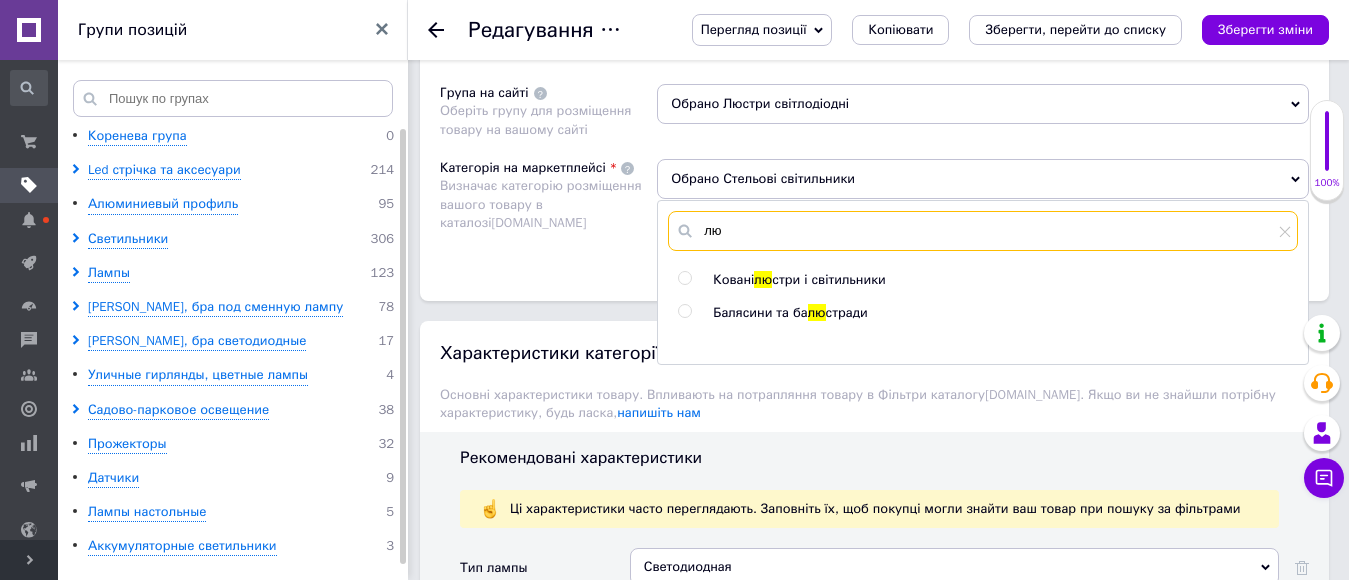 type on "л" 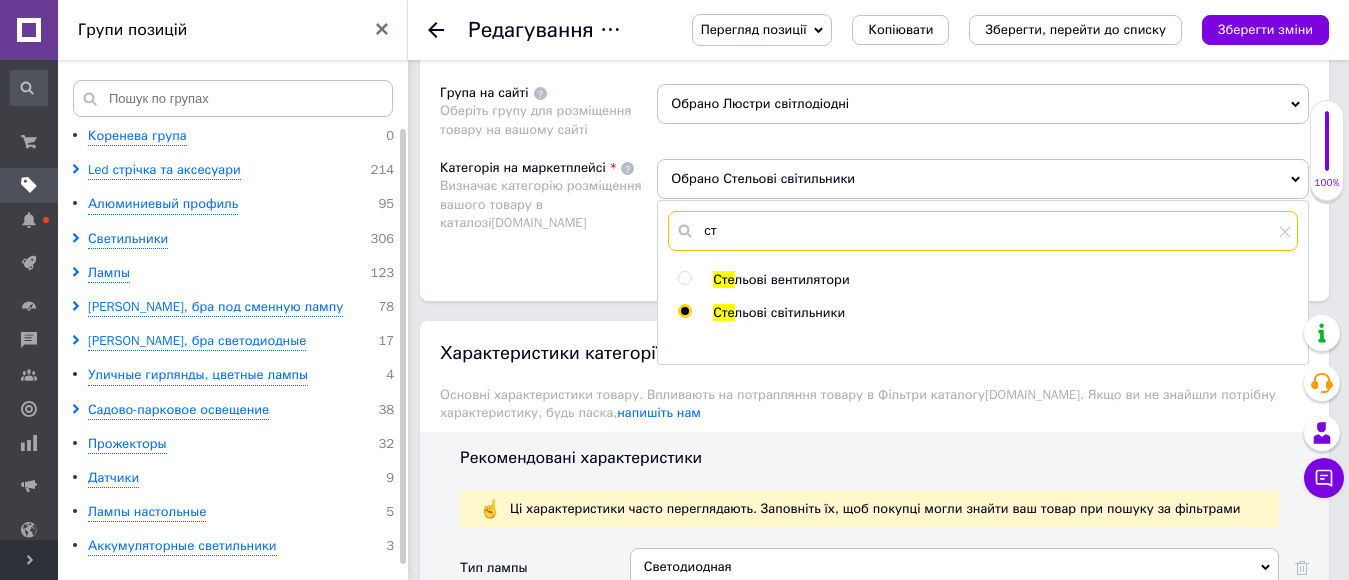 type on "с" 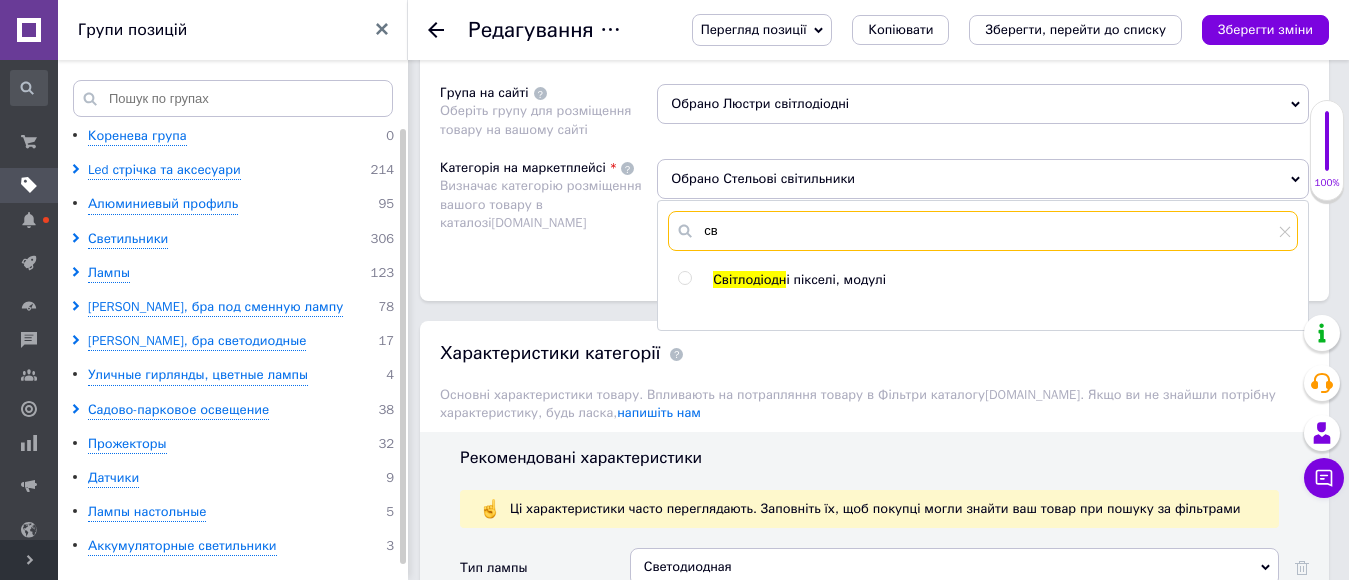 type on "с" 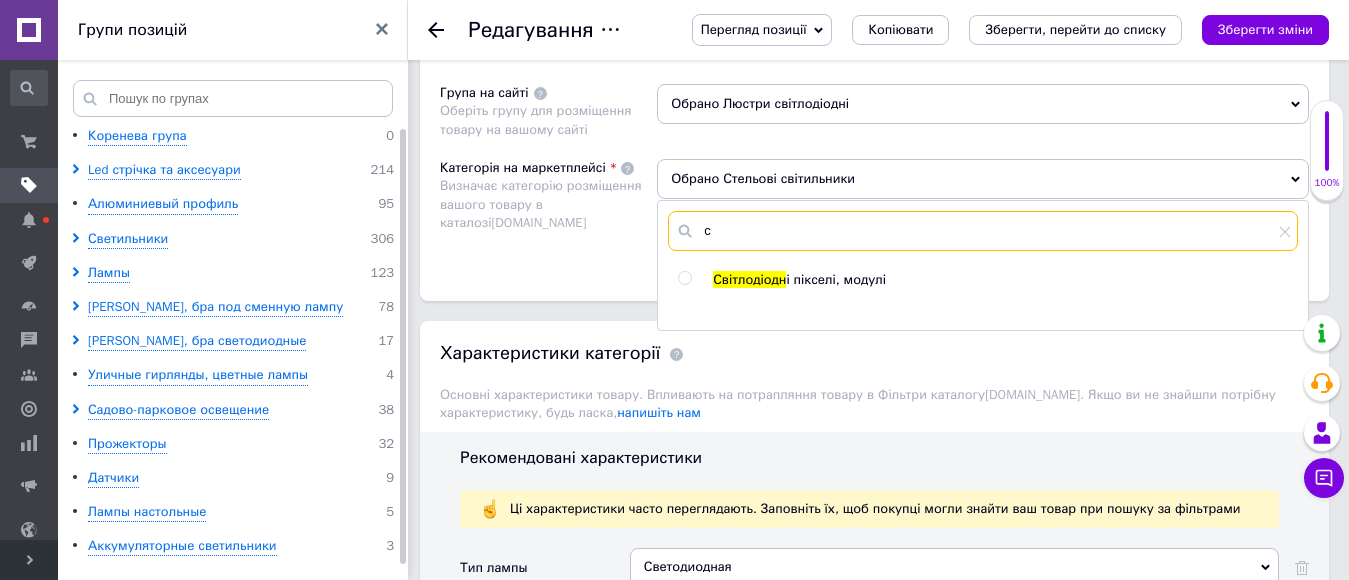 type 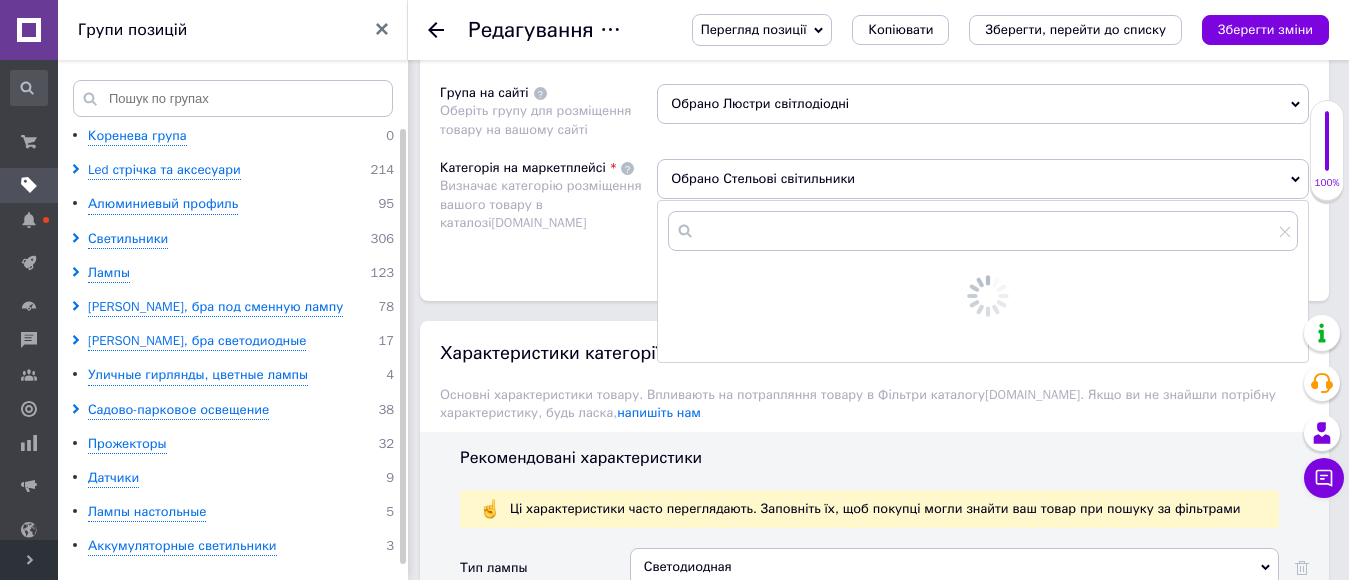 click on "Розміщення Пошукові запити Використовуються для пошуку товару в каталозі  [DOMAIN_NAME] люстра × современная люстра × акриловая люстра × led люстра × трехрежимная люстра × трехцветная люстра × люстра с пультом × [PERSON_NAME] × modern люстра × люстра одесса × люстру одесса × [PERSON_NAME] тек × потолочная люстра × люстра с диодами × люстра с кольцами × люстра сатурн × [PERSON_NAME] × оригинальная люстра × современная светодиодная люстра × подвесная люстра × потолочная подвесная люстра × люстра диодная × d8174 600 400 200wh × d8174люстра × D8174 × Diasha × D8174-600-400-200 × Група на сайті" at bounding box center (874, -13) 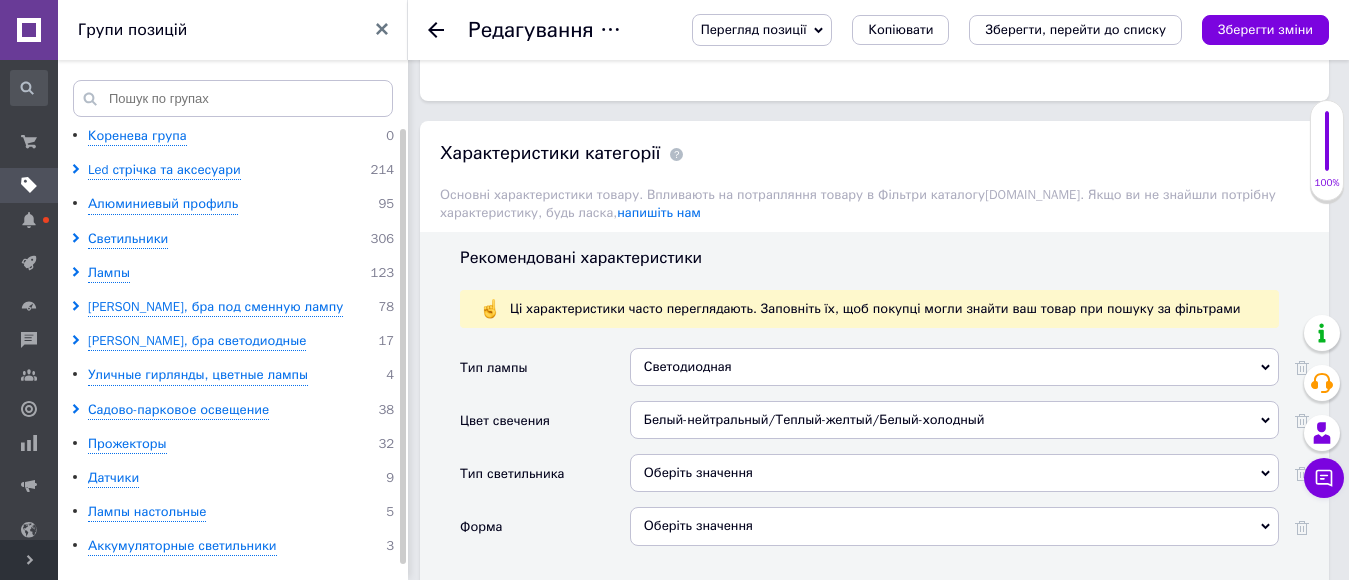 scroll, scrollTop: 2000, scrollLeft: 0, axis: vertical 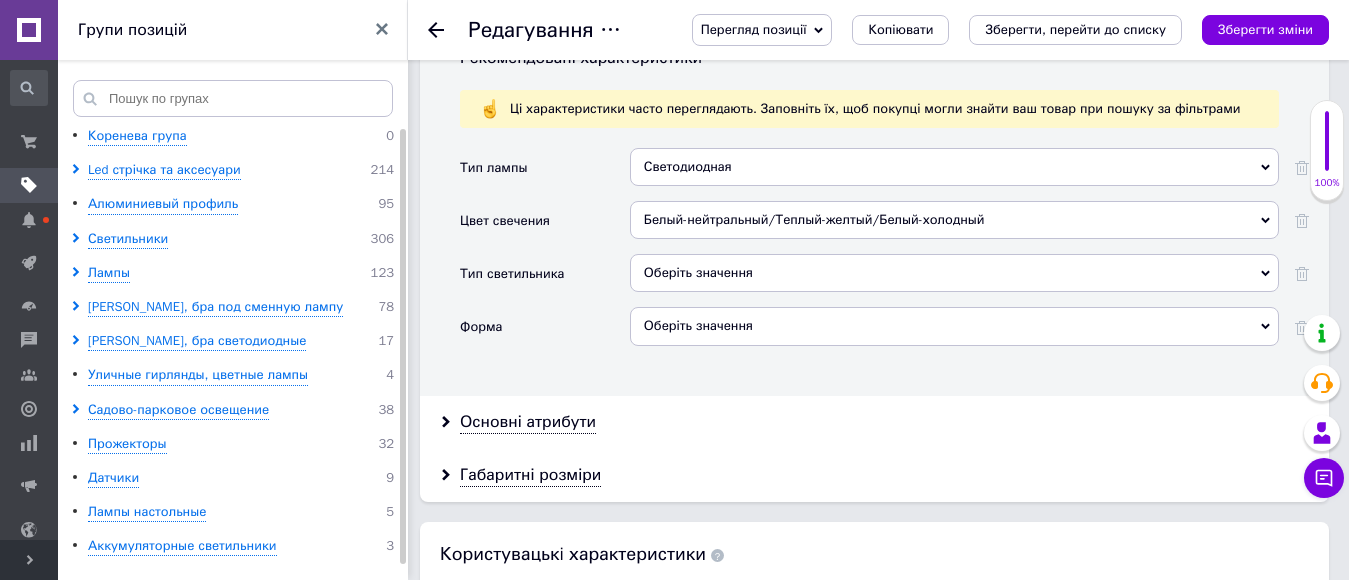 click on "Оберіть значення" at bounding box center (954, 273) 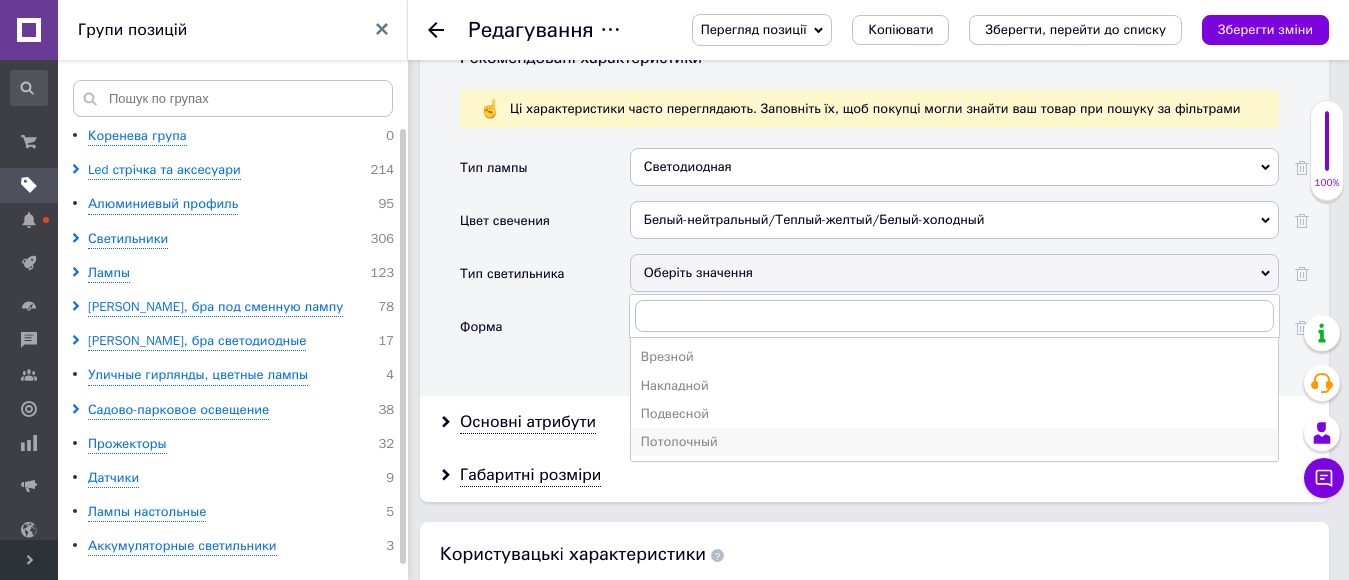 click on "Потолочный" at bounding box center [954, 442] 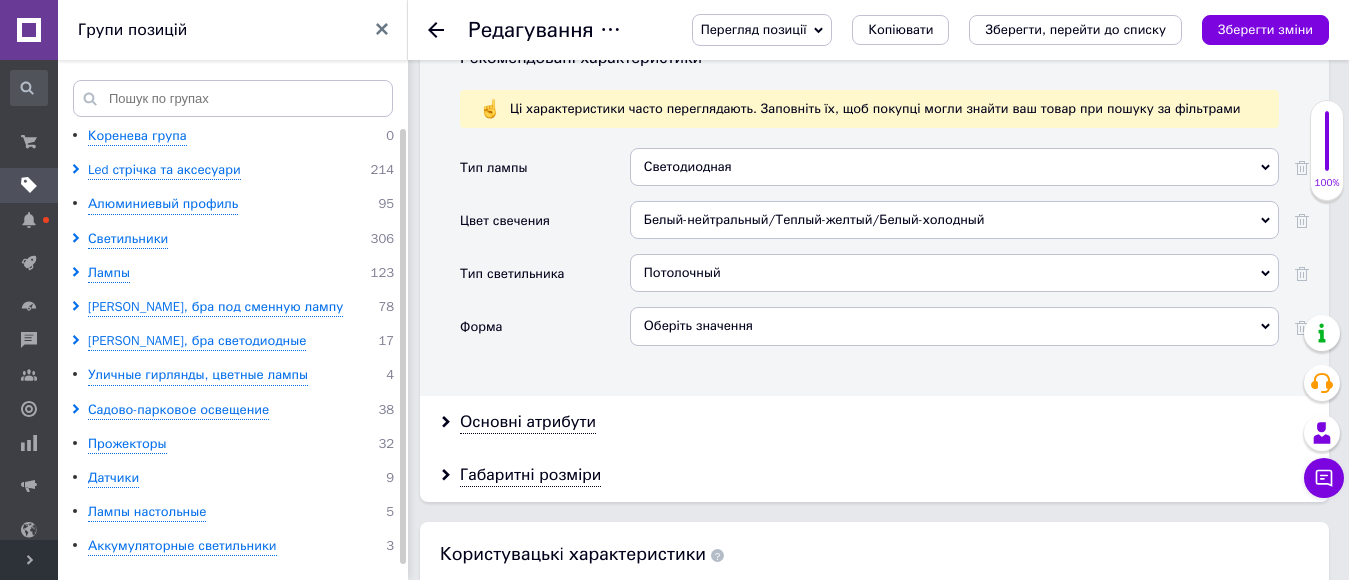 click on "Оберіть значення" at bounding box center (954, 326) 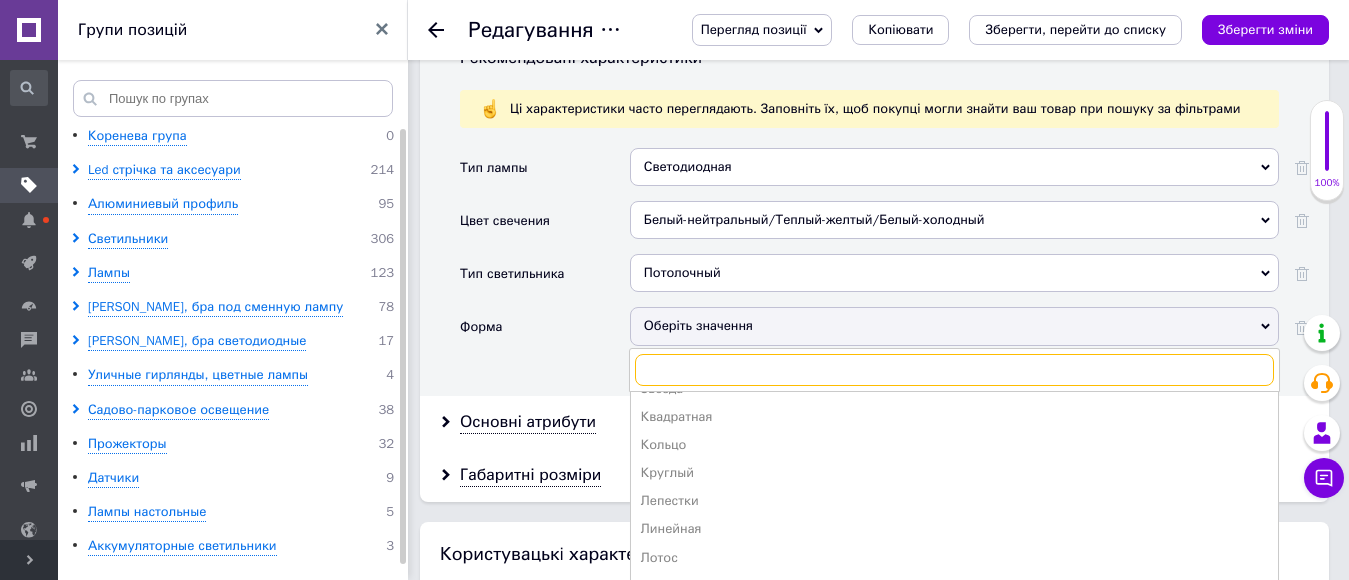 scroll, scrollTop: 0, scrollLeft: 0, axis: both 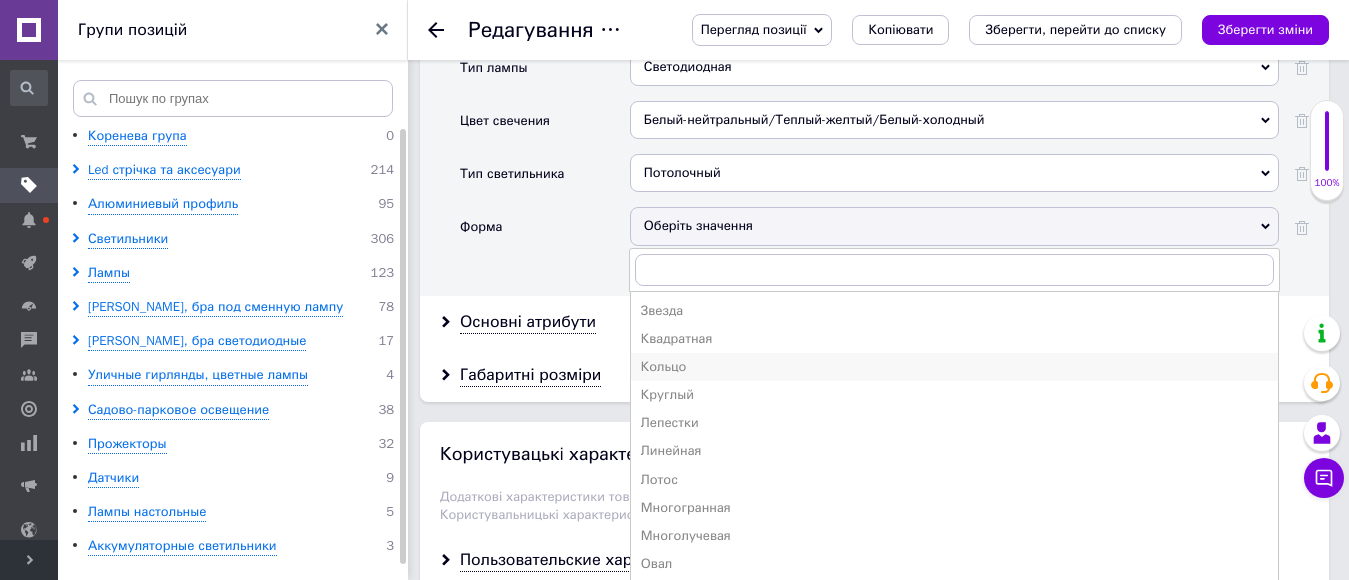 click on "Кольцо" at bounding box center [954, 367] 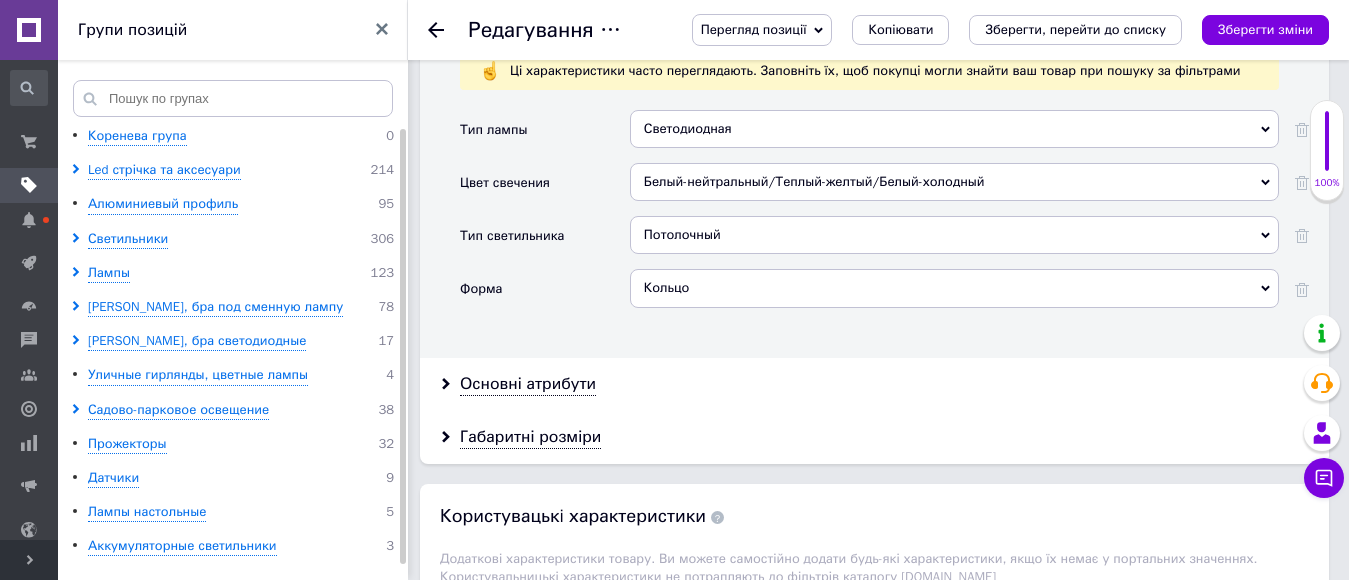 scroll, scrollTop: 2000, scrollLeft: 0, axis: vertical 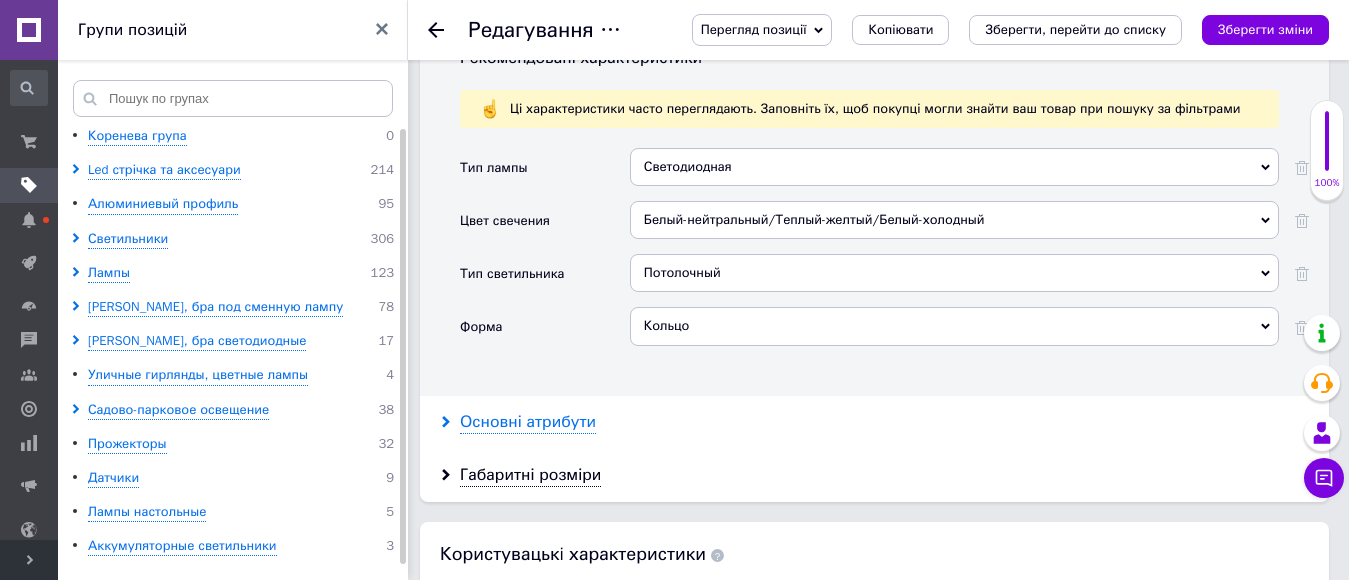 click on "Основні атрибути" at bounding box center [528, 422] 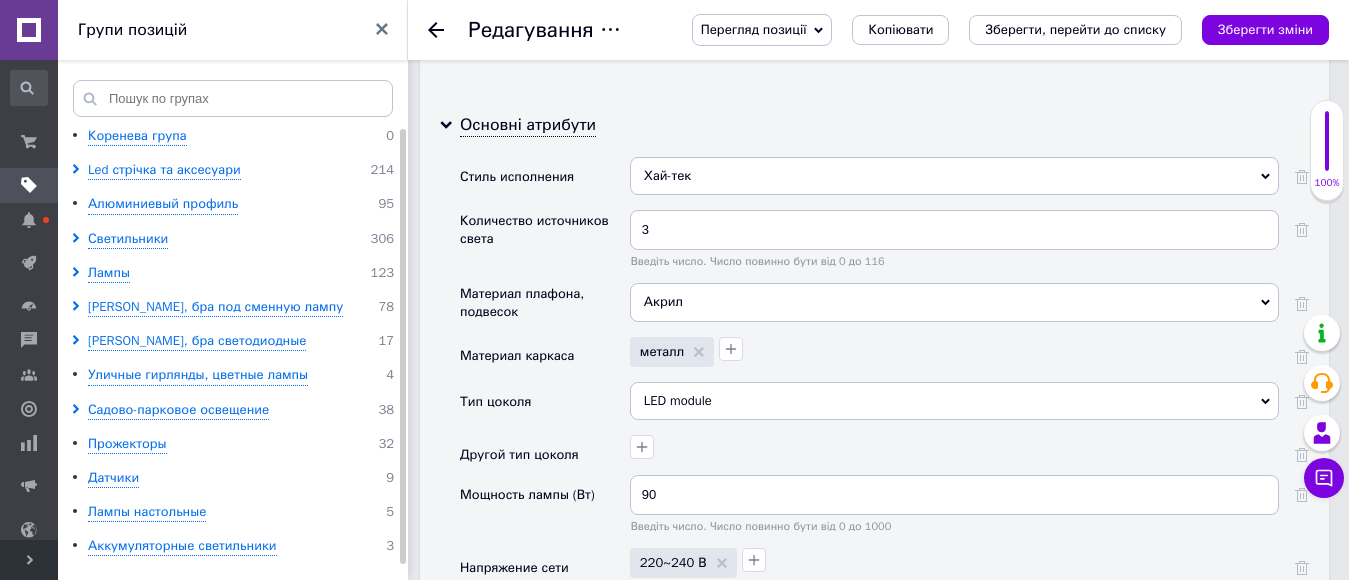 scroll, scrollTop: 2300, scrollLeft: 0, axis: vertical 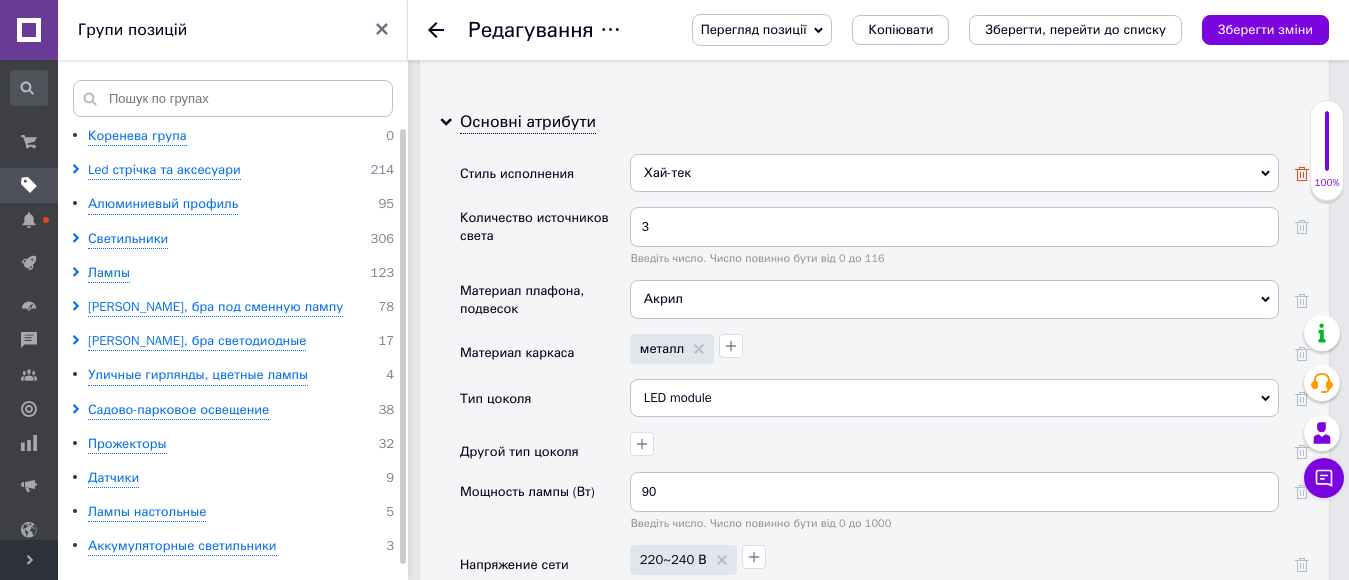 click 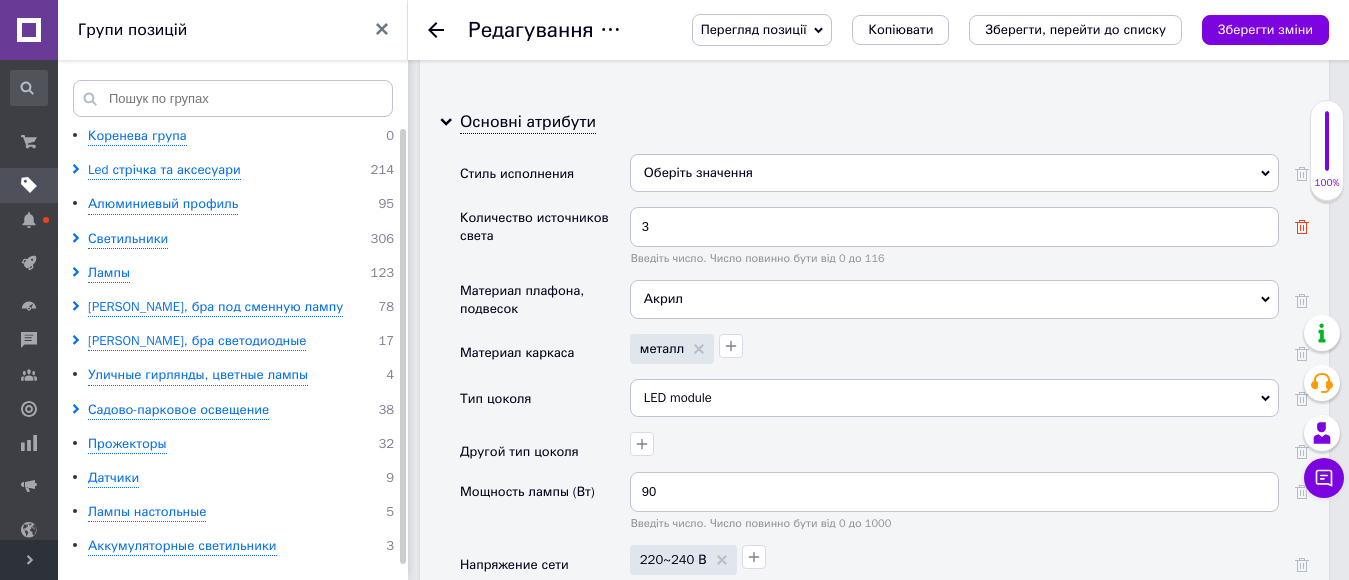 click 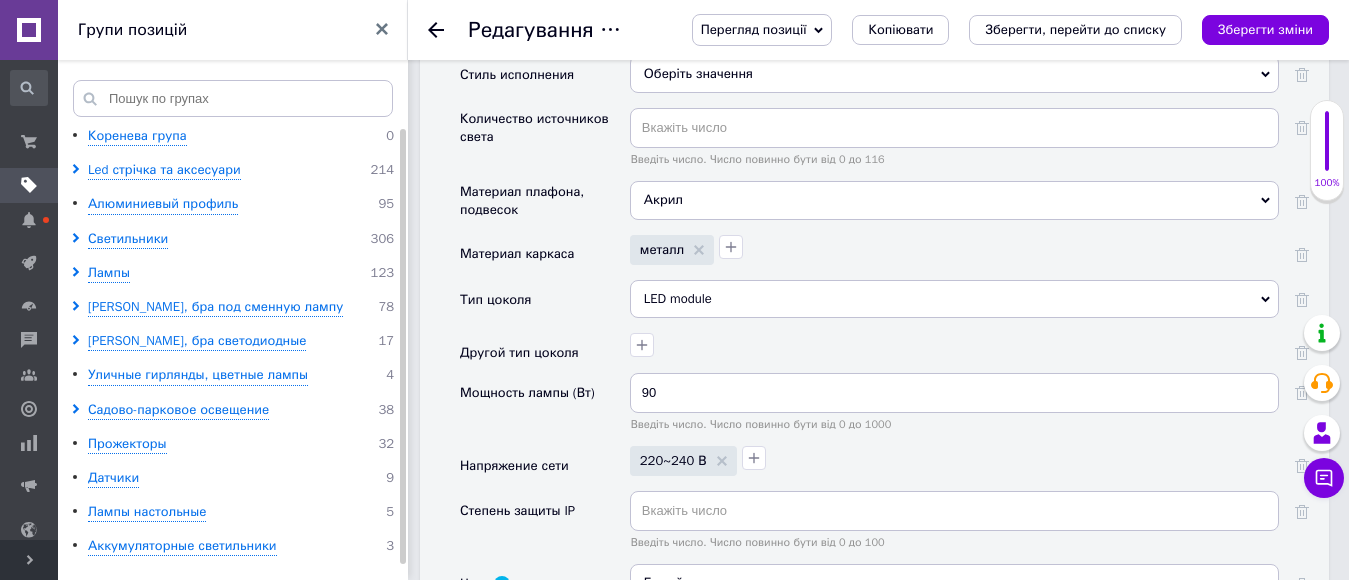 scroll, scrollTop: 2400, scrollLeft: 0, axis: vertical 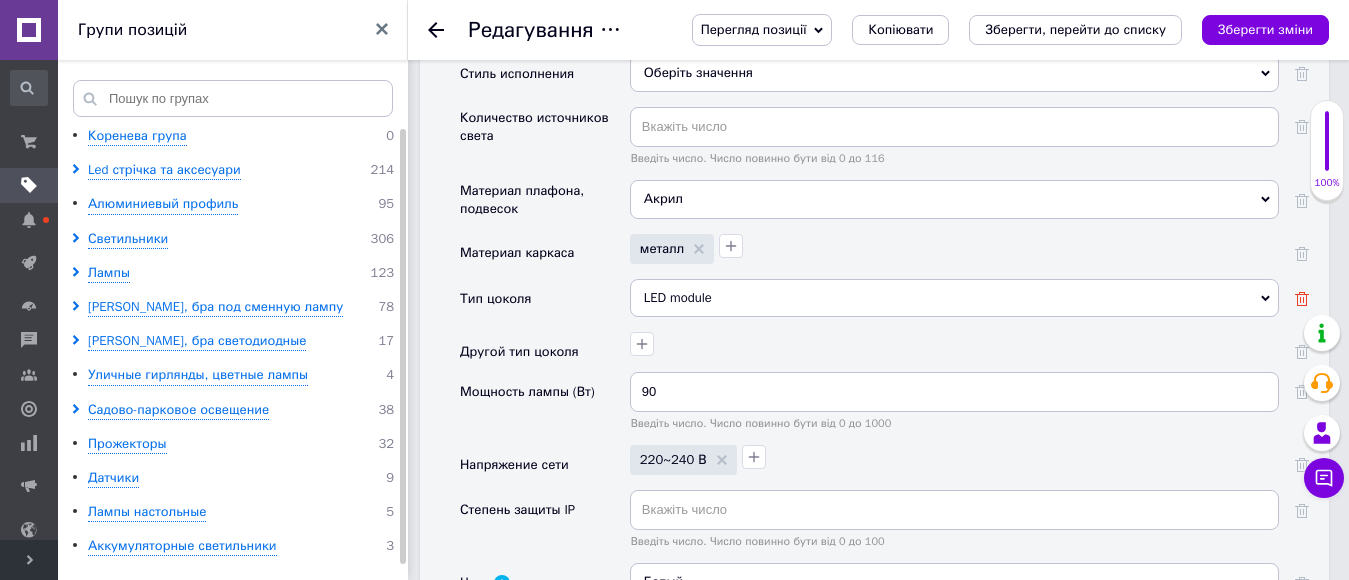 click 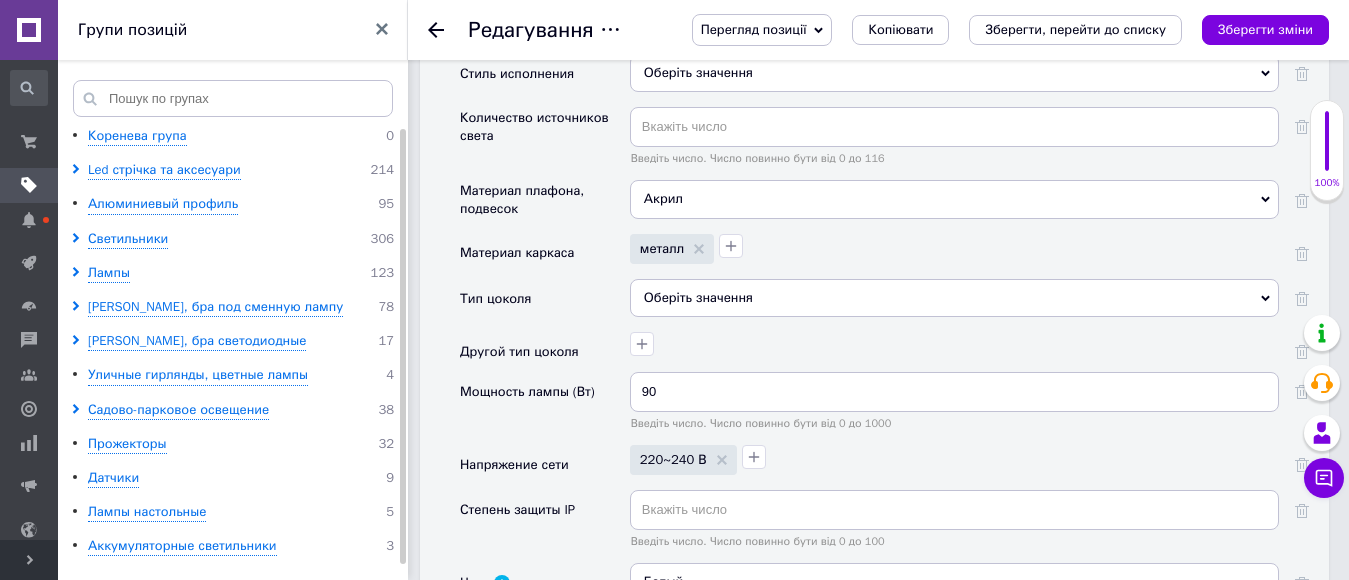 scroll, scrollTop: 2600, scrollLeft: 0, axis: vertical 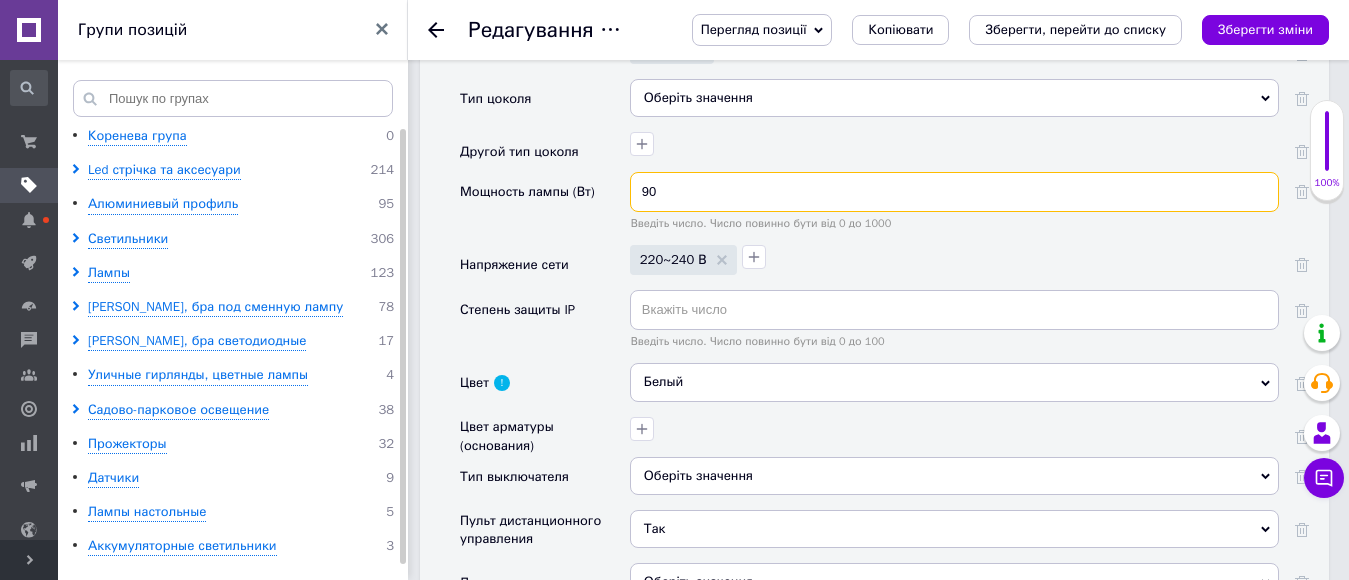 drag, startPoint x: 702, startPoint y: 201, endPoint x: 489, endPoint y: 187, distance: 213.4596 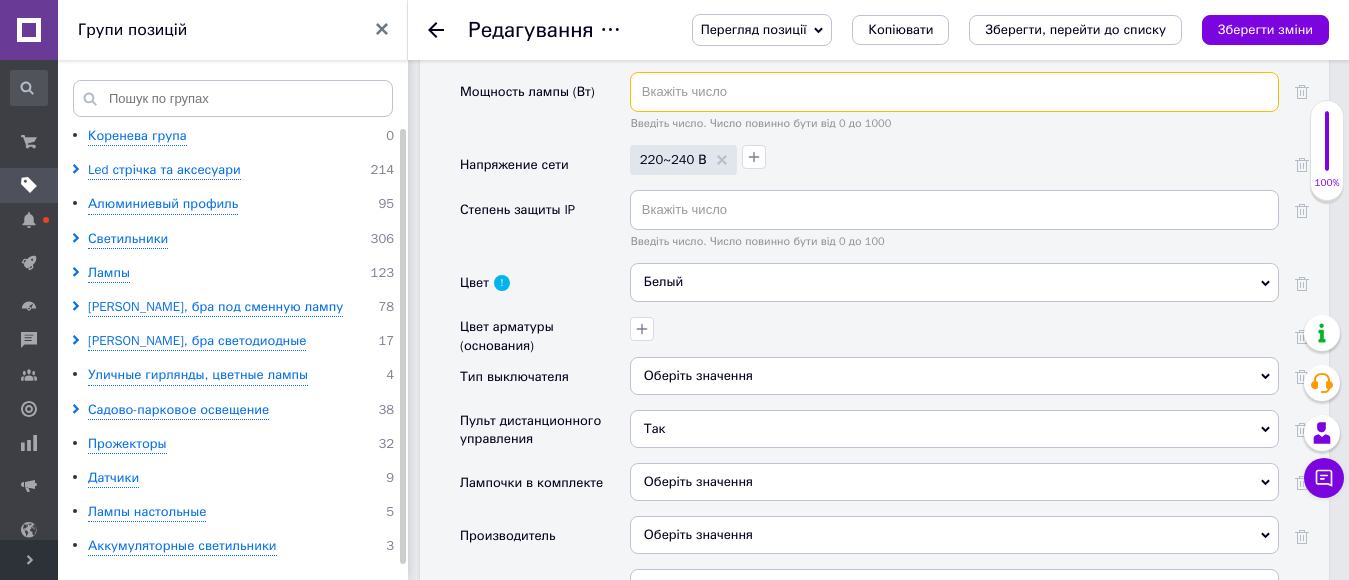 scroll, scrollTop: 2800, scrollLeft: 0, axis: vertical 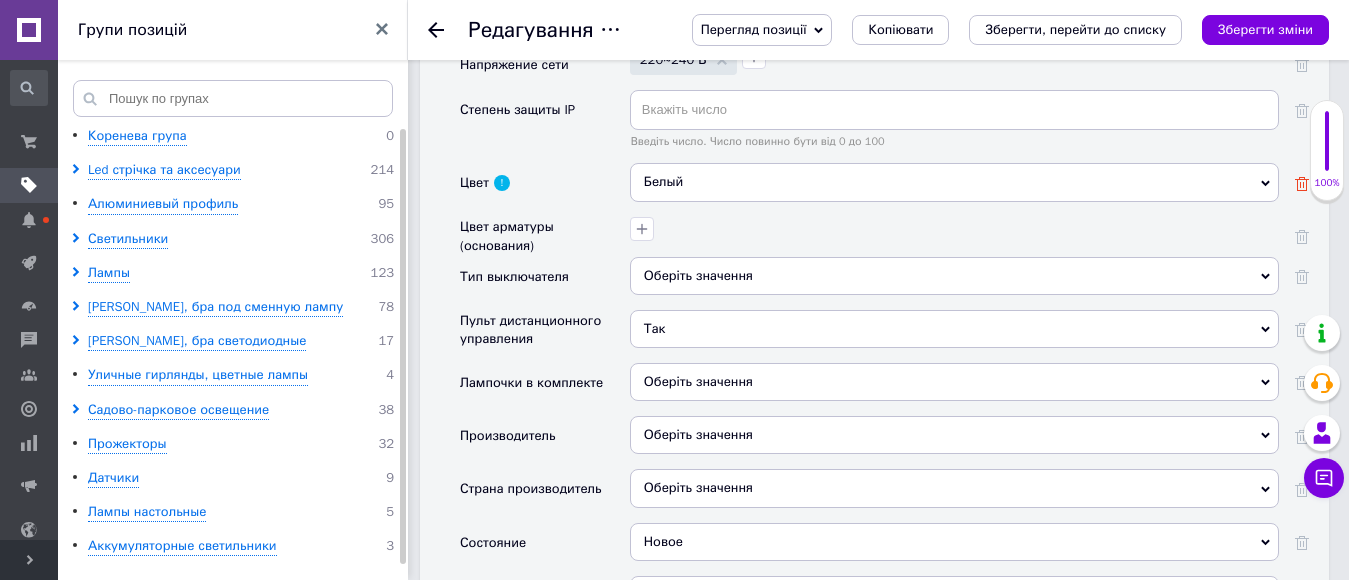 type 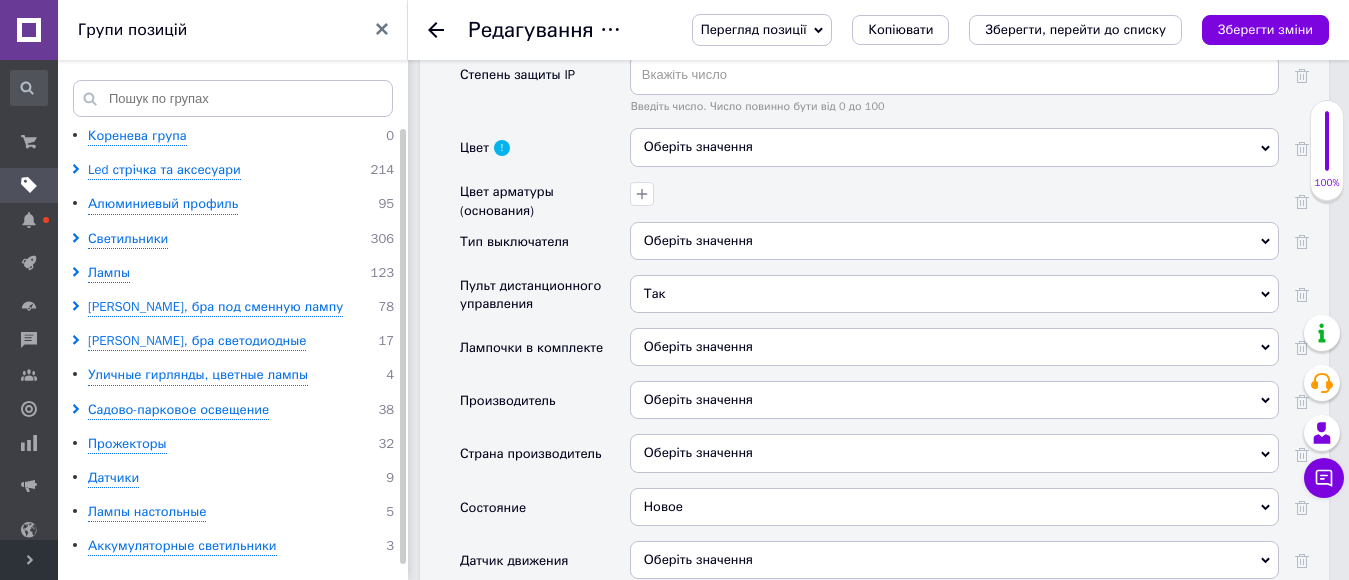 scroll, scrollTop: 2800, scrollLeft: 0, axis: vertical 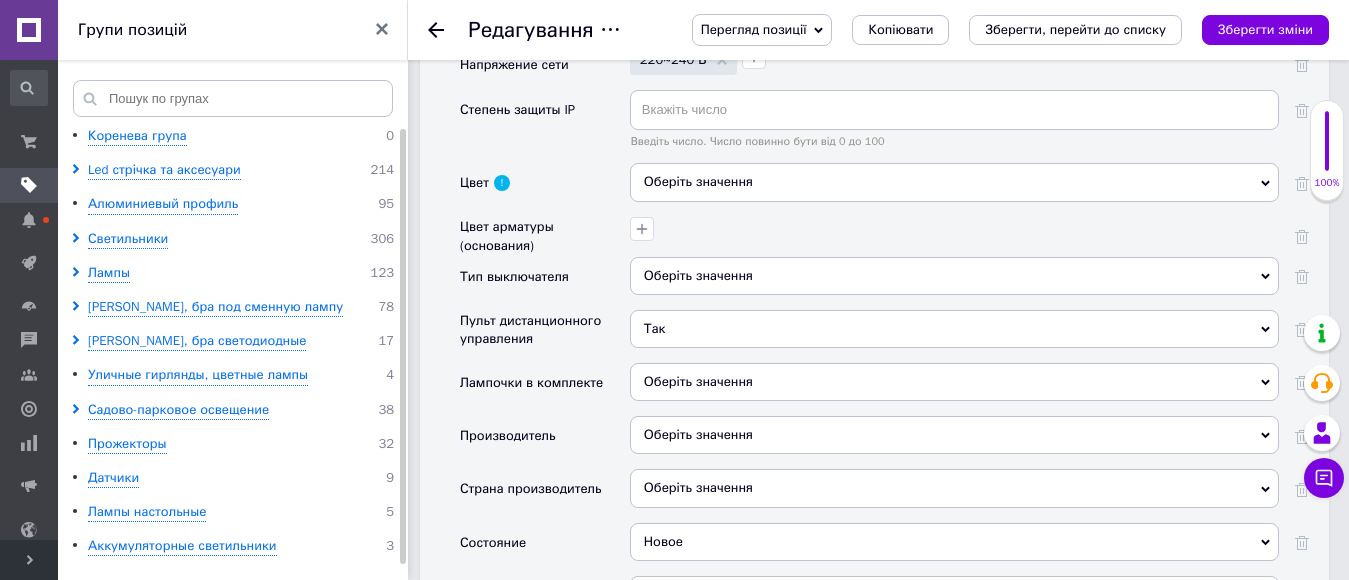 click on "Оберіть значення" at bounding box center (698, 381) 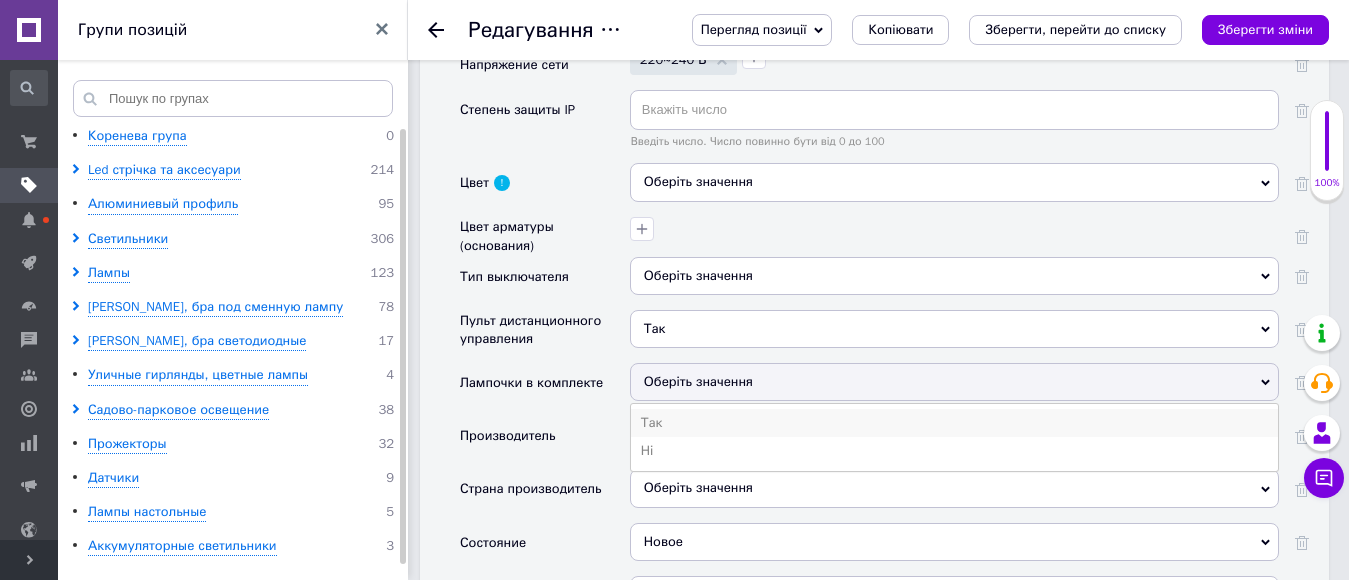 click on "Так" at bounding box center (954, 423) 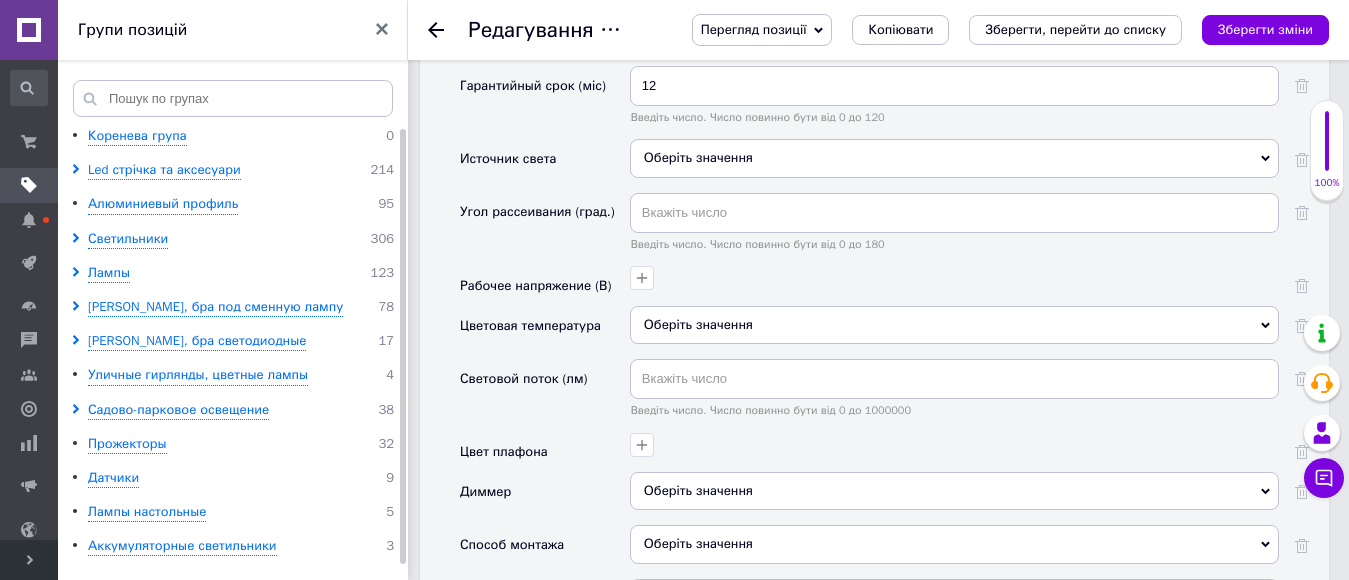scroll, scrollTop: 3400, scrollLeft: 0, axis: vertical 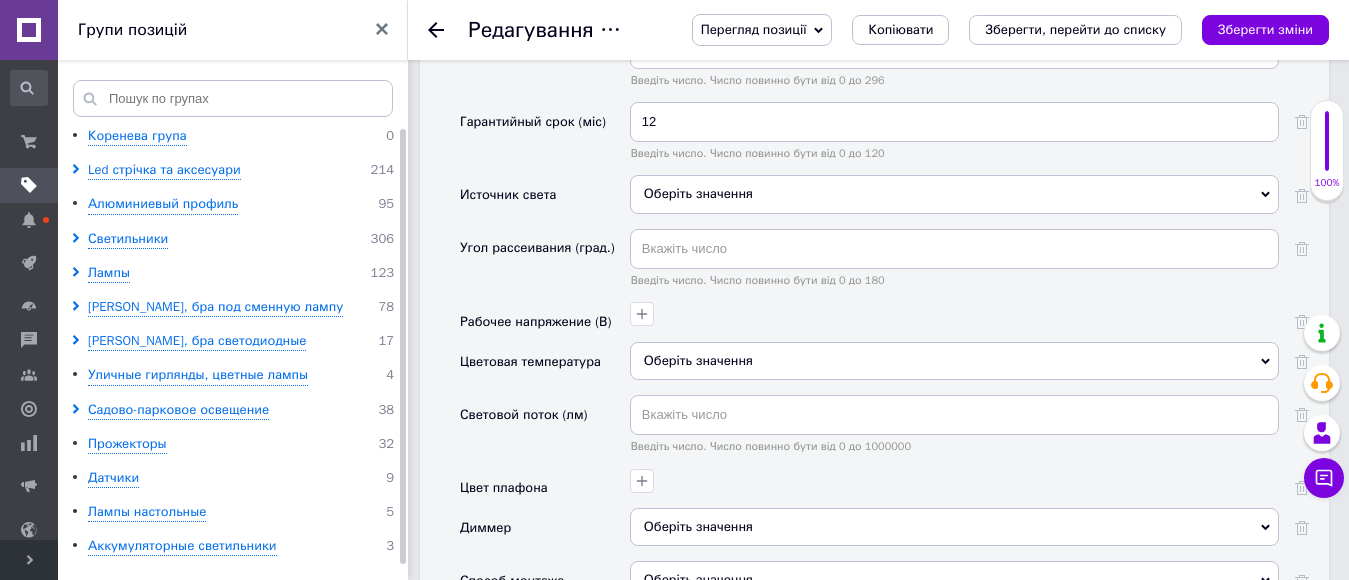 click on "Оберіть значення" at bounding box center [954, 194] 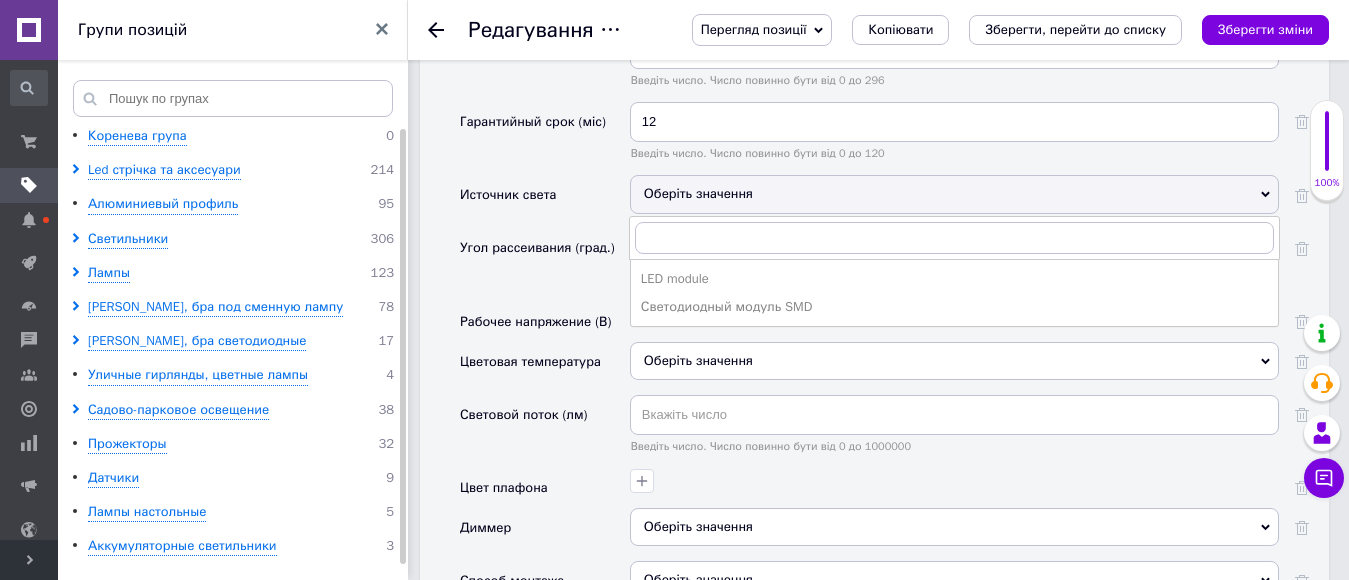 click on "Угол рассеивания (град.)" at bounding box center [545, 265] 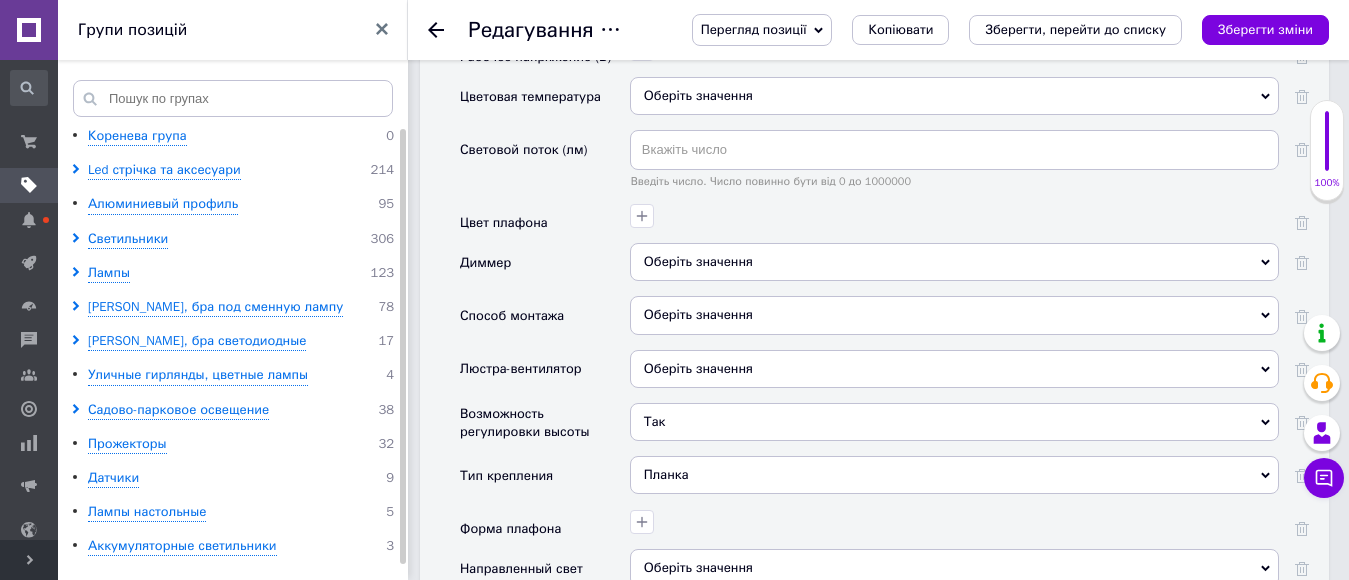 scroll, scrollTop: 3700, scrollLeft: 0, axis: vertical 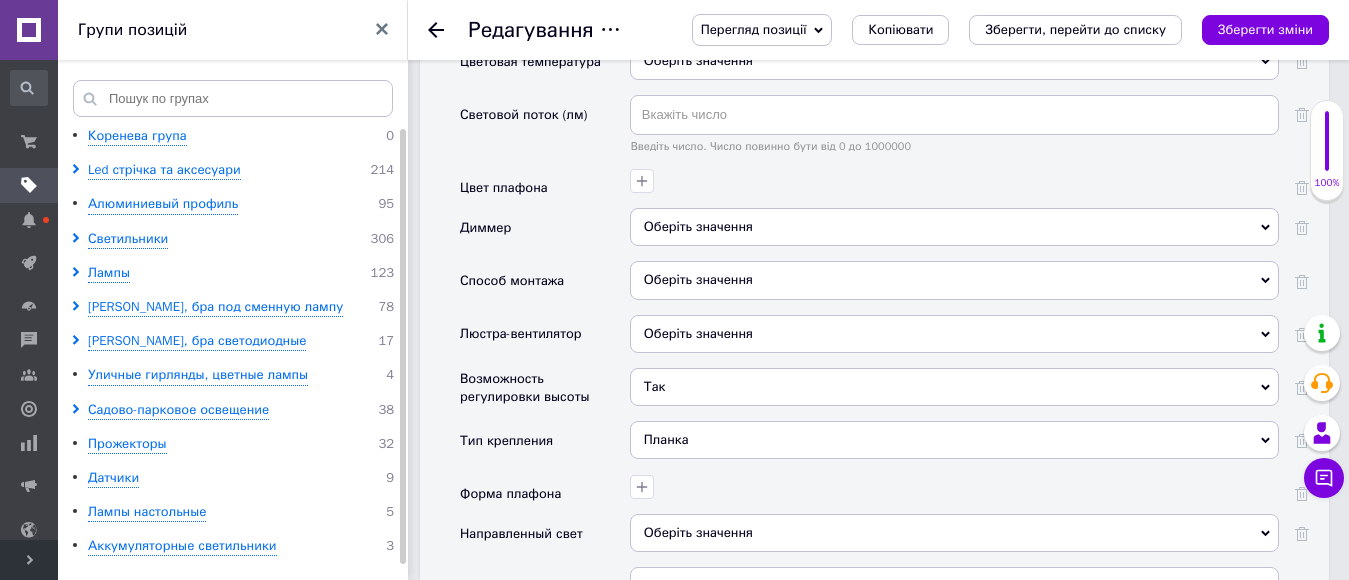 click on "Оберіть значення" at bounding box center (698, 226) 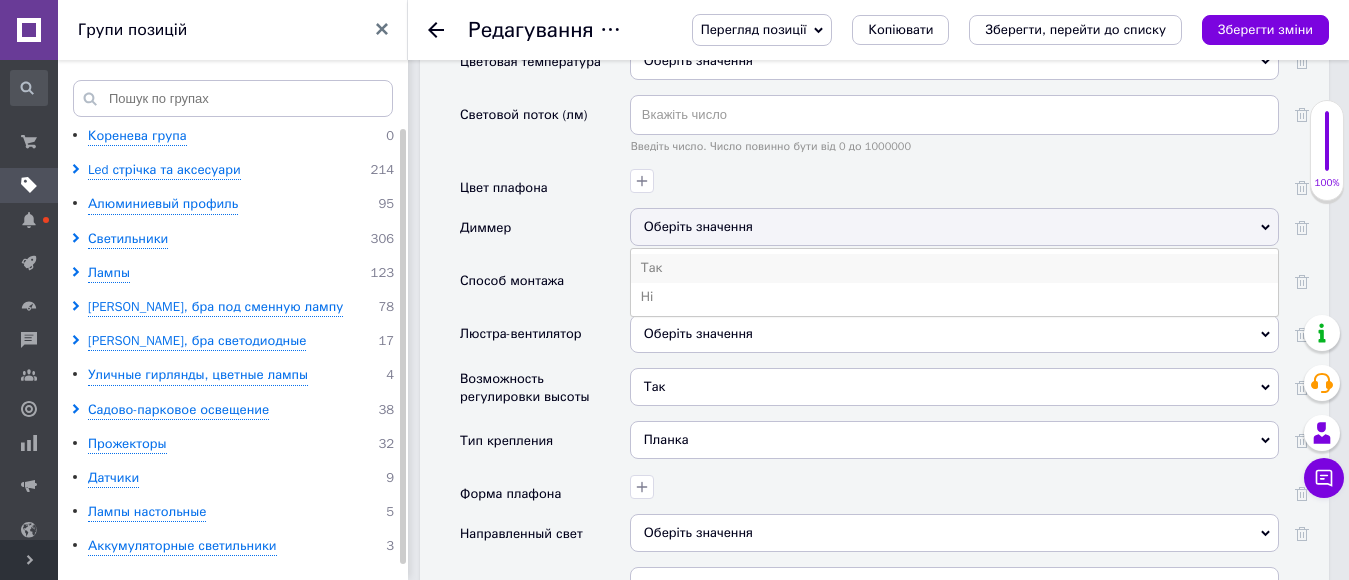 click on "Так" at bounding box center (954, 268) 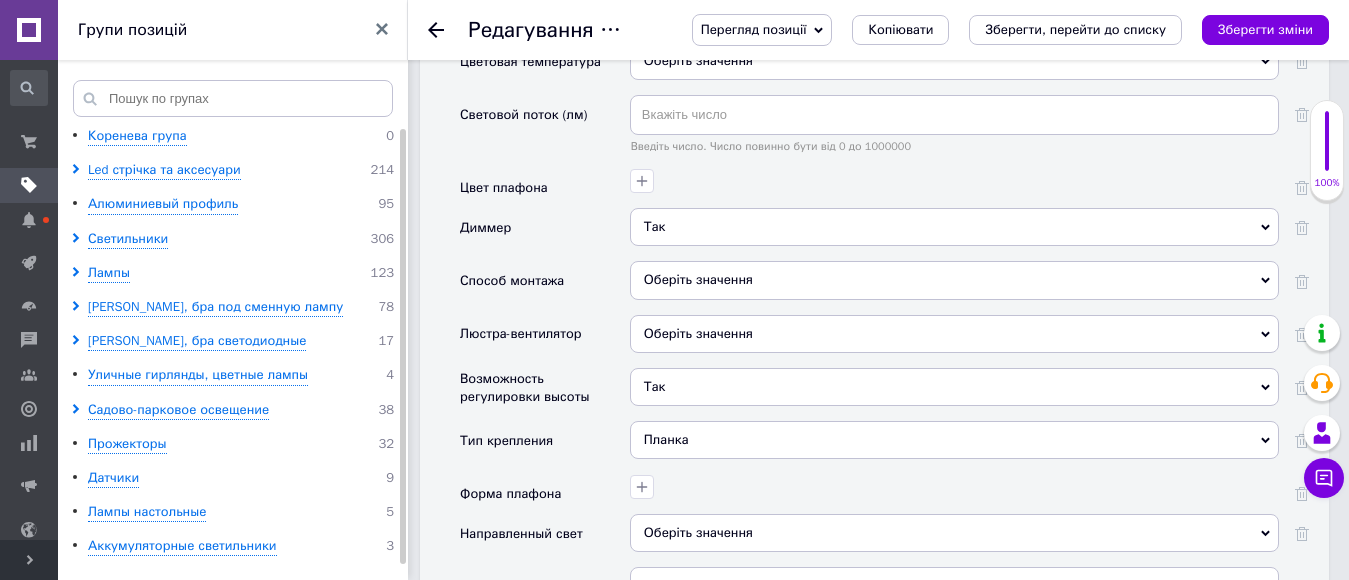 click on "Так" at bounding box center (954, 227) 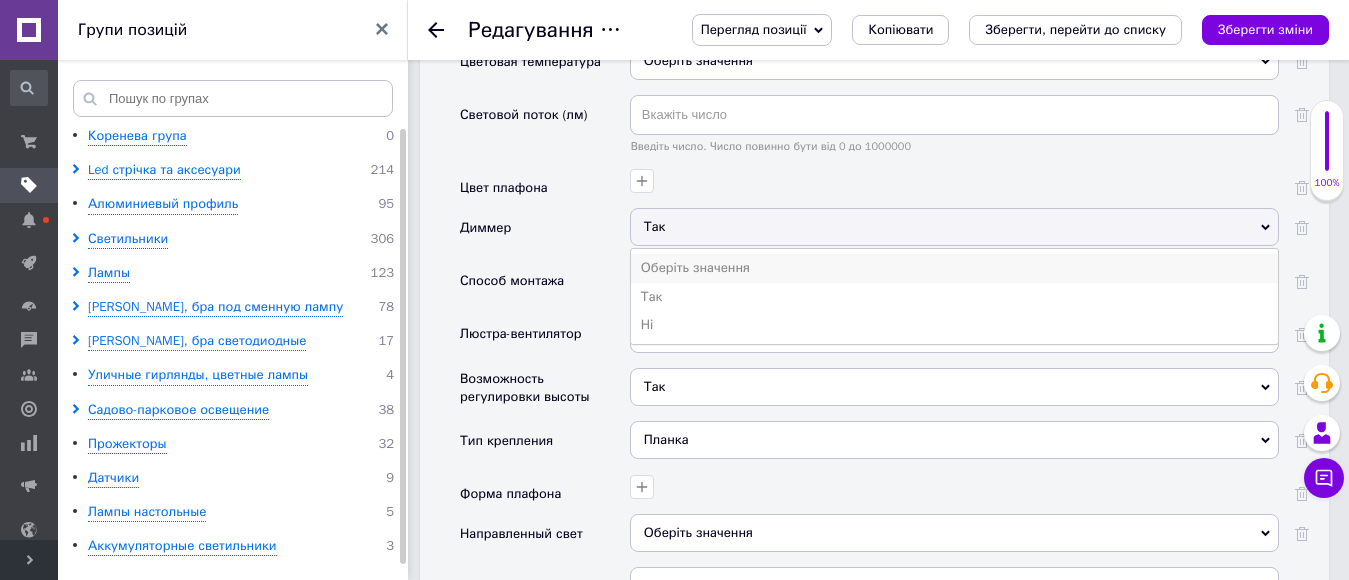 click on "Оберіть значення" at bounding box center [954, 268] 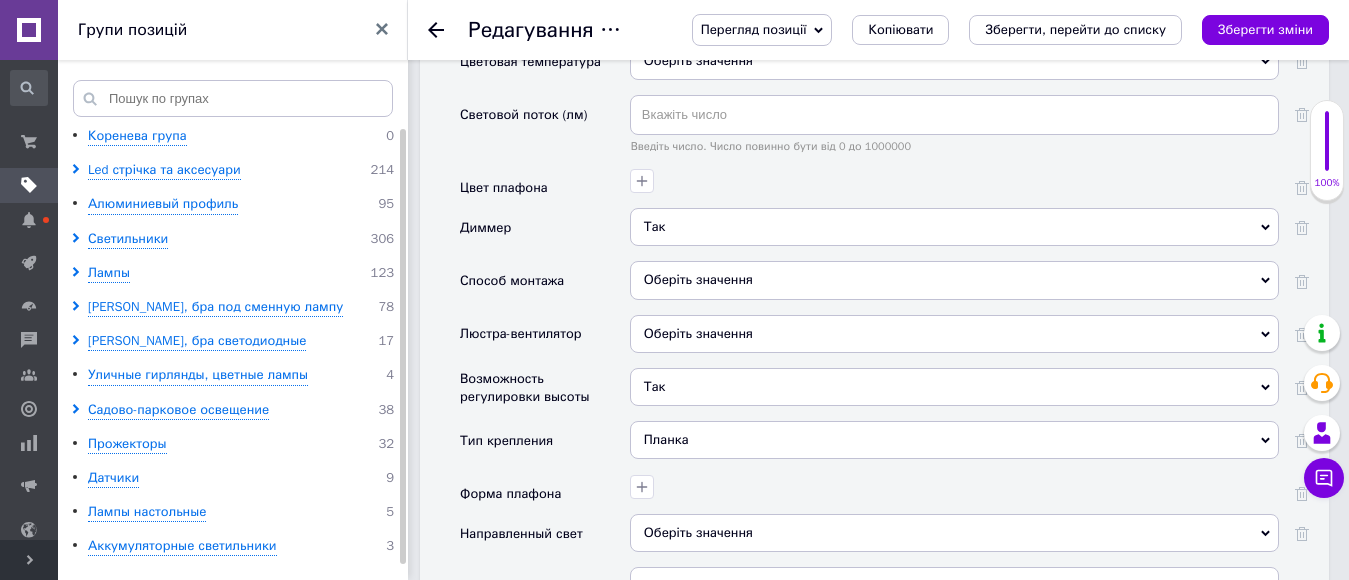 click on "Оберіть значення" at bounding box center (954, 280) 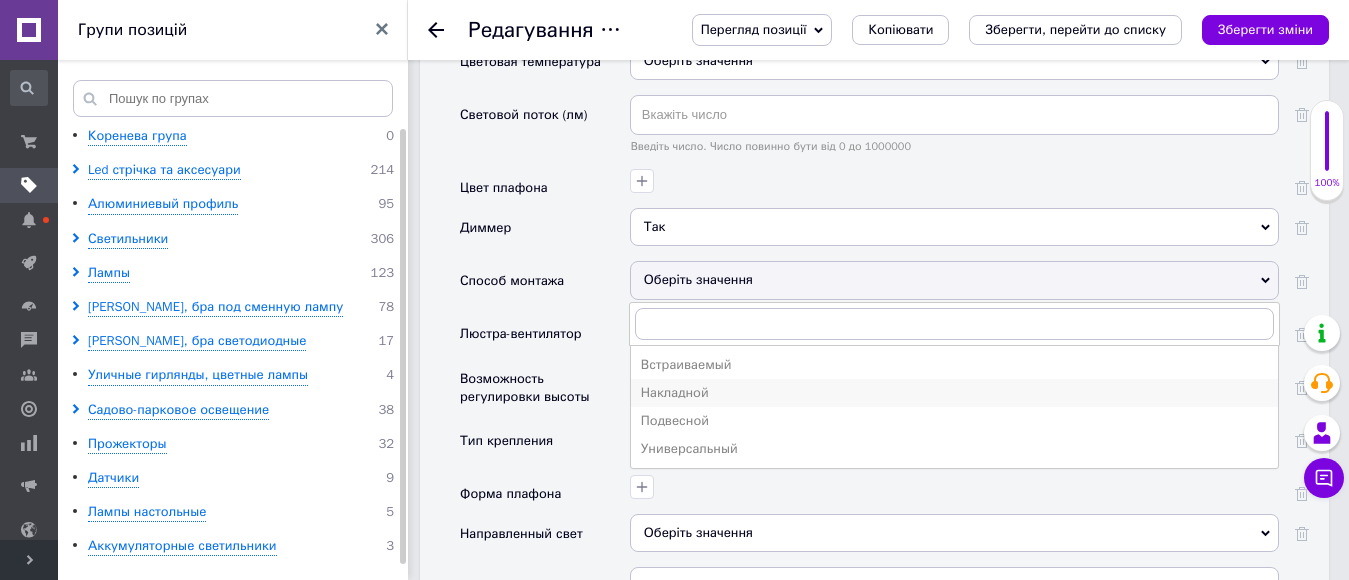 click on "Накладной" at bounding box center (954, 393) 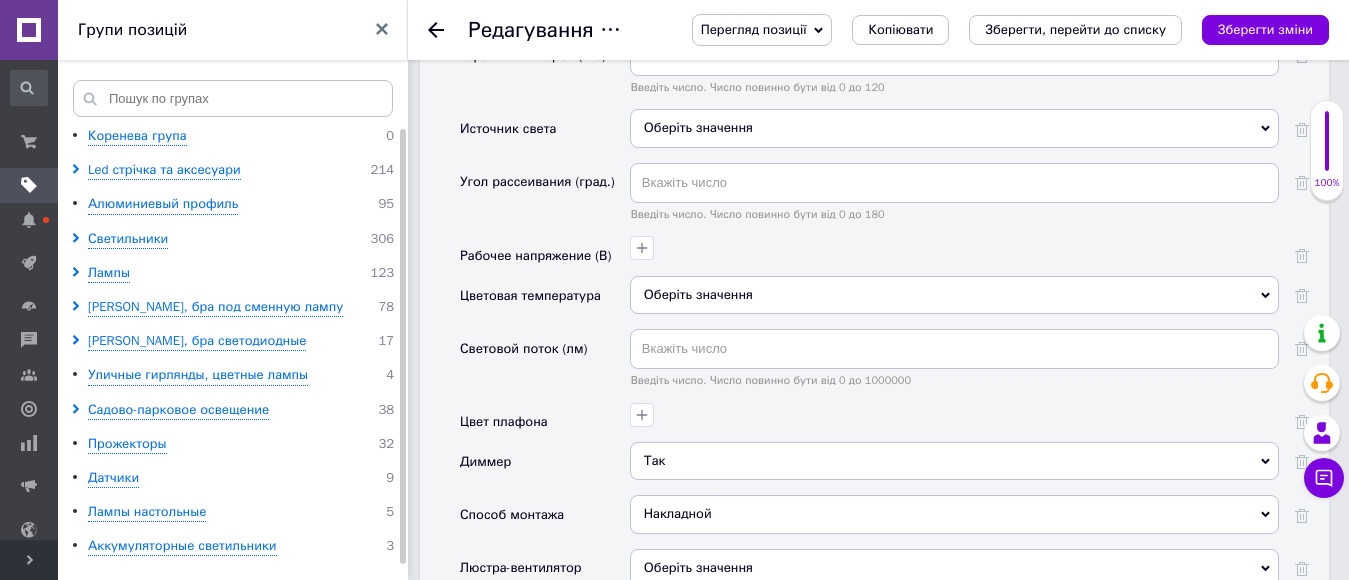 scroll, scrollTop: 3500, scrollLeft: 0, axis: vertical 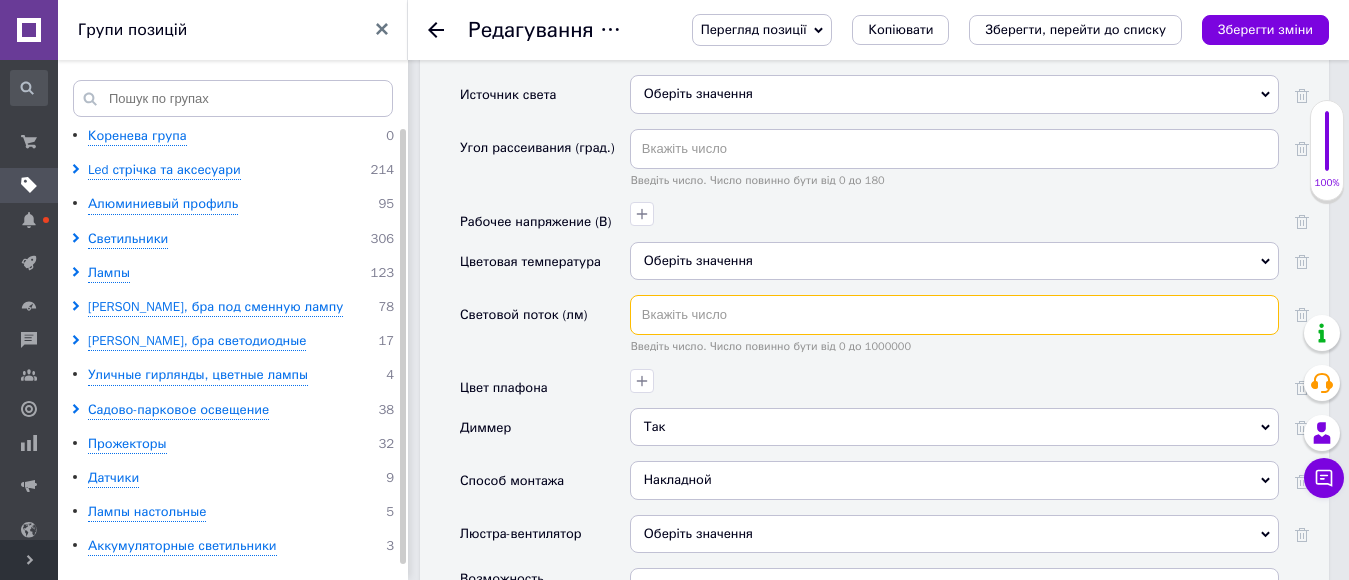 click at bounding box center (954, 315) 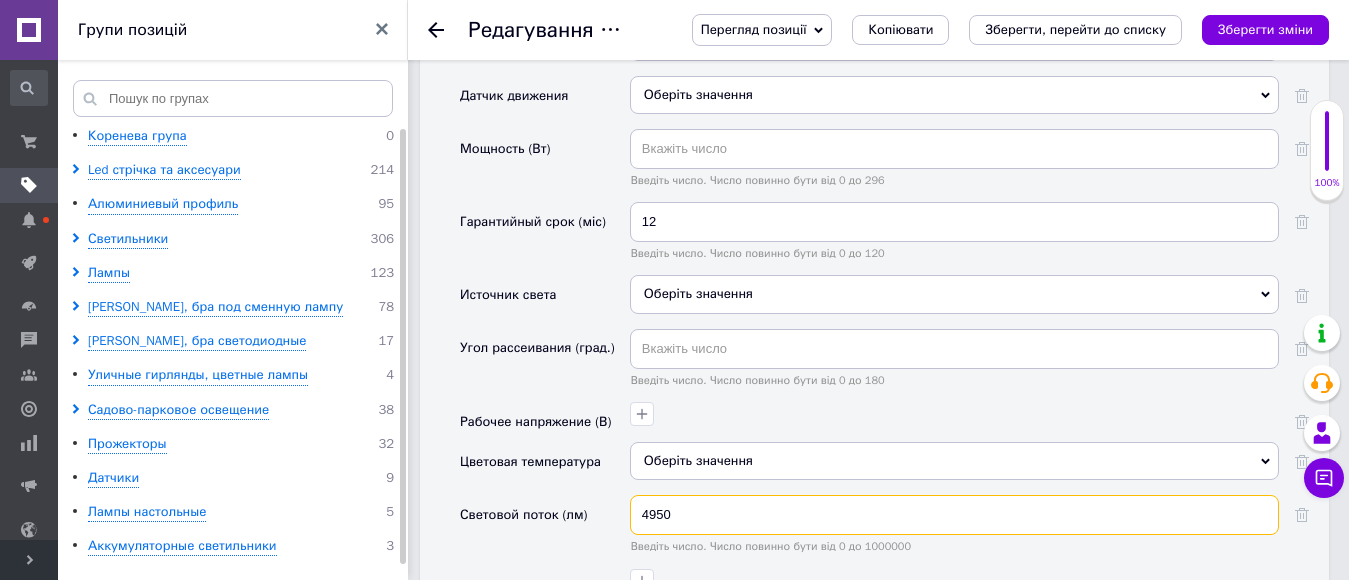 scroll, scrollTop: 3500, scrollLeft: 0, axis: vertical 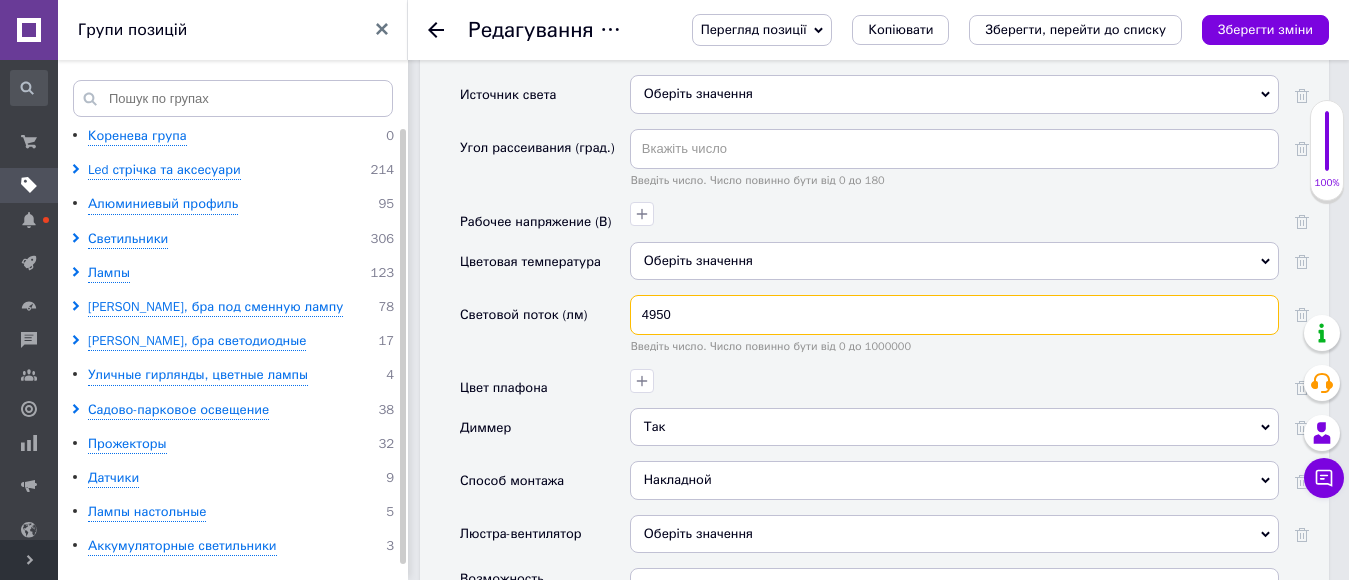 type on "4950" 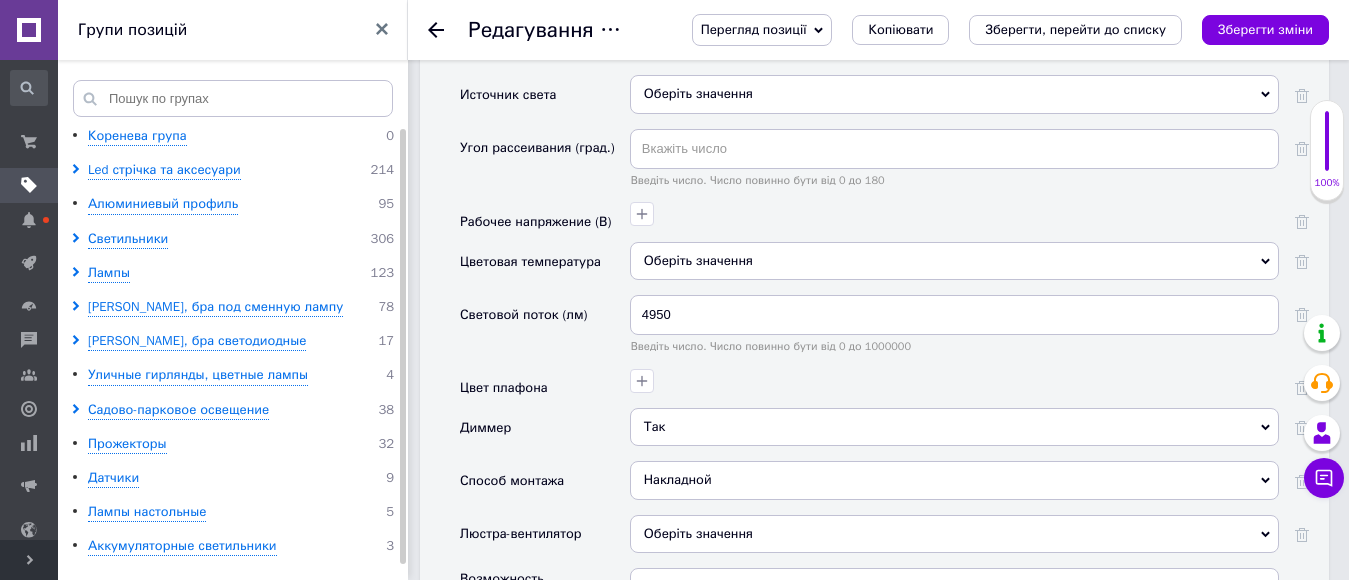 click on "Оберіть значення" at bounding box center (954, 261) 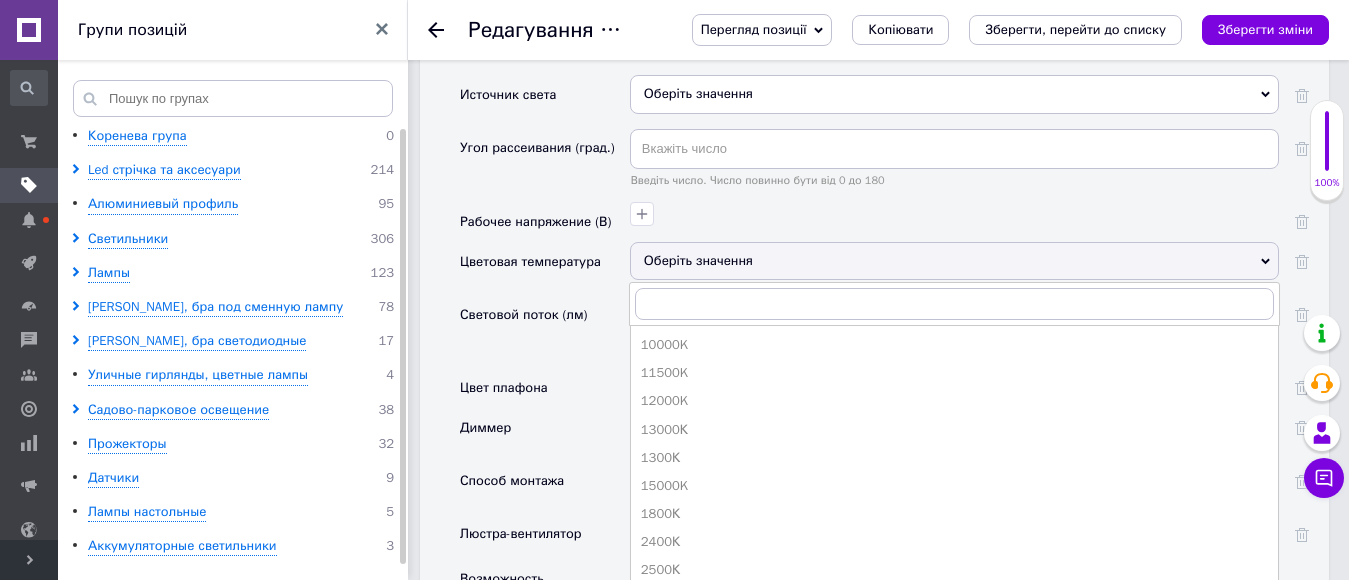 click at bounding box center (952, 211) 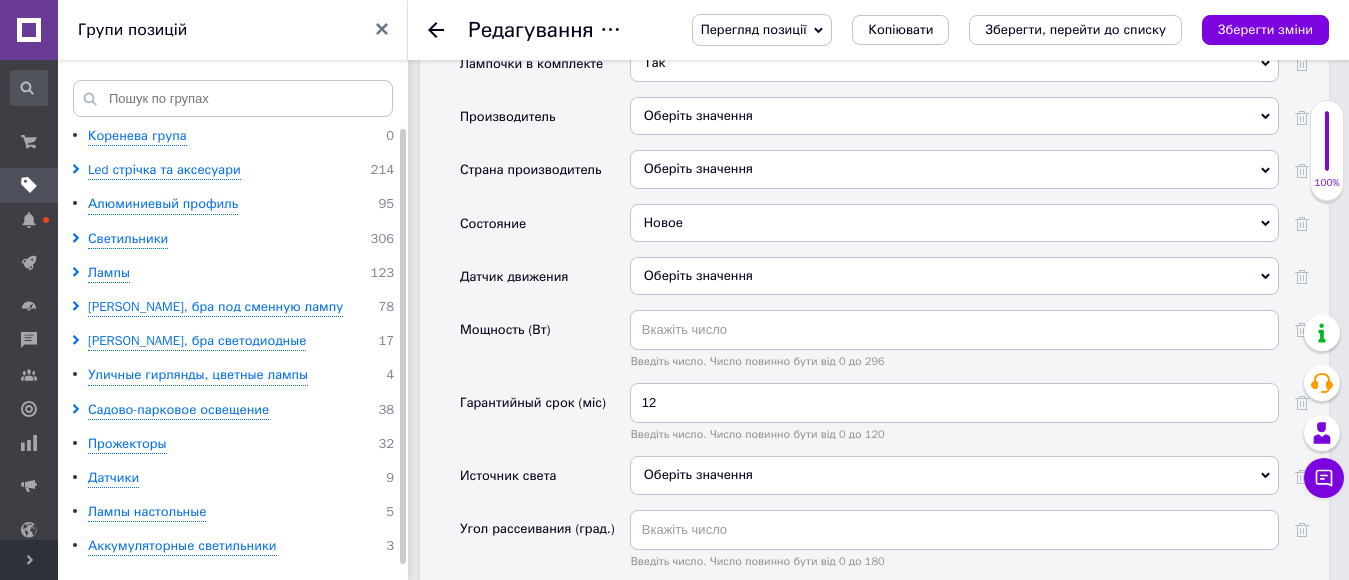 scroll, scrollTop: 3100, scrollLeft: 0, axis: vertical 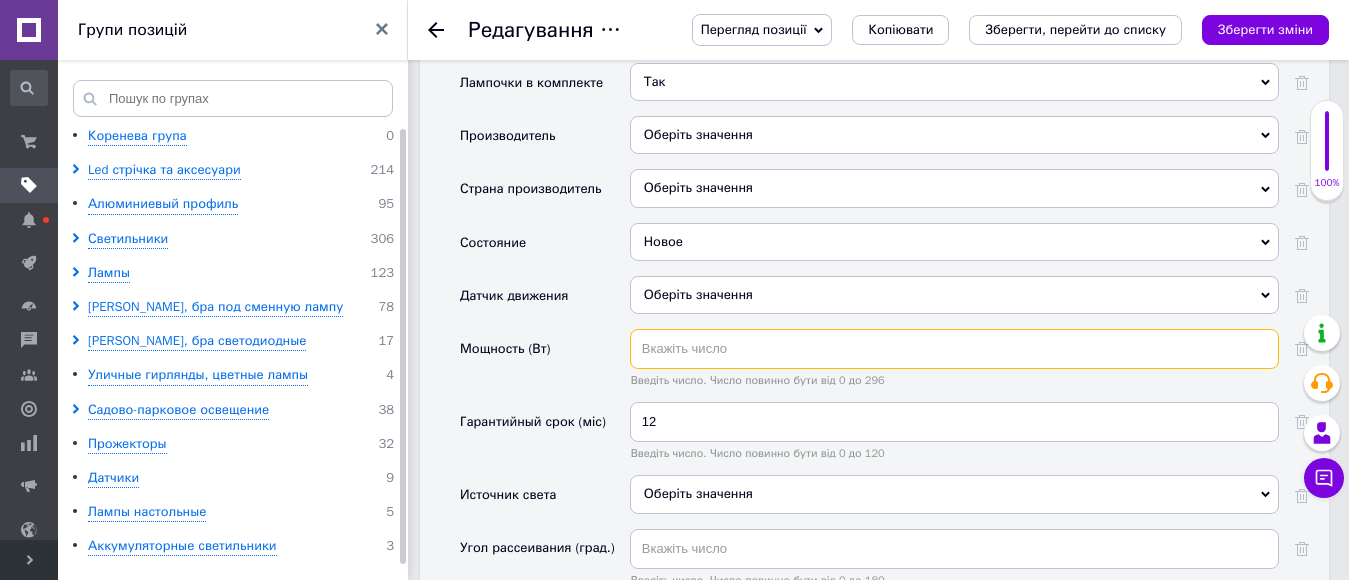 click at bounding box center [954, 349] 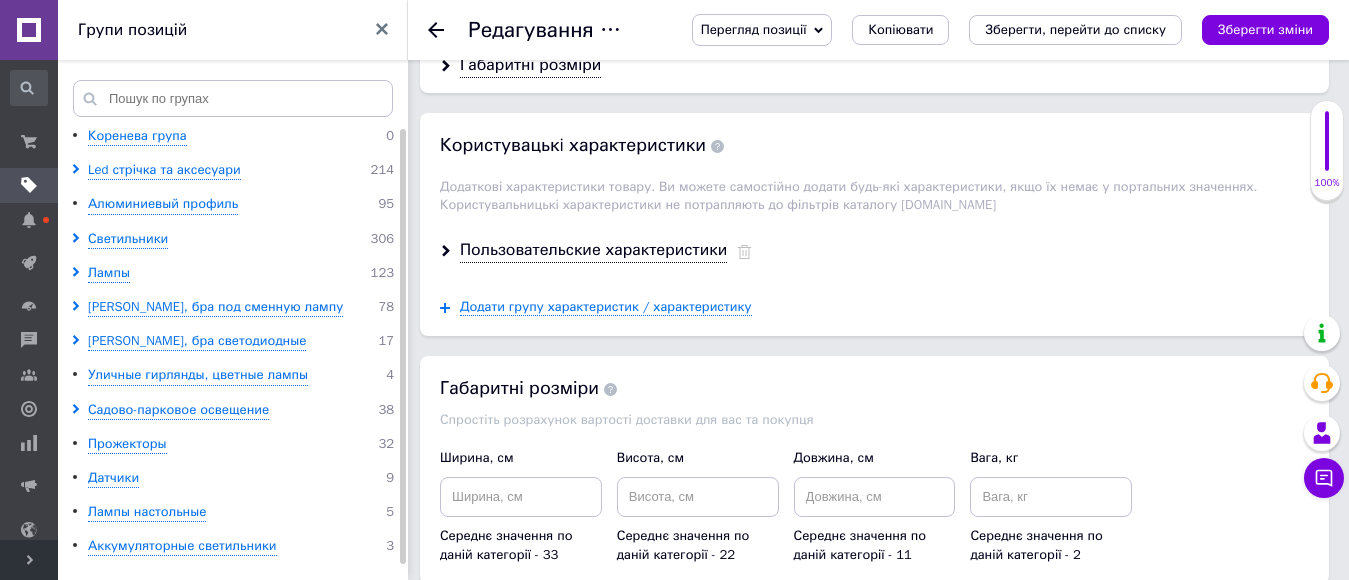 scroll, scrollTop: 4300, scrollLeft: 0, axis: vertical 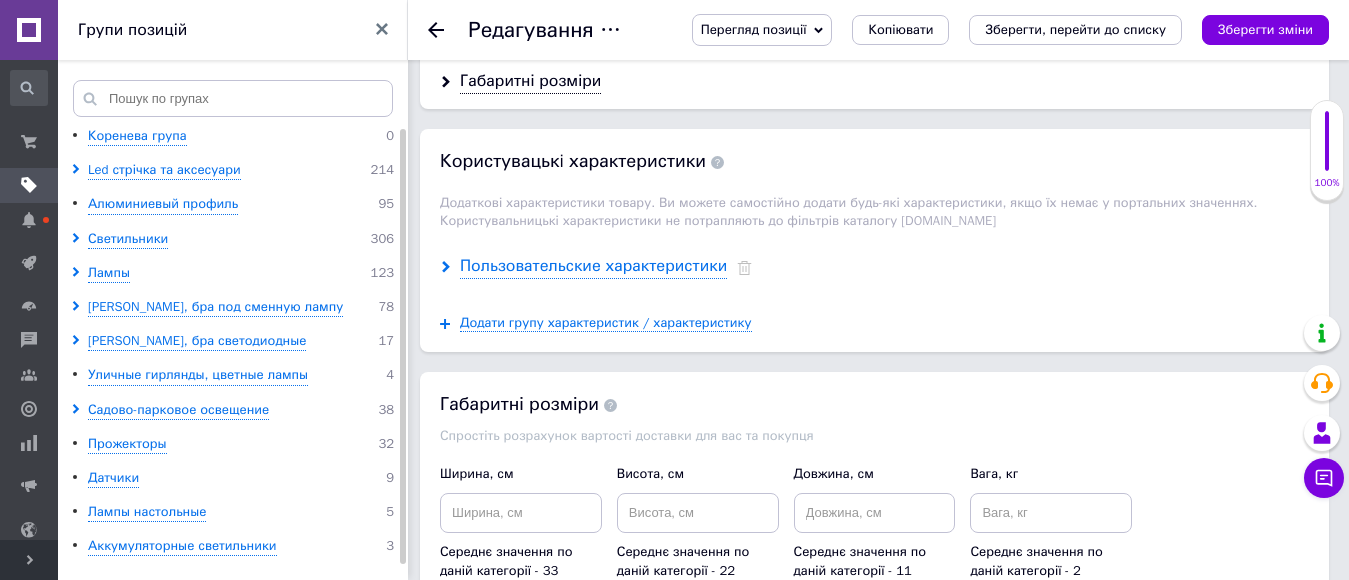 type on "90" 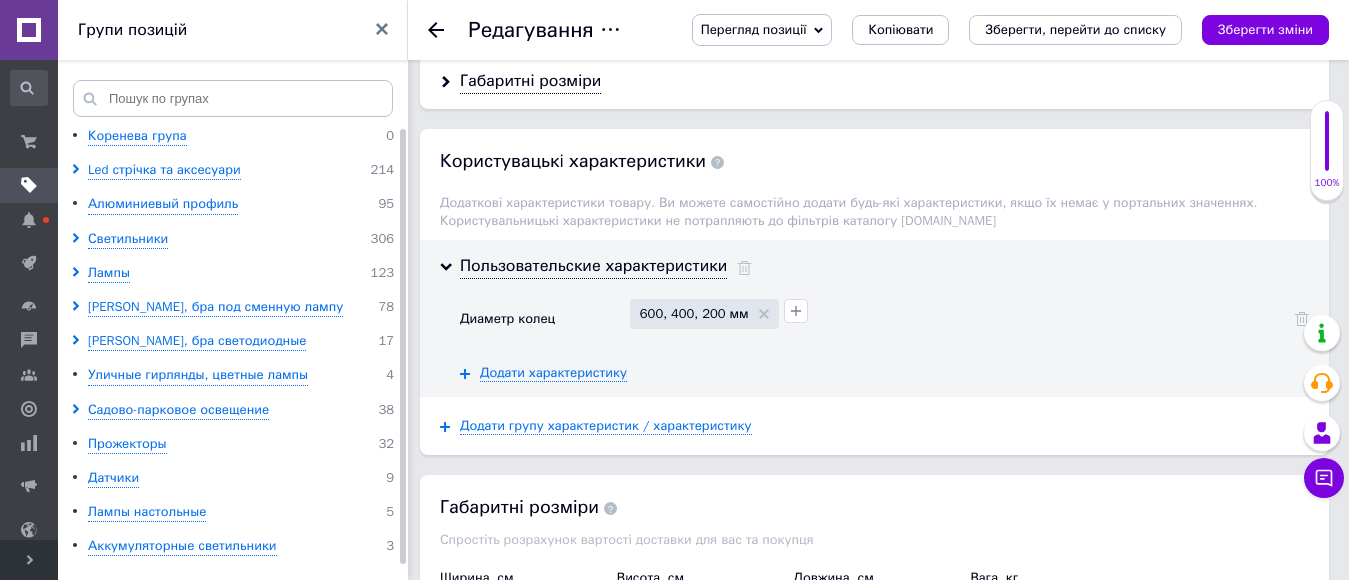 click on "Додати групу характеристик / характеристику" at bounding box center [874, 426] 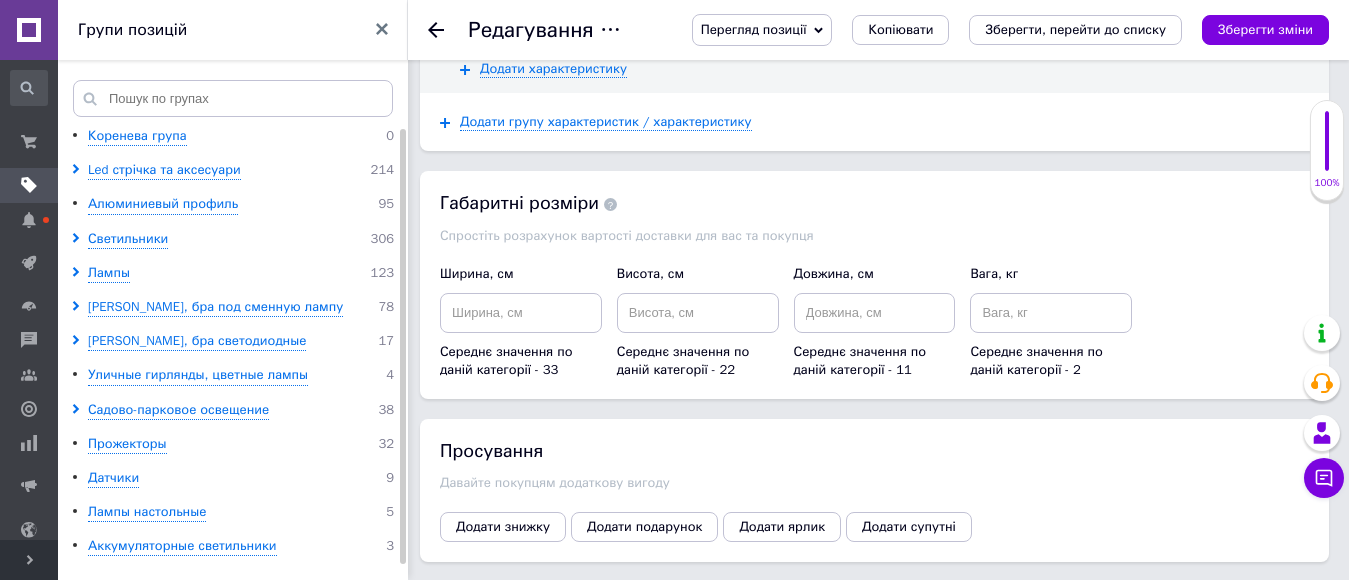 scroll, scrollTop: 4600, scrollLeft: 0, axis: vertical 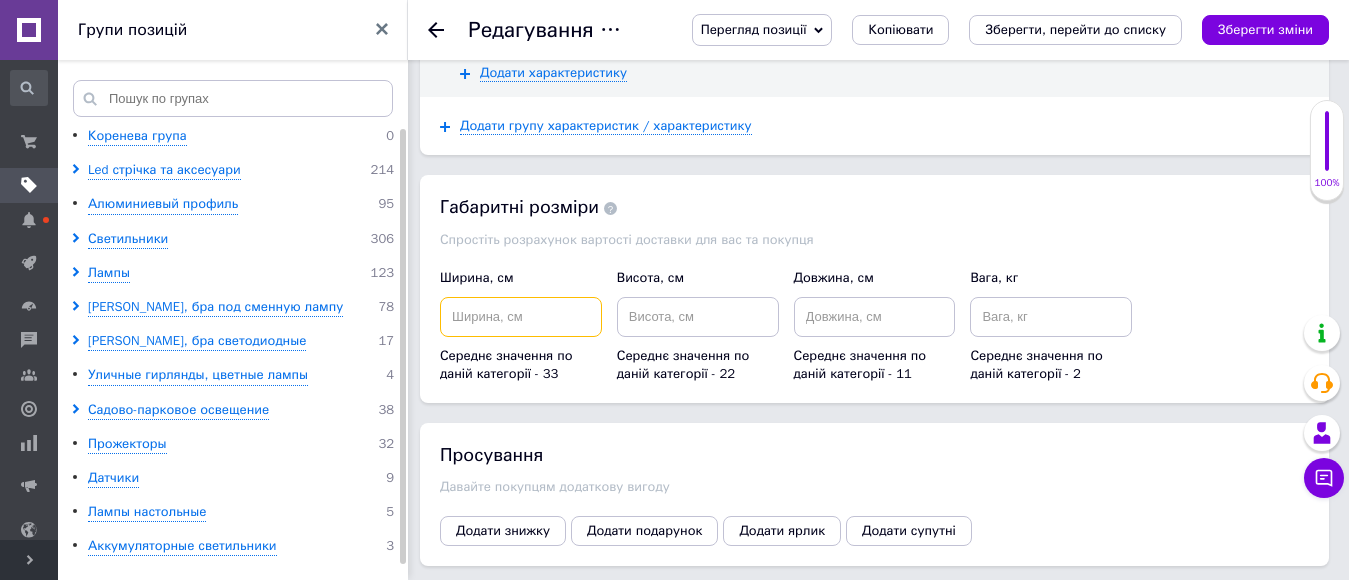 click at bounding box center [521, 317] 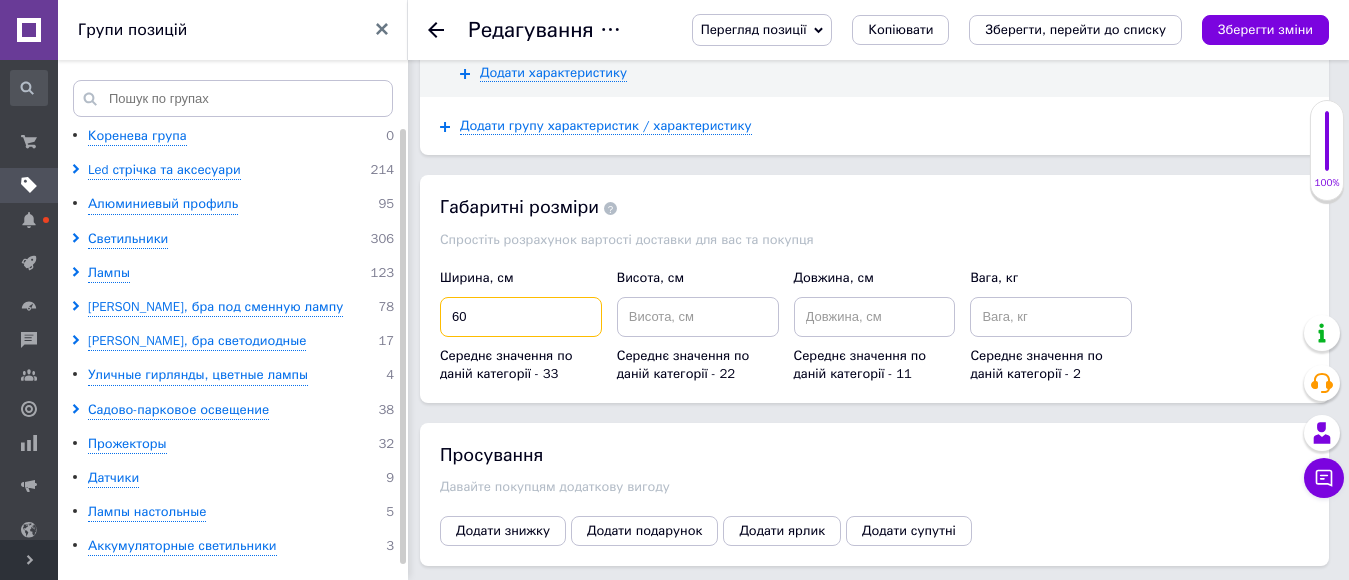 type on "60" 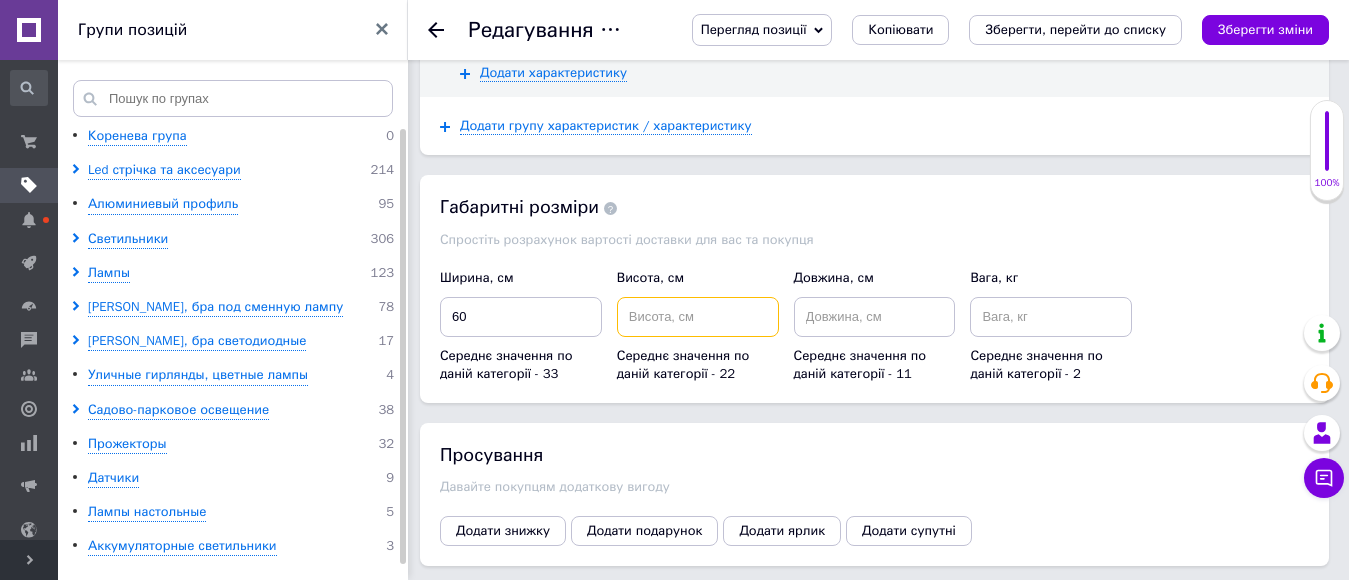 click at bounding box center (698, 317) 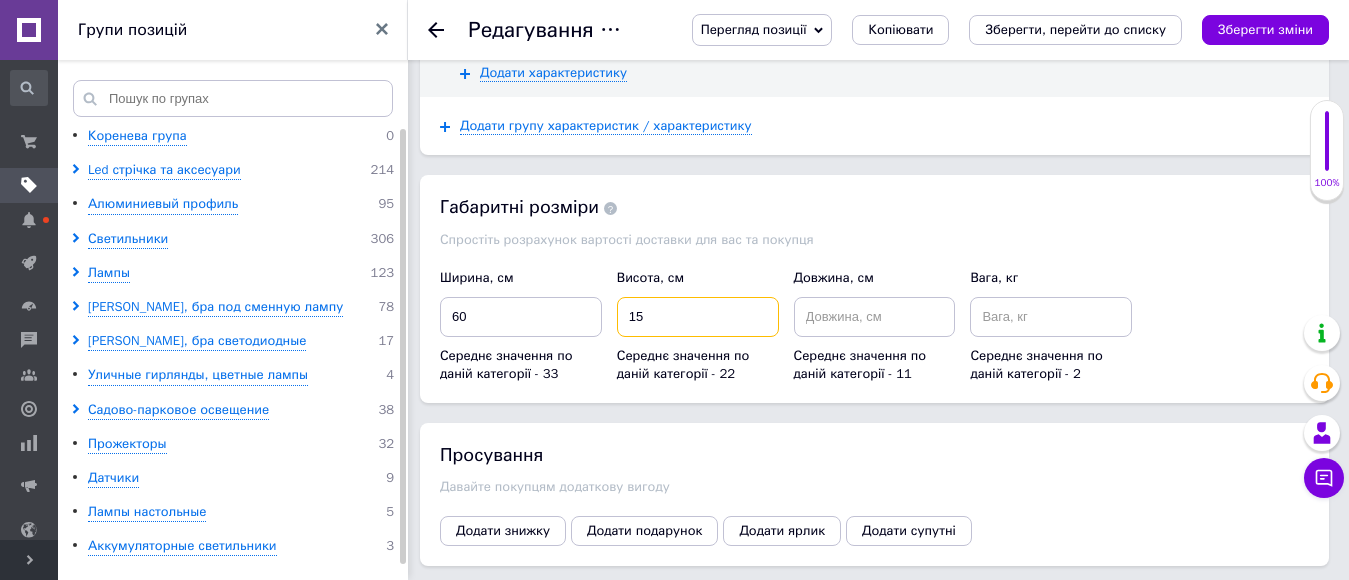 type on "15" 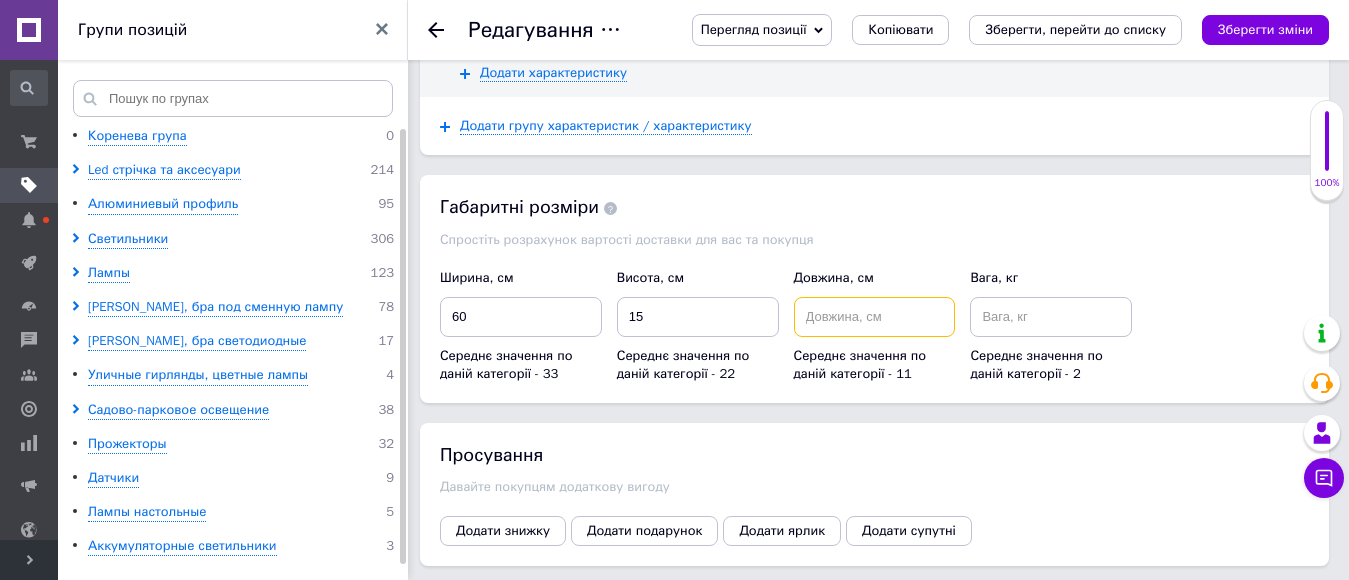 click at bounding box center (875, 317) 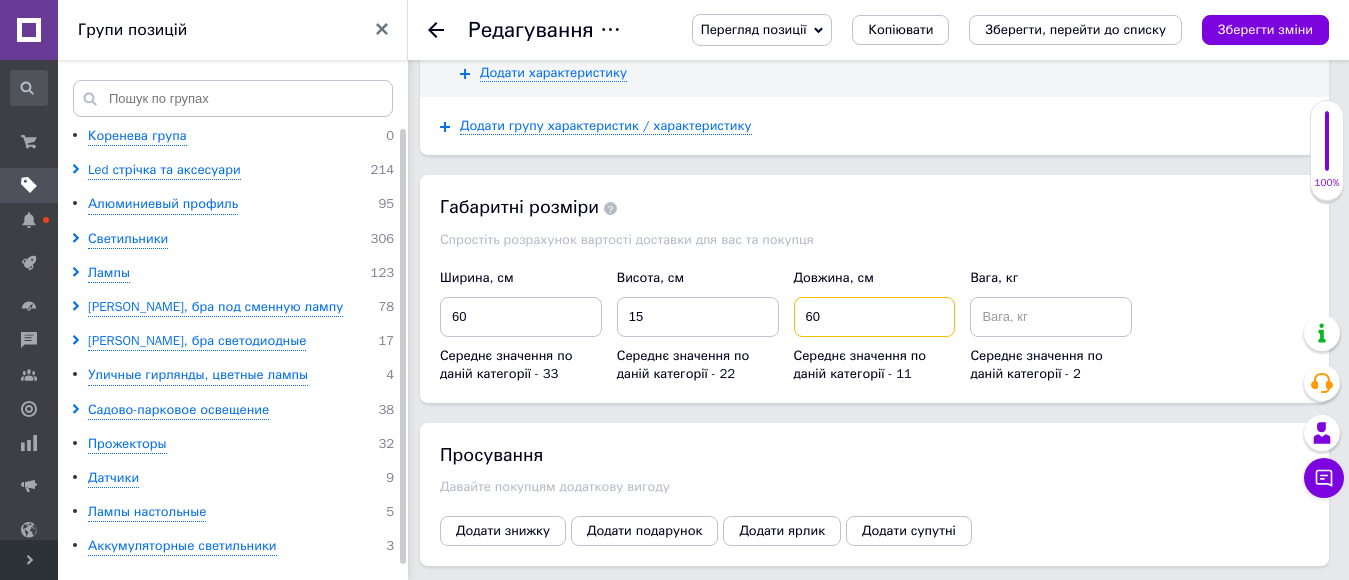type on "60" 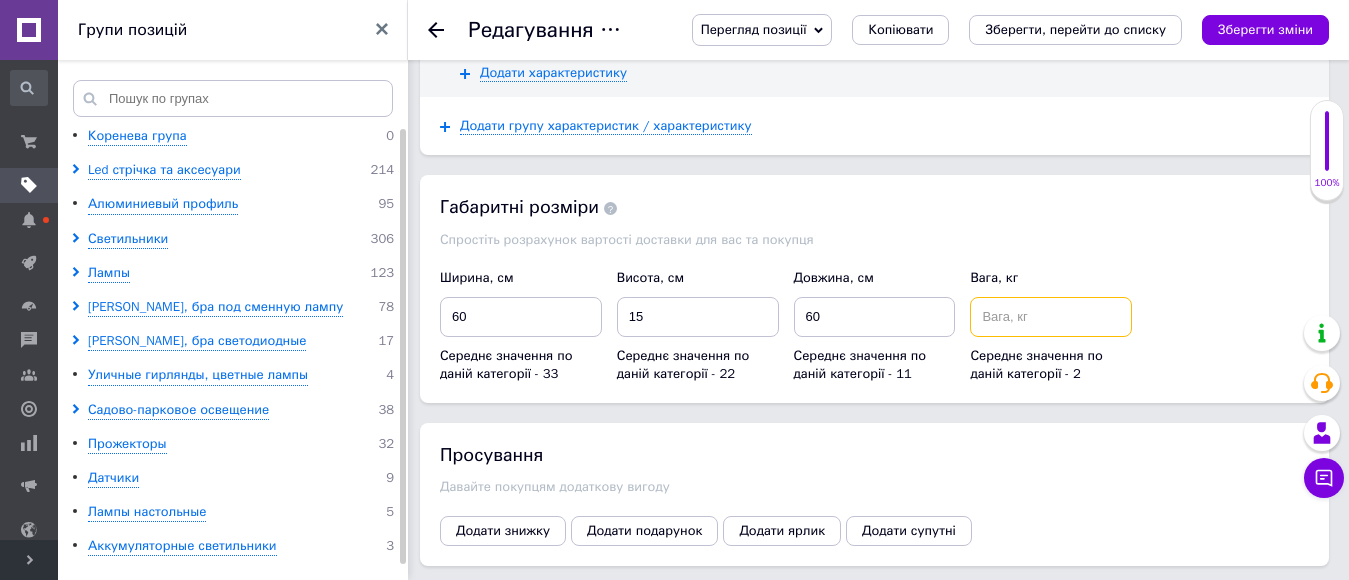 click at bounding box center [1051, 317] 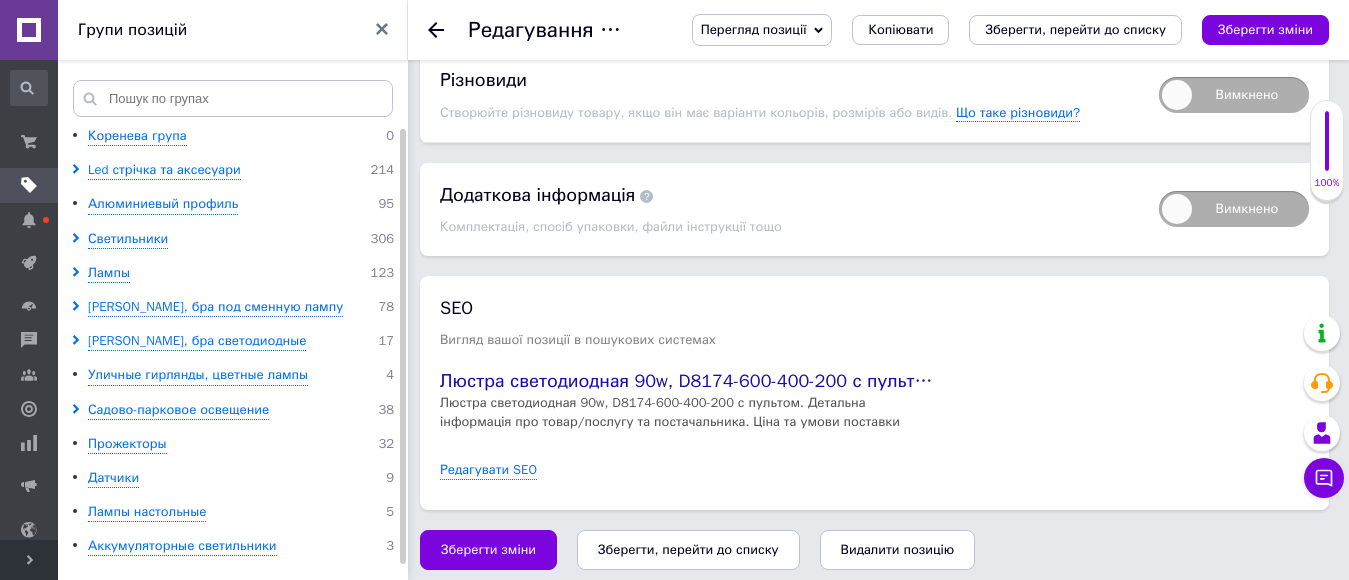 scroll, scrollTop: 5144, scrollLeft: 0, axis: vertical 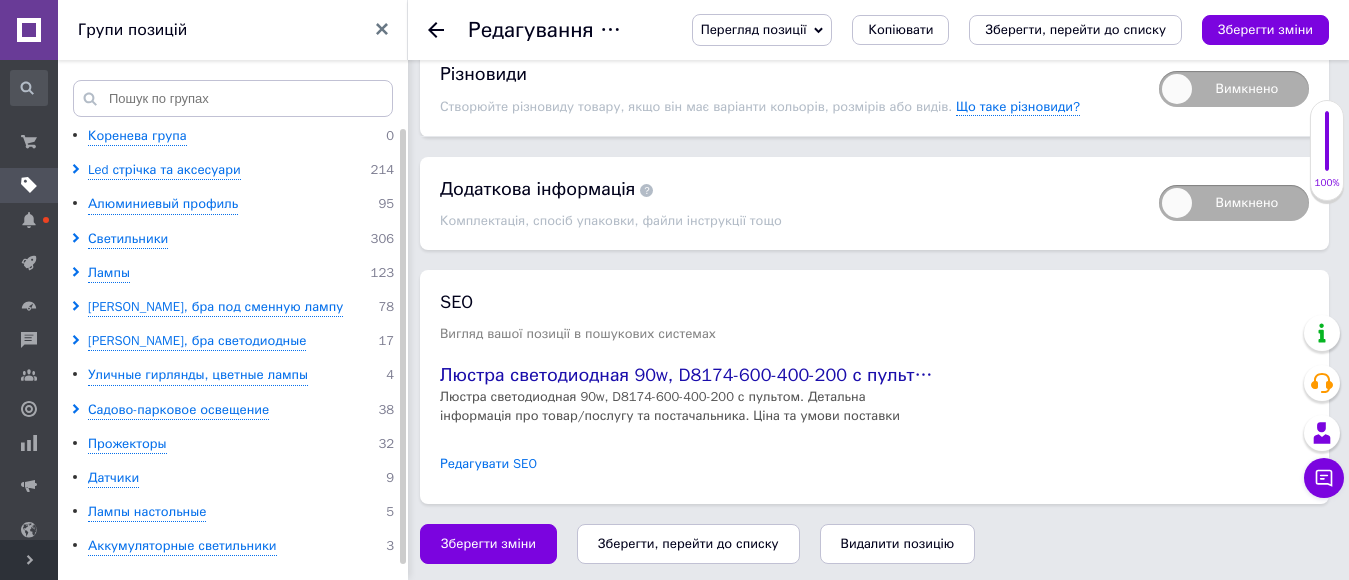 type on "3" 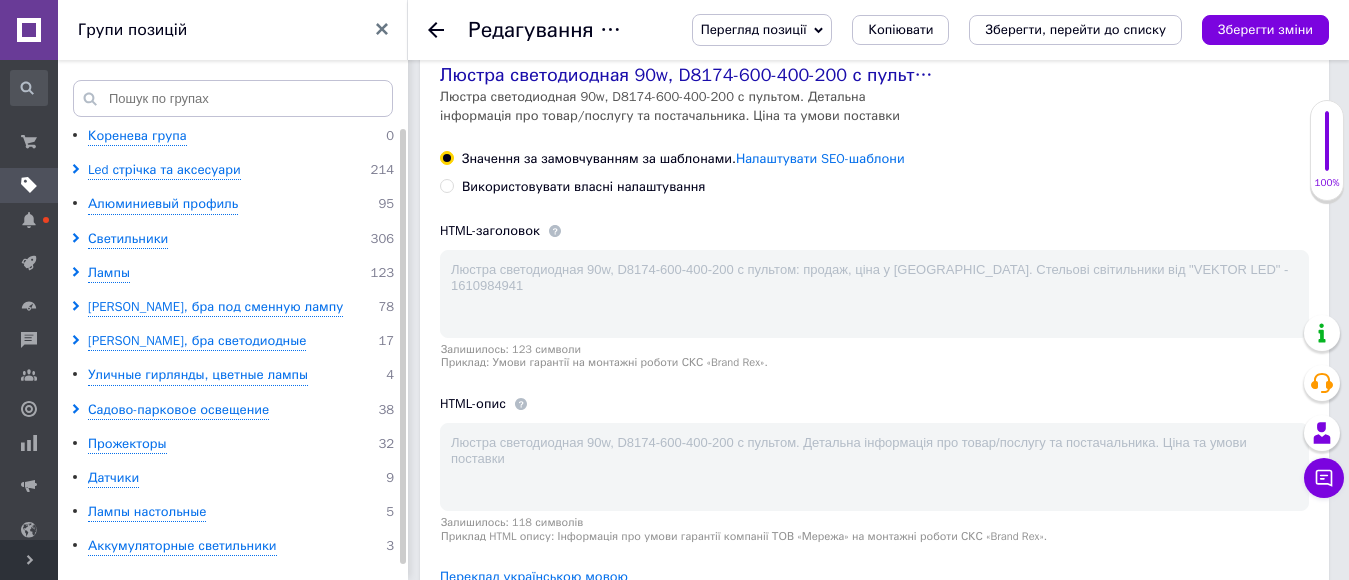 scroll, scrollTop: 5546, scrollLeft: 0, axis: vertical 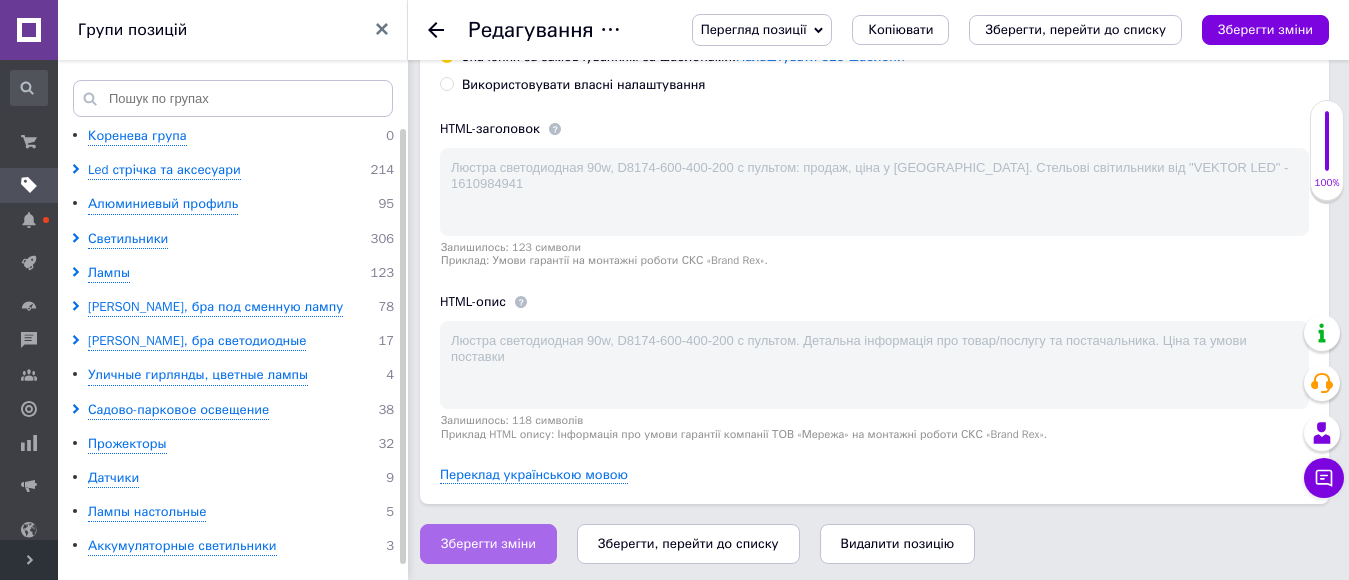 click on "Зберегти зміни" at bounding box center (488, 544) 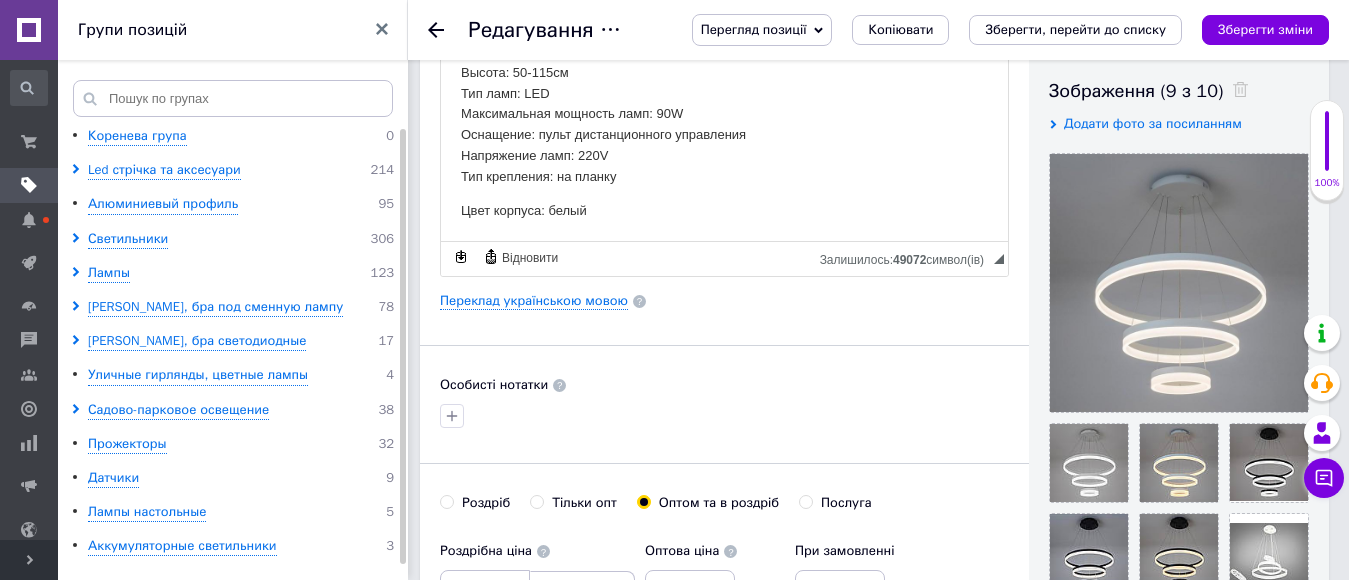 scroll, scrollTop: 500, scrollLeft: 0, axis: vertical 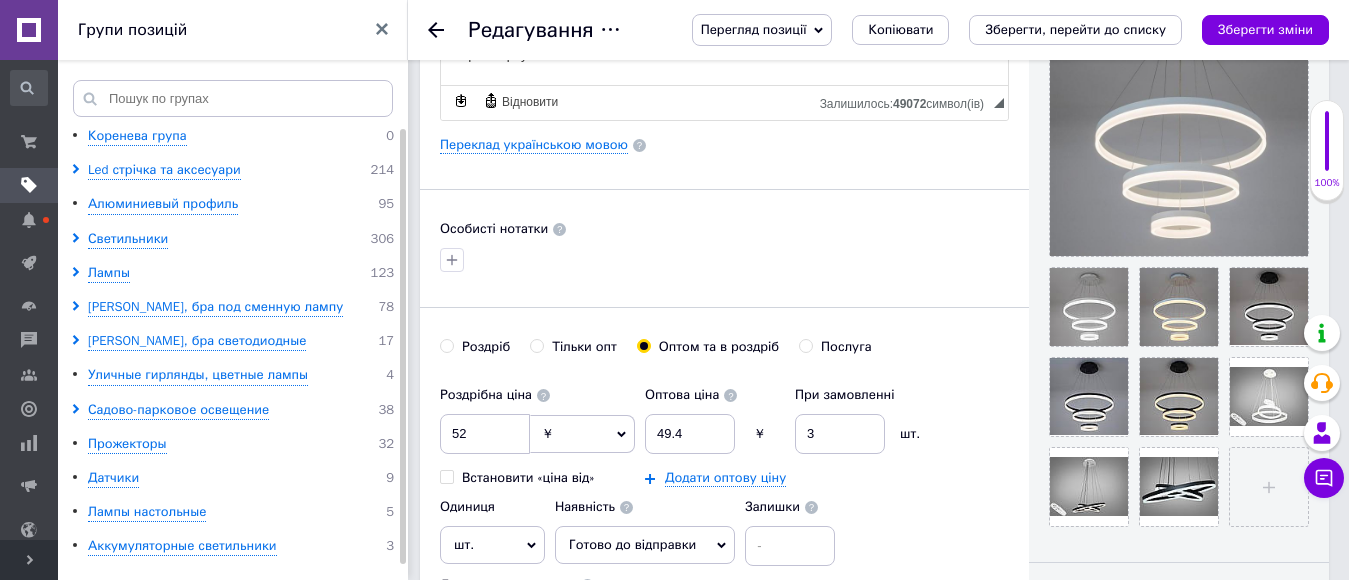 click at bounding box center [448, 30] 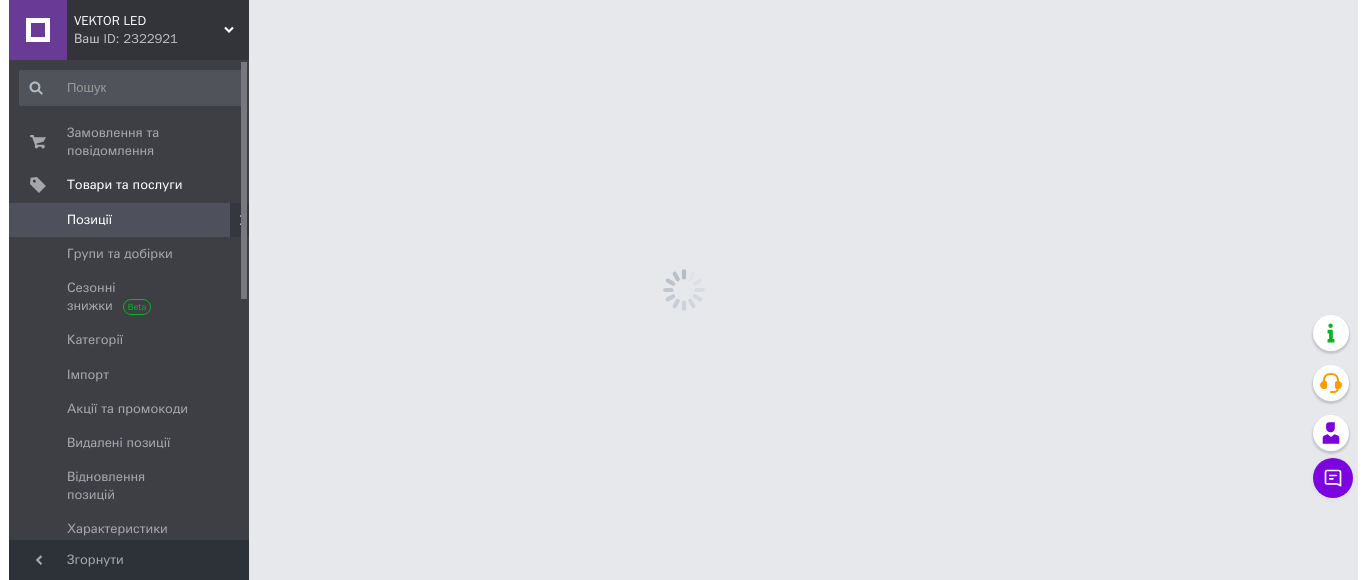 scroll, scrollTop: 0, scrollLeft: 0, axis: both 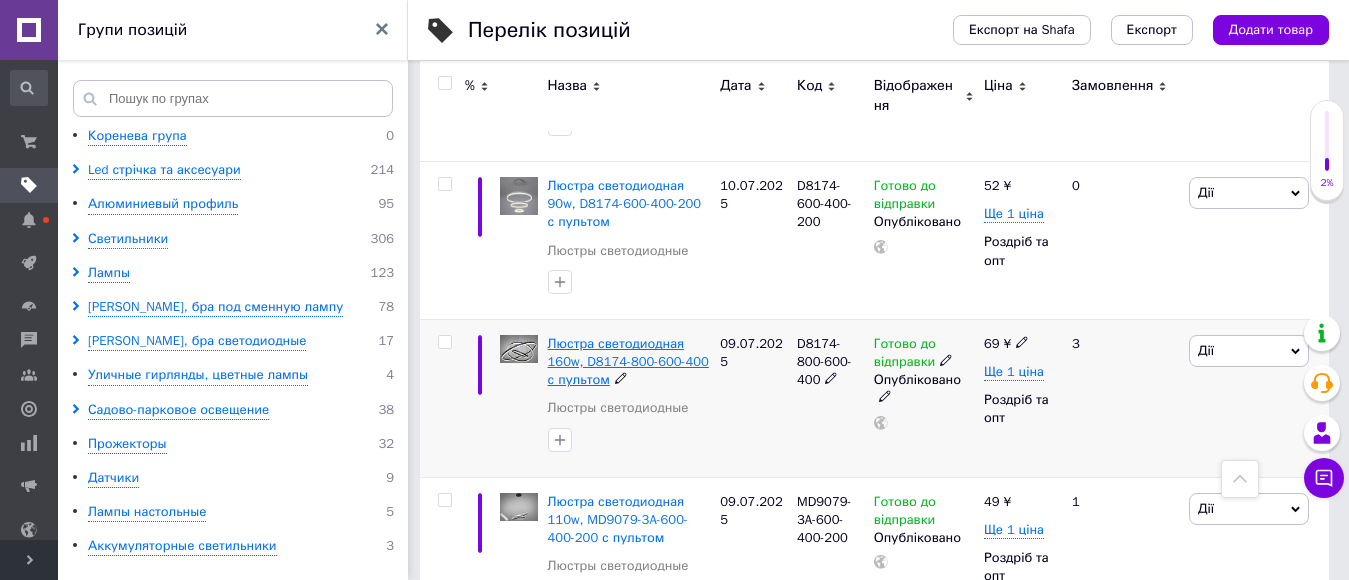 click on "Люстра светодиодная 160w, D8174-800-600-400 с пультом" at bounding box center (628, 361) 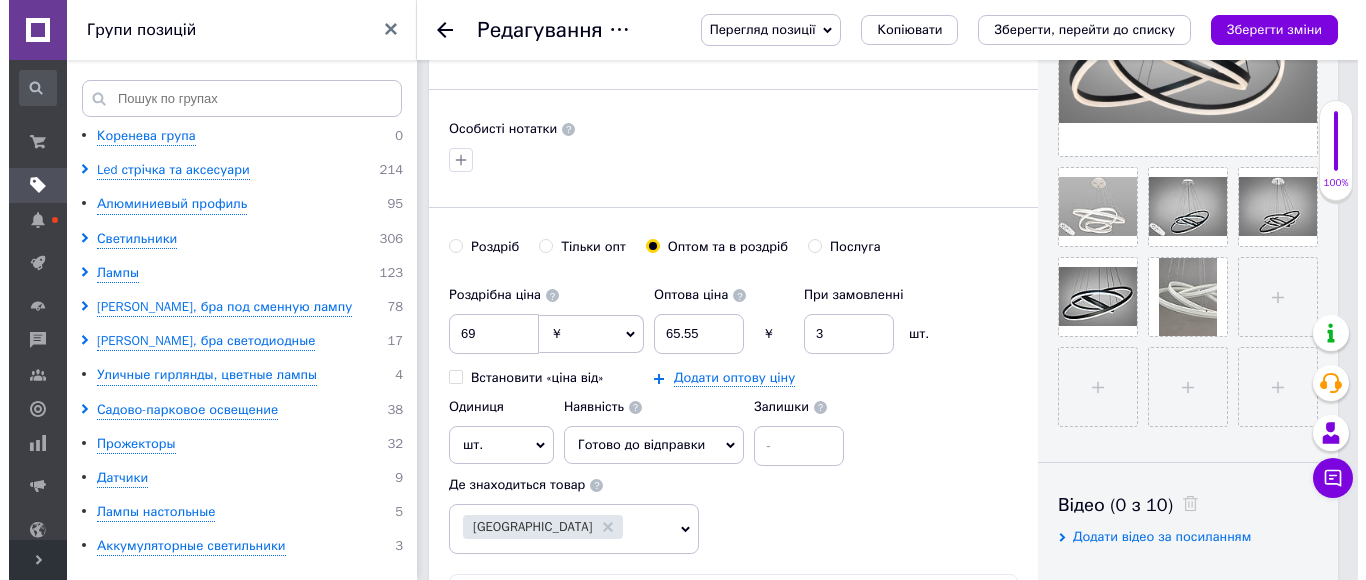 scroll, scrollTop: 400, scrollLeft: 0, axis: vertical 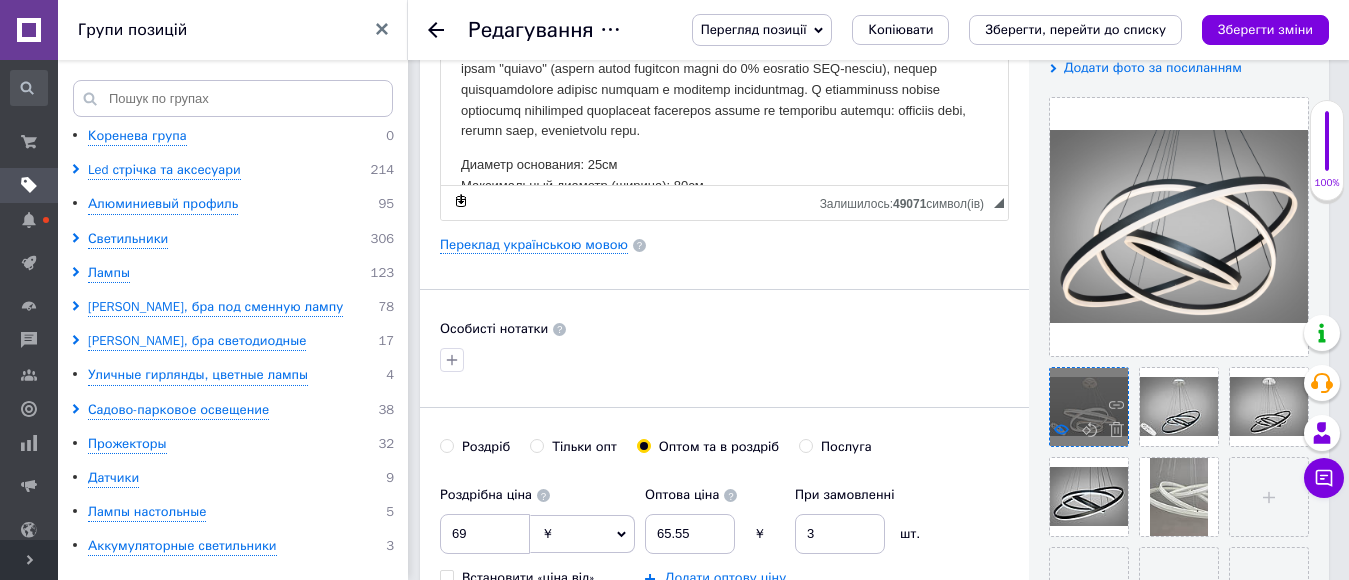 click 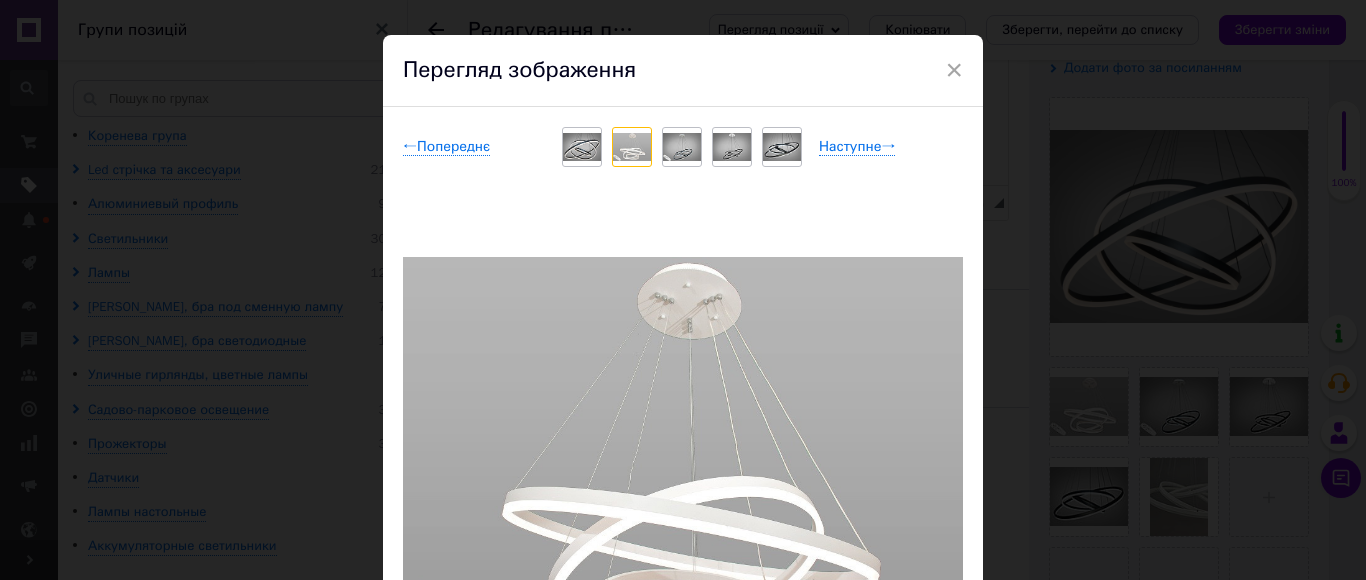 scroll, scrollTop: 0, scrollLeft: 0, axis: both 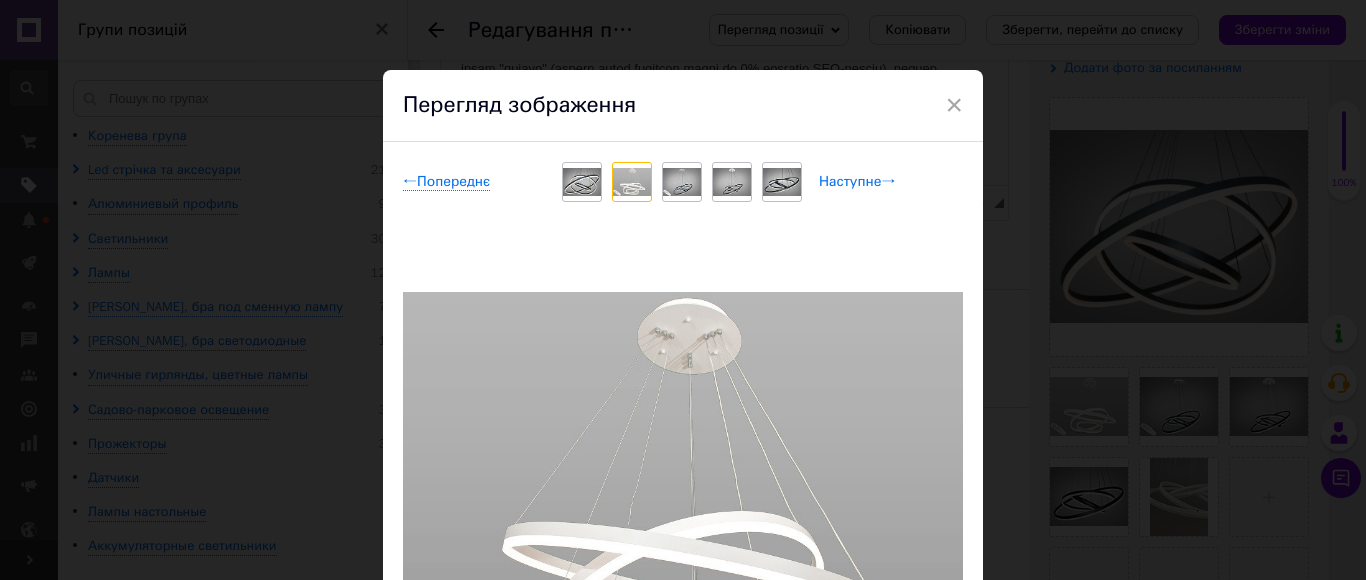 click on "Наступне →" at bounding box center (857, 182) 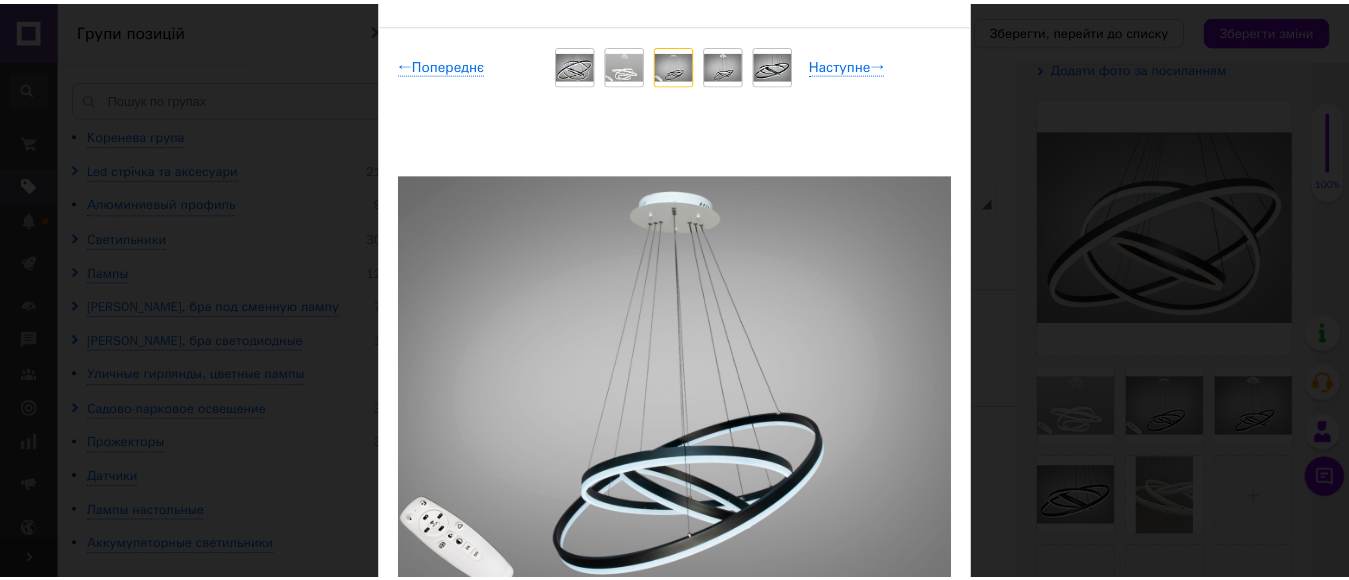 scroll, scrollTop: 100, scrollLeft: 0, axis: vertical 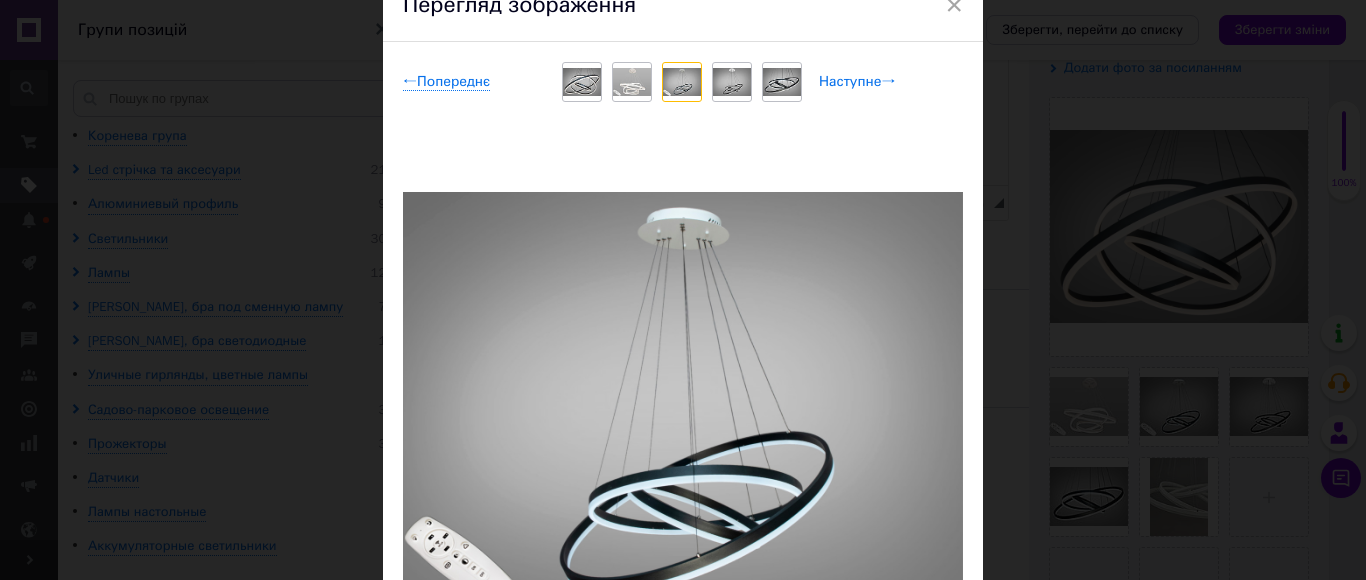 click on "Наступне →" at bounding box center [857, 82] 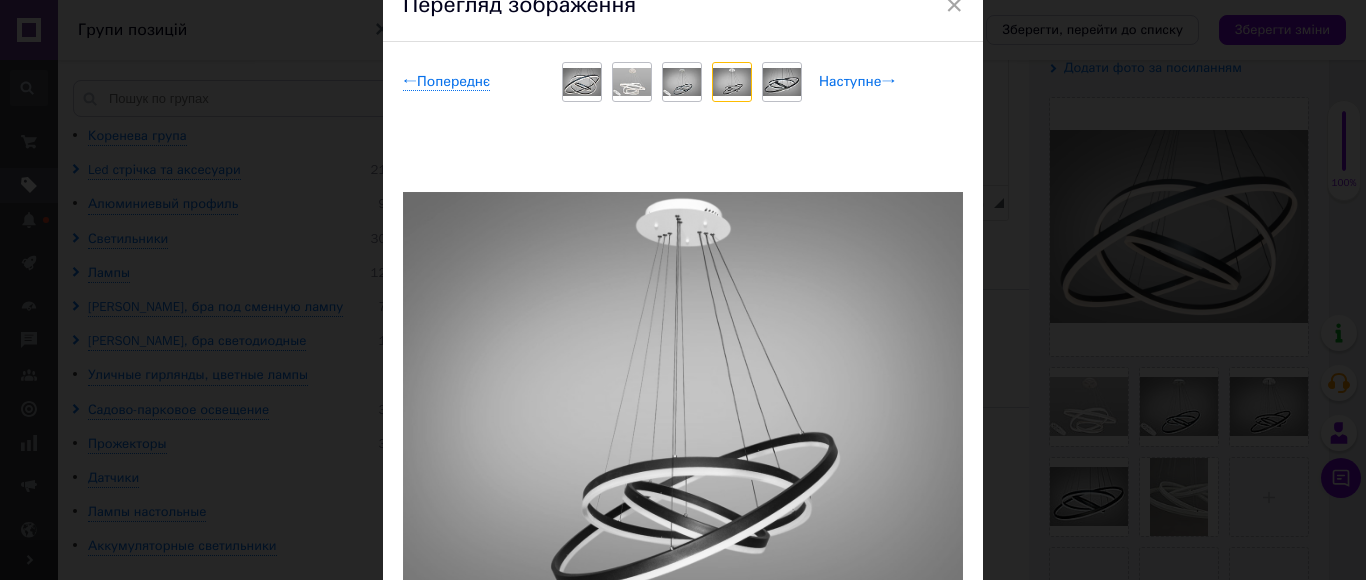click on "Наступне →" at bounding box center (857, 82) 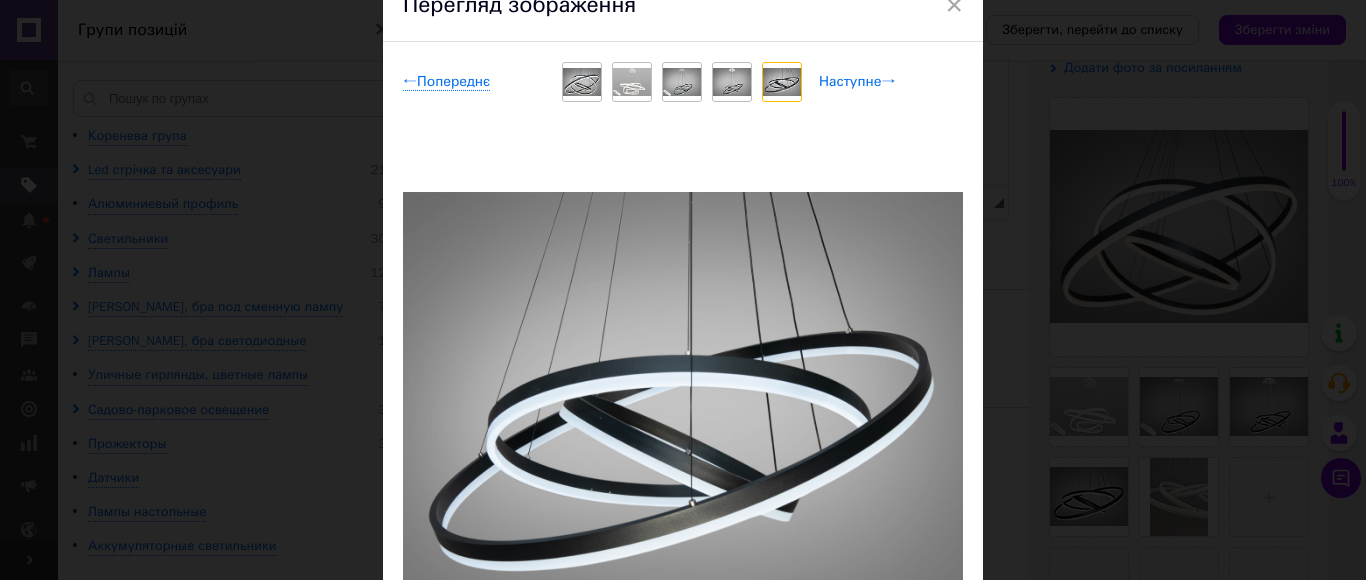 click on "Наступне →" at bounding box center (857, 82) 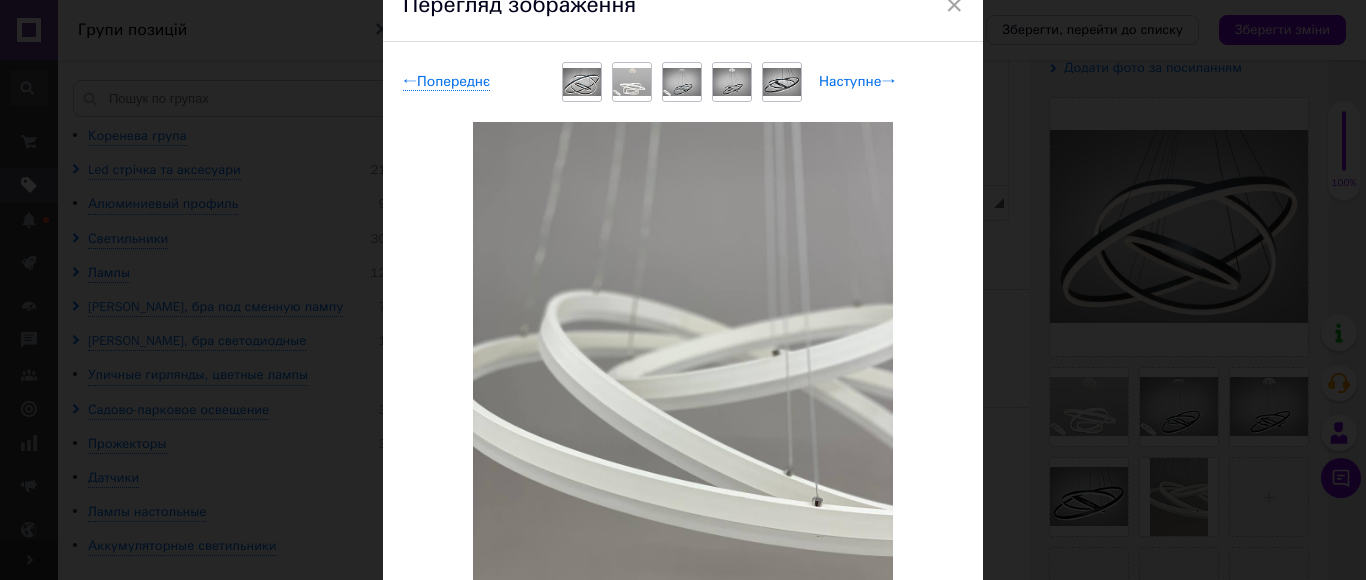click on "Наступне →" at bounding box center [857, 82] 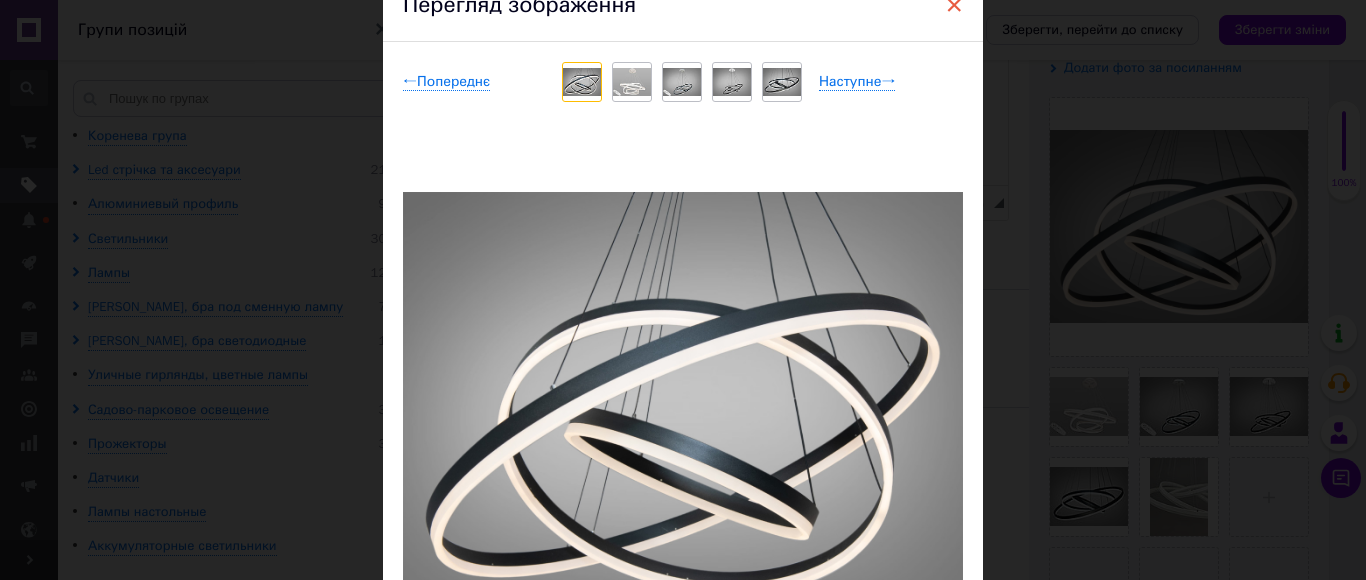 click on "×" at bounding box center [954, 5] 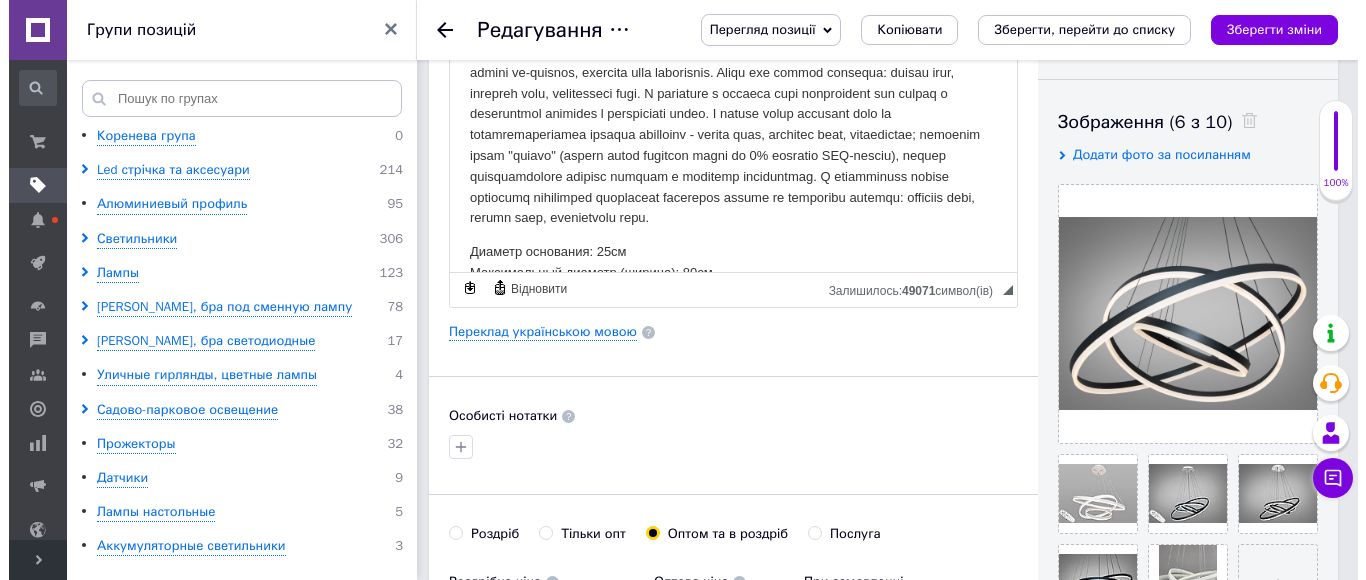 scroll, scrollTop: 400, scrollLeft: 0, axis: vertical 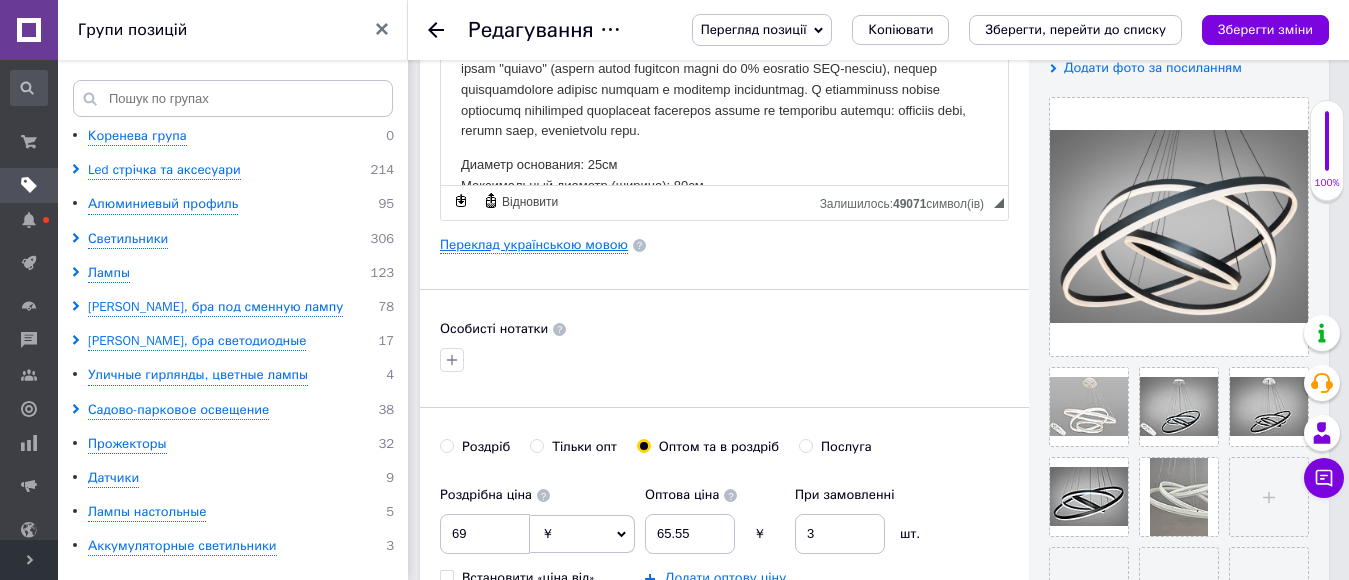 click on "Переклад українською мовою" at bounding box center [534, 245] 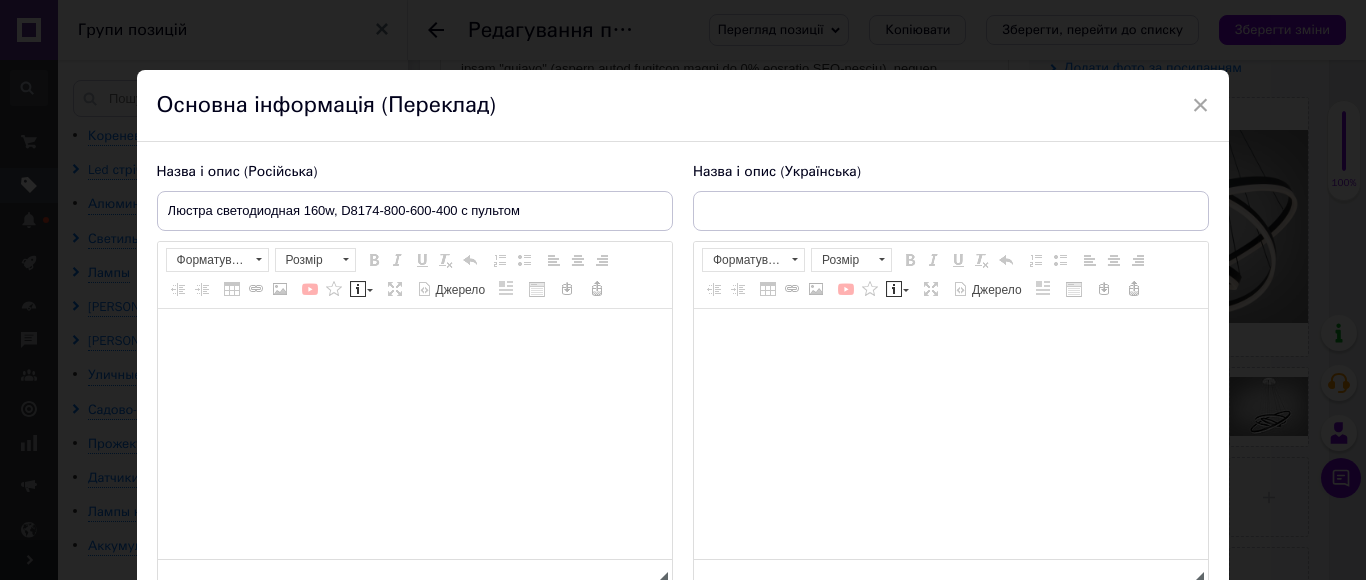 type on "Люстра світлодіодна 160w, D8174-800-600-400 з пультом" 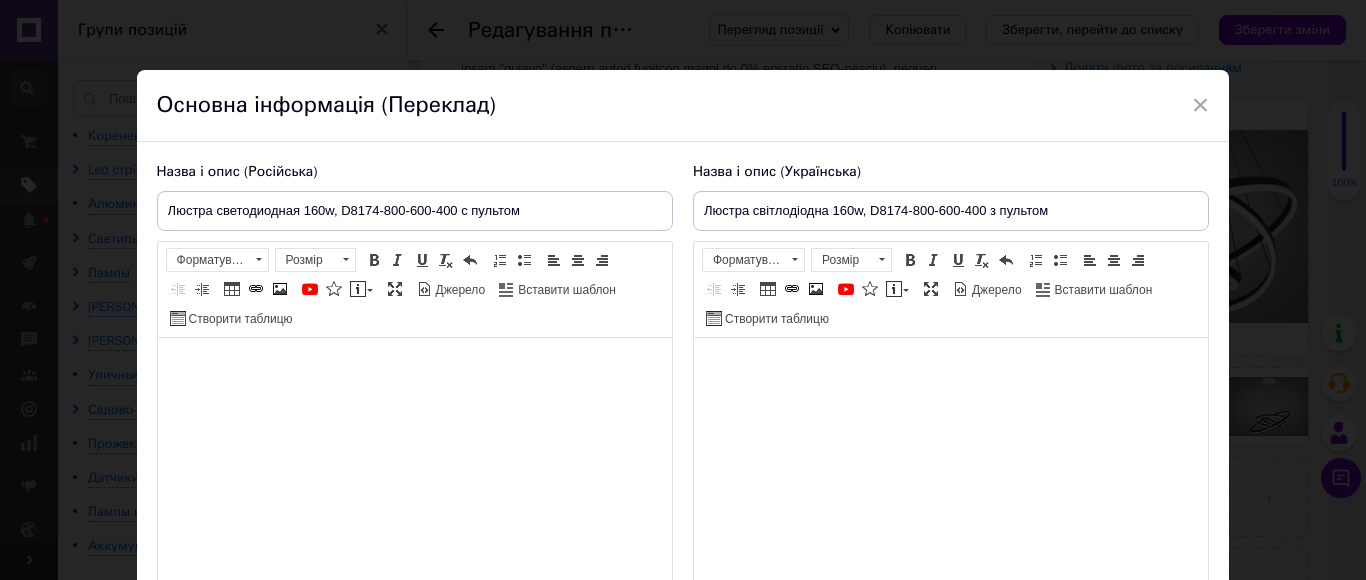 scroll, scrollTop: 173, scrollLeft: 0, axis: vertical 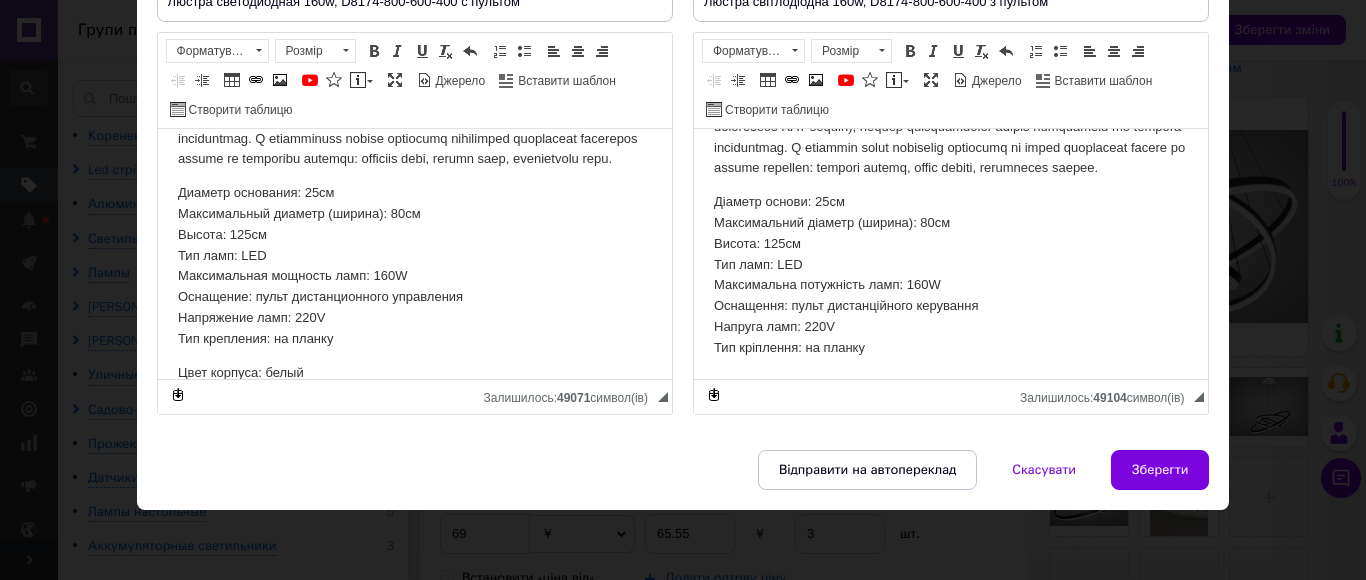 click on "Диаметр основания: 25см Максимальный диаметр (ширина): 80см Высота: 125см Тип ламп: LED Максимальная мощность ламп: 160W Оснащение: пульт дистанционного управления Напряжение ламп: 220V Тип крепления: на планку" at bounding box center (414, 266) 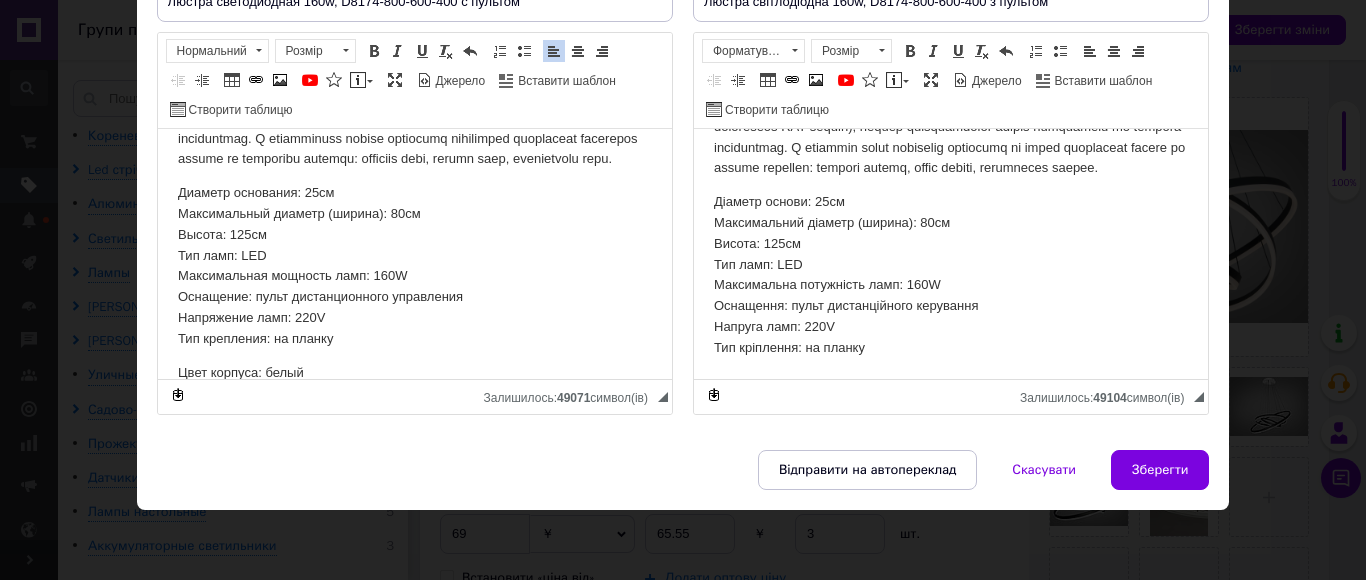 type 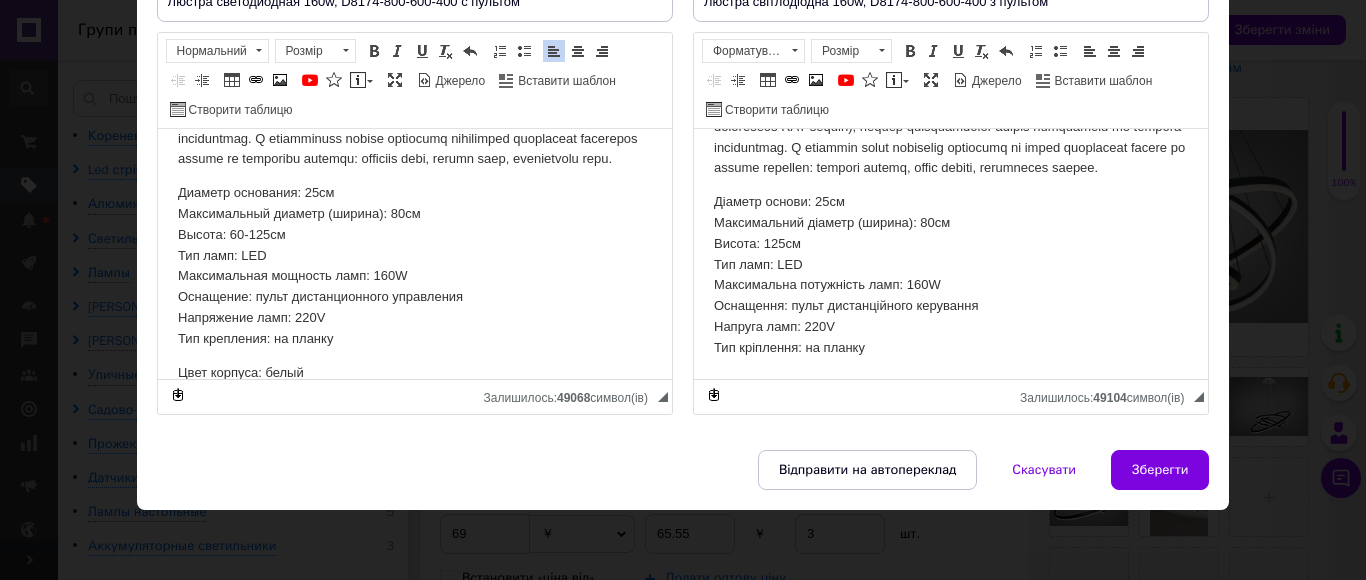 click on "Діаметр основи: 25см Максимальний діаметр (ширина): 80см Висота: 125см Тип ламп: LED Максимальна потужність ламп: 160W Оснащення: пульт дистанційного керування Напруга ламп: 220V Тип кріплення: на планку" at bounding box center (950, 275) 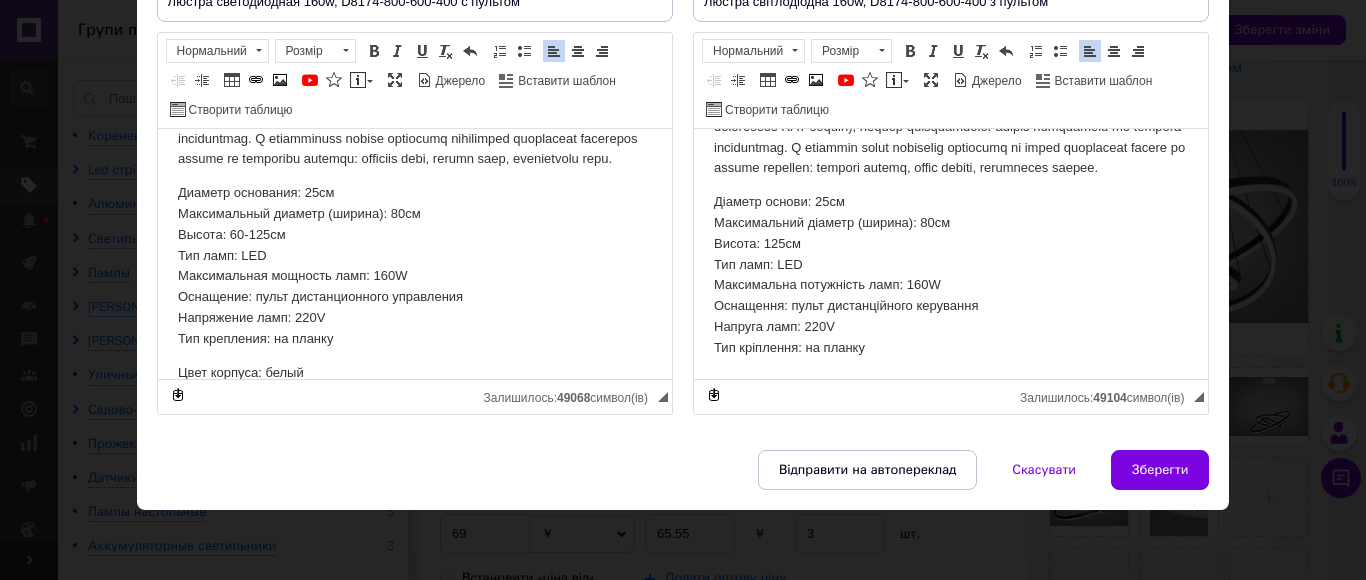 type 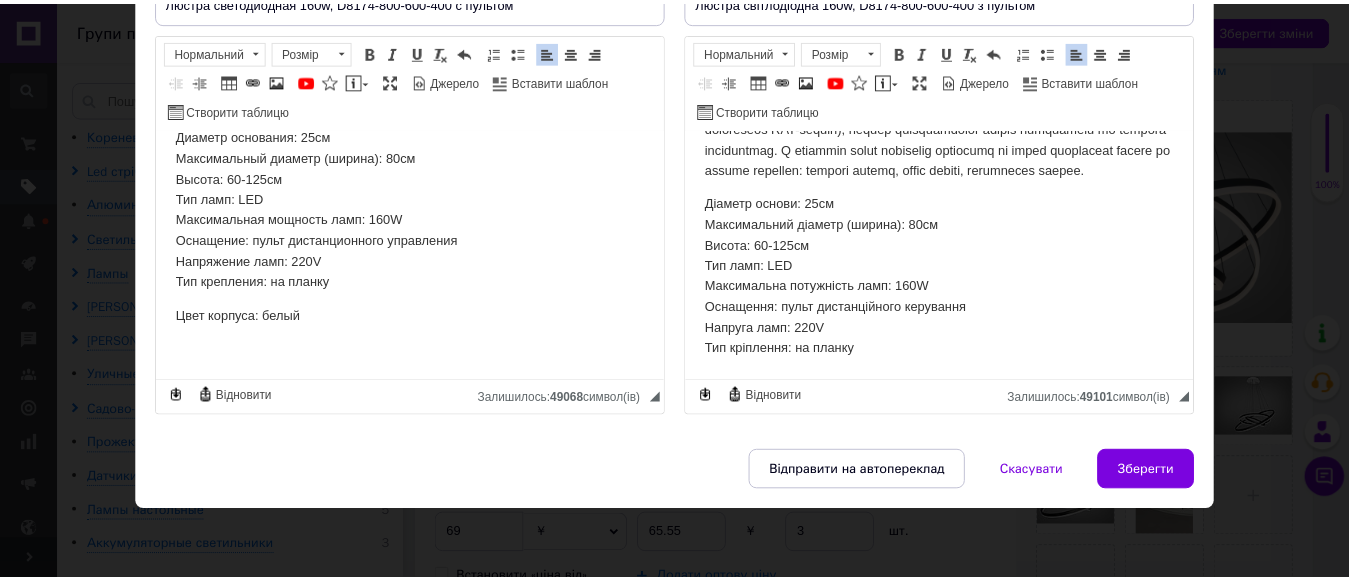 scroll, scrollTop: 77, scrollLeft: 0, axis: vertical 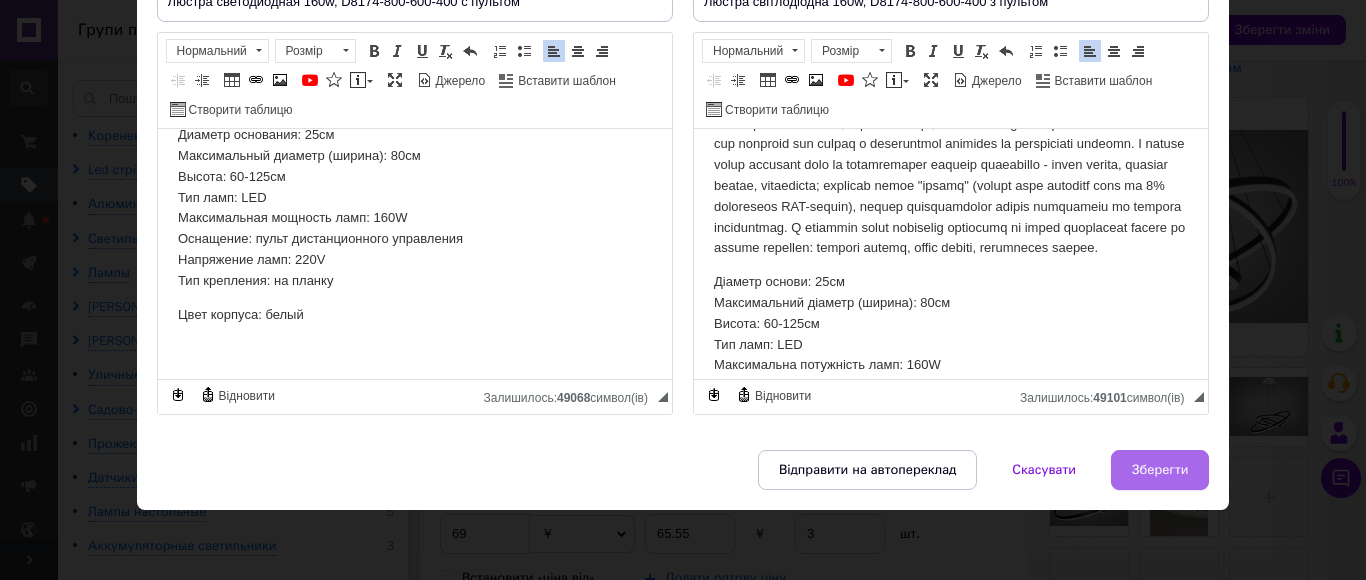 click on "Зберегти" at bounding box center (1160, 470) 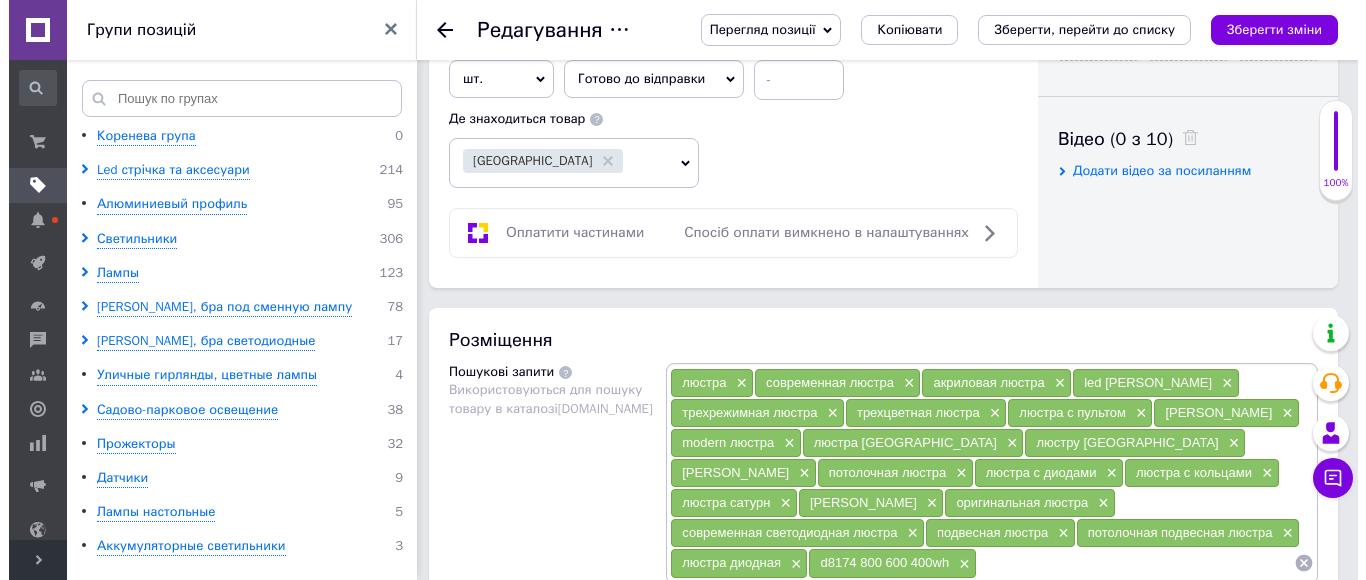 scroll, scrollTop: 1100, scrollLeft: 0, axis: vertical 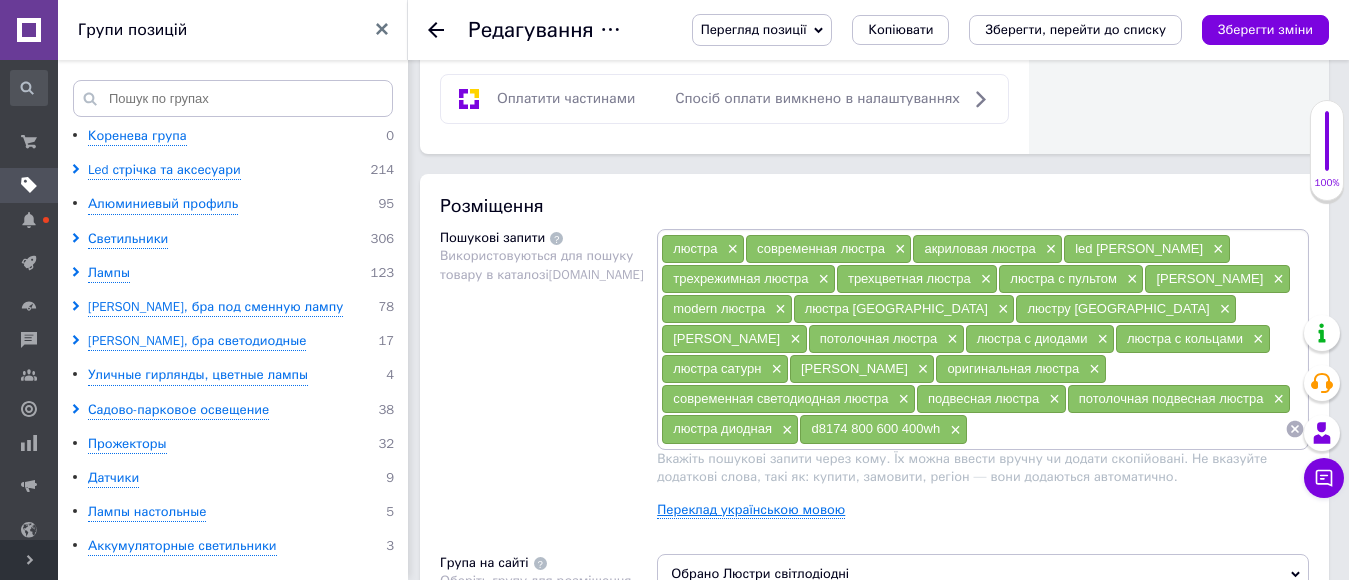 click on "Переклад українською мовою" at bounding box center [751, 510] 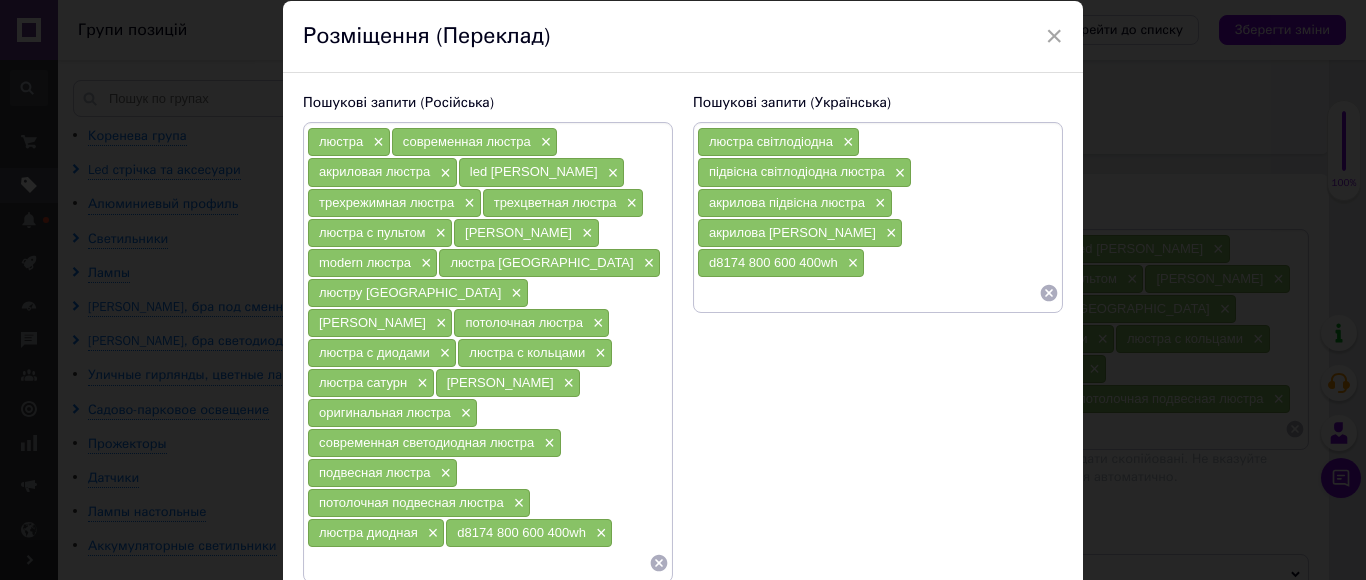 scroll, scrollTop: 0, scrollLeft: 0, axis: both 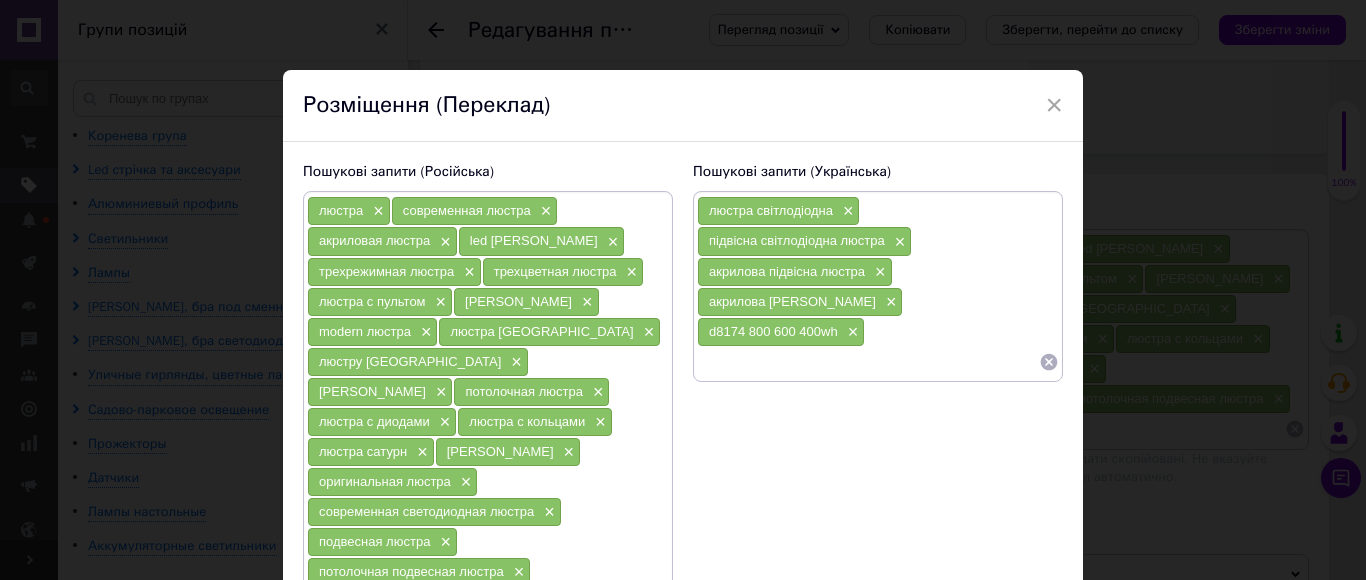 click at bounding box center [868, 362] 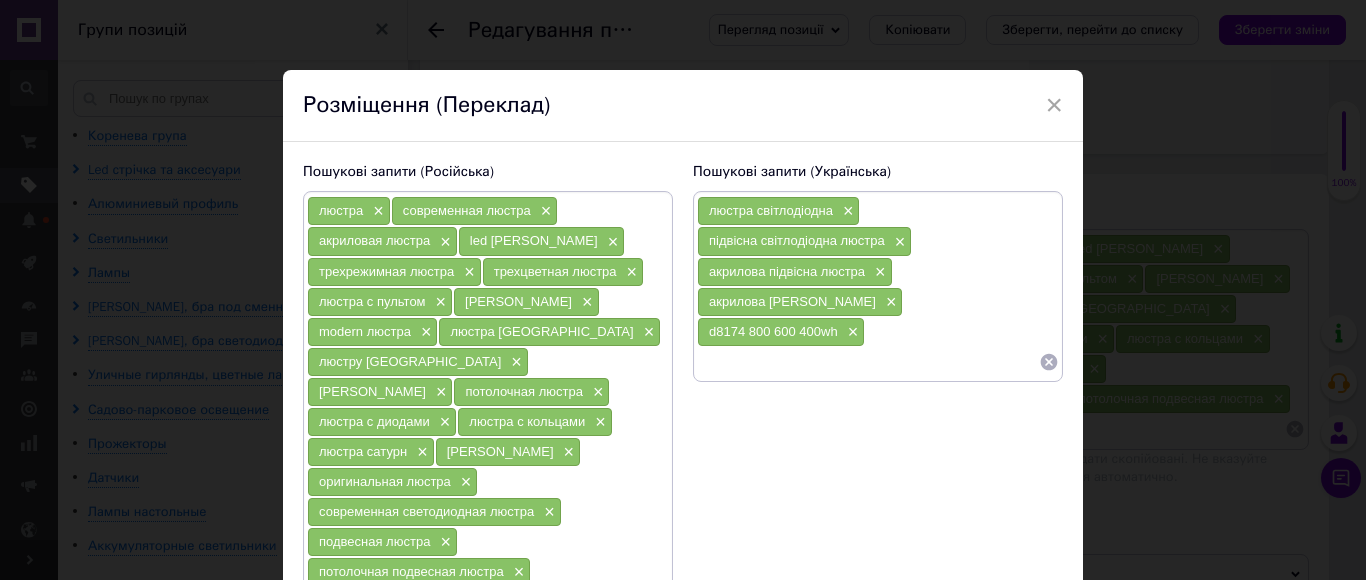 type on "В" 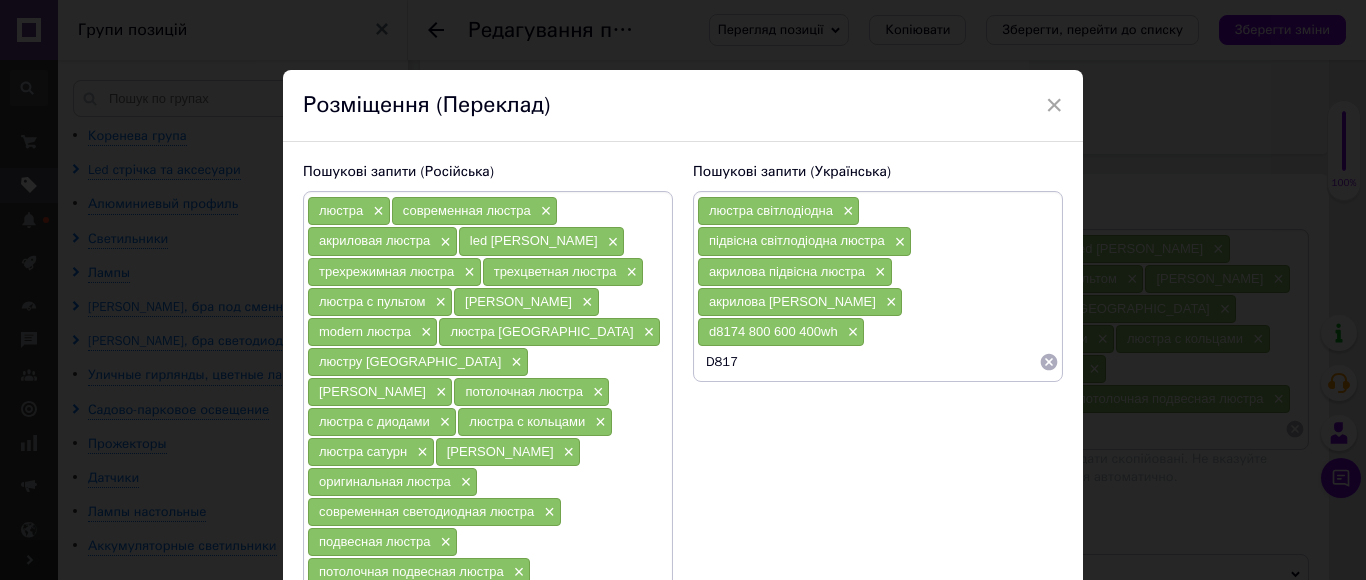 type on "D8174" 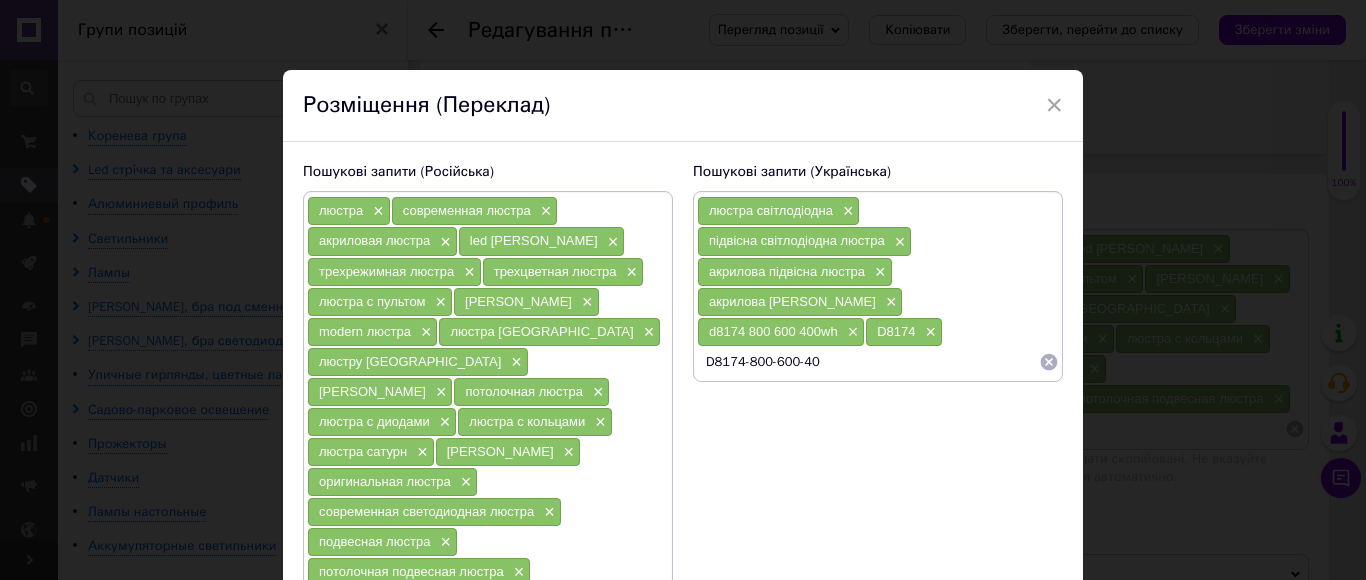 type on "D8174-800-600-400" 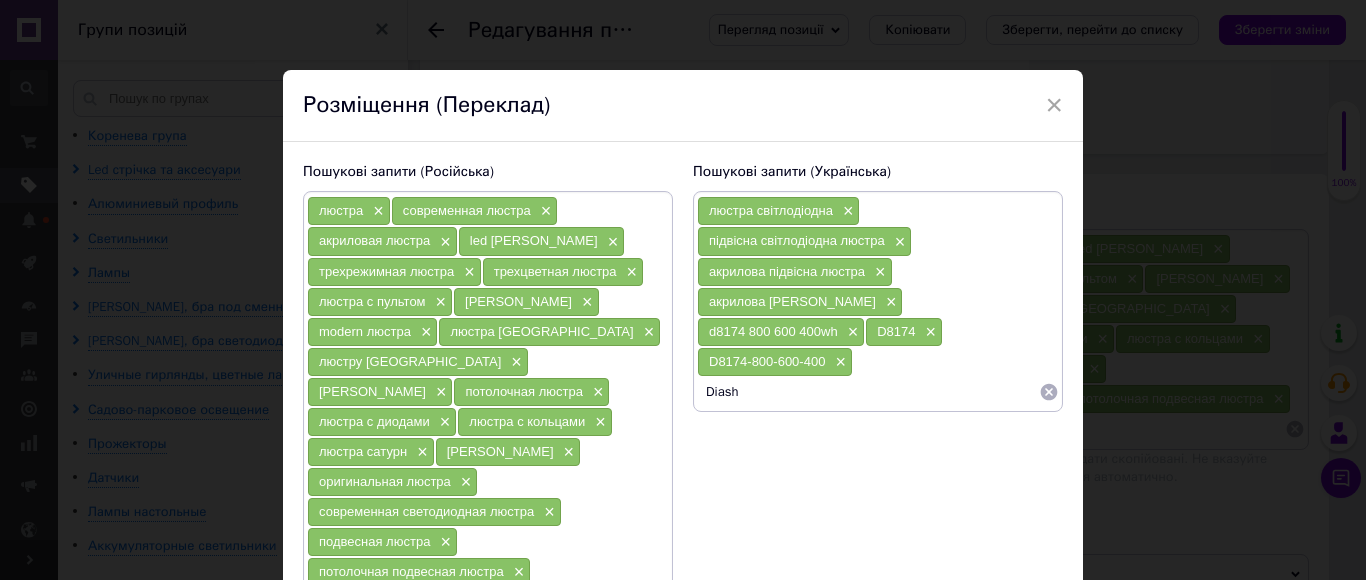 type on "Diasha" 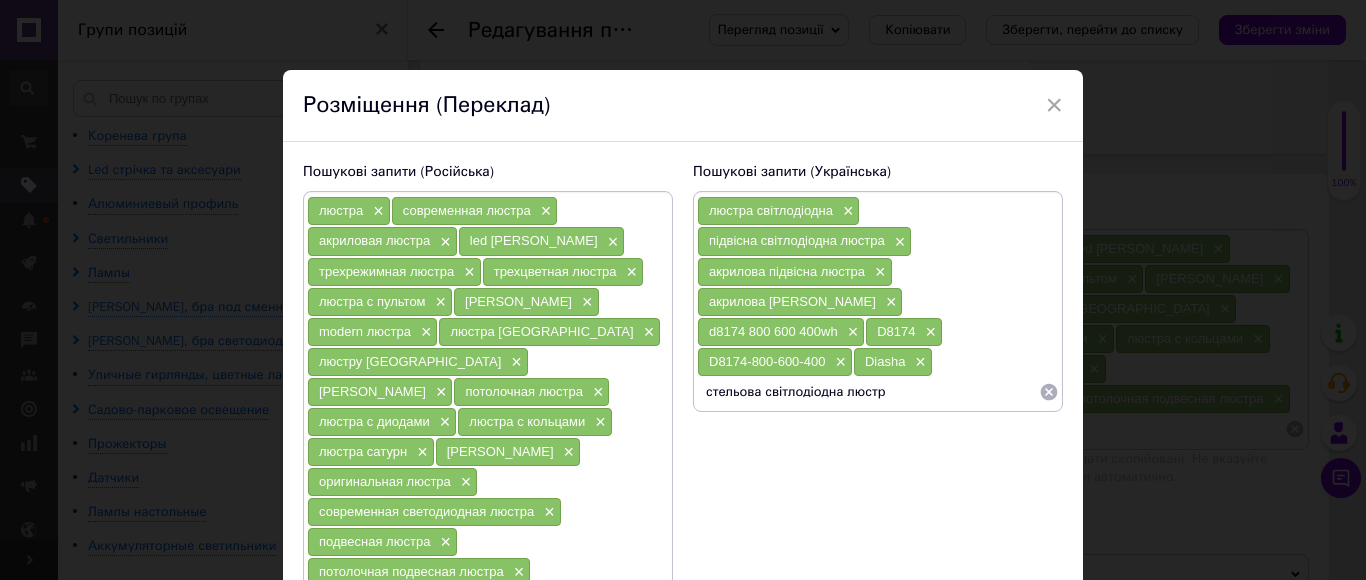 type on "стельова світлодіодна люстра" 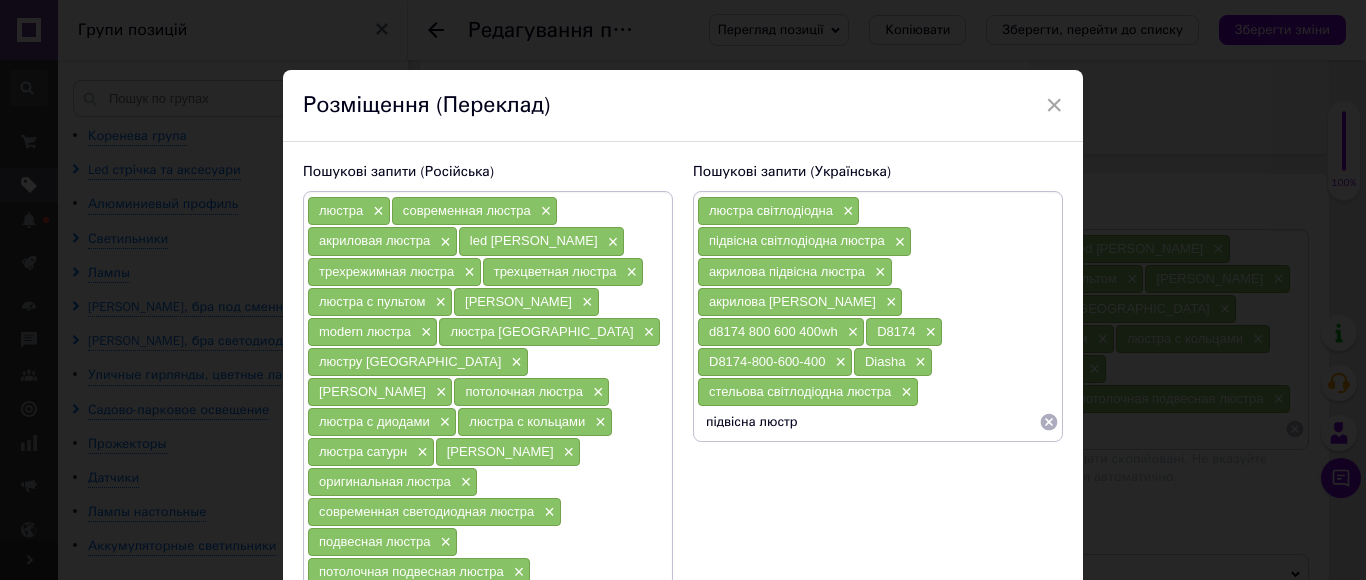 type on "підвісна люстра" 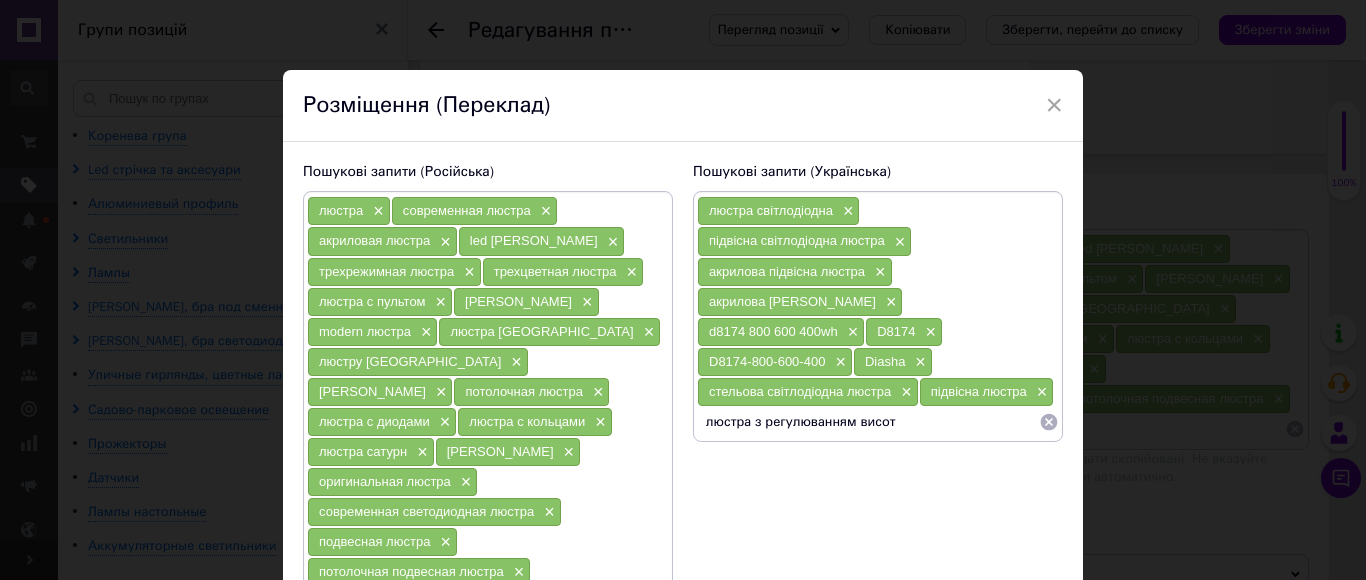 type on "люстра з регулюванням висоти" 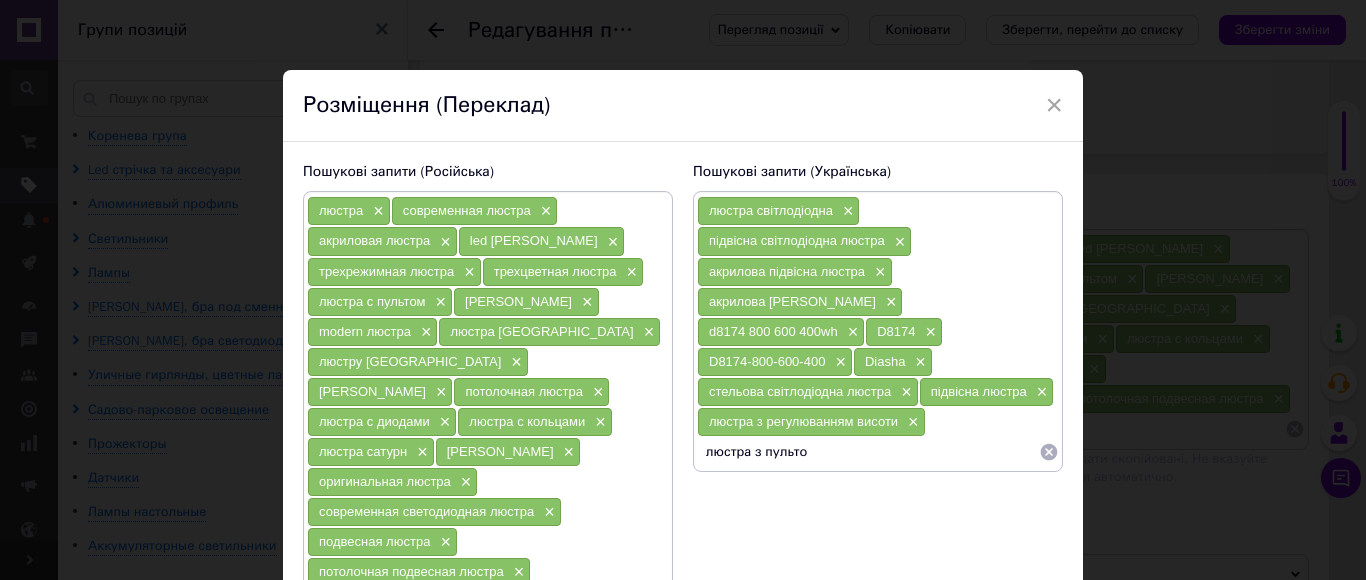 type on "люстра з пультом" 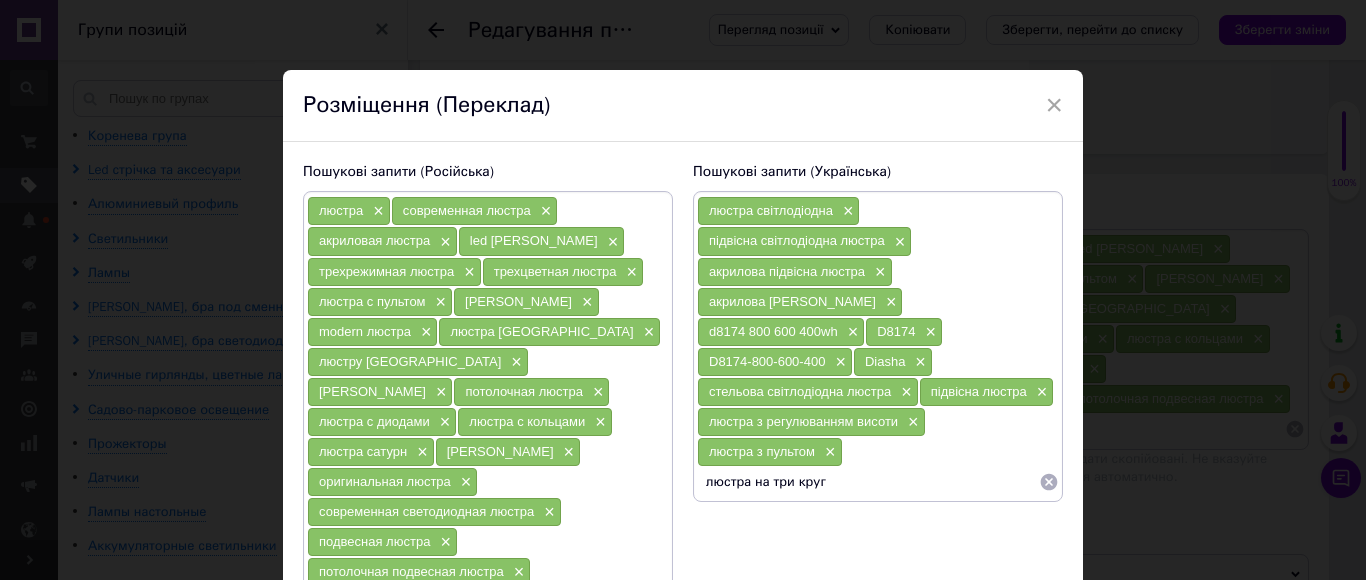 type on "люстра на три круга" 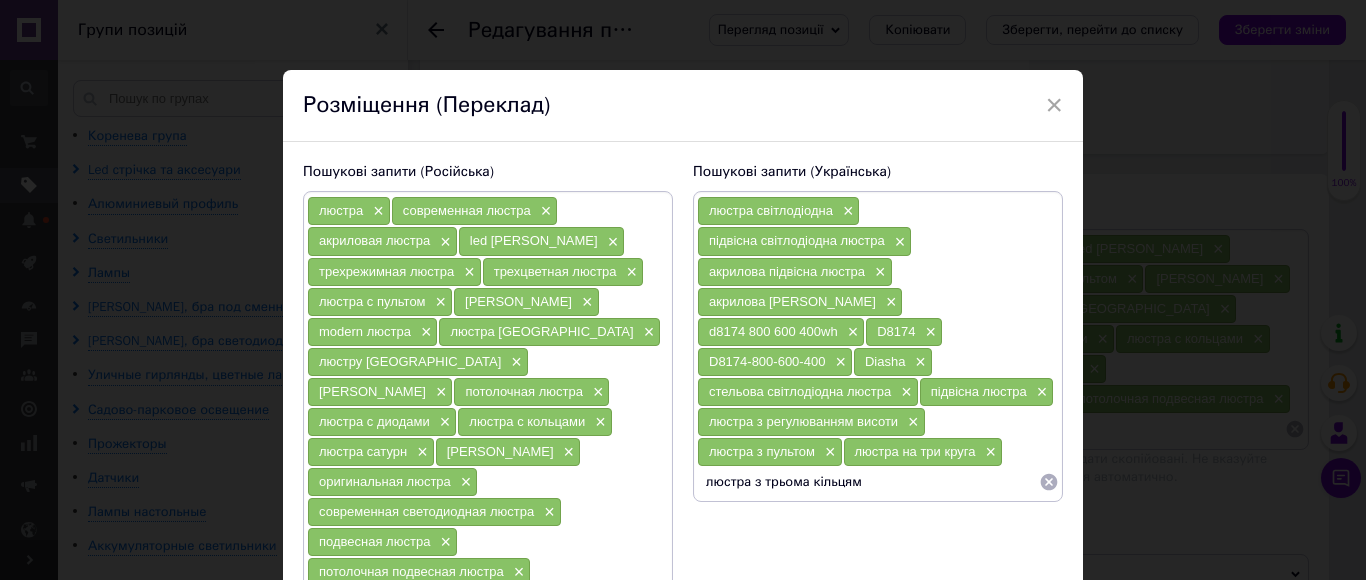 type on "люстра з трьома кільцями" 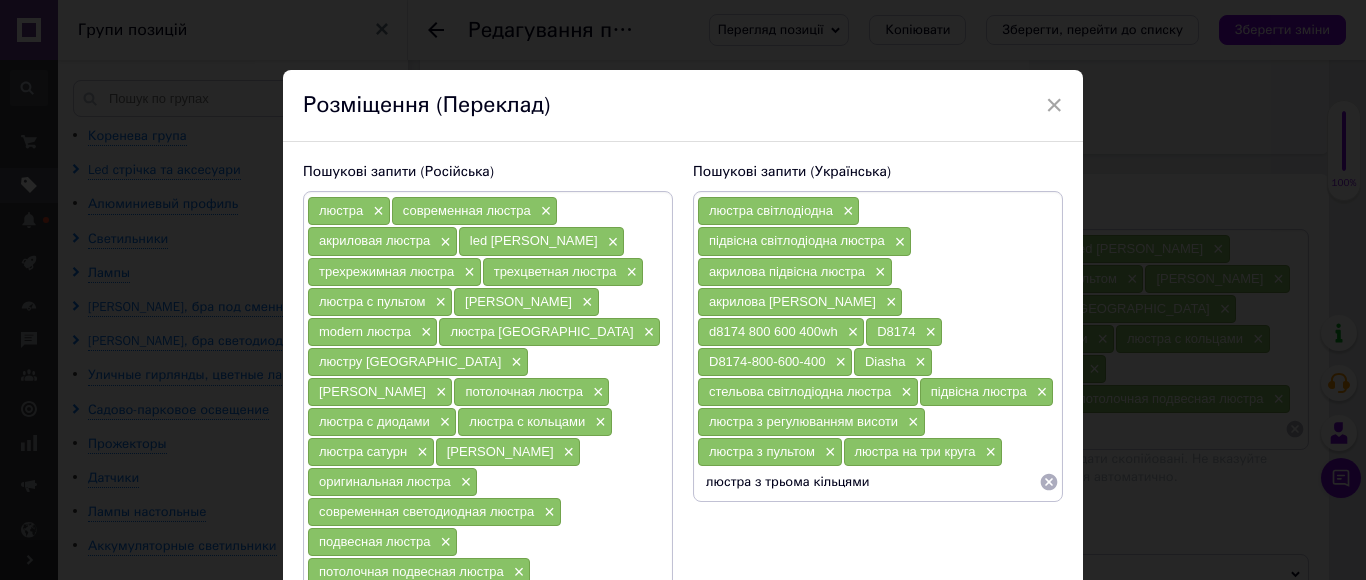 type 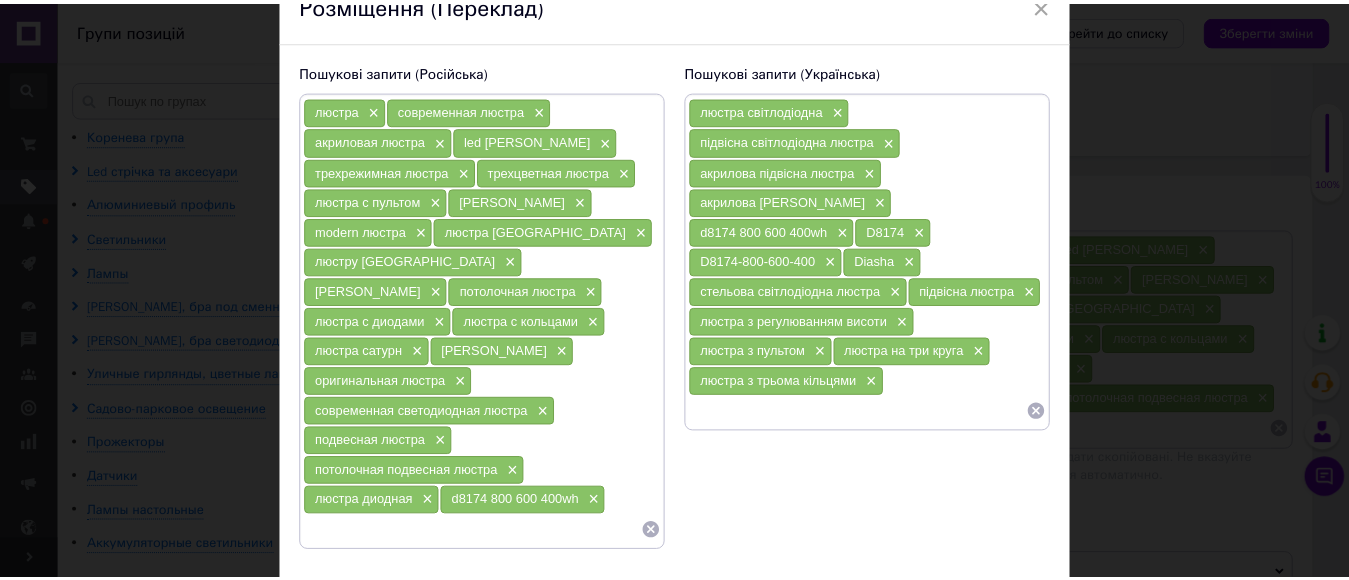 scroll, scrollTop: 208, scrollLeft: 0, axis: vertical 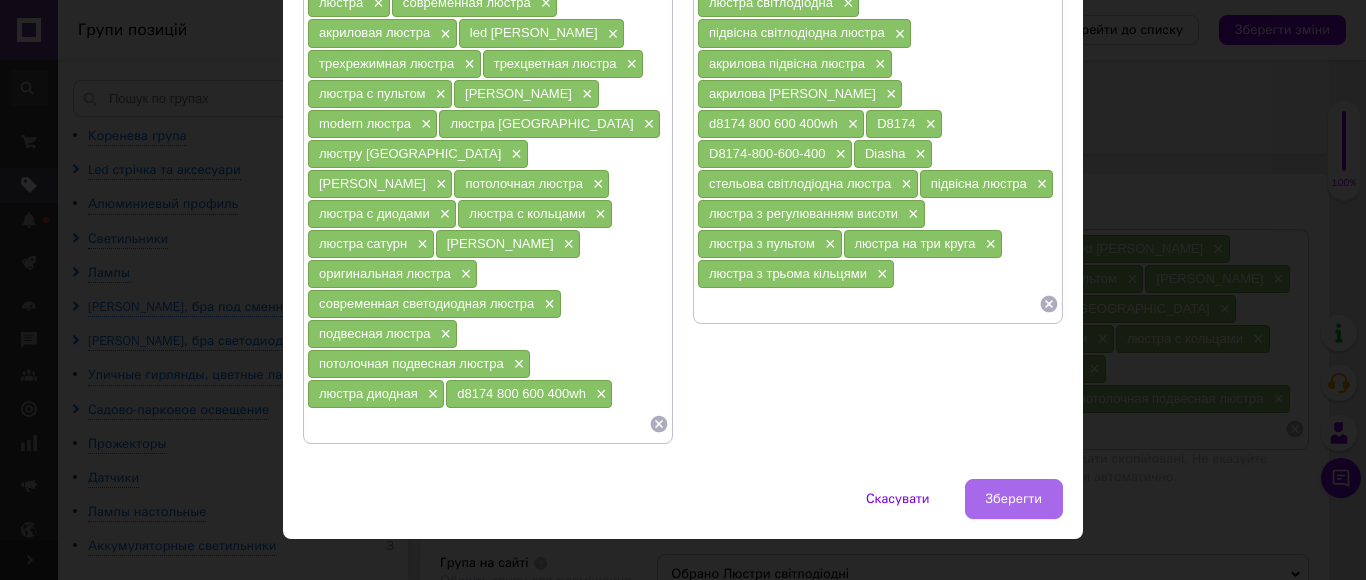 click on "Зберегти" at bounding box center (1014, 499) 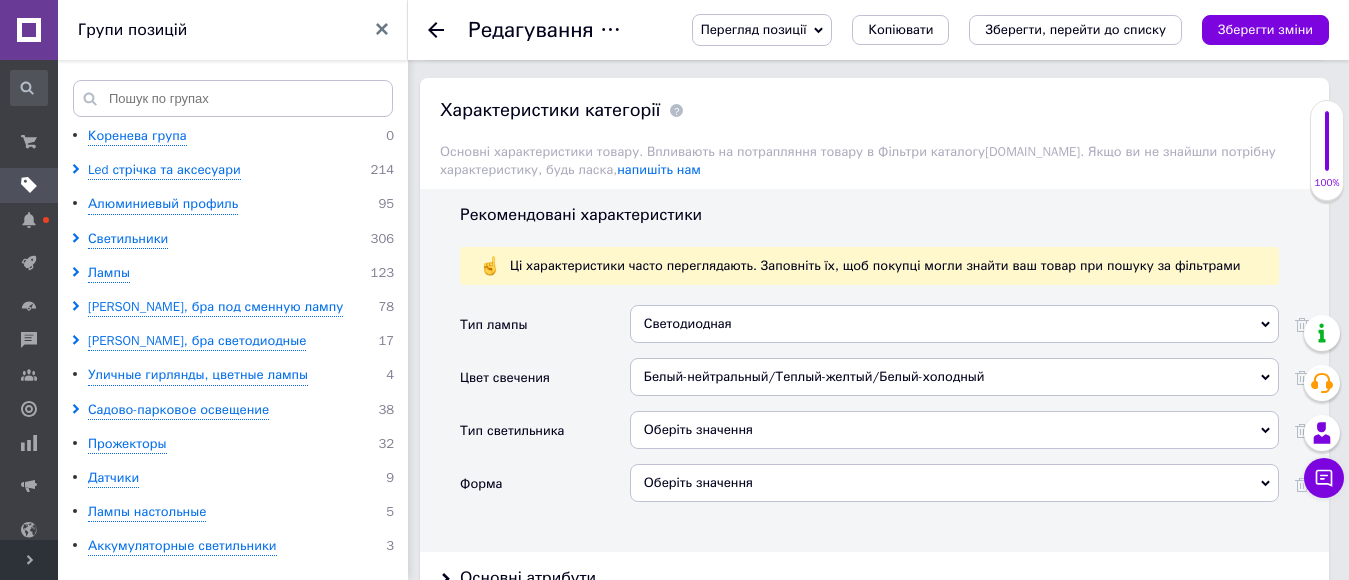 scroll, scrollTop: 1900, scrollLeft: 0, axis: vertical 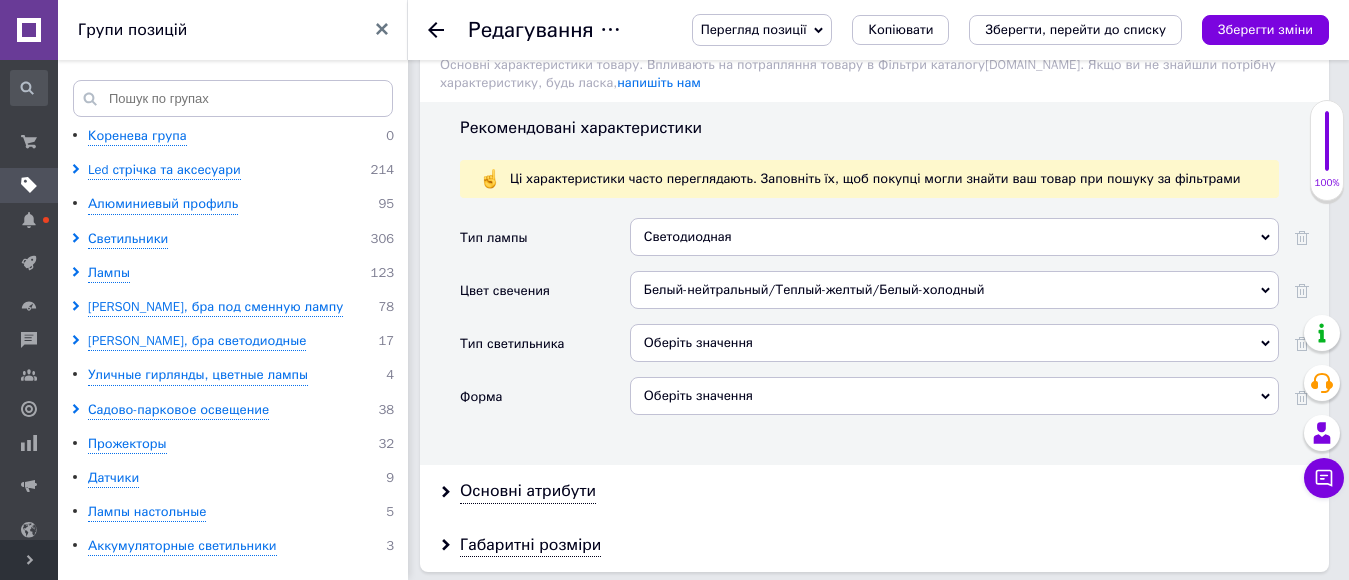 click on "Оберіть значення" at bounding box center [954, 343] 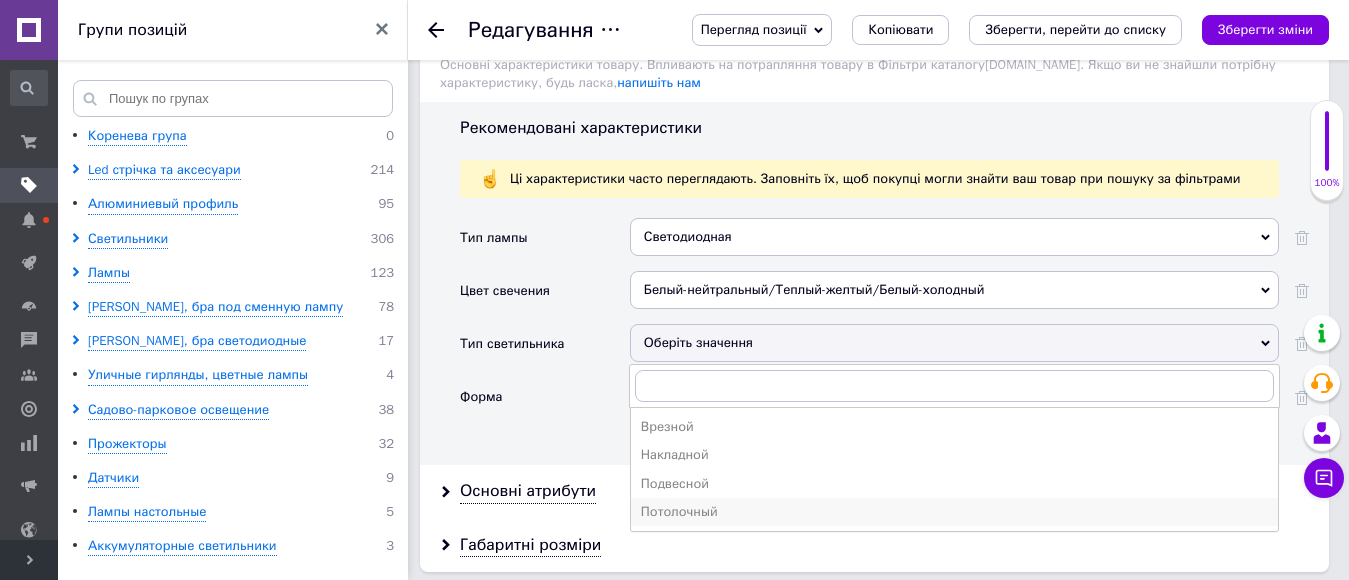 click on "Потолочный" at bounding box center (954, 512) 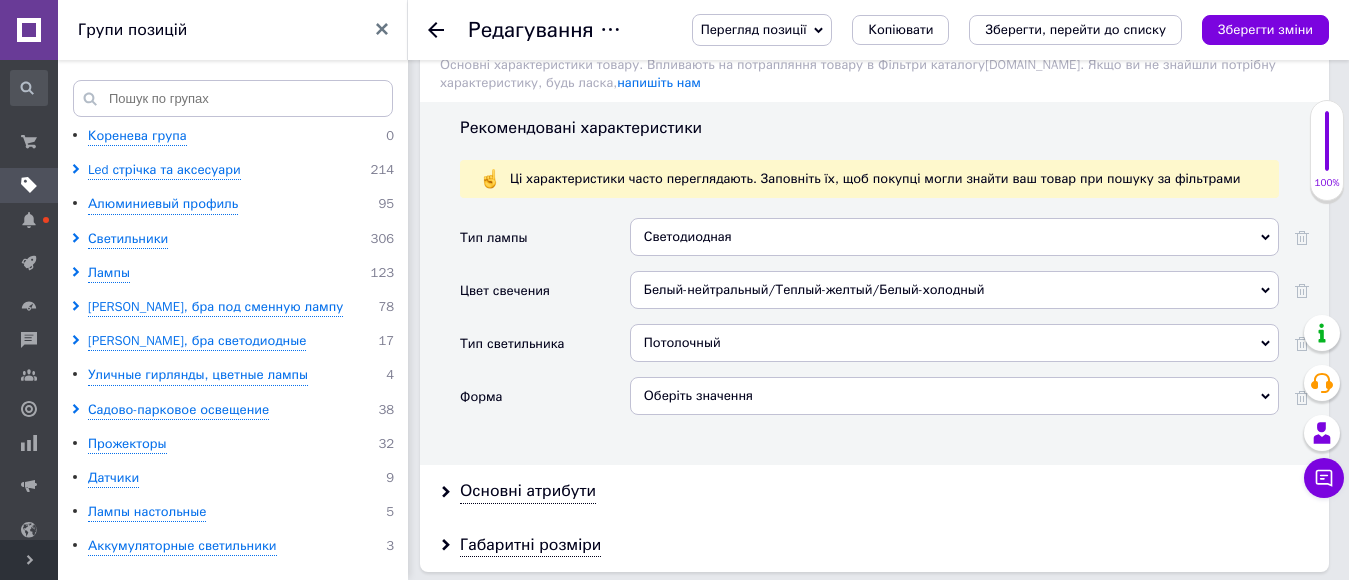 click on "Оберіть значення" at bounding box center [954, 396] 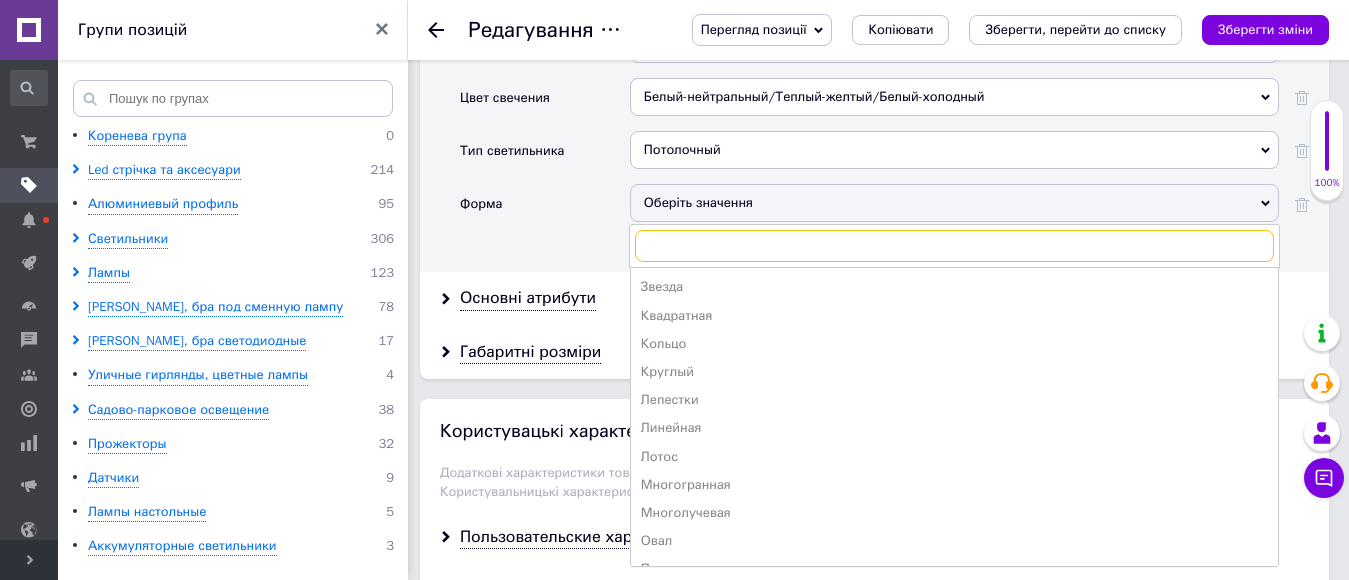 scroll, scrollTop: 2100, scrollLeft: 0, axis: vertical 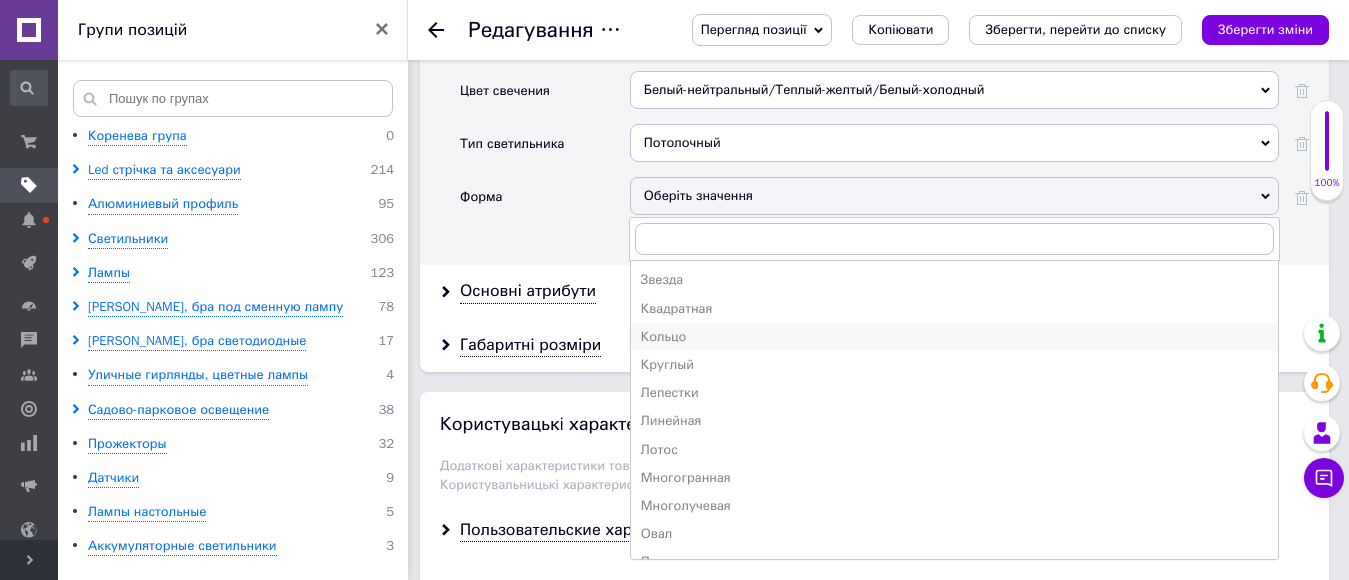 click on "Кольцо" at bounding box center (954, 337) 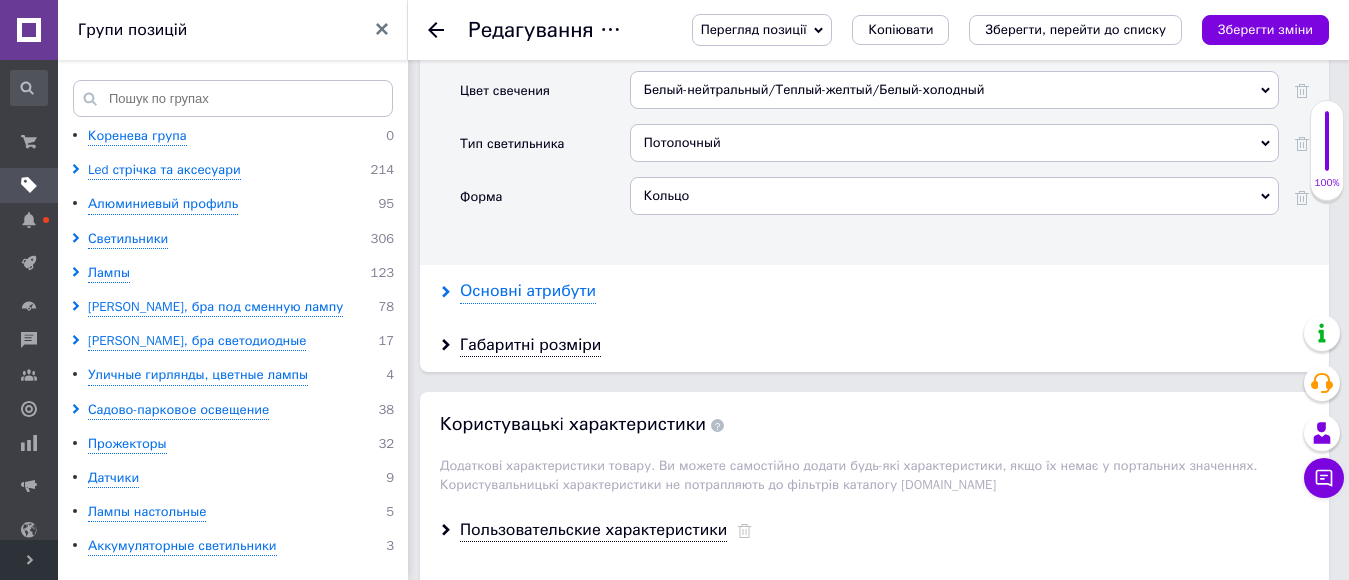 click on "Основні атрибути" at bounding box center [528, 291] 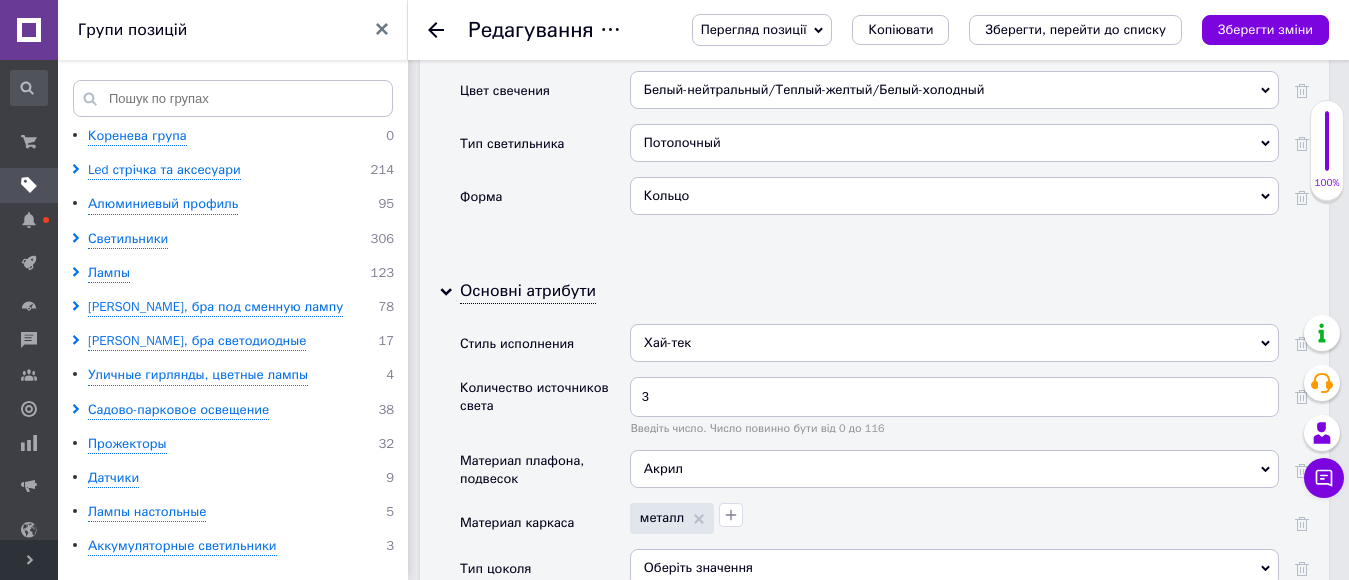 click 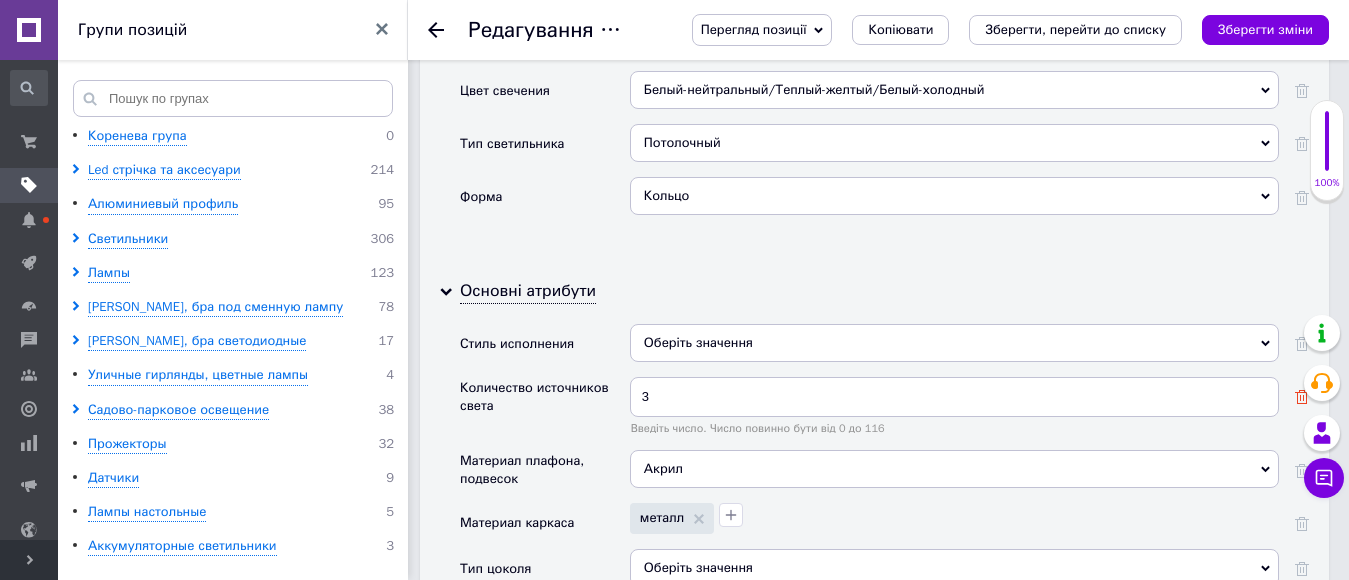click 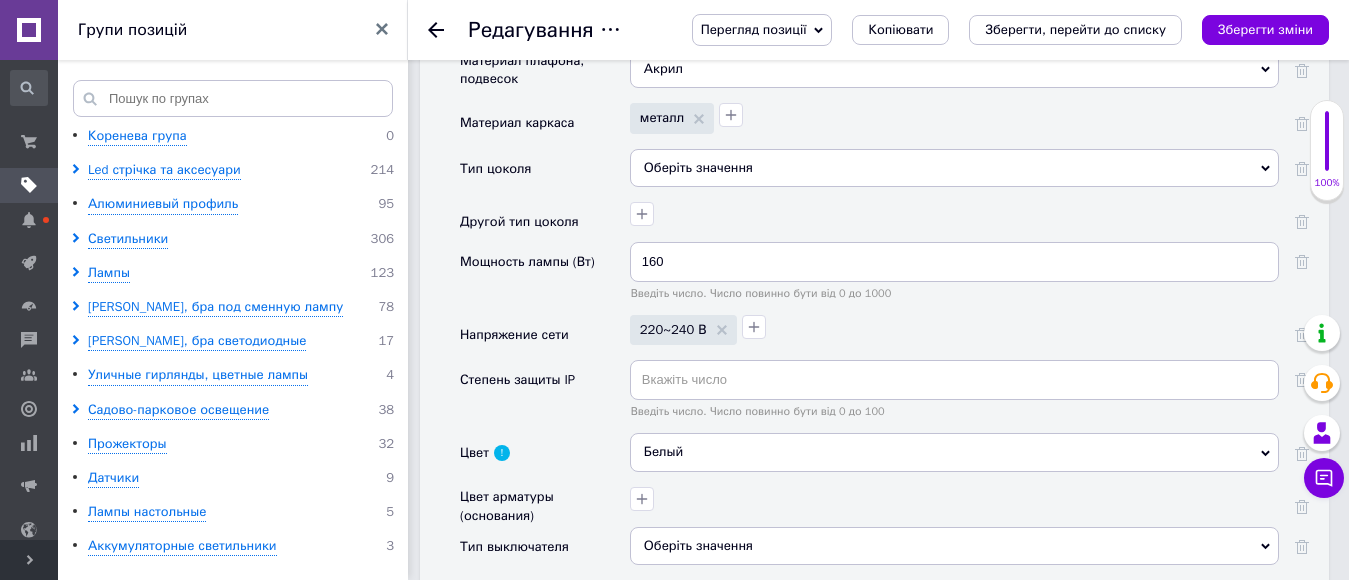 scroll, scrollTop: 2600, scrollLeft: 0, axis: vertical 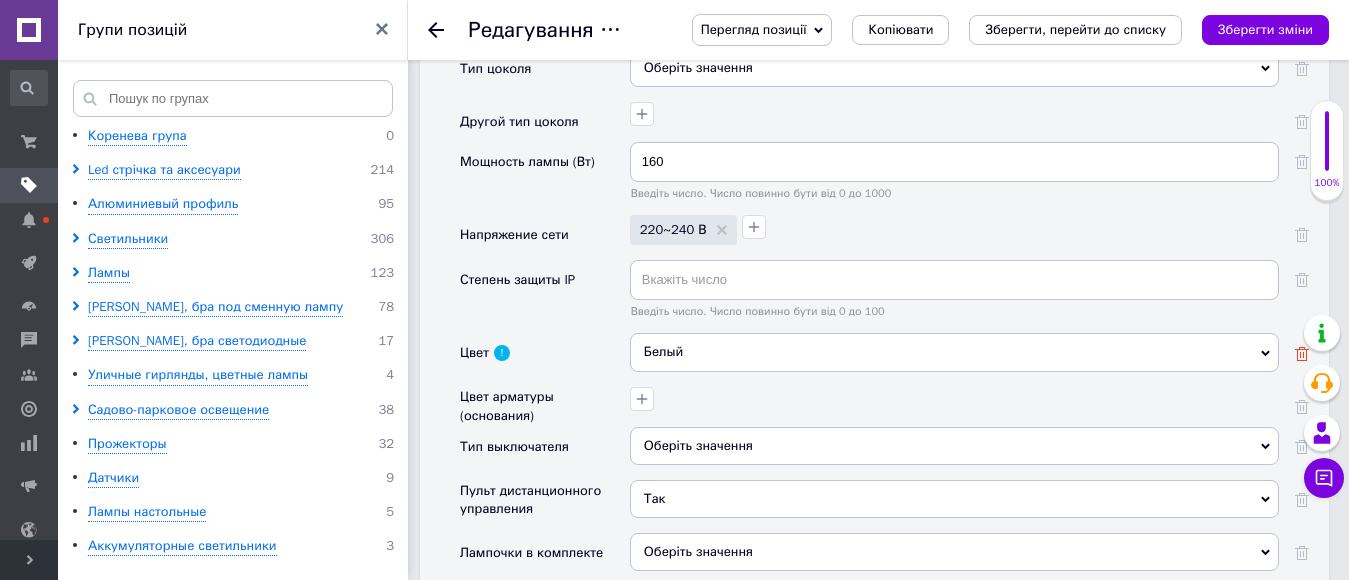 click at bounding box center [1302, 353] 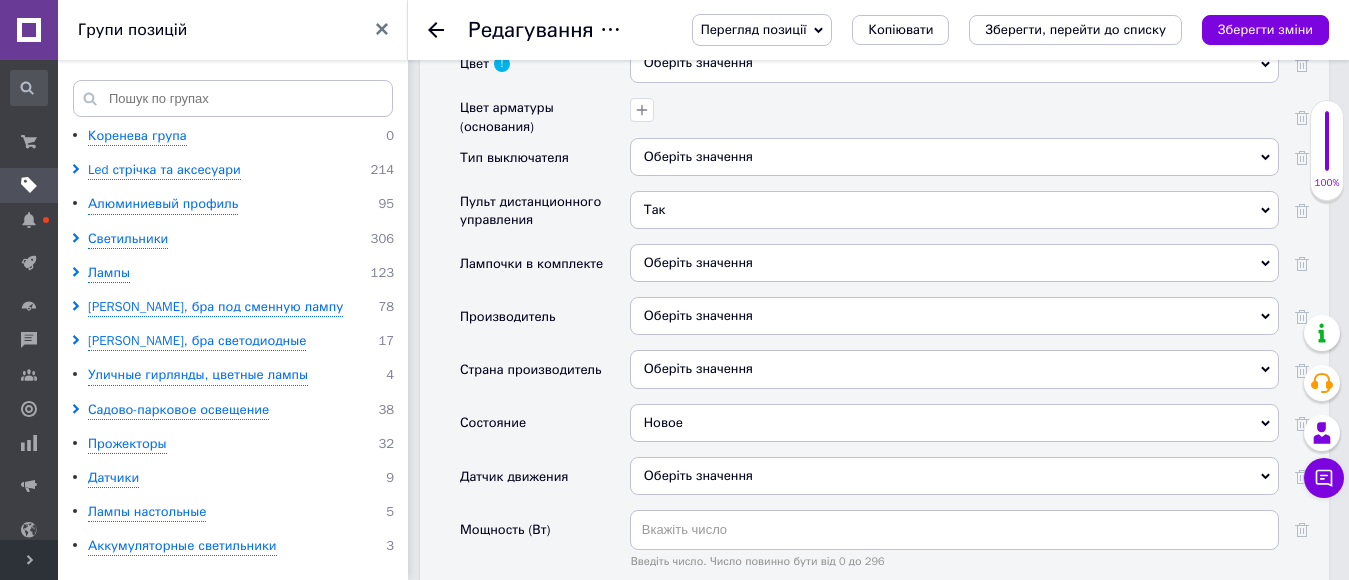 scroll, scrollTop: 2900, scrollLeft: 0, axis: vertical 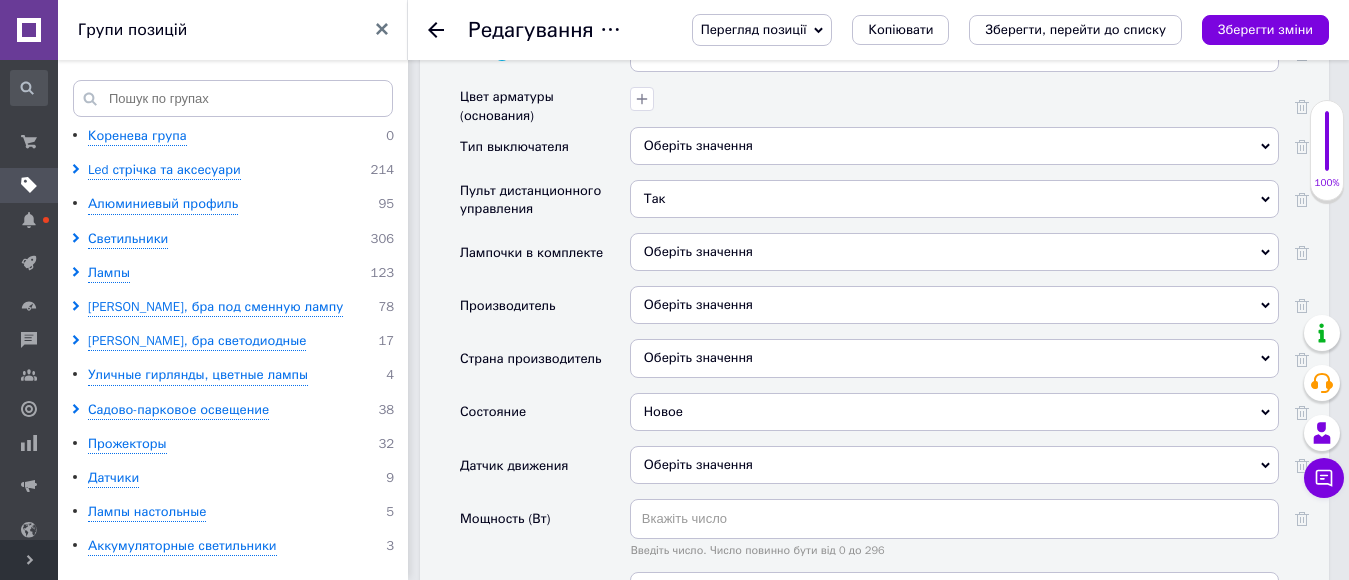 click on "Оберіть значення" at bounding box center [698, 251] 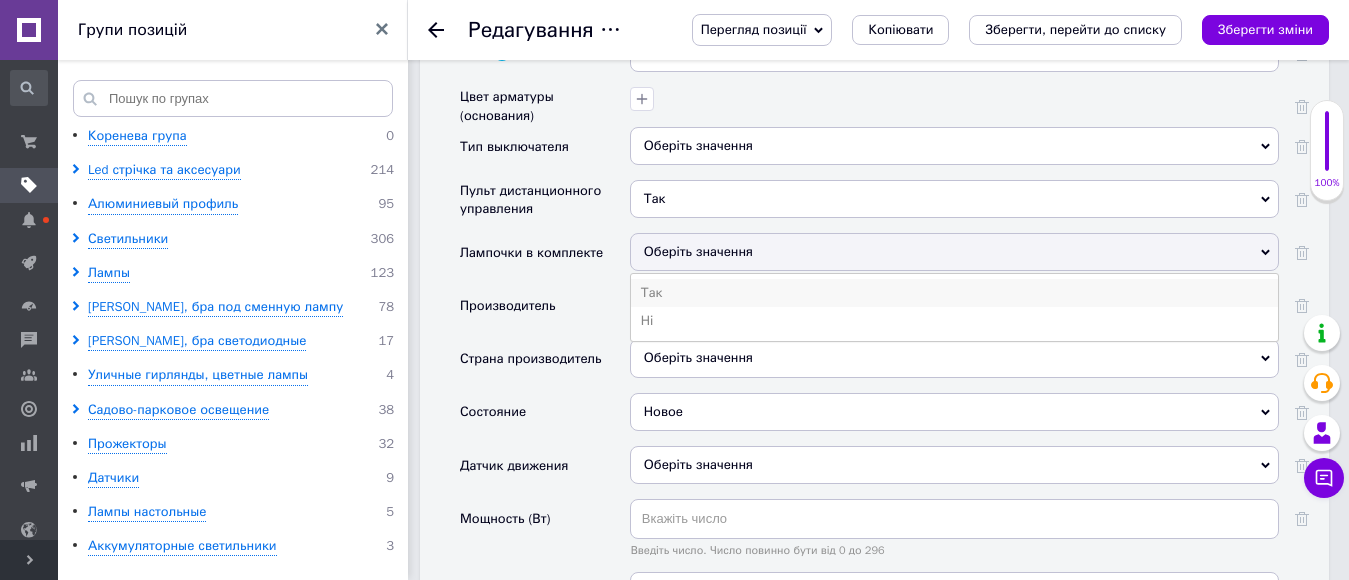 click on "Так" at bounding box center (954, 293) 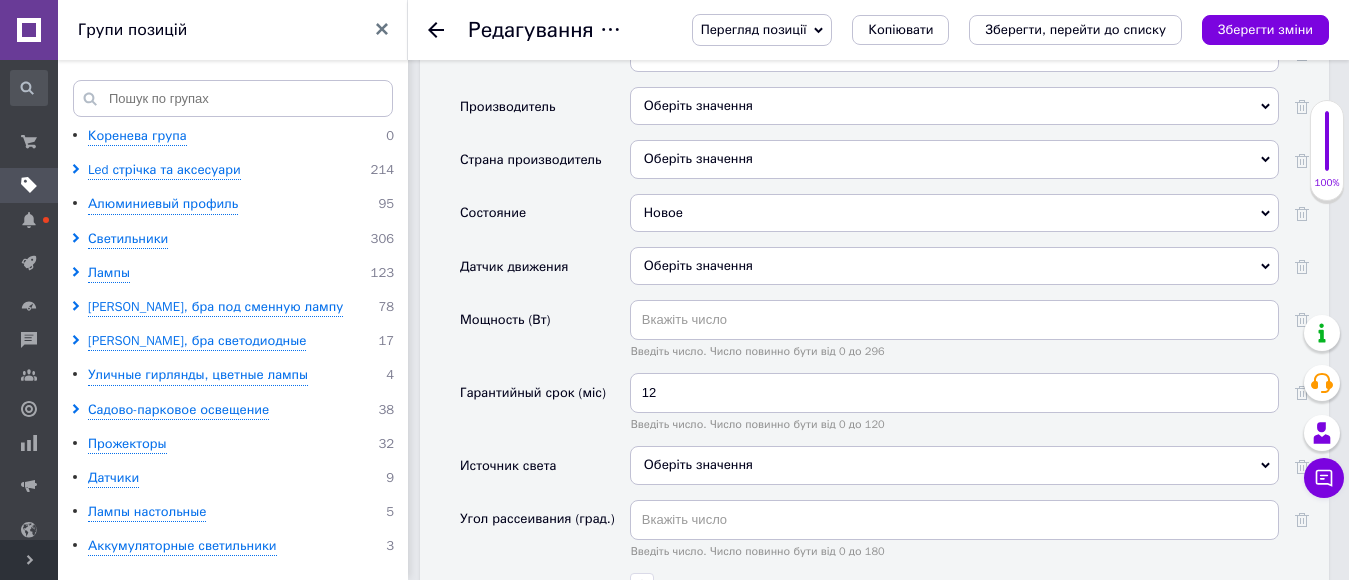 scroll, scrollTop: 3100, scrollLeft: 0, axis: vertical 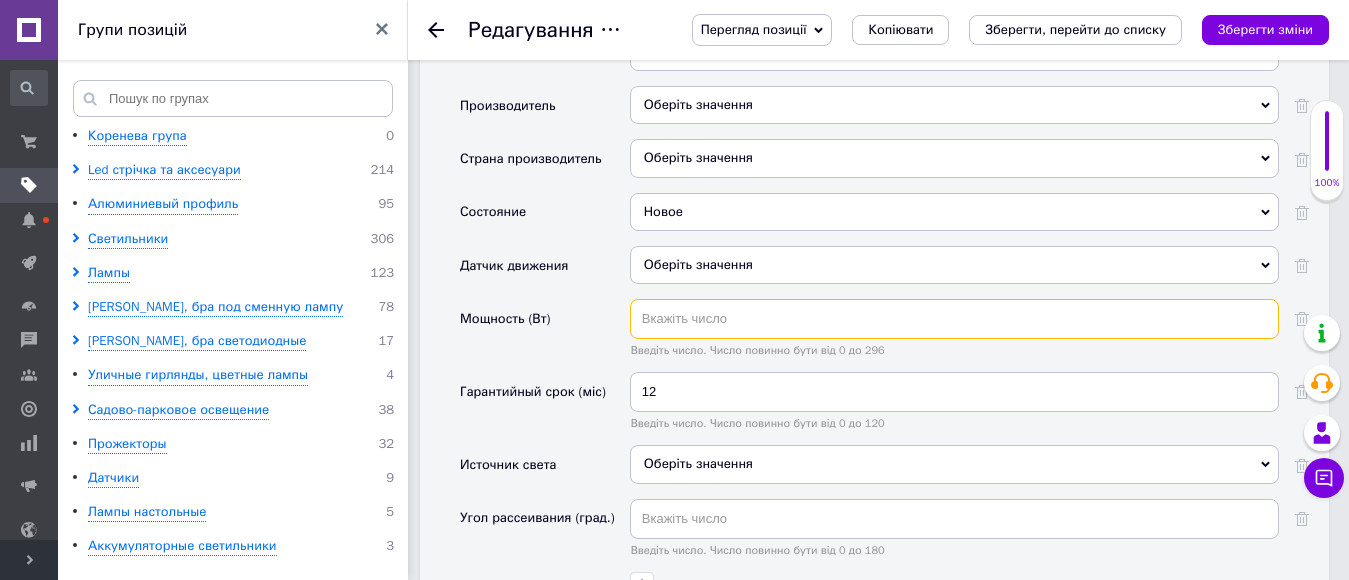 click at bounding box center (954, 319) 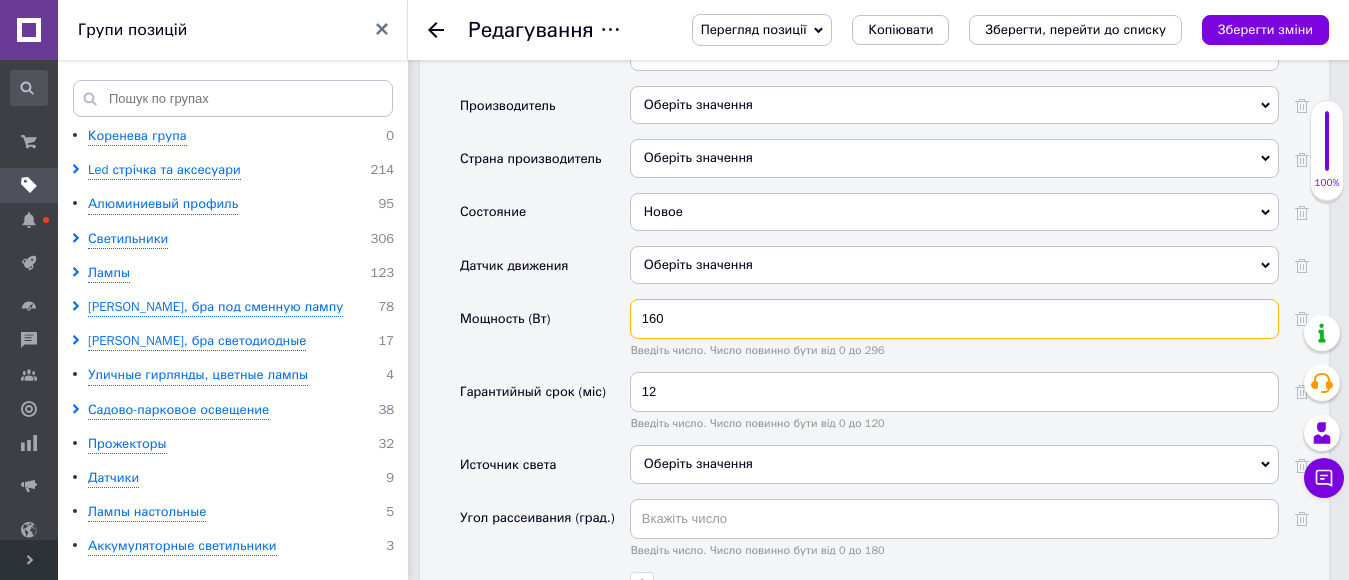 scroll, scrollTop: 3200, scrollLeft: 0, axis: vertical 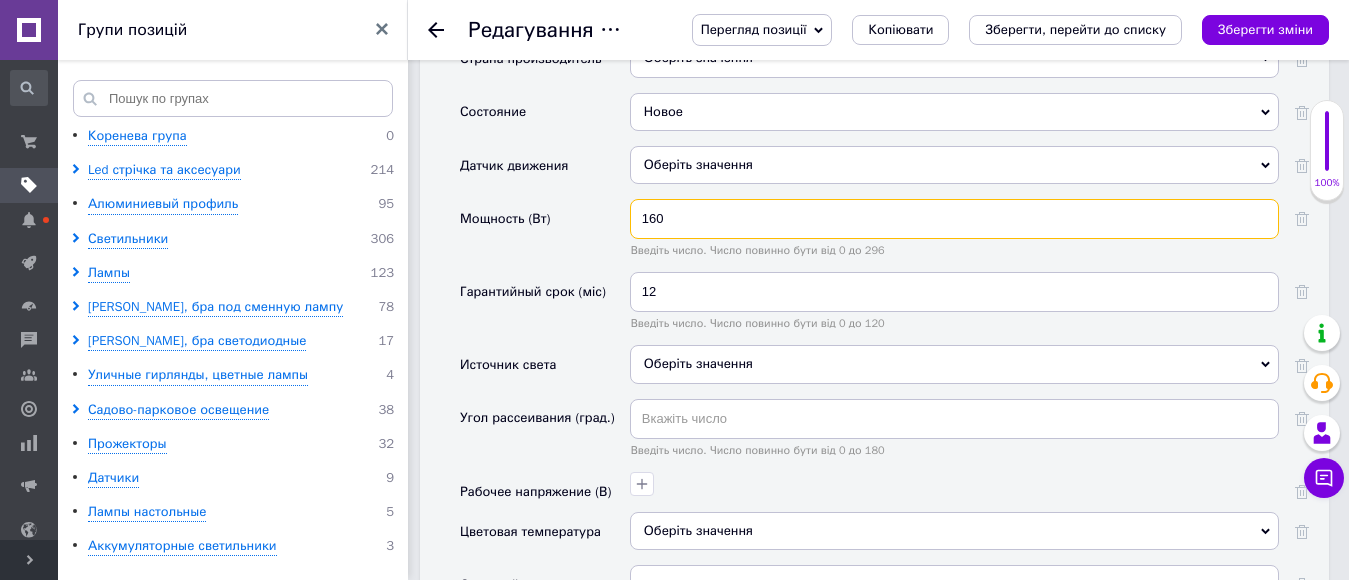type on "160" 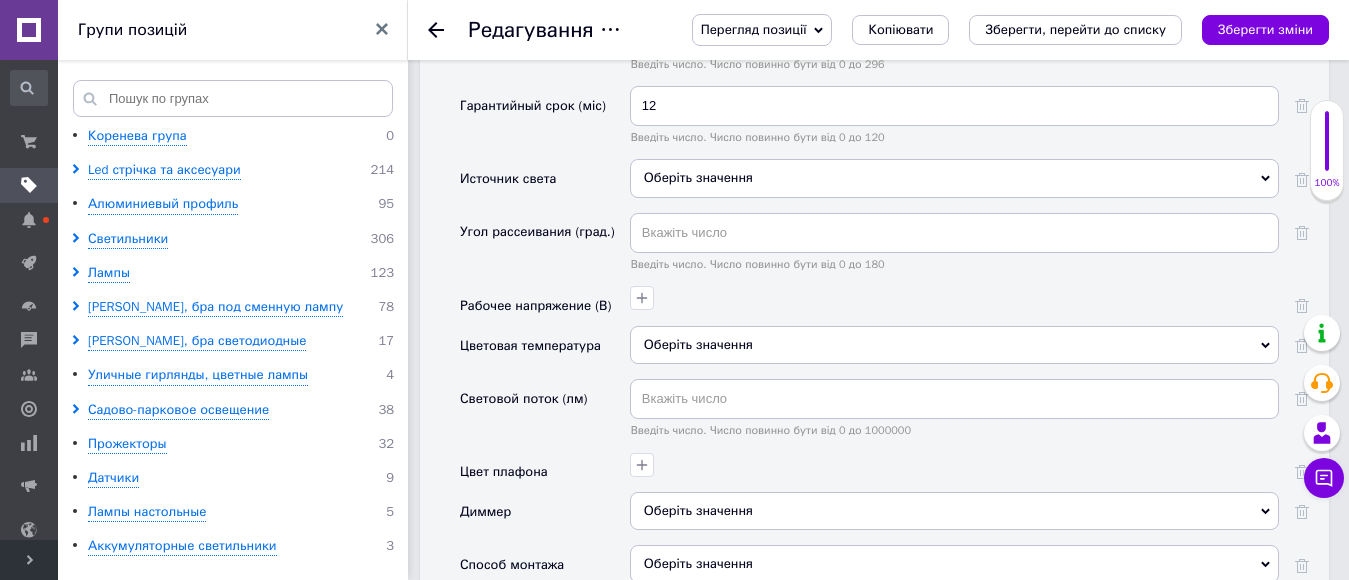 scroll, scrollTop: 3400, scrollLeft: 0, axis: vertical 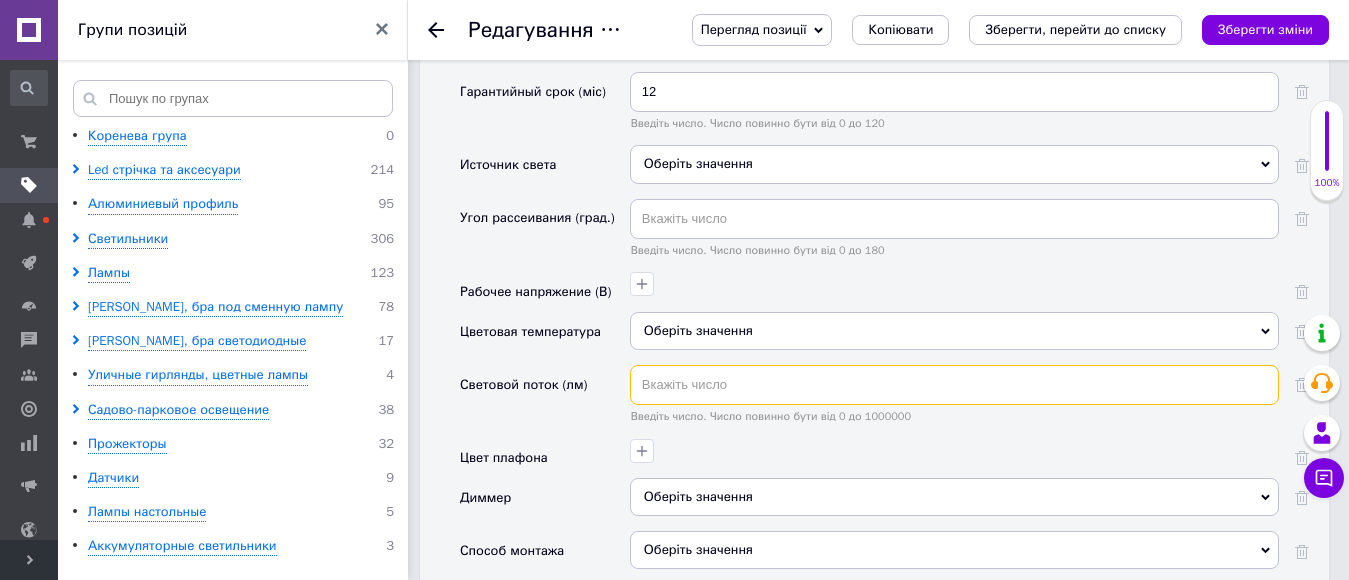 click at bounding box center (954, 385) 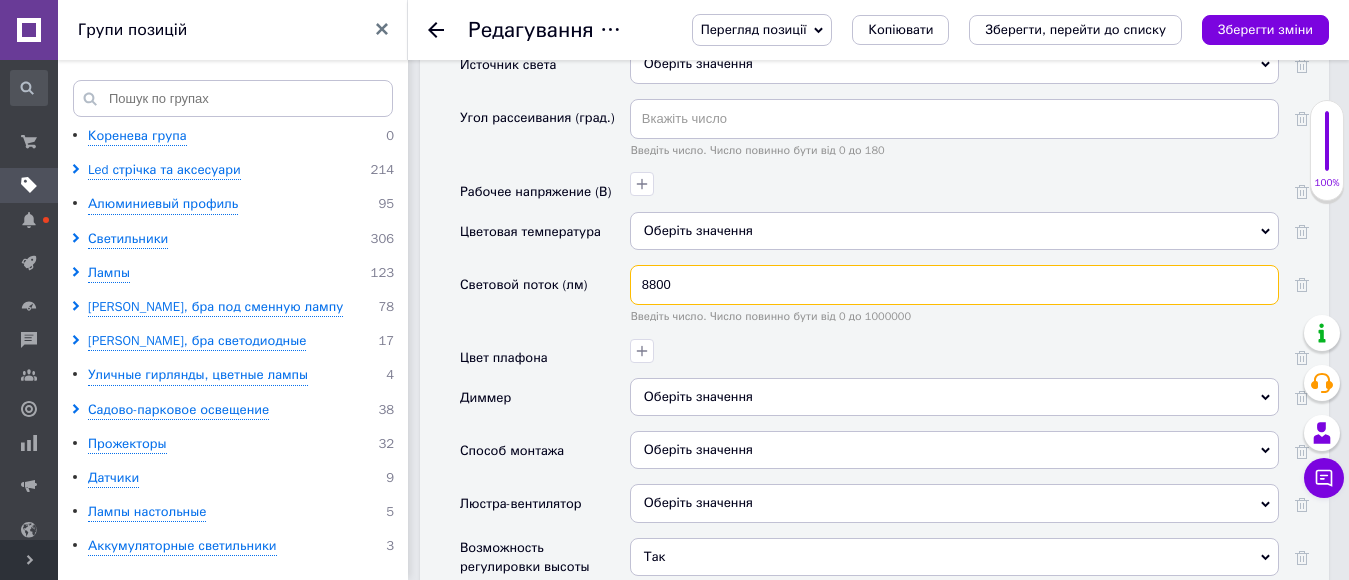 scroll, scrollTop: 3600, scrollLeft: 0, axis: vertical 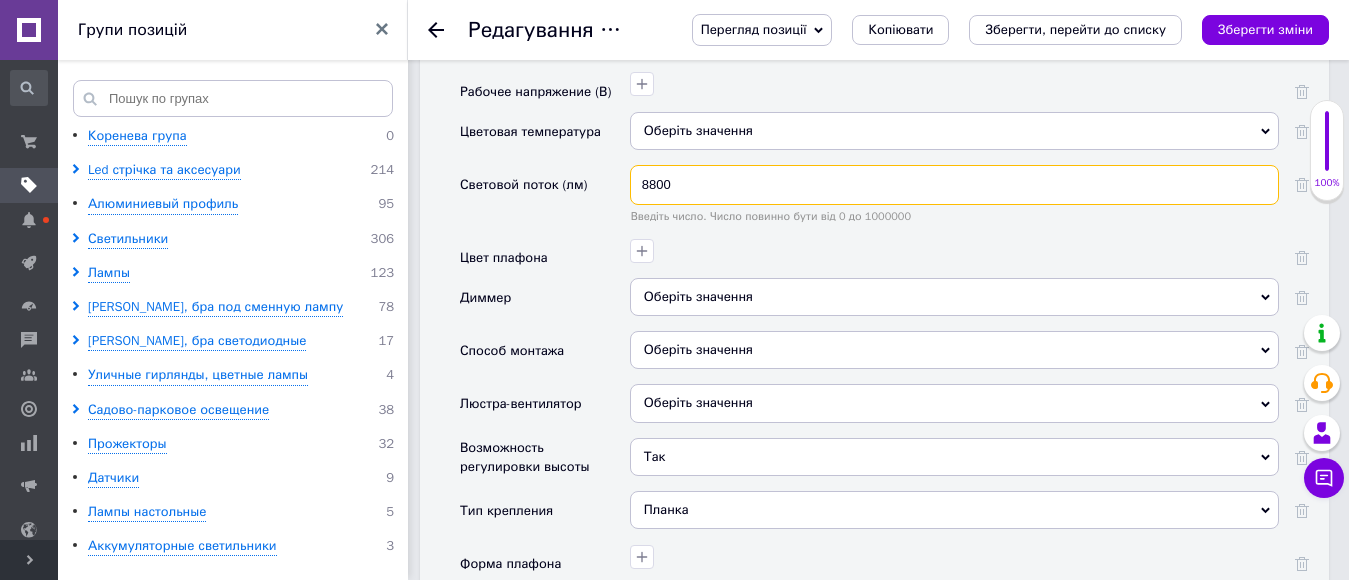 type on "8800" 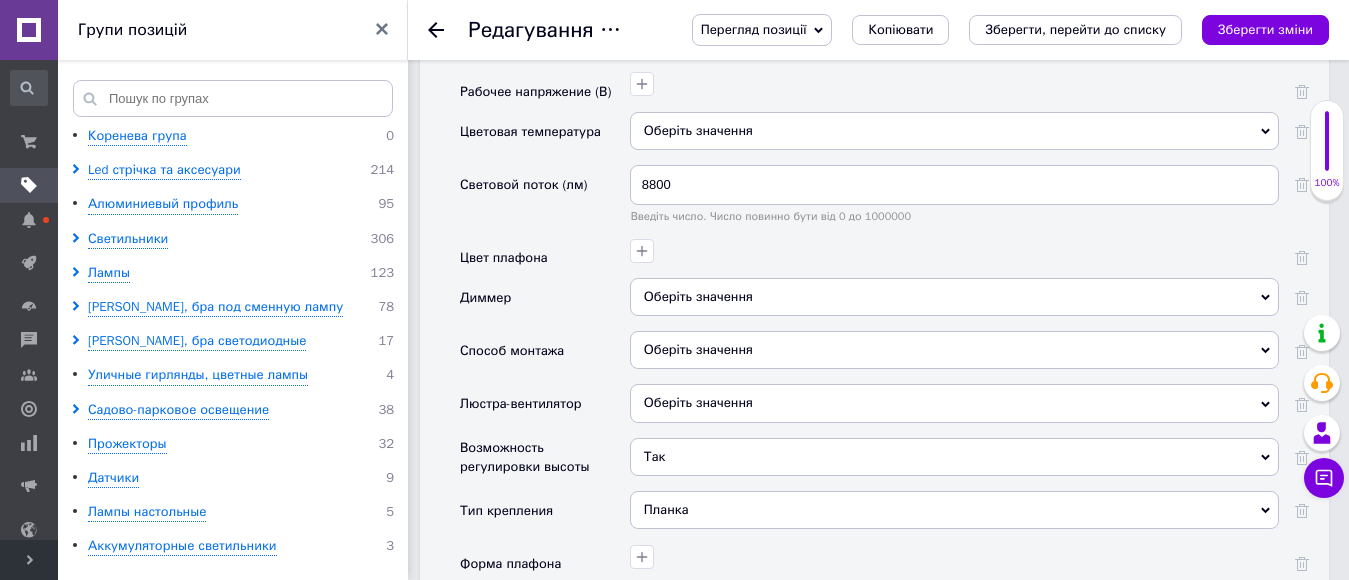 click on "Оберіть значення" at bounding box center (954, 350) 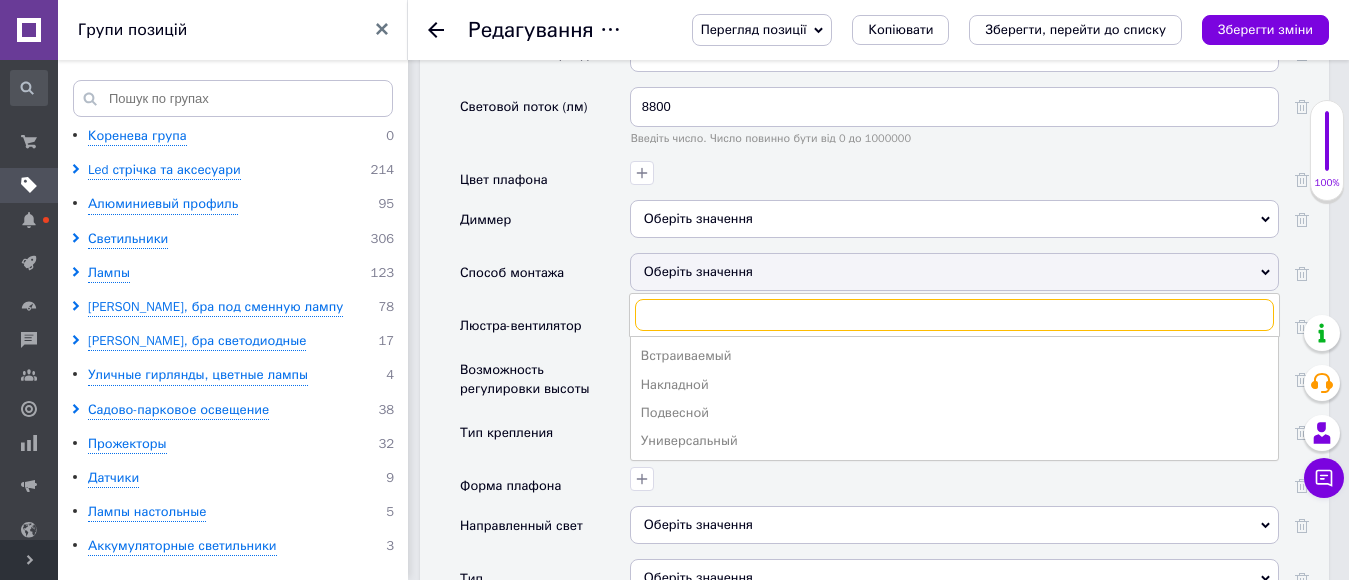 scroll, scrollTop: 3700, scrollLeft: 0, axis: vertical 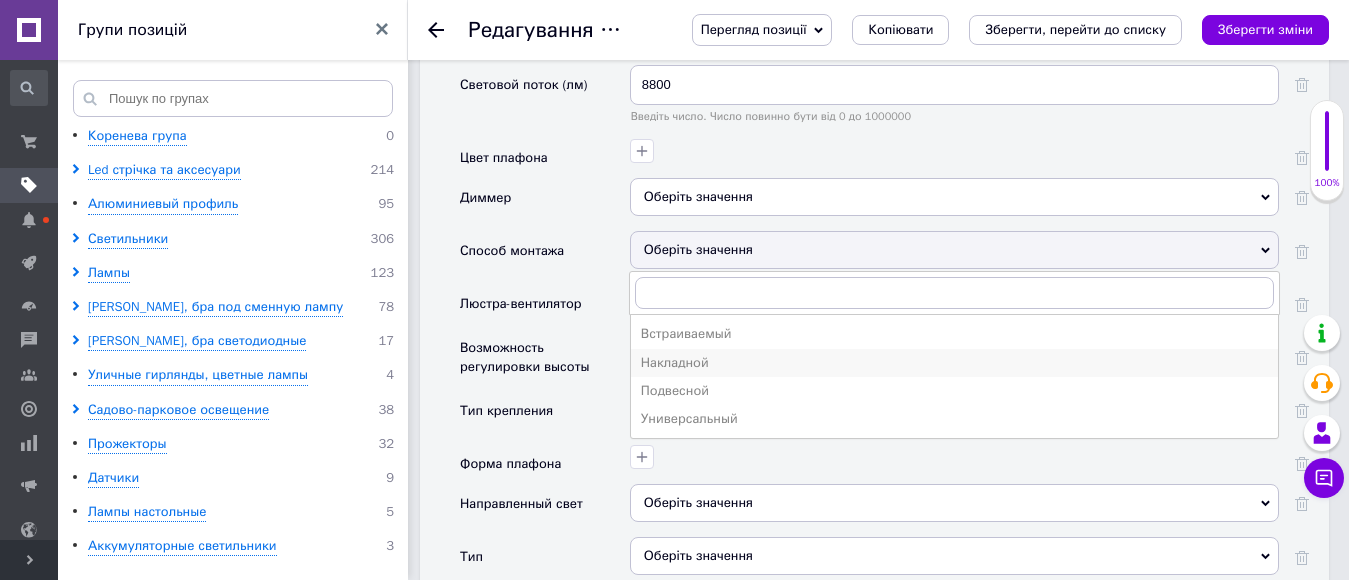 click on "Накладной" at bounding box center [954, 363] 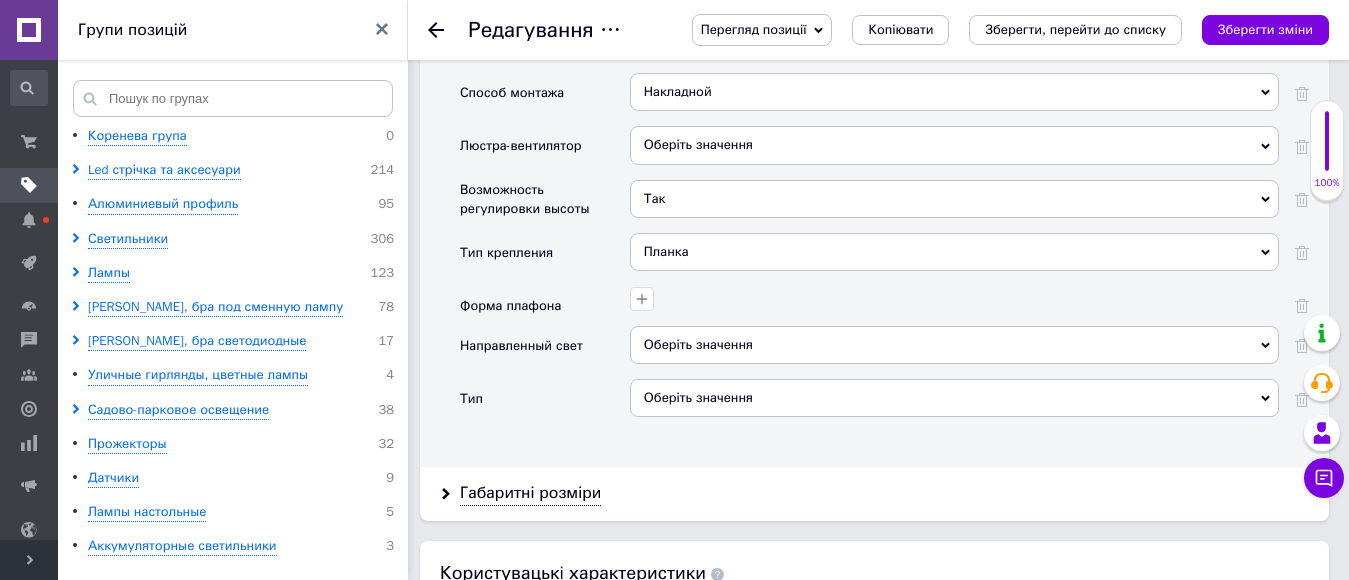 scroll, scrollTop: 4000, scrollLeft: 0, axis: vertical 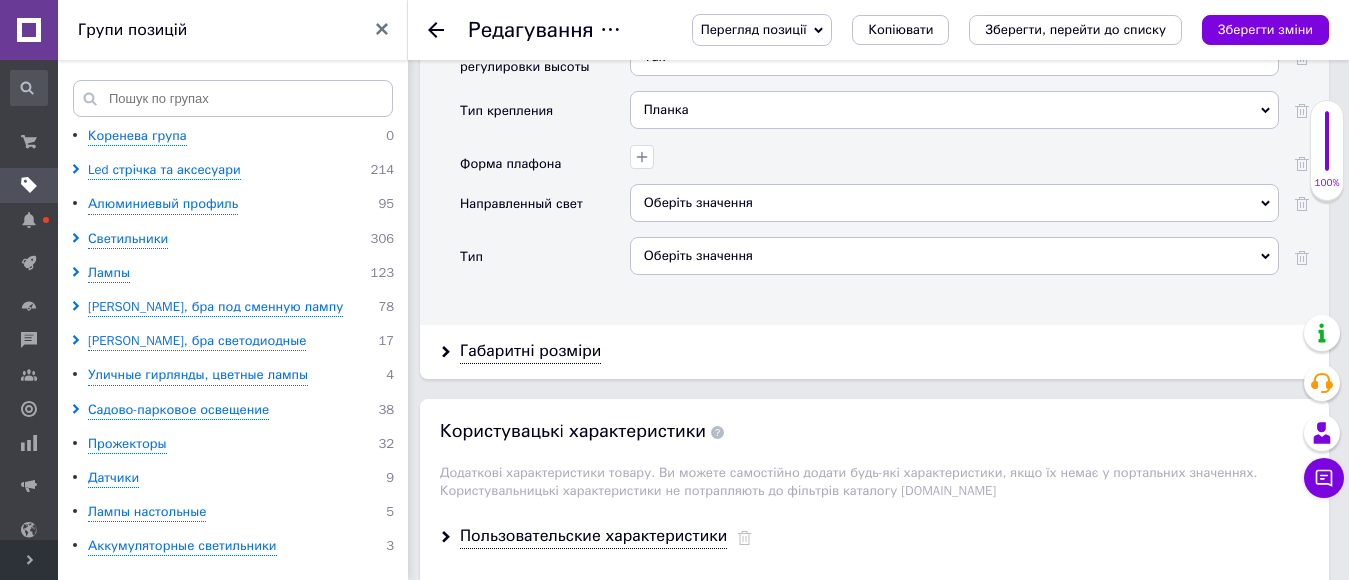 click on "Оберіть значення" at bounding box center [954, 256] 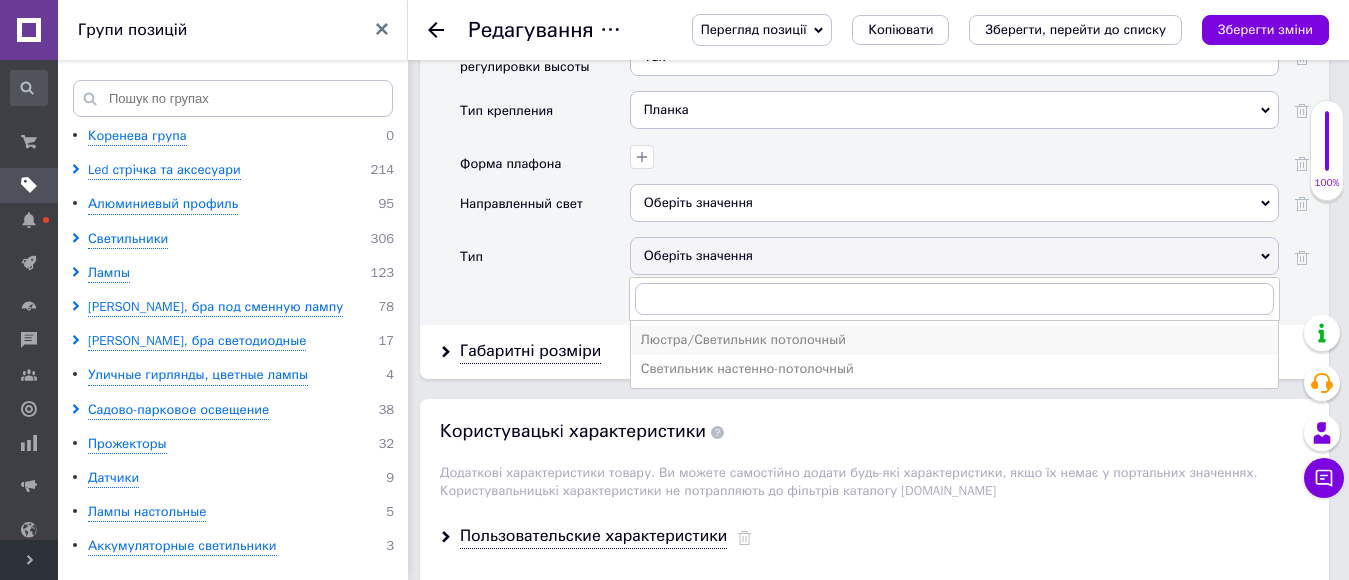 click on "Люстра/Светильник потолочный" at bounding box center [954, 340] 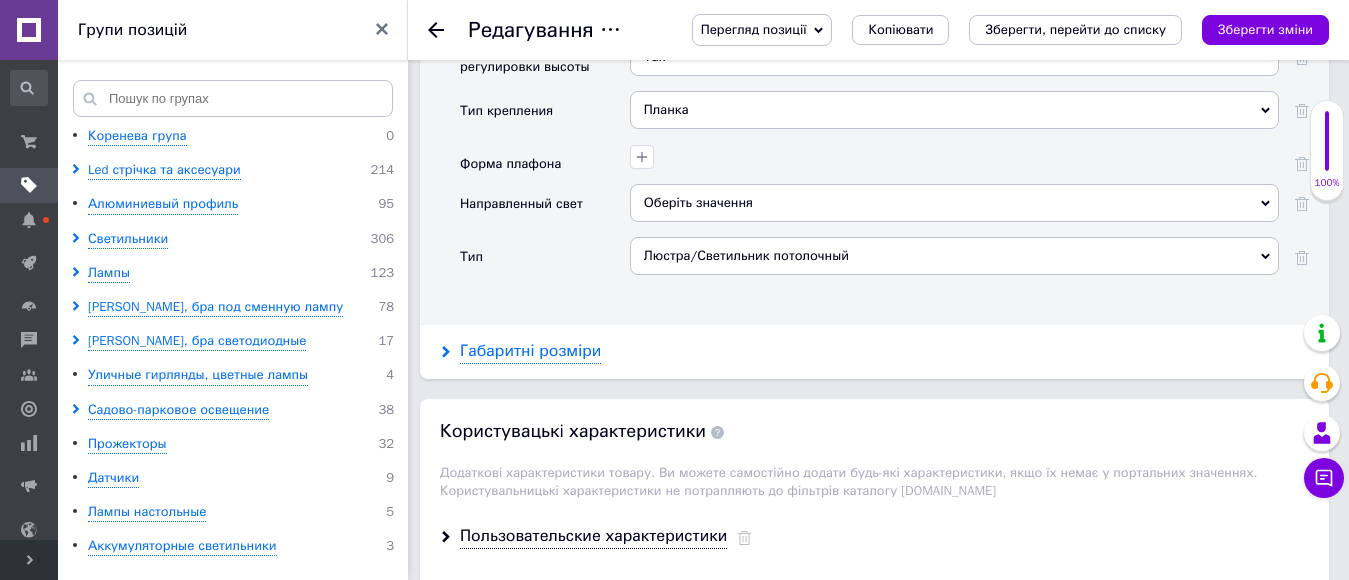 click on "Габаритні розміри" at bounding box center [530, 351] 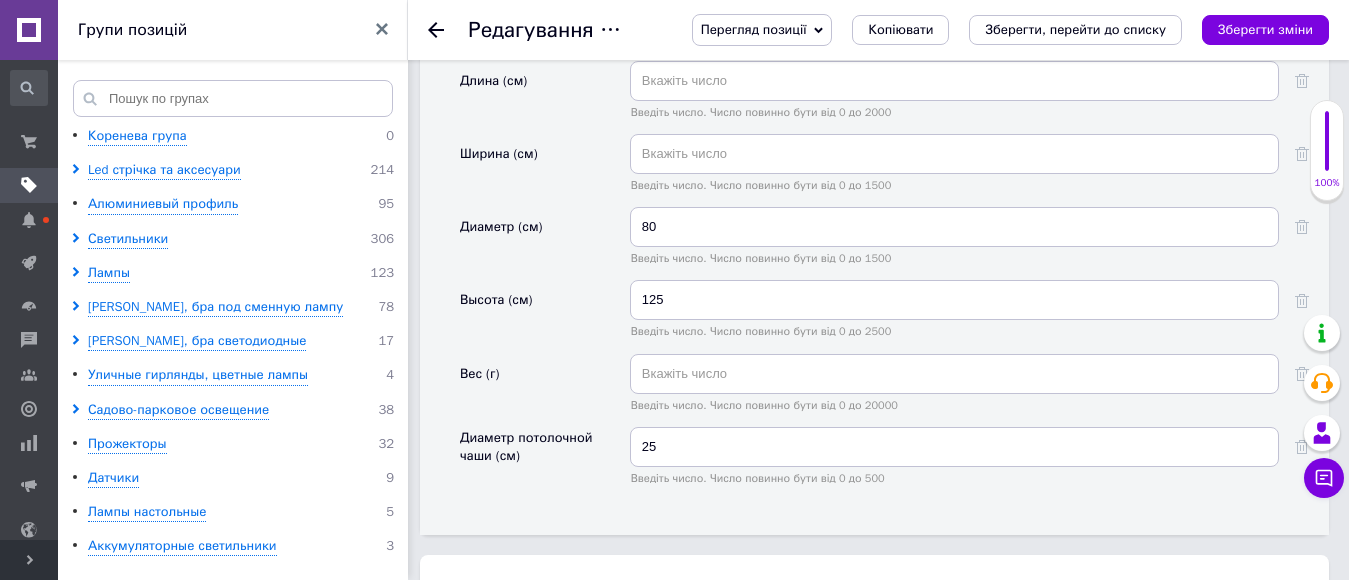 scroll, scrollTop: 4300, scrollLeft: 0, axis: vertical 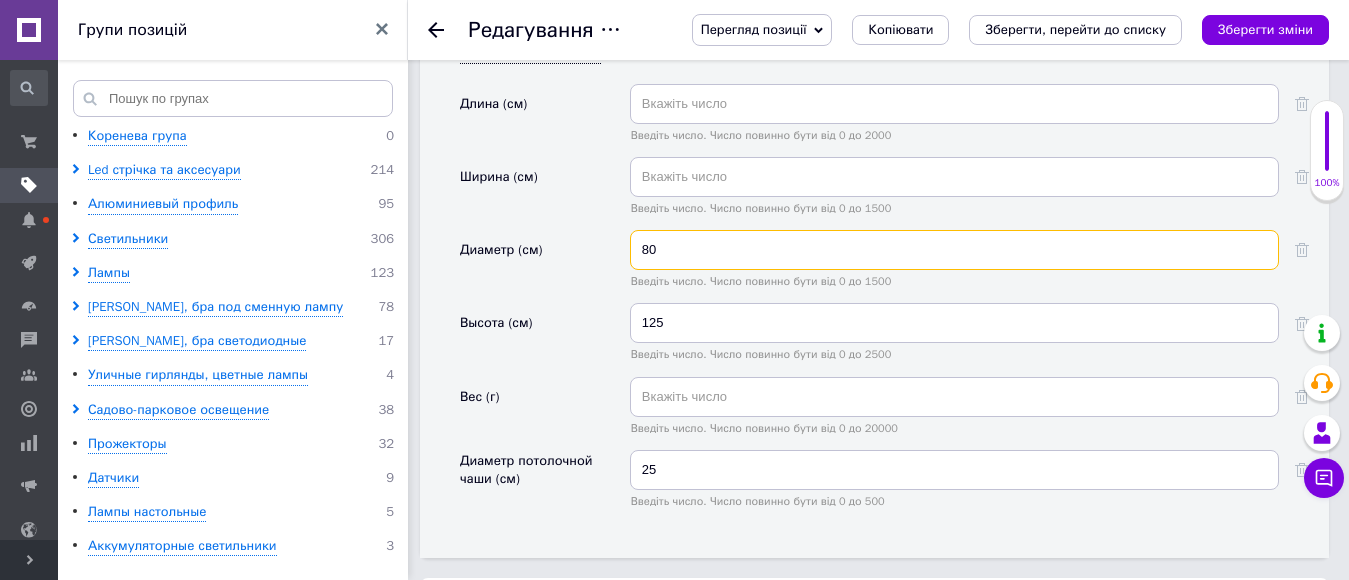drag, startPoint x: 680, startPoint y: 244, endPoint x: 547, endPoint y: 241, distance: 133.03383 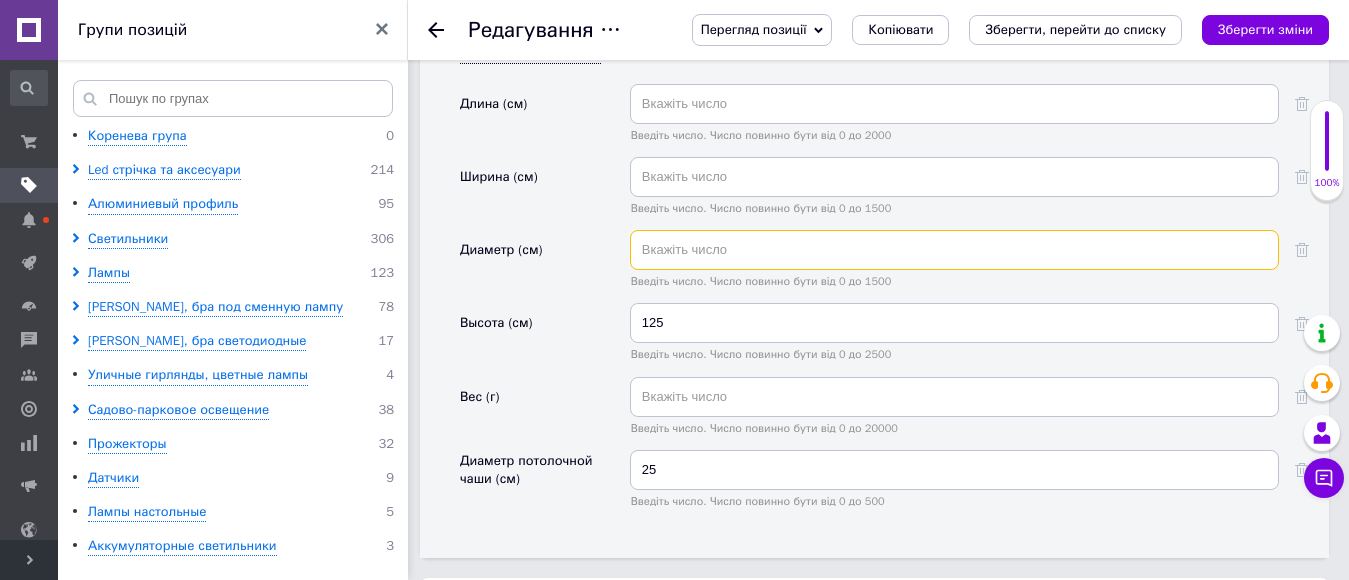 type 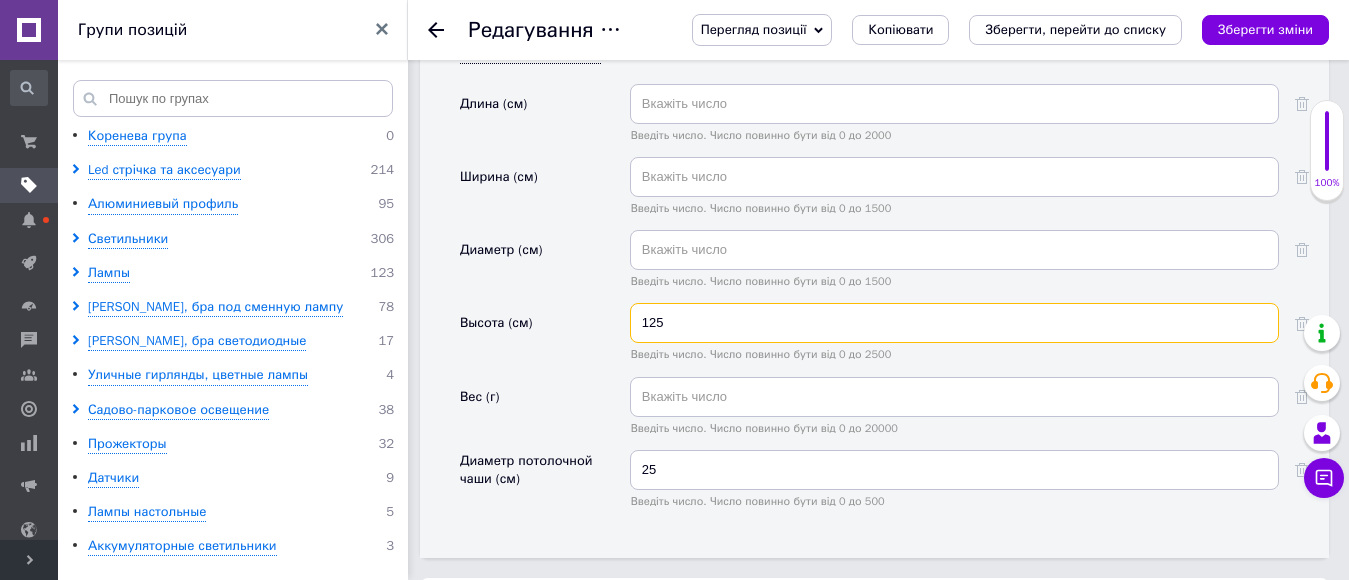 drag, startPoint x: 669, startPoint y: 329, endPoint x: 578, endPoint y: 324, distance: 91.13726 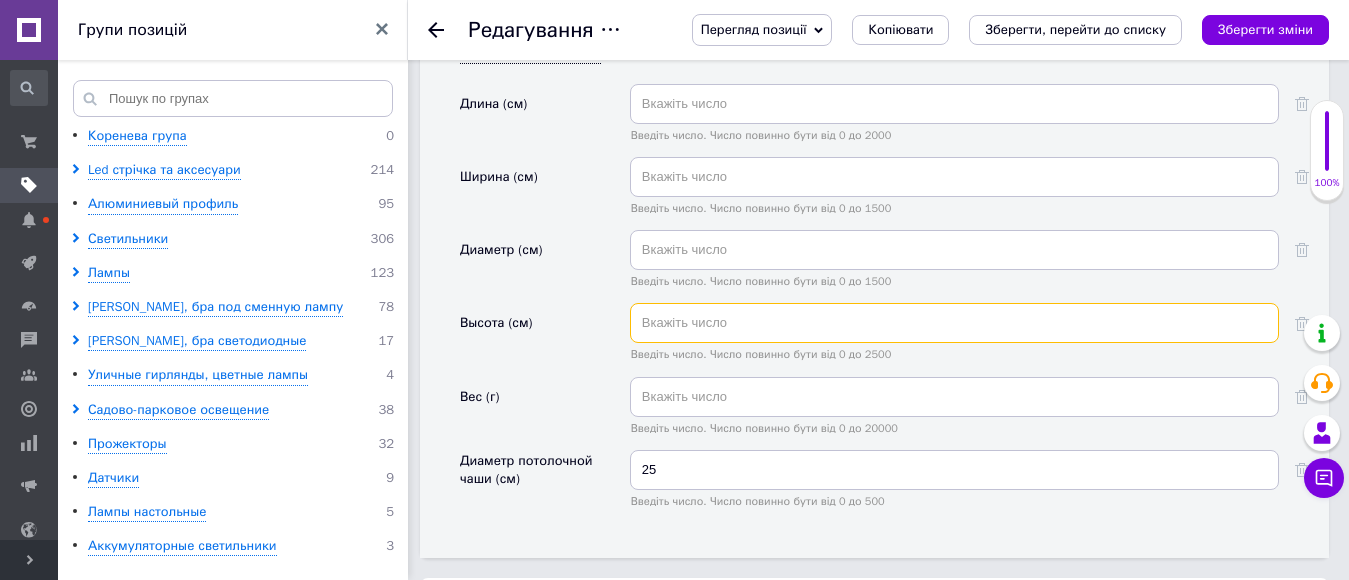 type 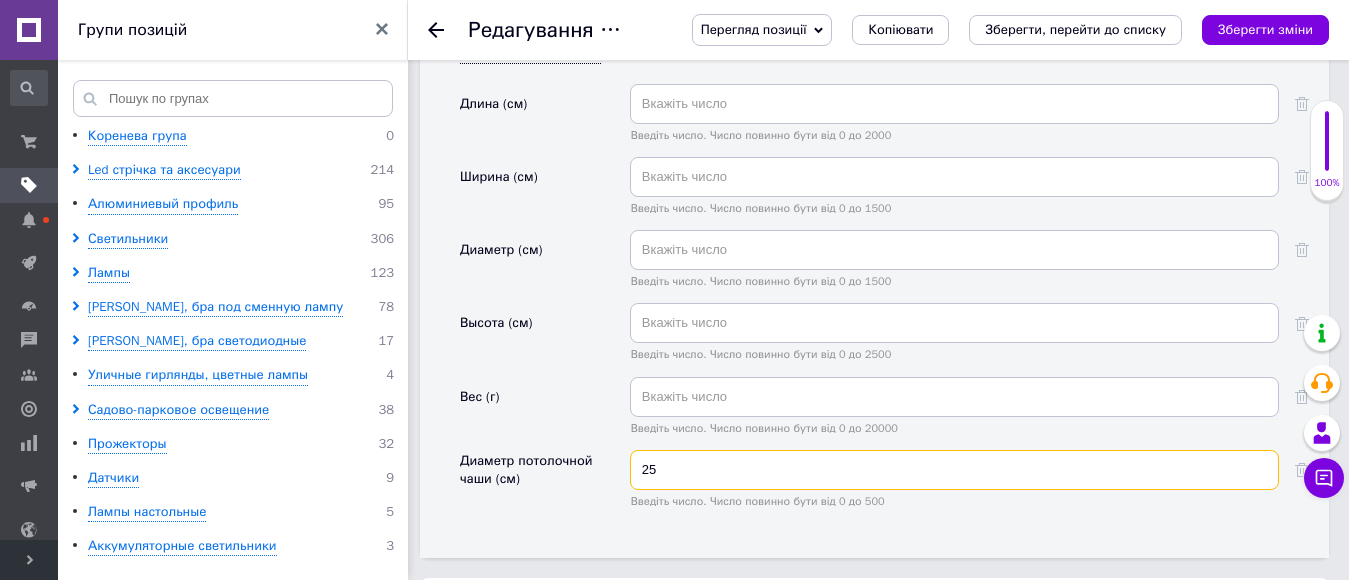 drag, startPoint x: 709, startPoint y: 466, endPoint x: 670, endPoint y: 422, distance: 58.796257 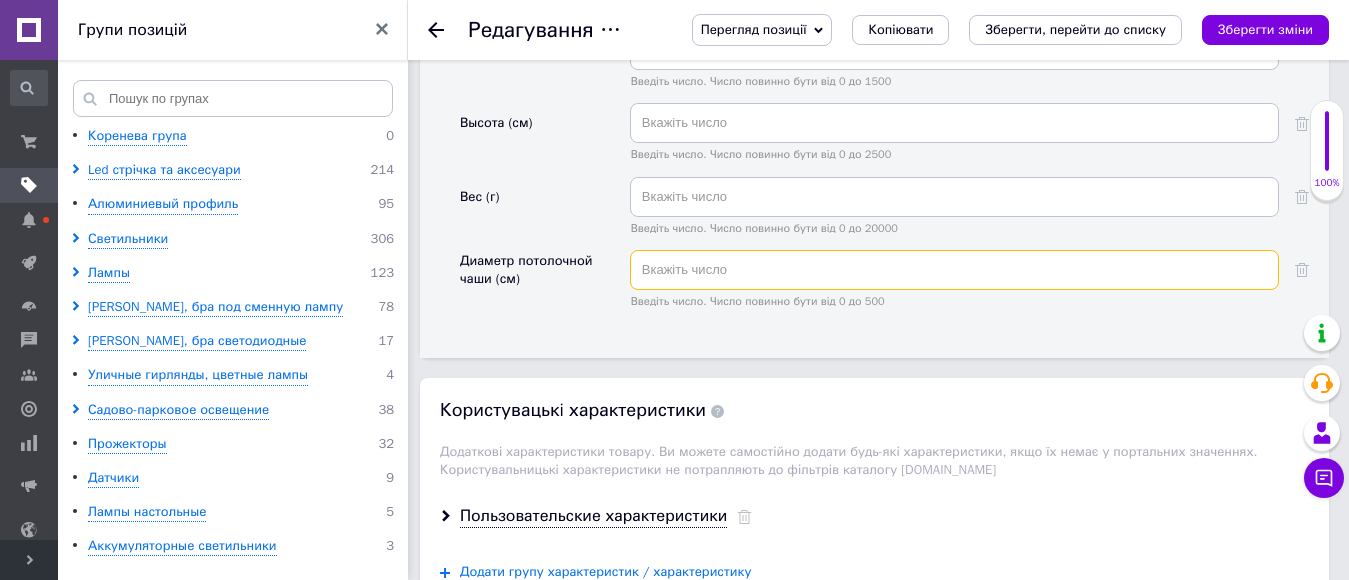 scroll, scrollTop: 4700, scrollLeft: 0, axis: vertical 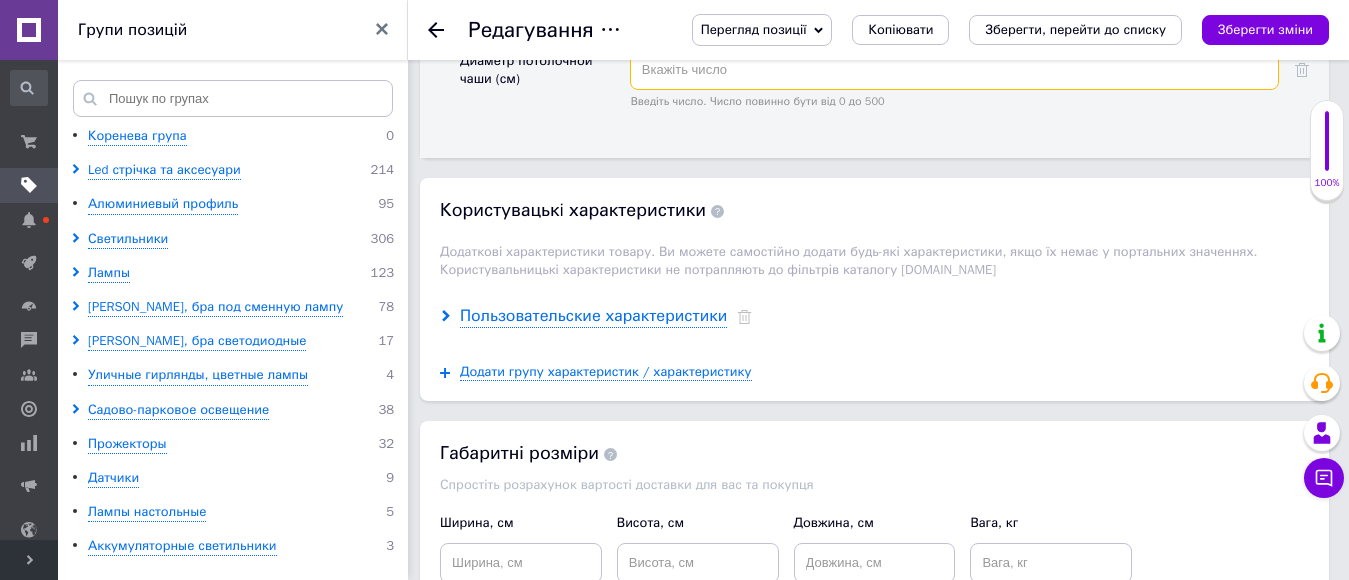 type 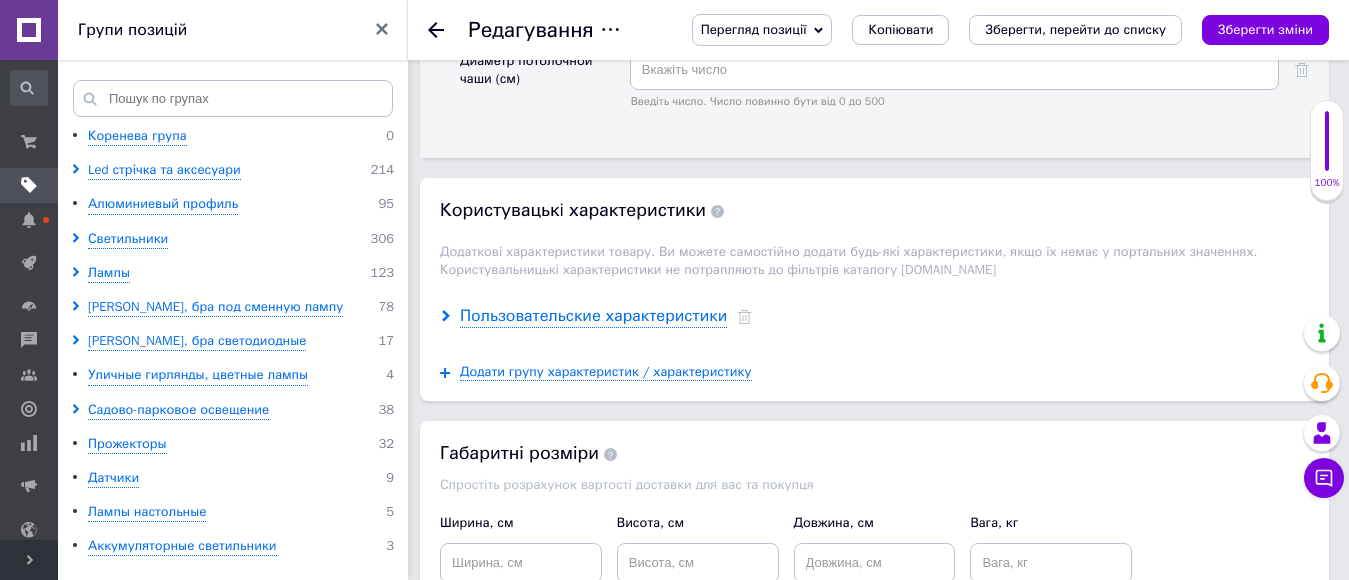 click on "Пользовательские характеристики" at bounding box center [593, 316] 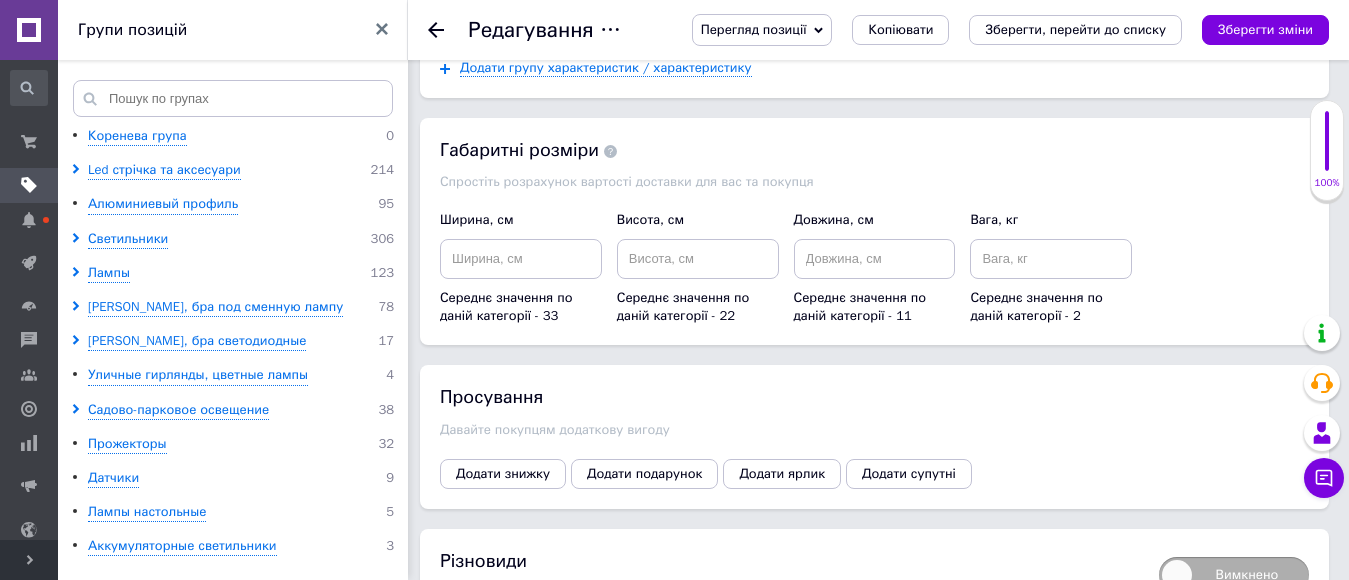 scroll, scrollTop: 5100, scrollLeft: 0, axis: vertical 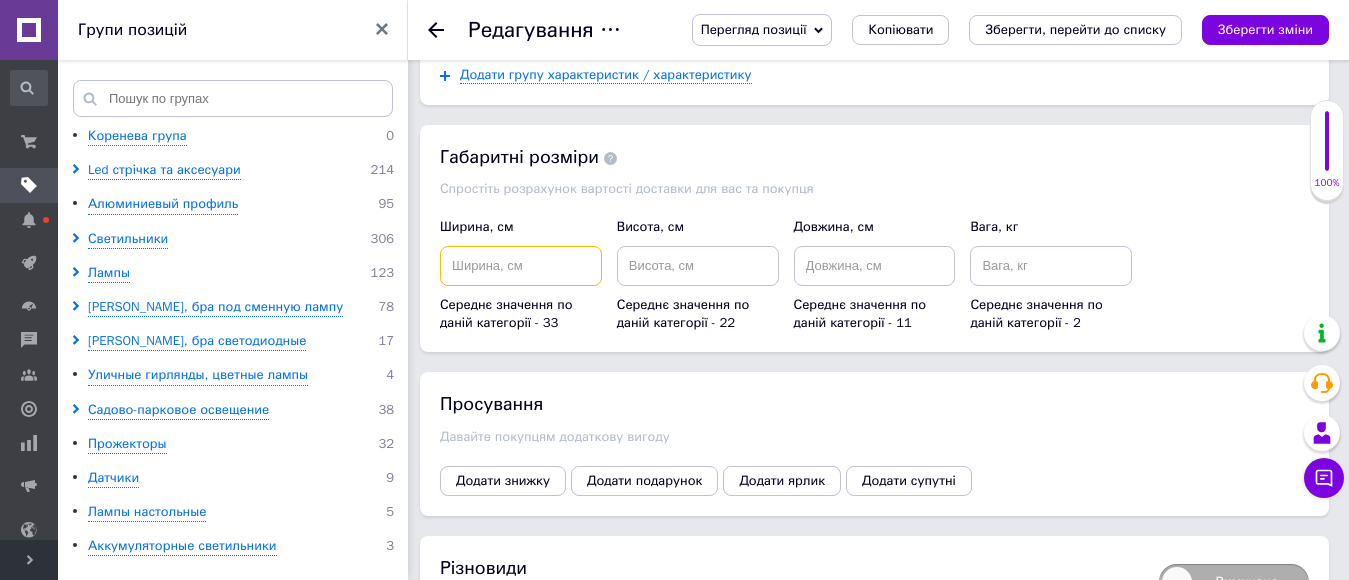 click at bounding box center [521, 266] 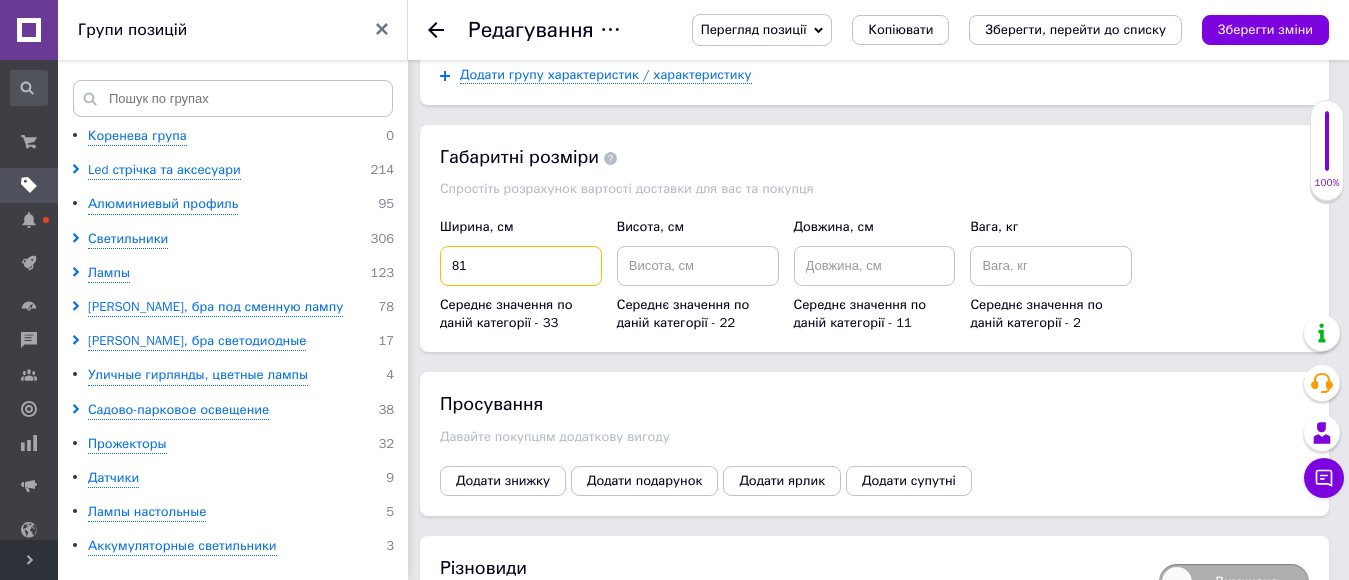 type on "81" 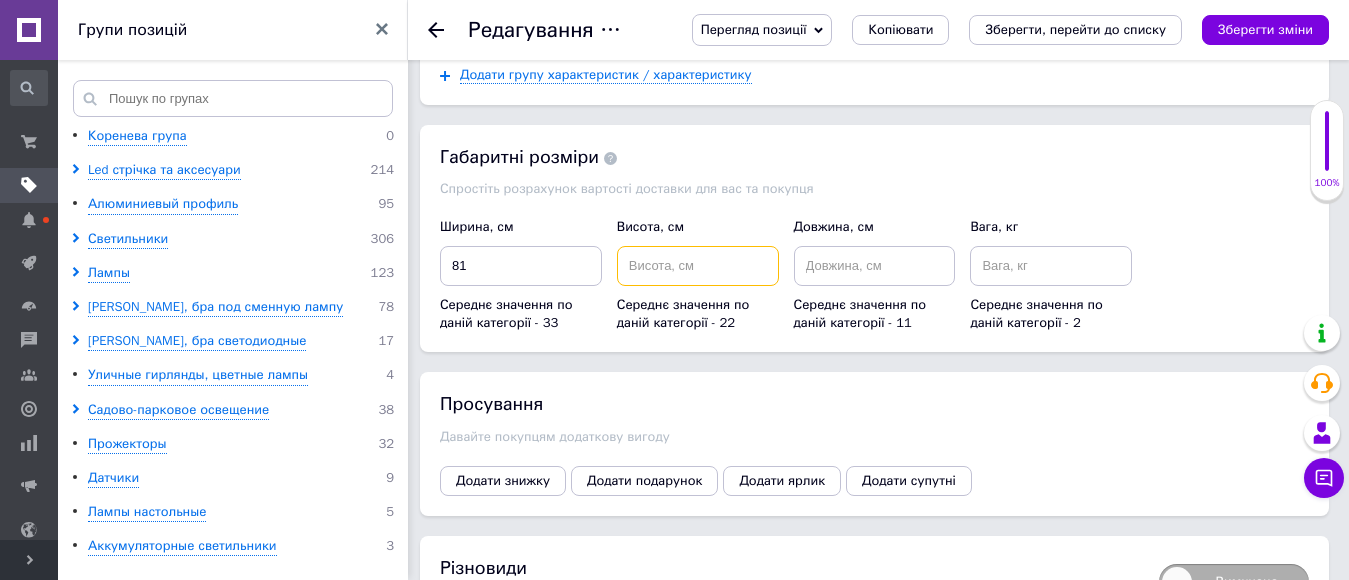 click at bounding box center (698, 266) 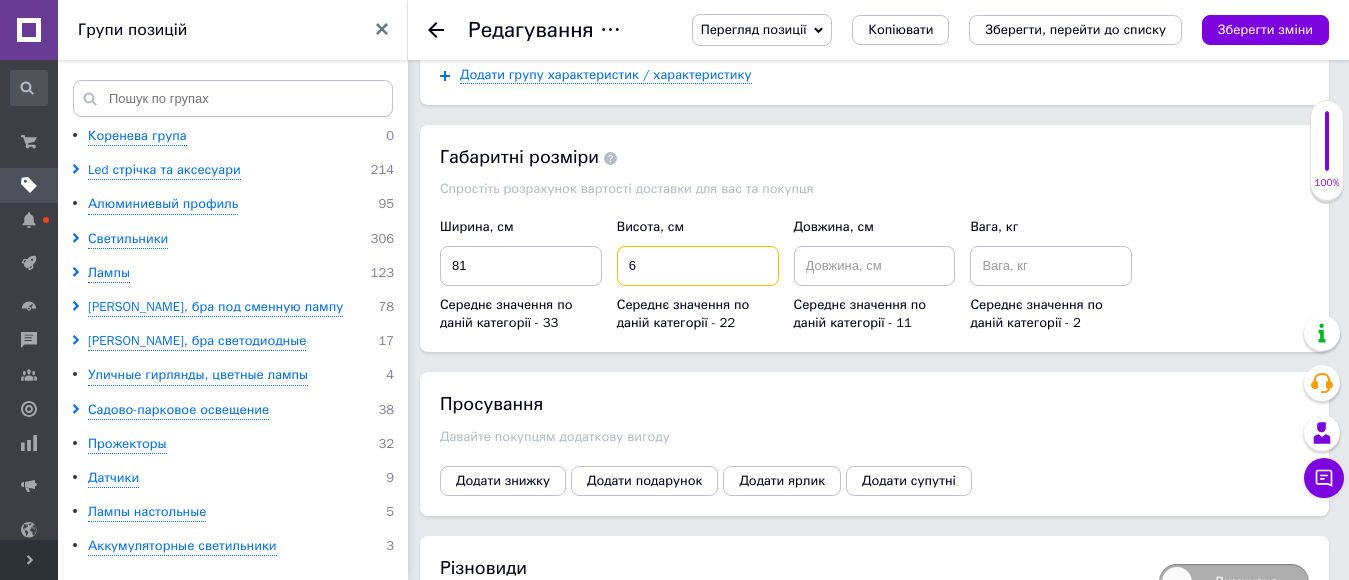 type on "6" 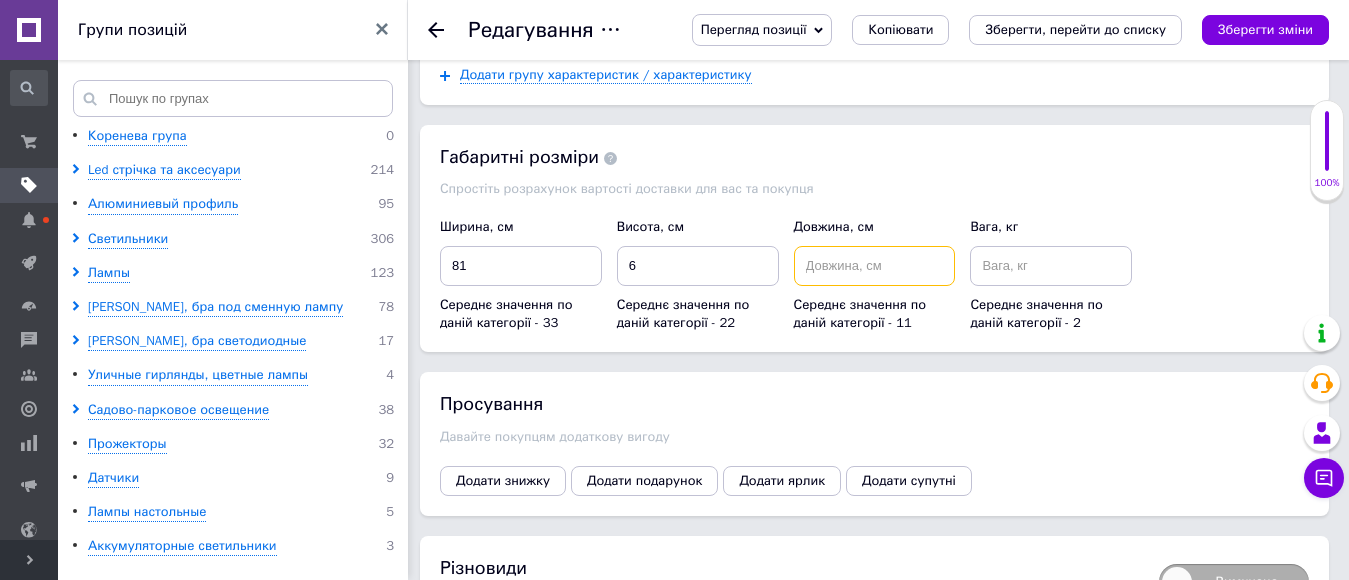click at bounding box center [875, 266] 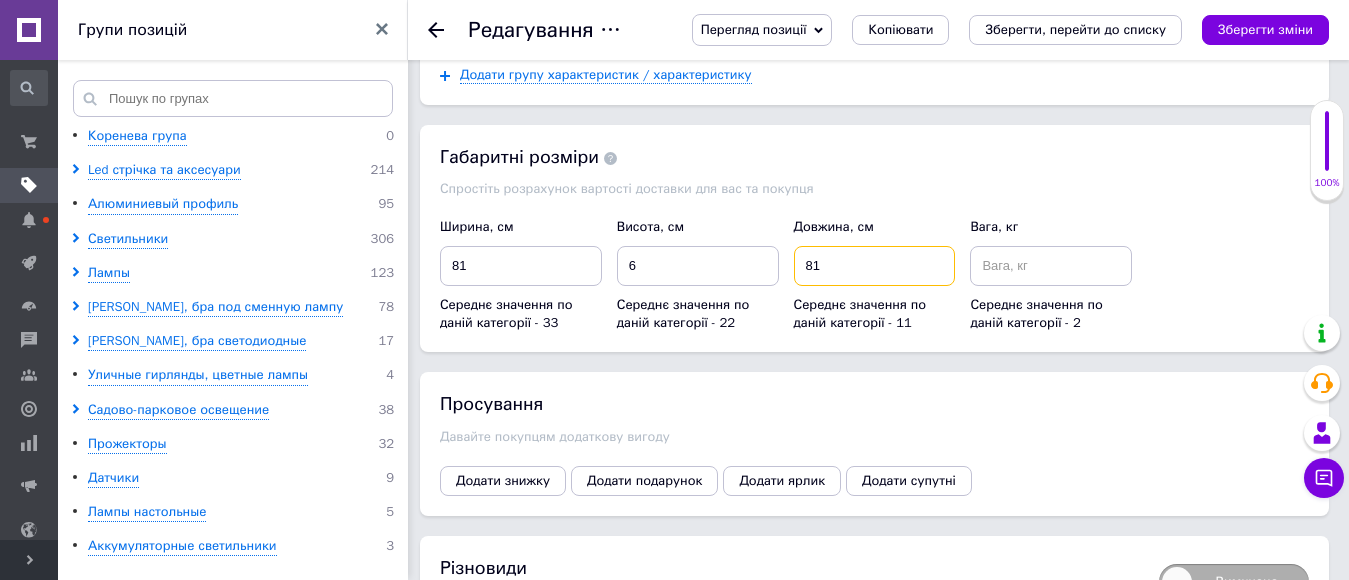 type on "81" 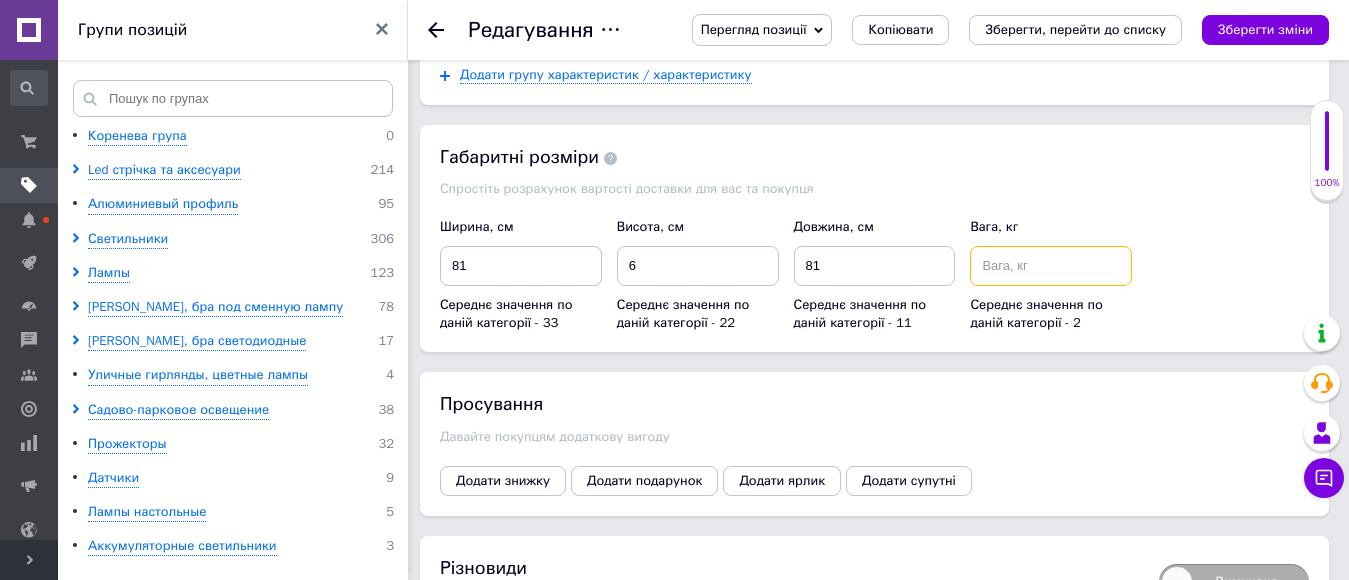 click at bounding box center [1051, 266] 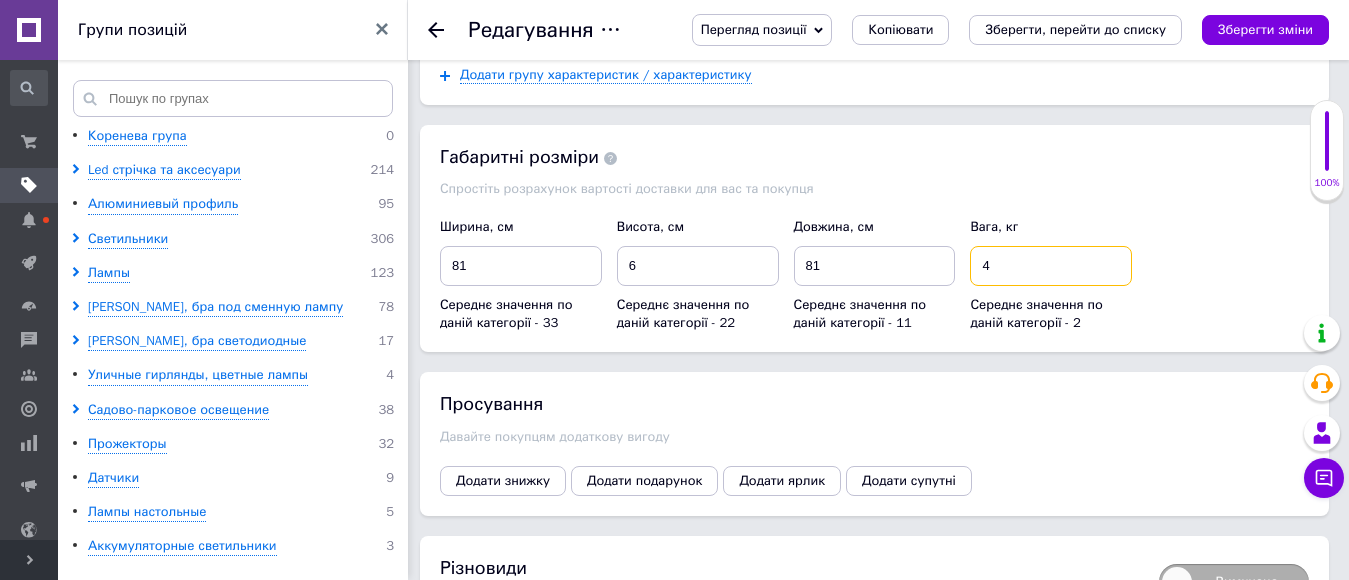 type on "4" 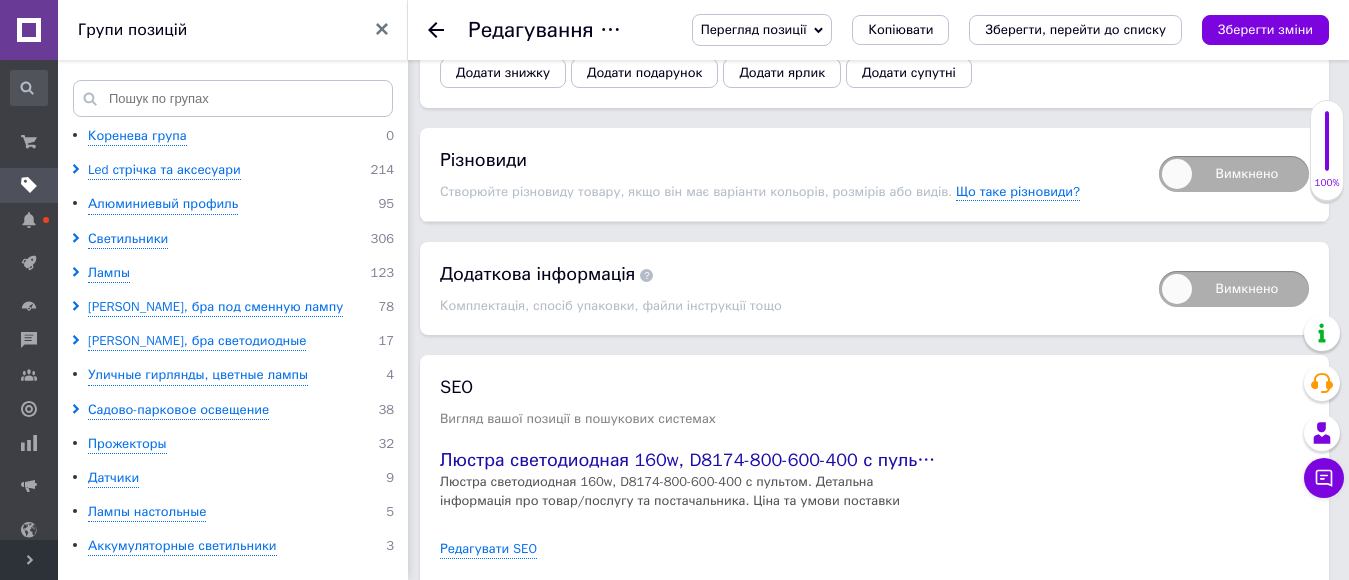 scroll, scrollTop: 5593, scrollLeft: 0, axis: vertical 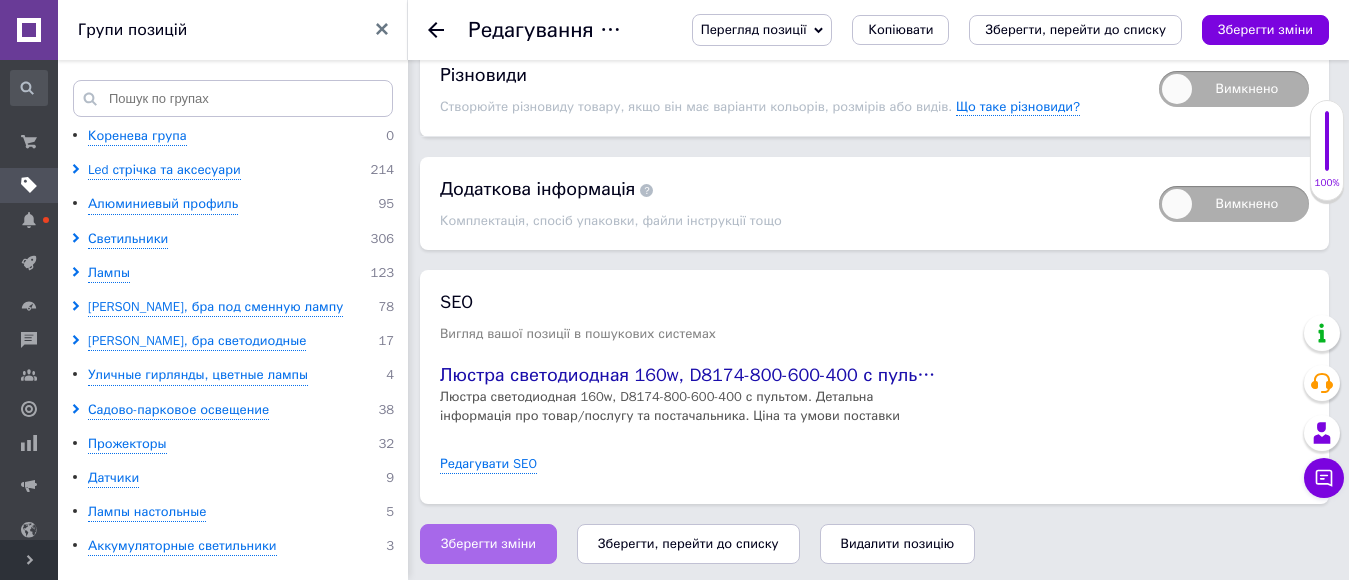 click on "Зберегти зміни" at bounding box center [488, 544] 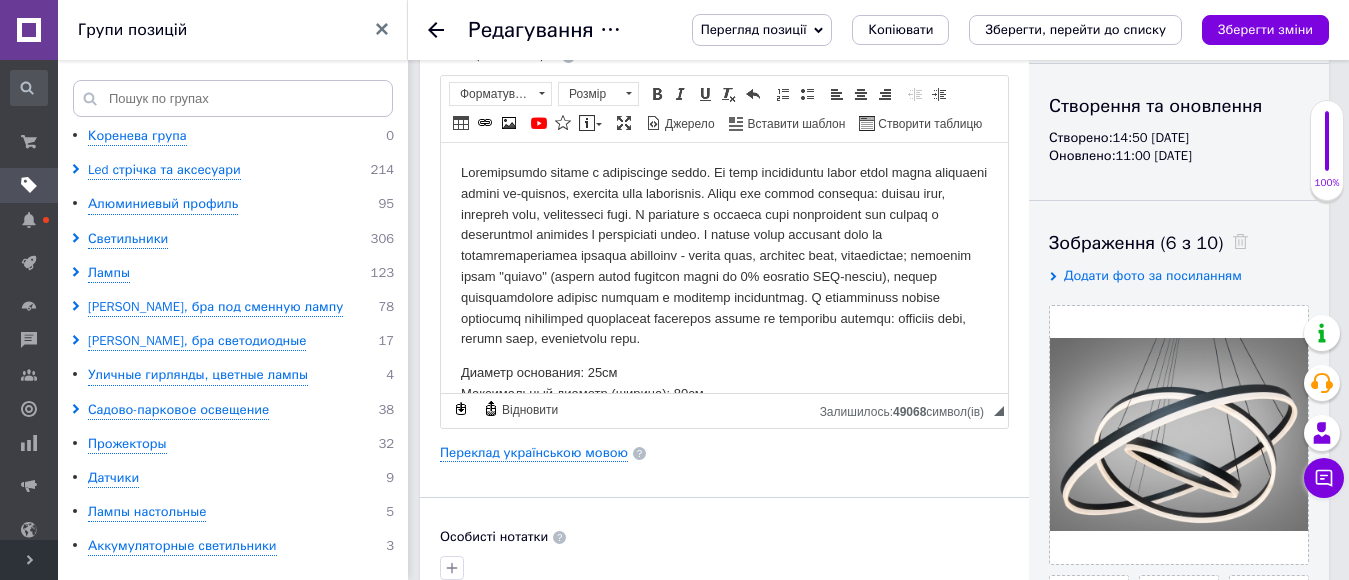 scroll, scrollTop: 200, scrollLeft: 0, axis: vertical 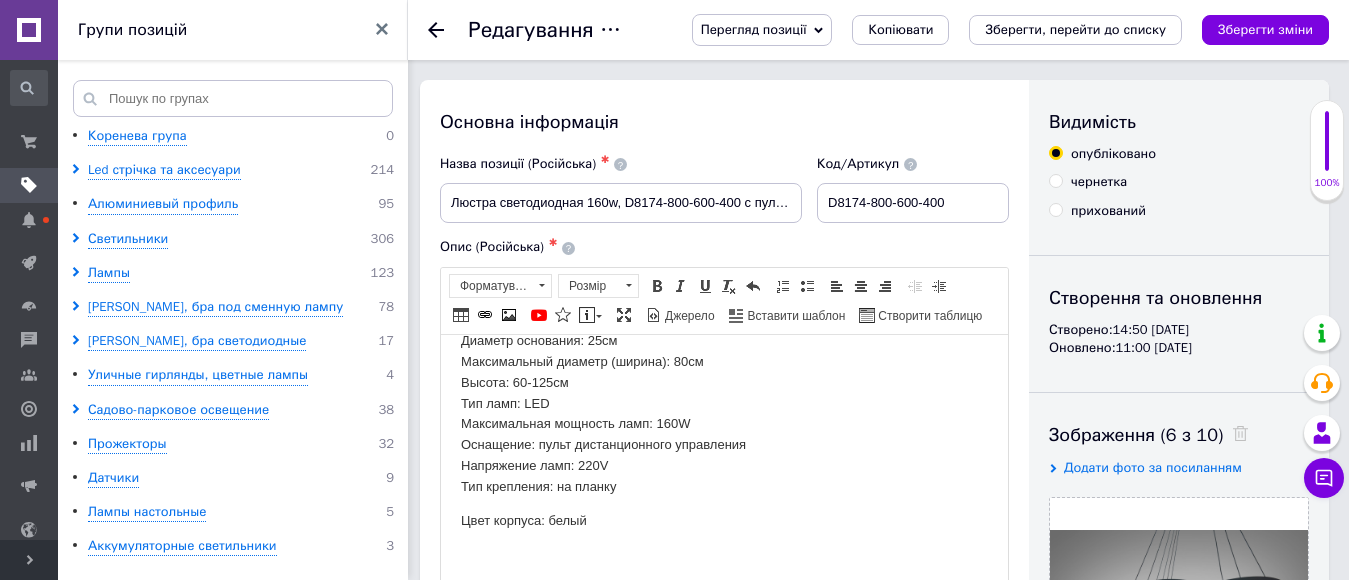 click 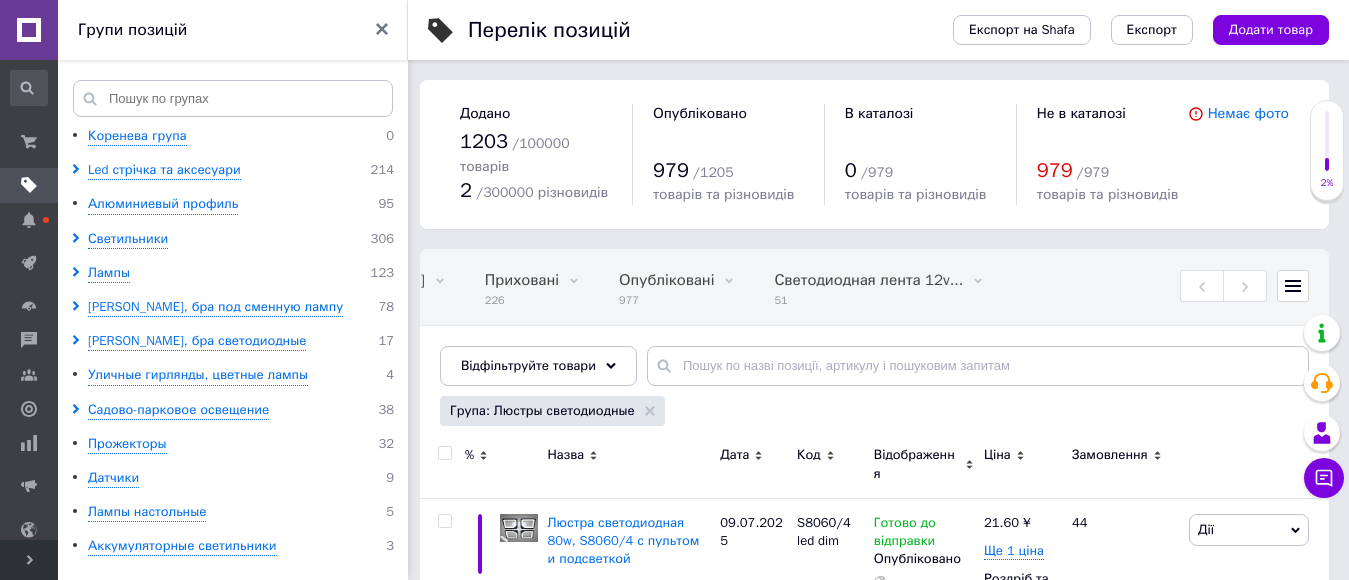 scroll, scrollTop: 0, scrollLeft: 491, axis: horizontal 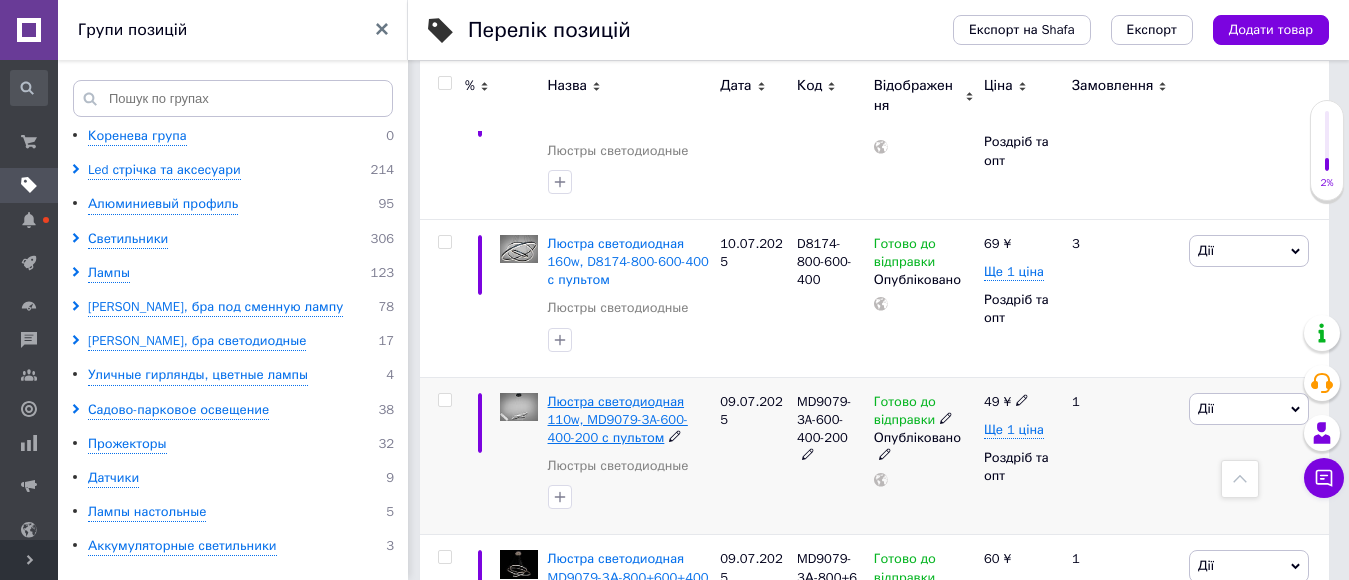 click on "Люстра светодиодная 110w, MD9079-3A-600-400-200 с пультом" at bounding box center (618, 419) 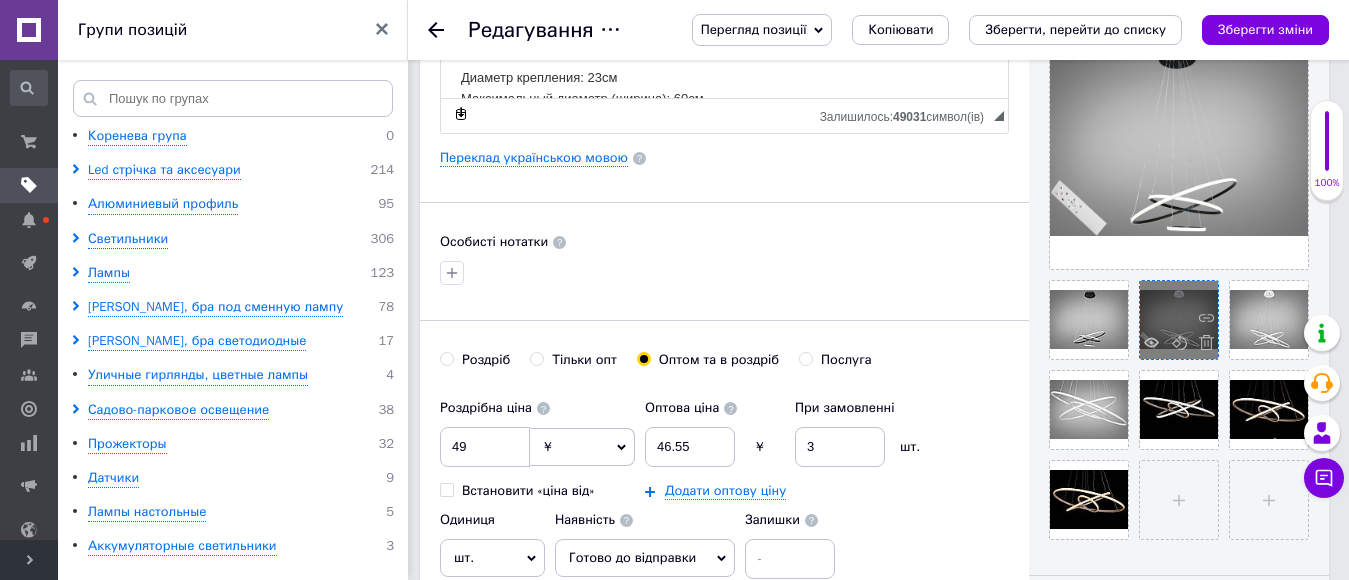 scroll, scrollTop: 400, scrollLeft: 0, axis: vertical 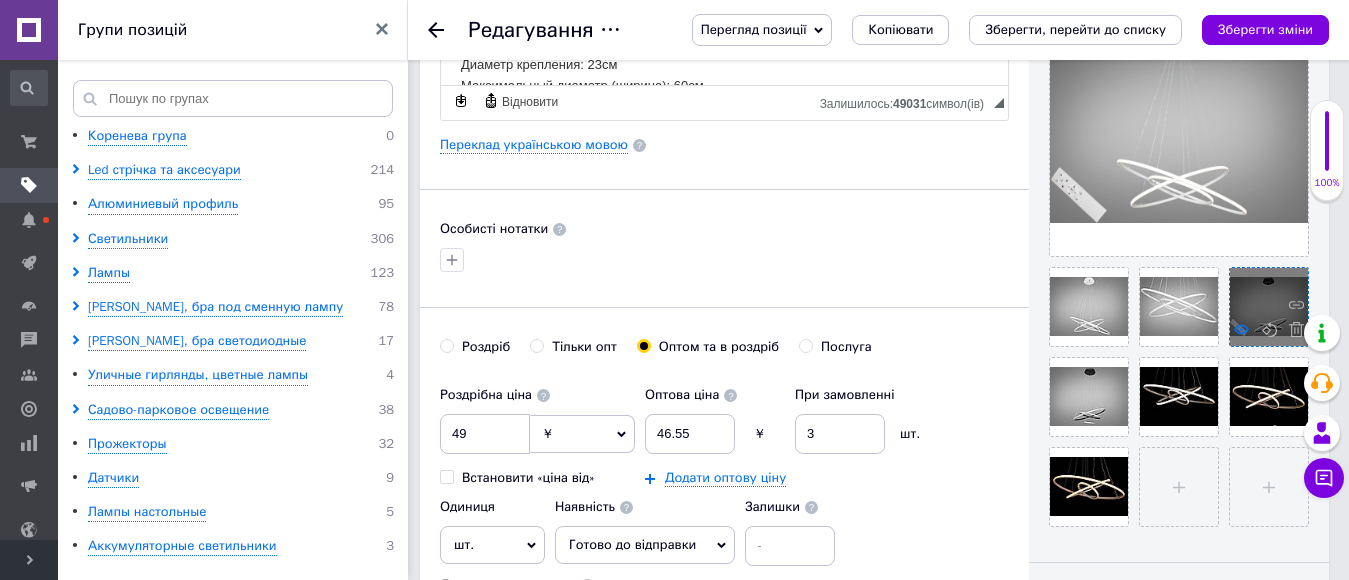 click 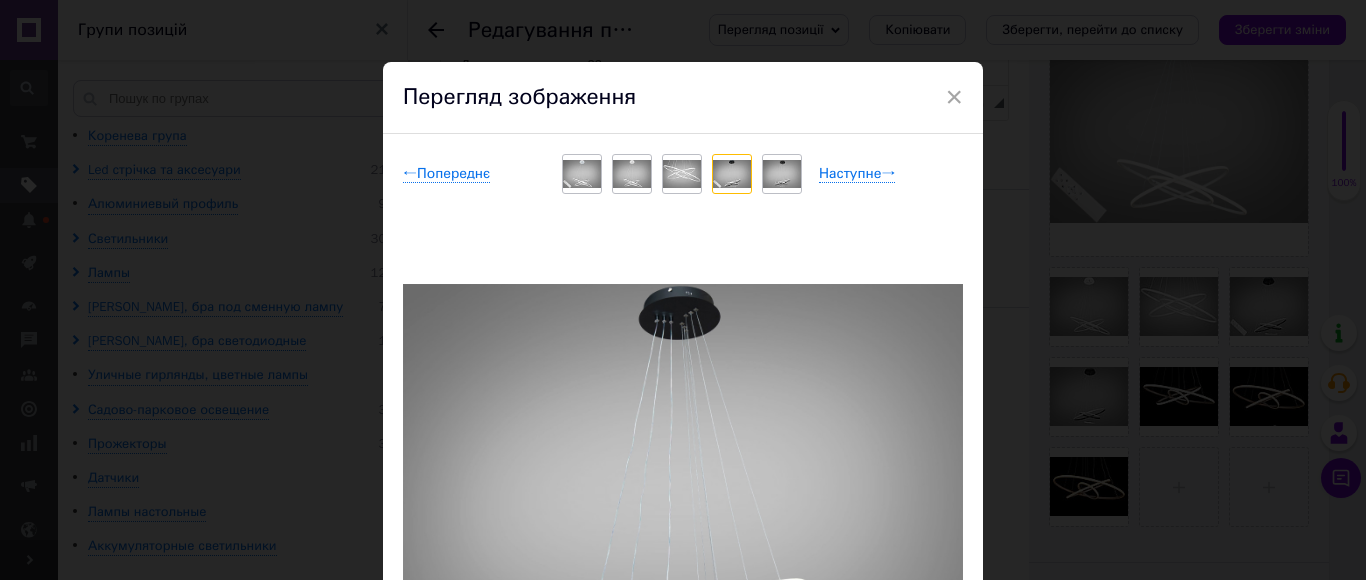 scroll, scrollTop: 0, scrollLeft: 0, axis: both 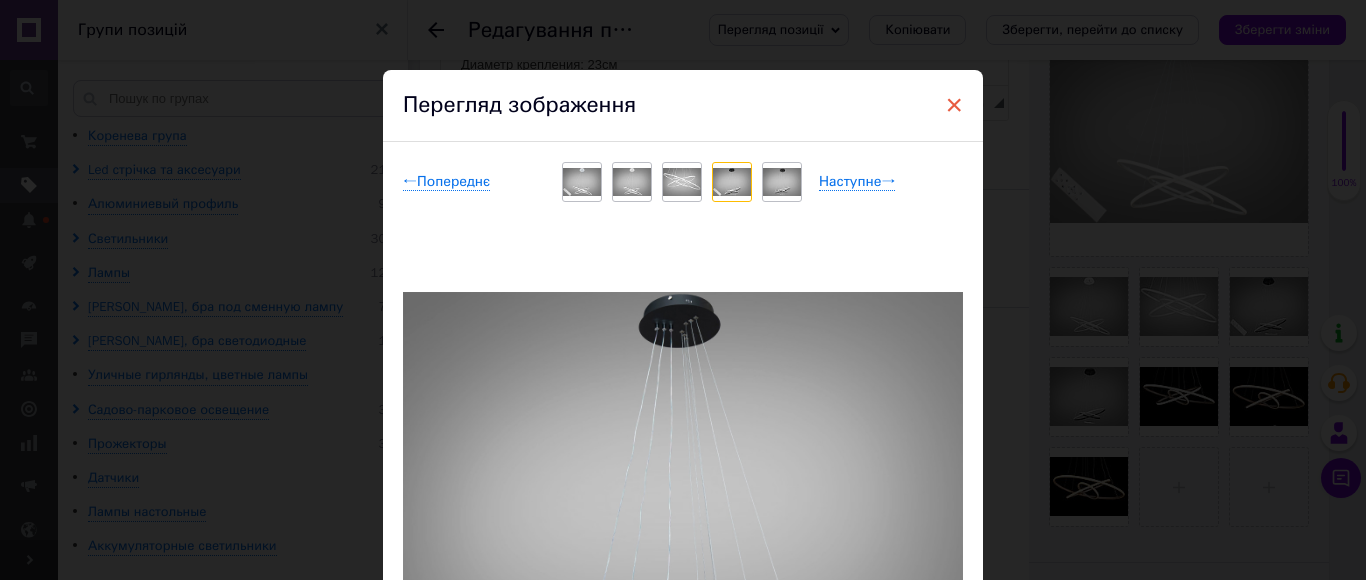 click on "×" at bounding box center [954, 105] 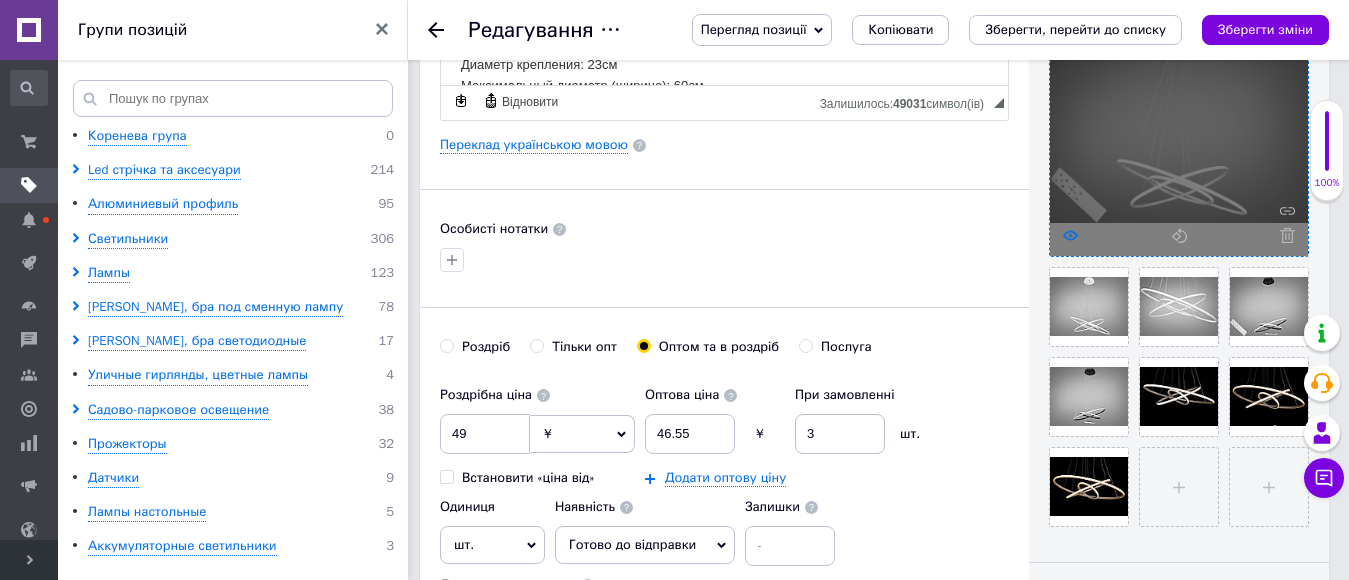 click 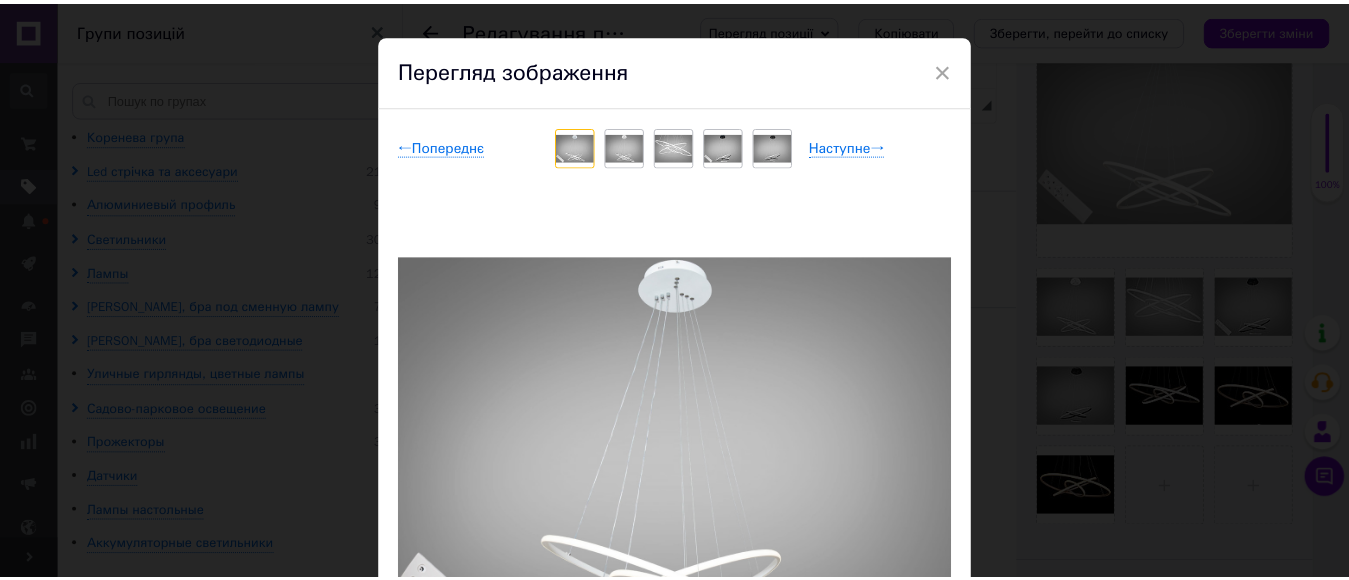 scroll, scrollTop: 0, scrollLeft: 0, axis: both 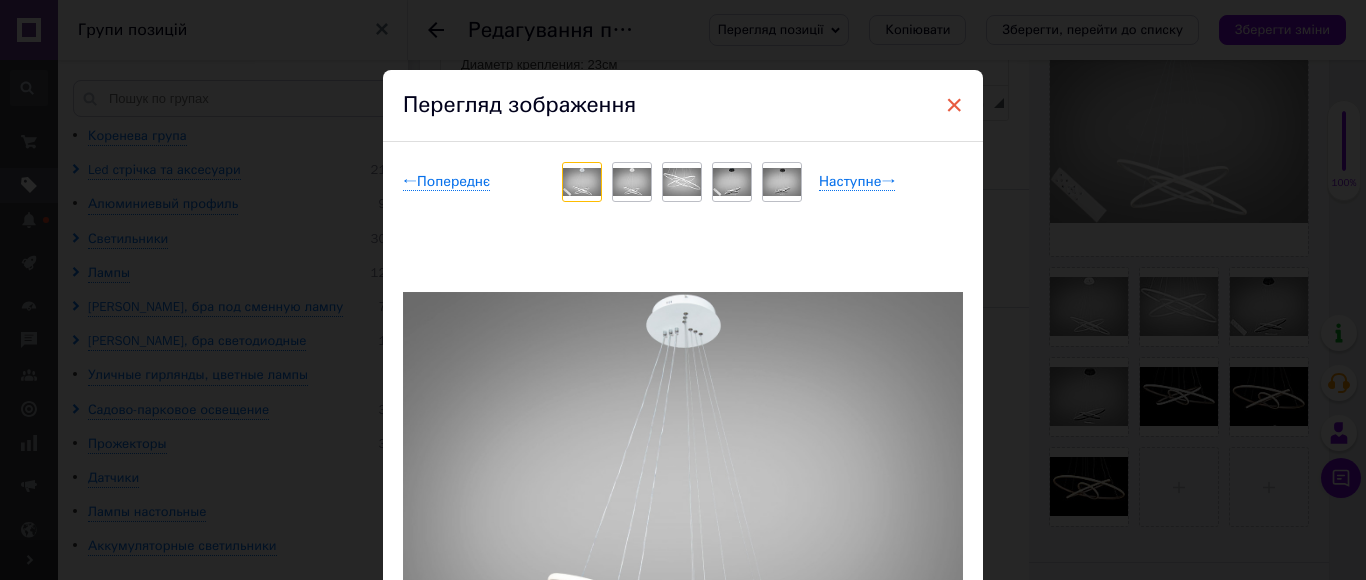 click on "×" at bounding box center (954, 105) 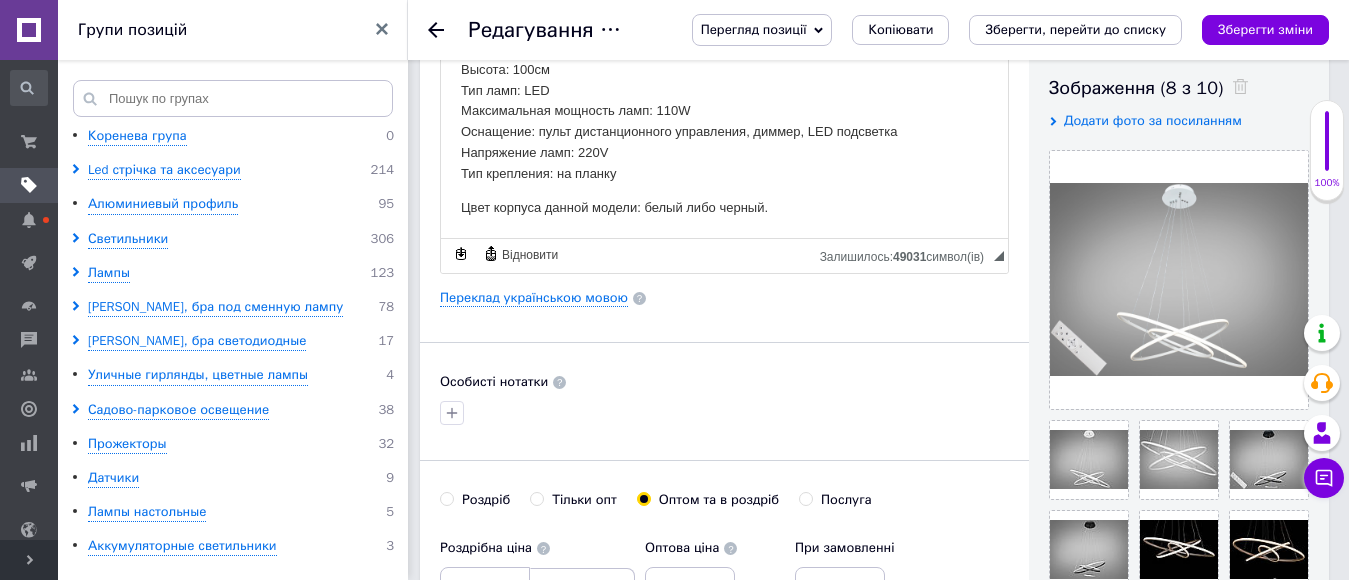 scroll, scrollTop: 200, scrollLeft: 0, axis: vertical 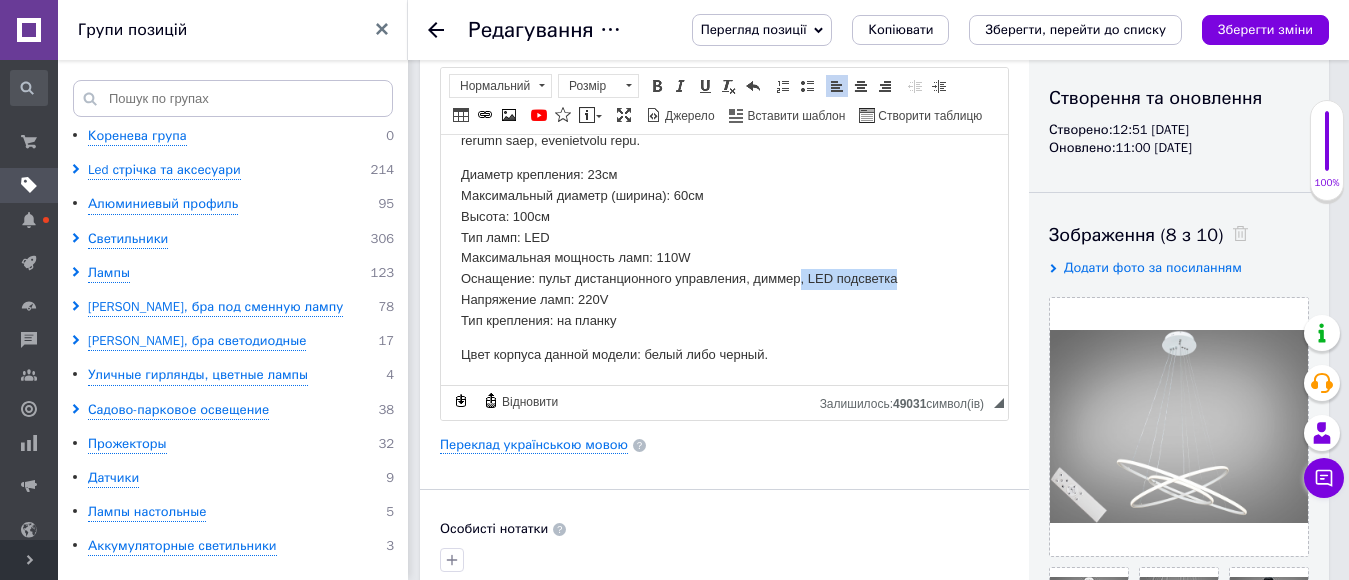 drag, startPoint x: 908, startPoint y: 273, endPoint x: 801, endPoint y: 279, distance: 107.16809 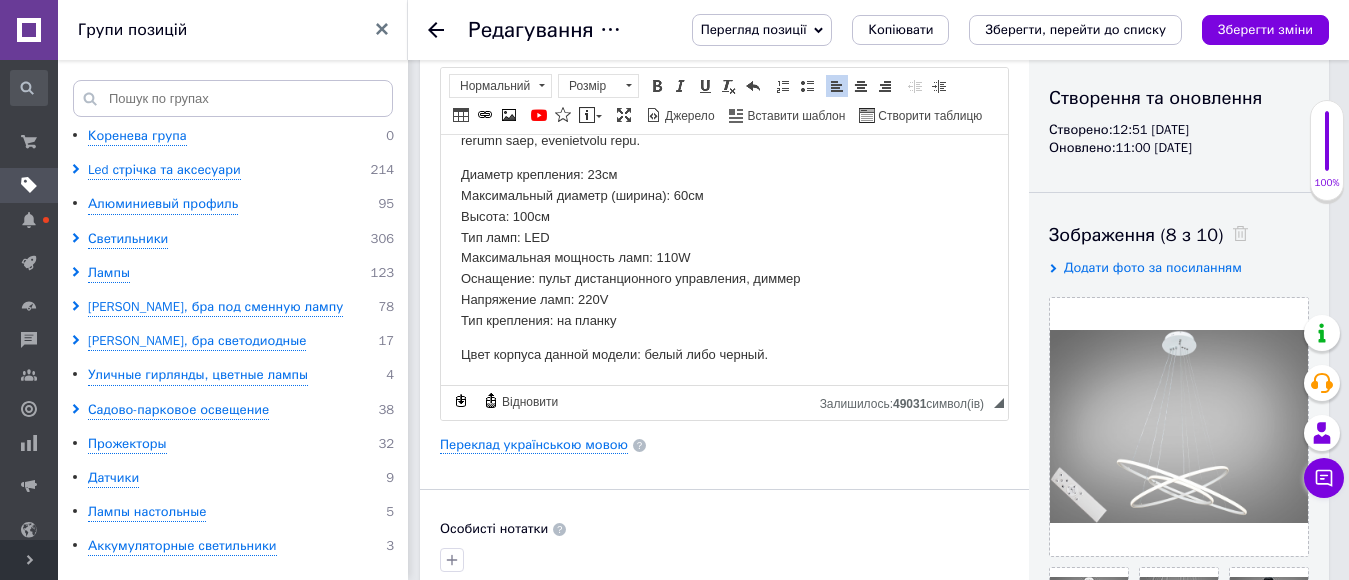 type 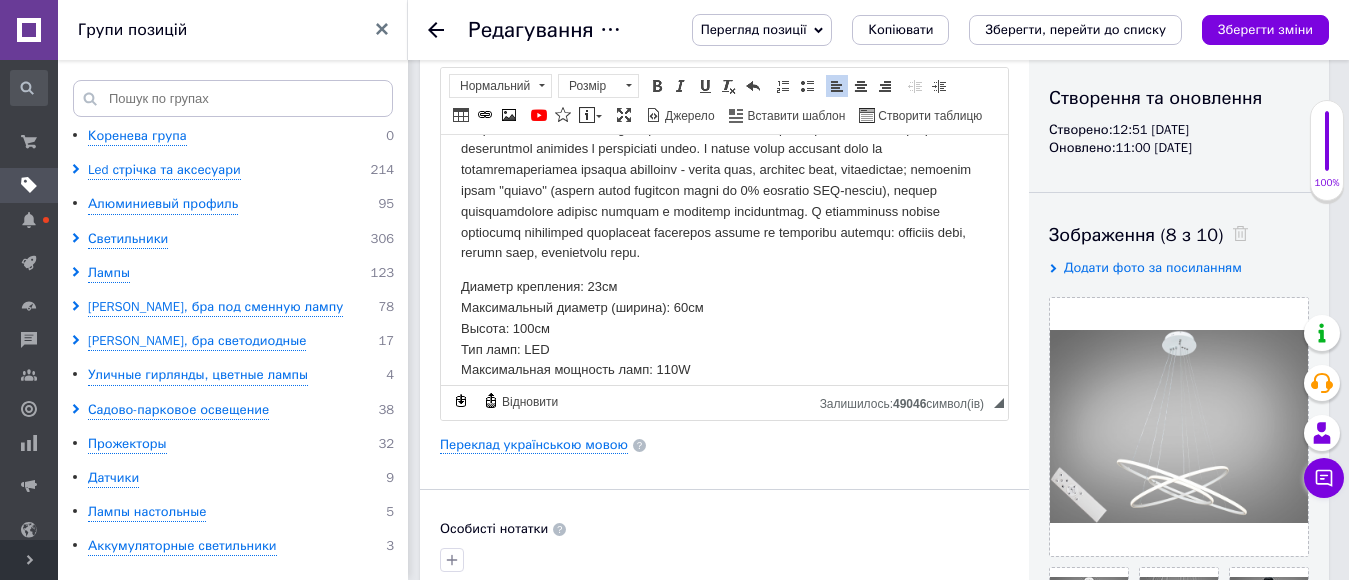 scroll, scrollTop: 0, scrollLeft: 0, axis: both 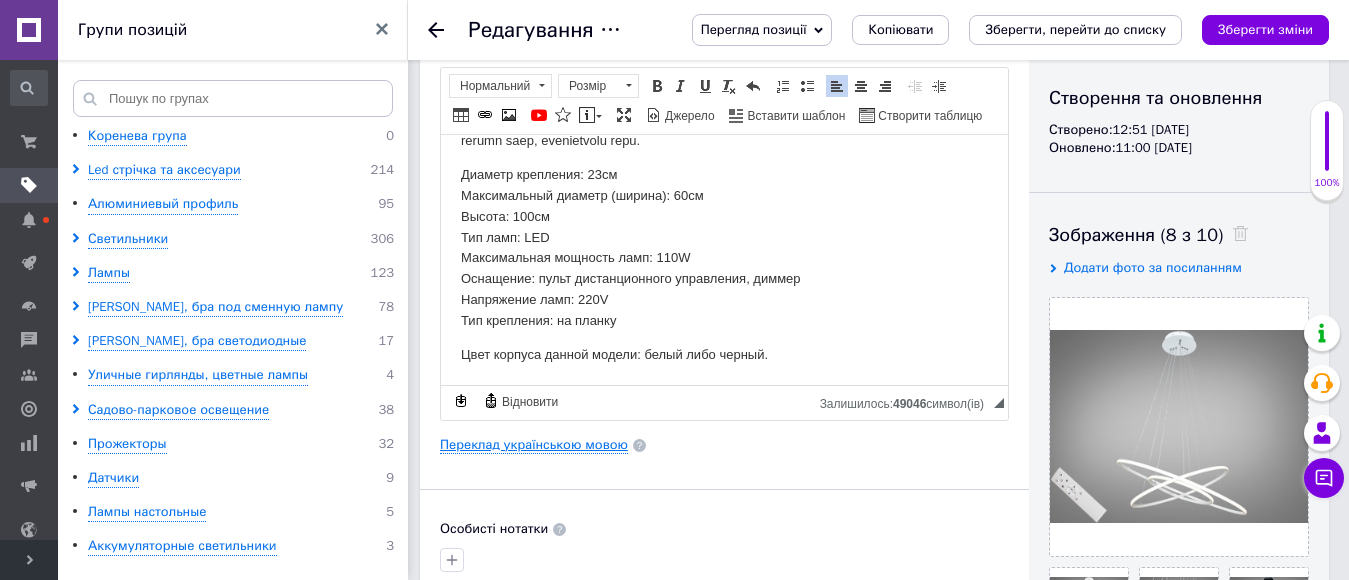 click on "Переклад українською мовою" at bounding box center [534, 445] 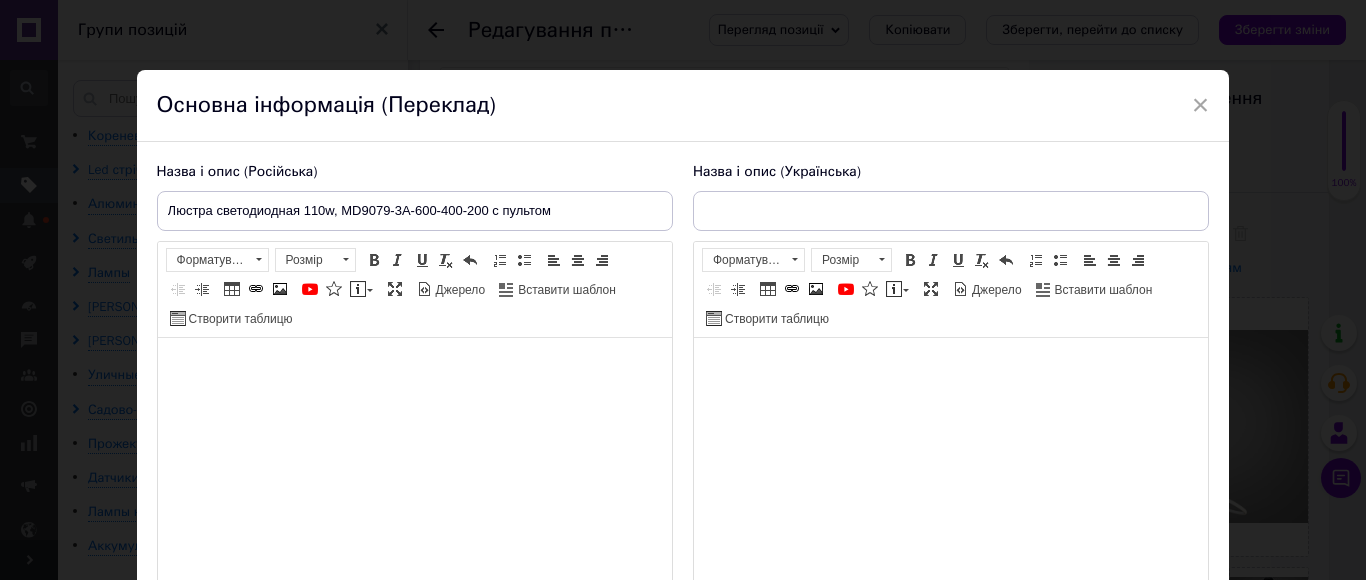 type on "Люстра світлодіодна 110w, MD9079-3A-600-400-200 з пультом" 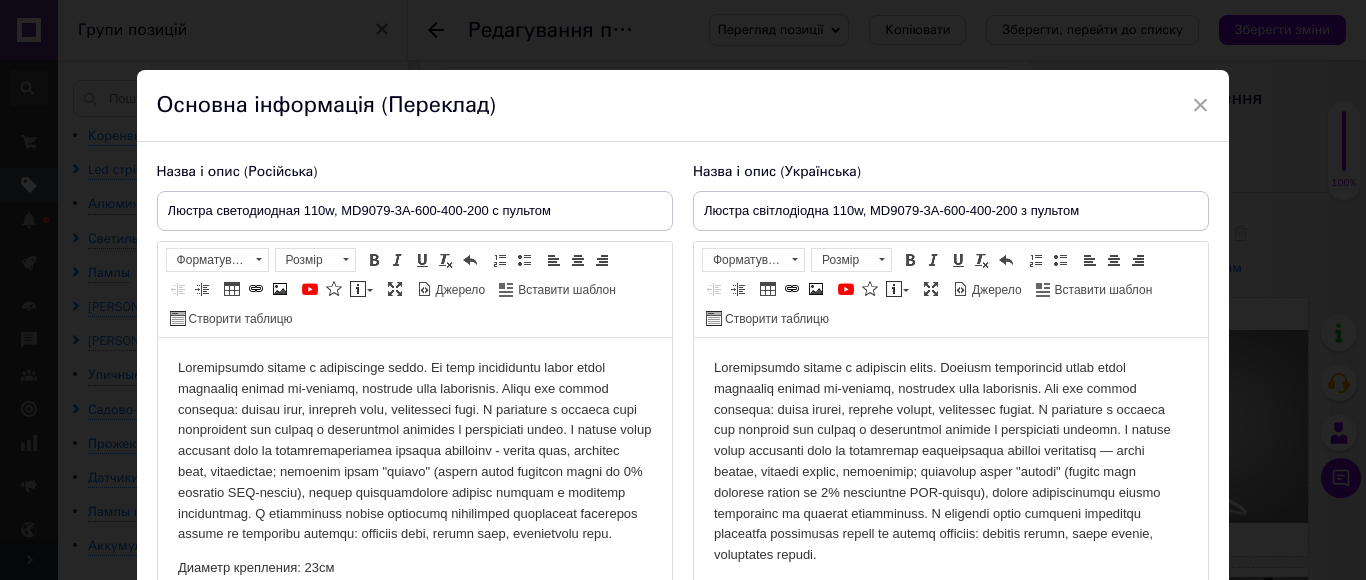 scroll, scrollTop: 0, scrollLeft: 0, axis: both 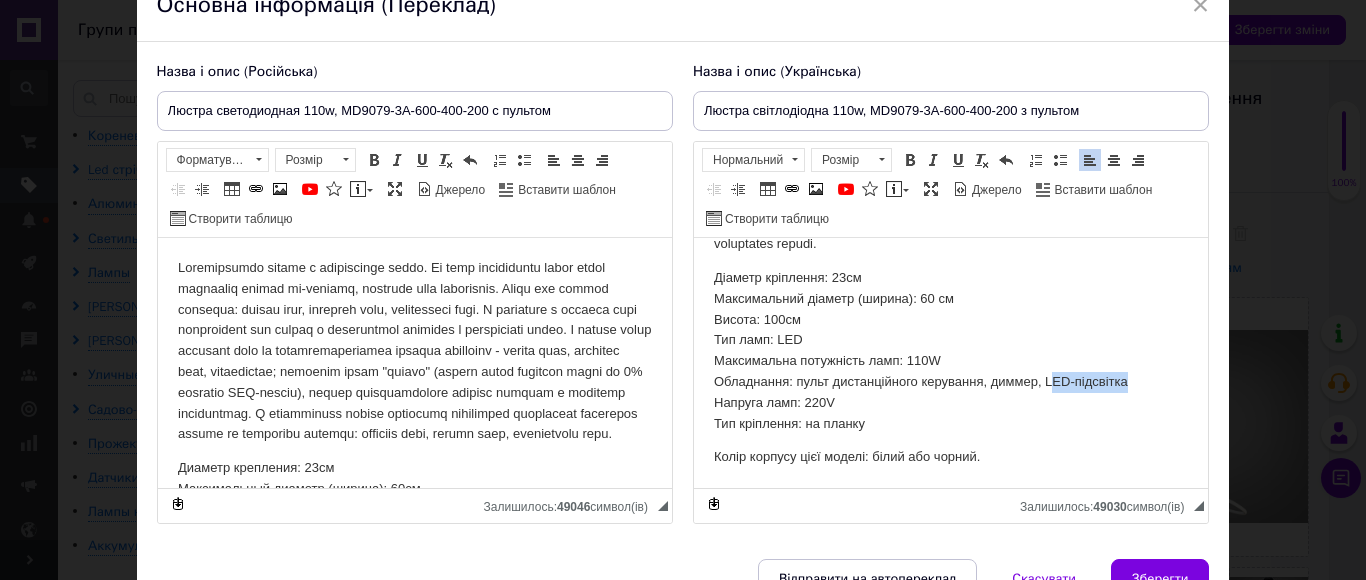 drag, startPoint x: 1139, startPoint y: 376, endPoint x: 1048, endPoint y: 381, distance: 91.13726 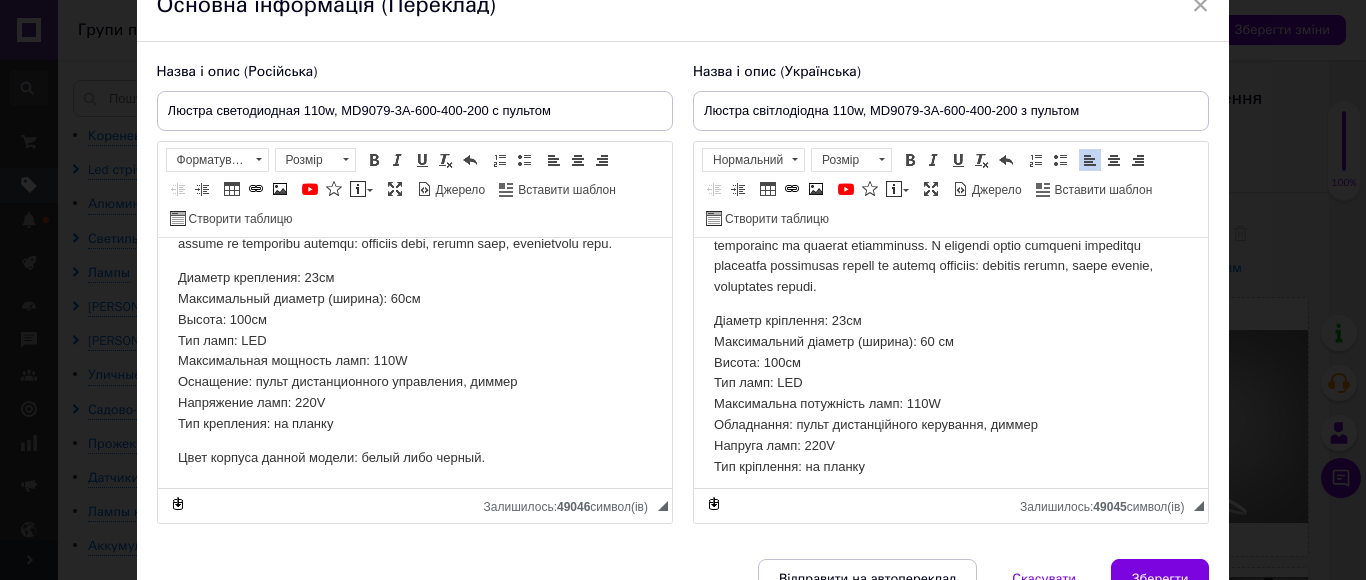 scroll, scrollTop: 132, scrollLeft: 0, axis: vertical 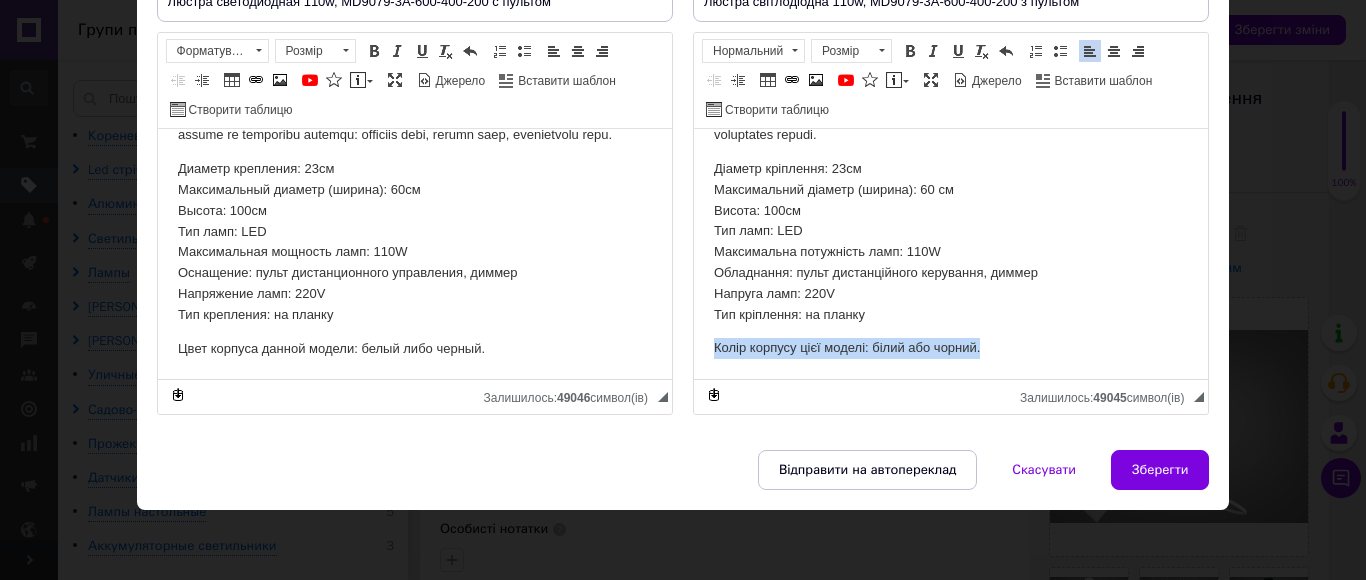 drag, startPoint x: 1002, startPoint y: 344, endPoint x: 700, endPoint y: 353, distance: 302.13406 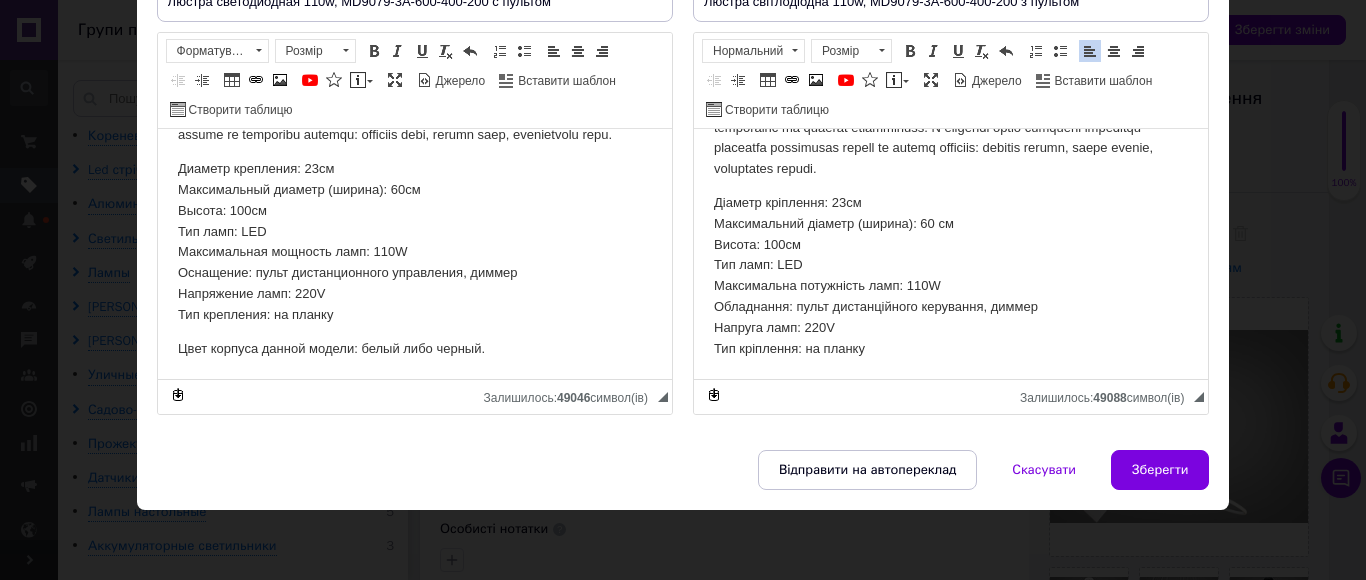 scroll, scrollTop: 198, scrollLeft: 0, axis: vertical 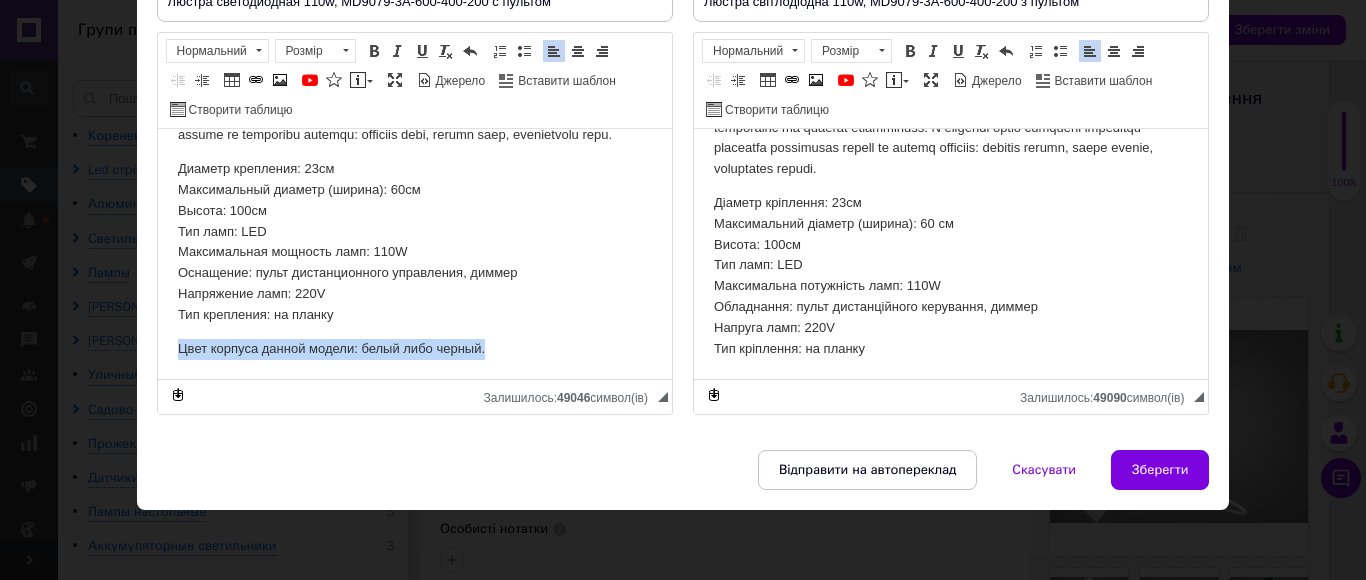 drag, startPoint x: 492, startPoint y: 348, endPoint x: 117, endPoint y: 355, distance: 375.06534 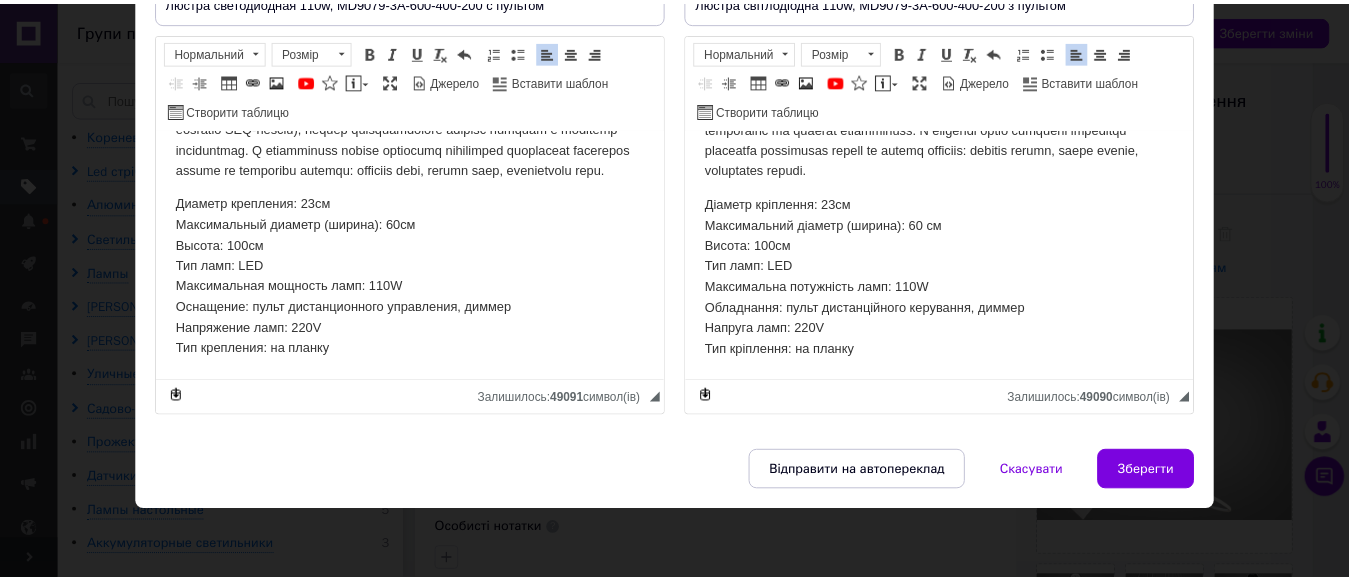 scroll, scrollTop: 198, scrollLeft: 0, axis: vertical 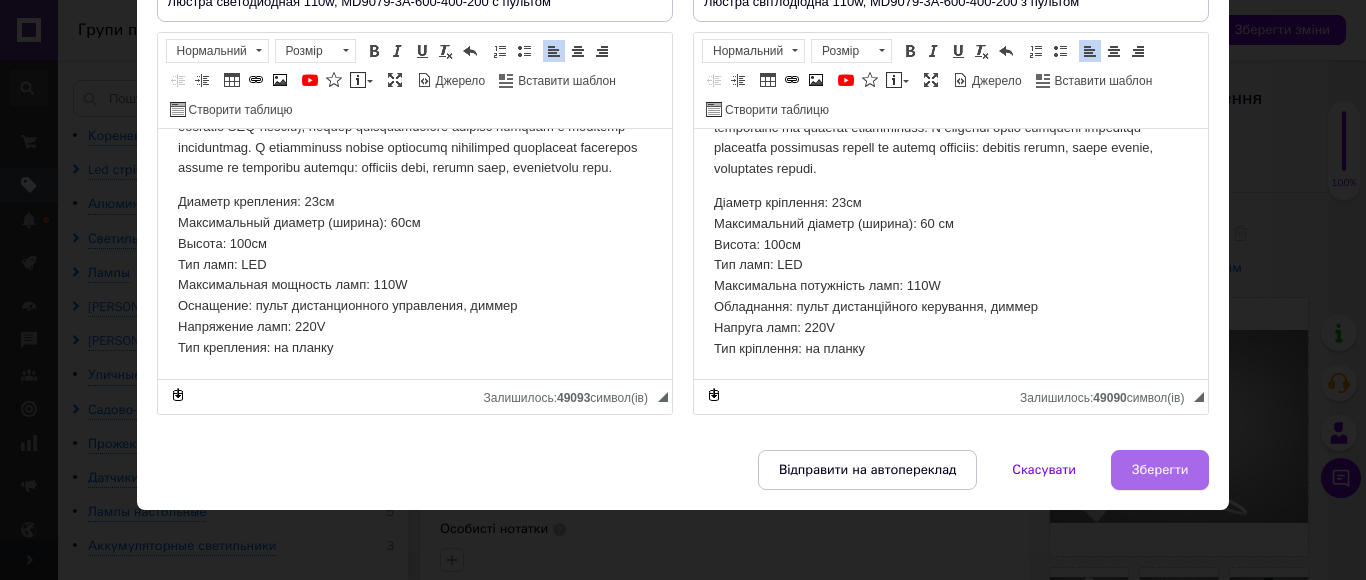 click on "Зберегти" at bounding box center [1160, 470] 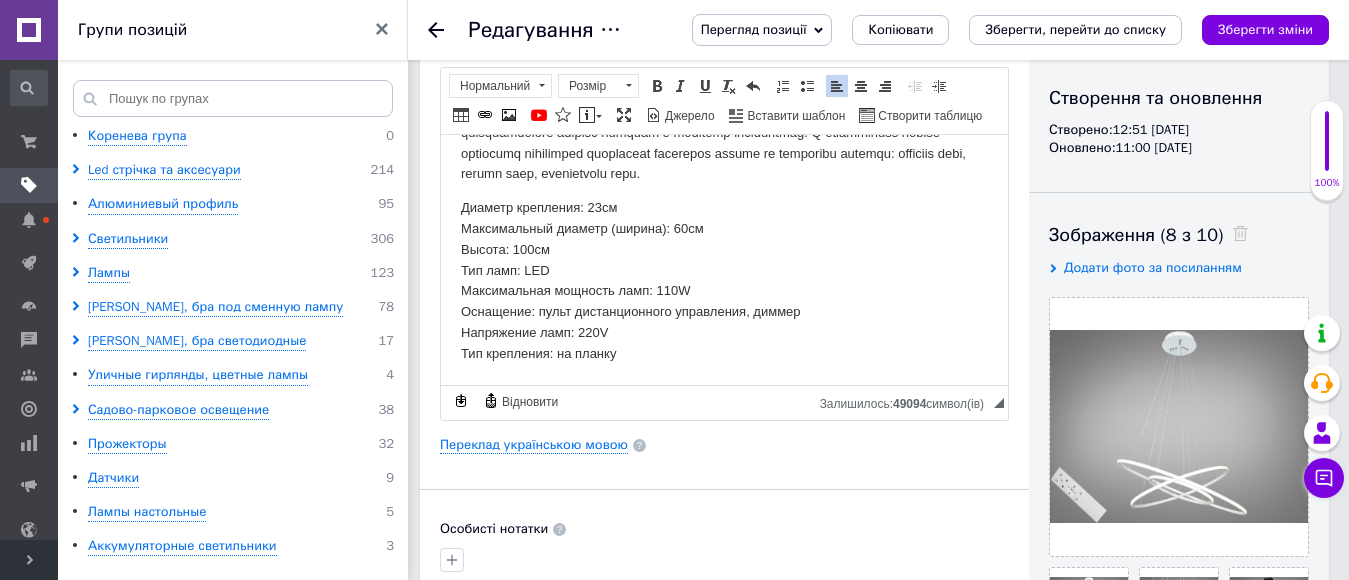 scroll, scrollTop: 177, scrollLeft: 0, axis: vertical 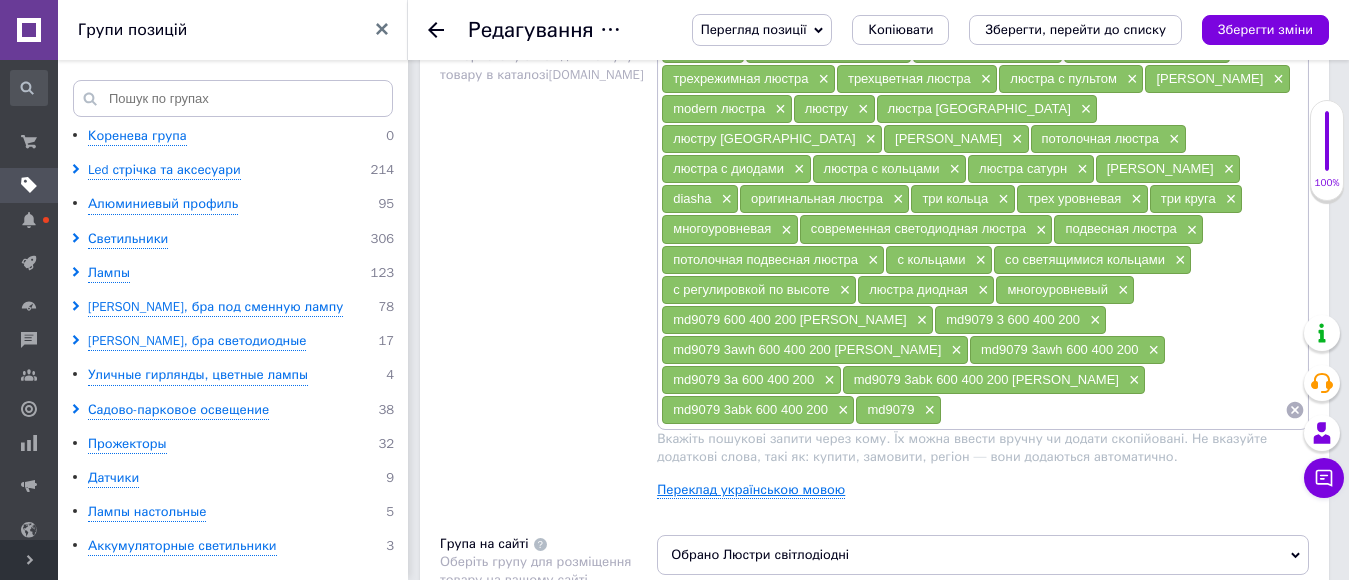 click on "Переклад українською мовою" at bounding box center (751, 490) 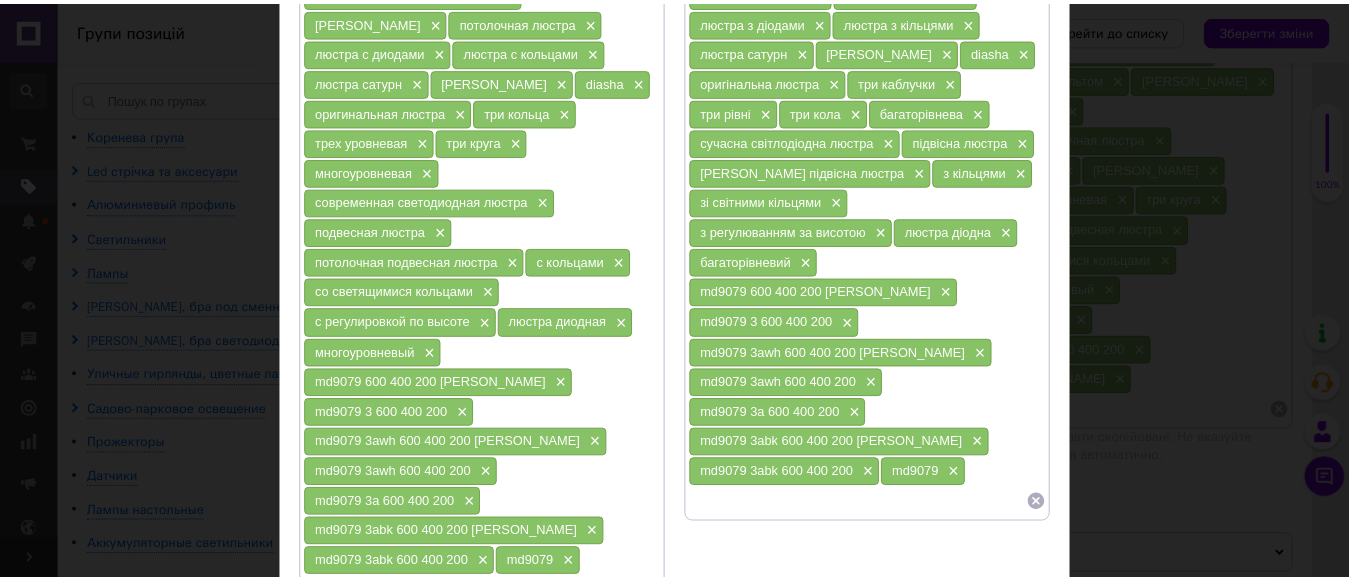 scroll, scrollTop: 539, scrollLeft: 0, axis: vertical 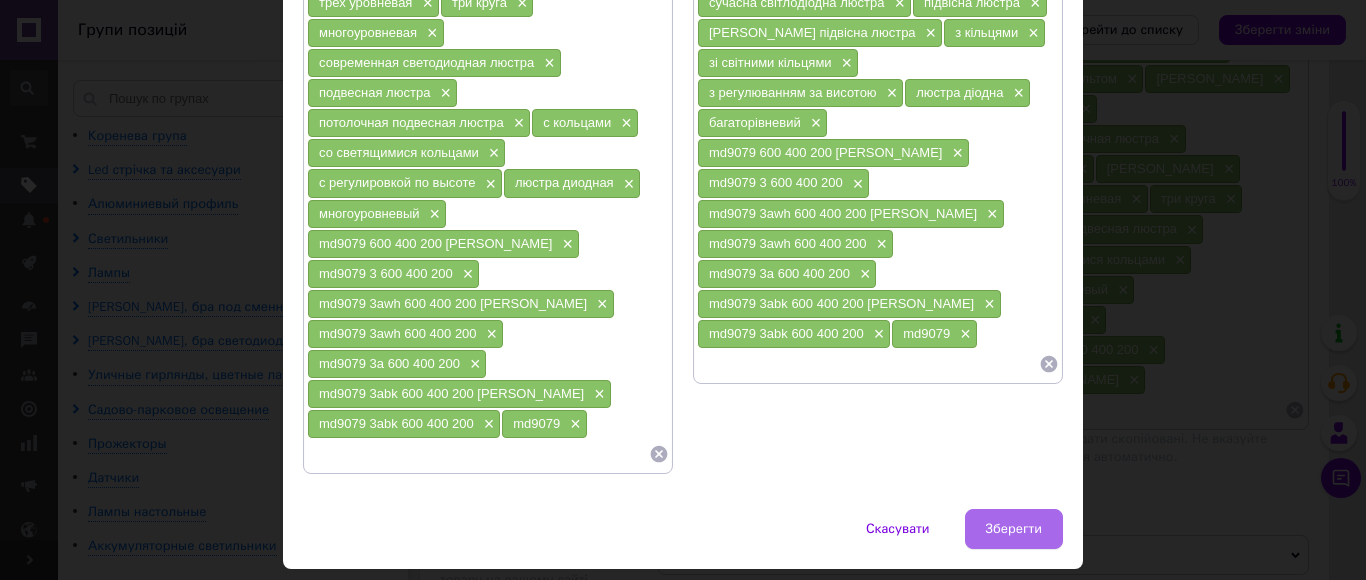 click on "Зберегти" at bounding box center [1014, 529] 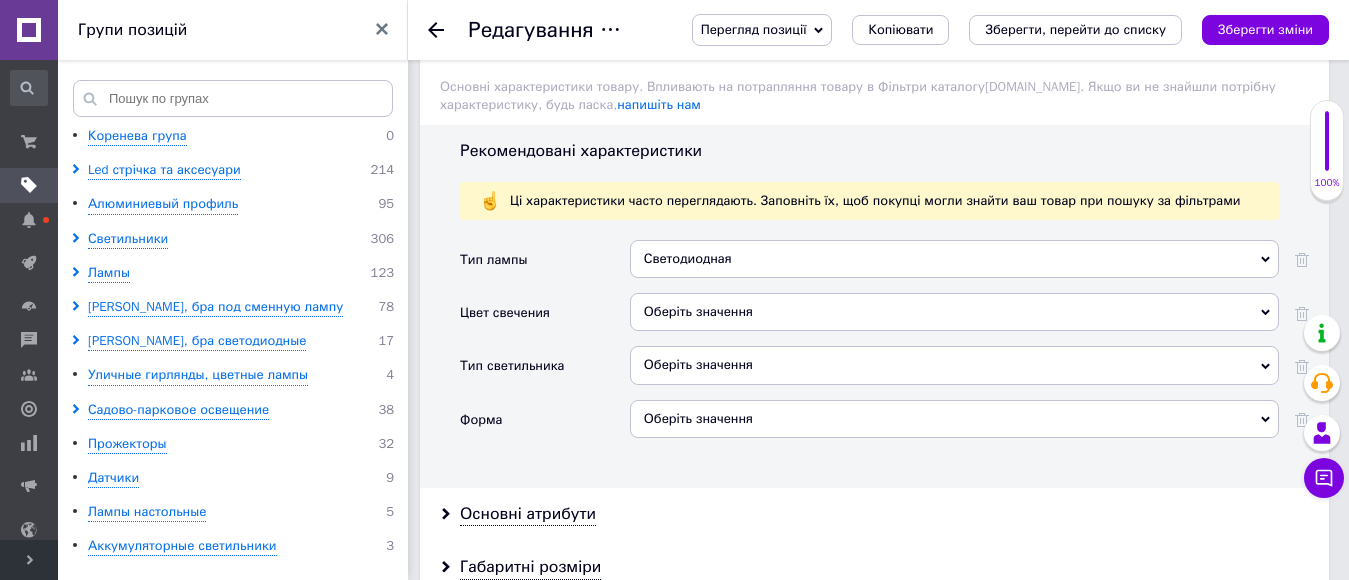 scroll, scrollTop: 2100, scrollLeft: 0, axis: vertical 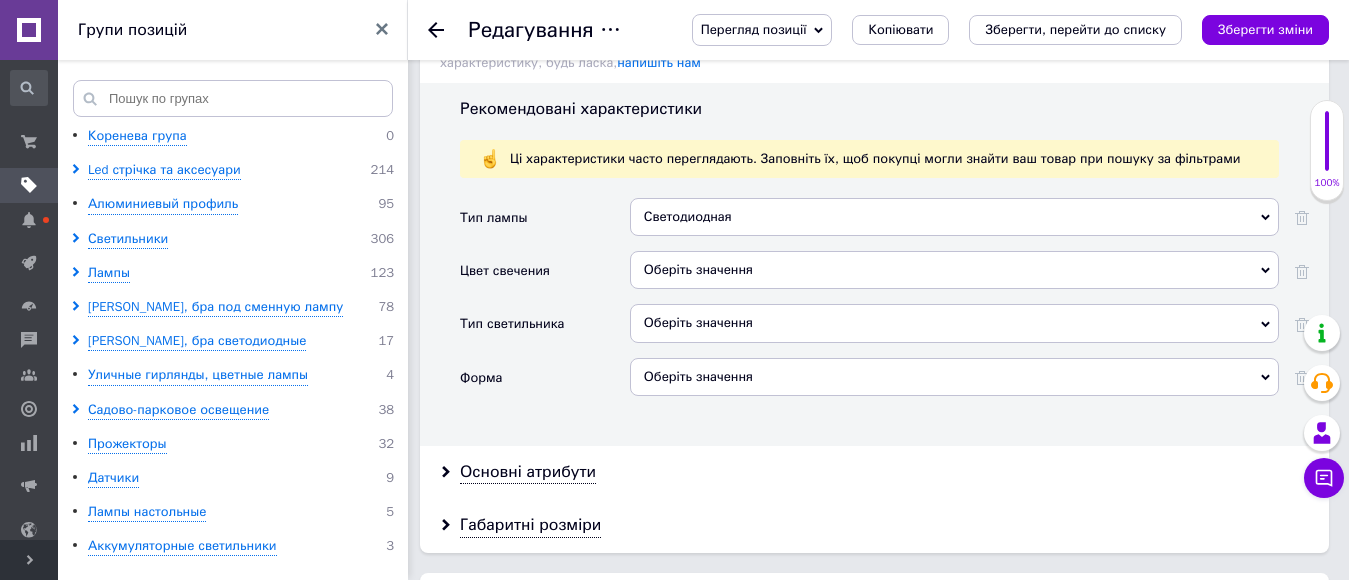 click on "Оберіть значення" at bounding box center [954, 270] 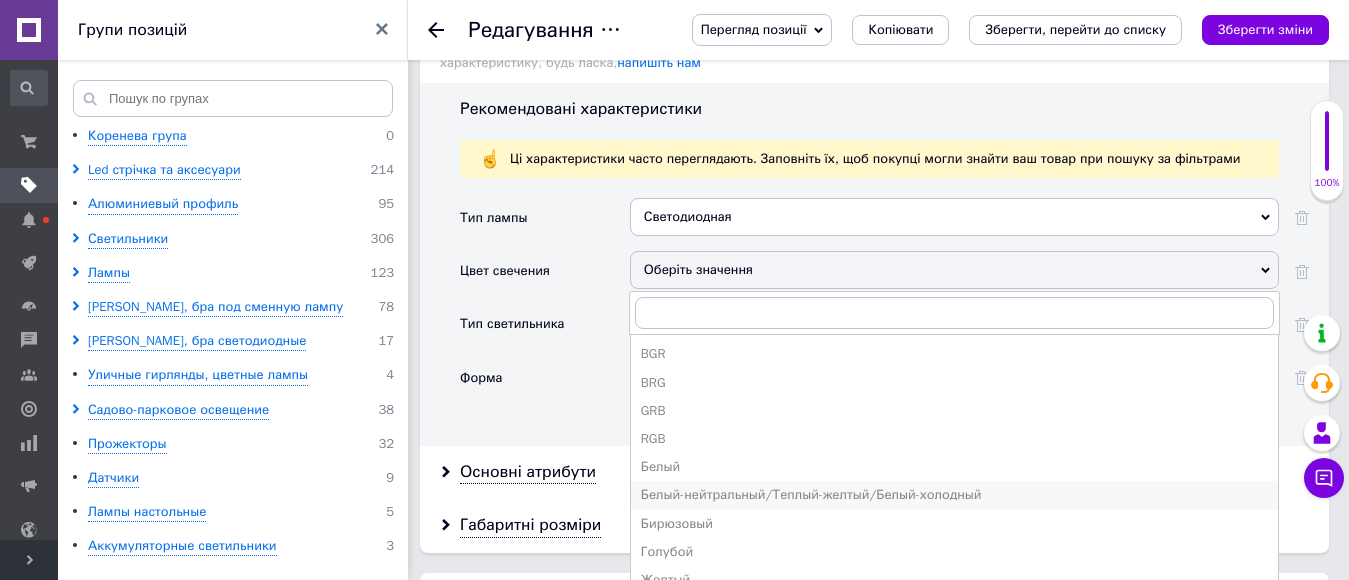 click on "Белый-нейтральный/Теплый-желтый/Белый-холодный" at bounding box center (954, 495) 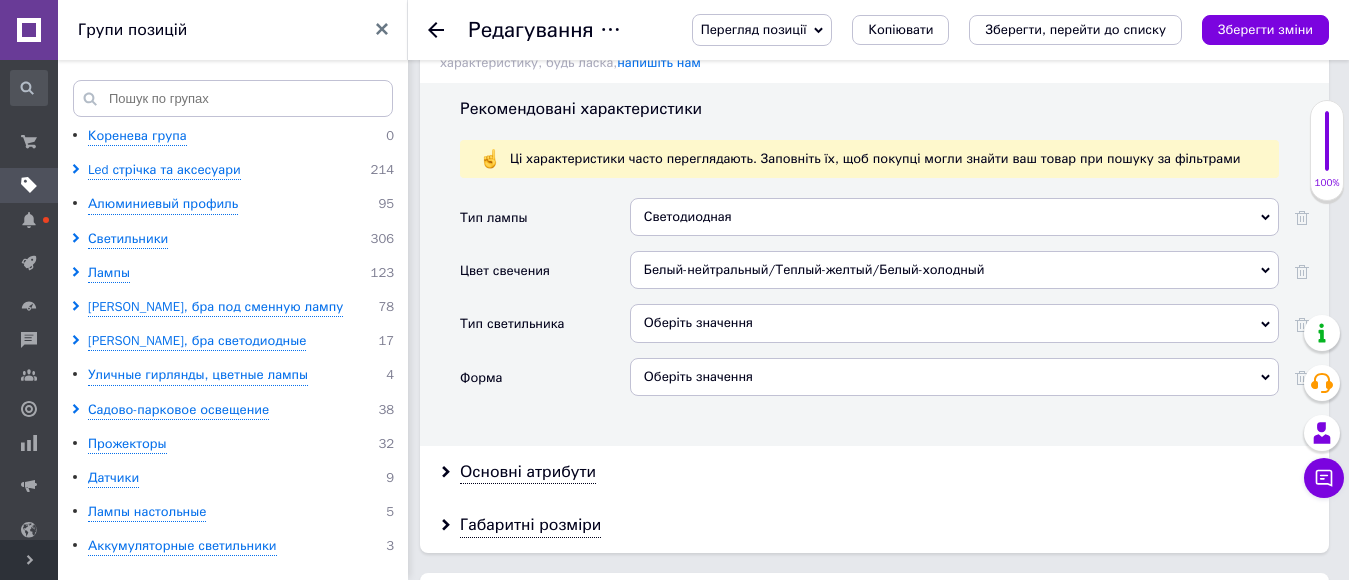 click on "Оберіть значення" at bounding box center (954, 323) 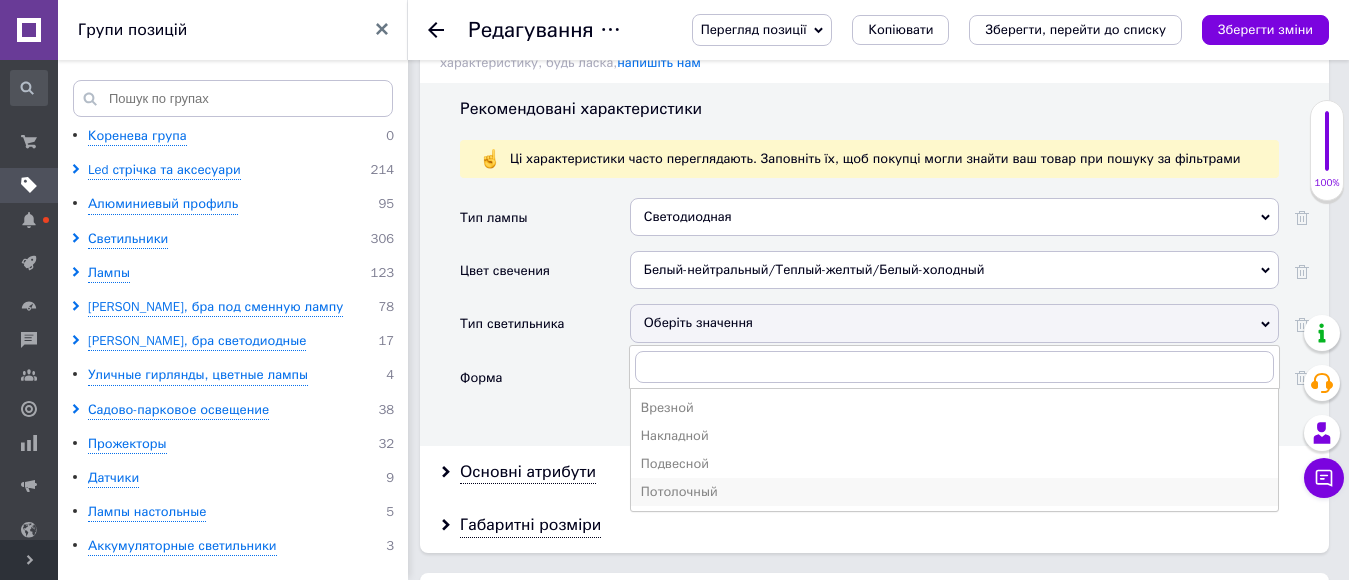 click on "Потолочный" at bounding box center [954, 492] 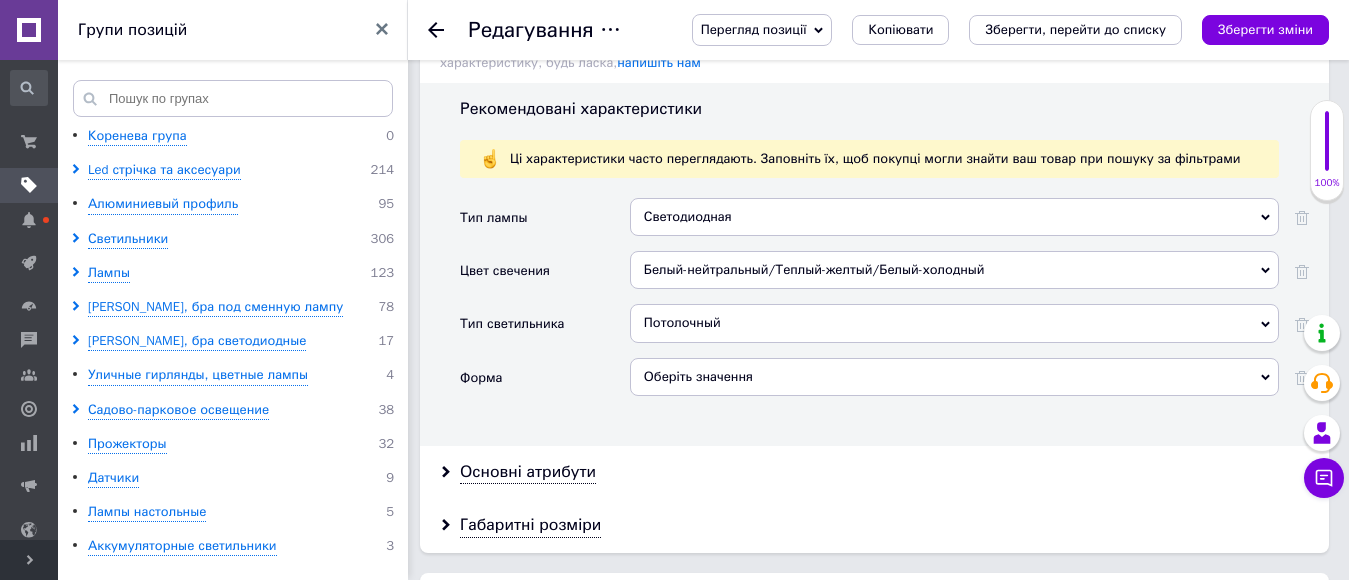 click on "Оберіть значення" at bounding box center (954, 377) 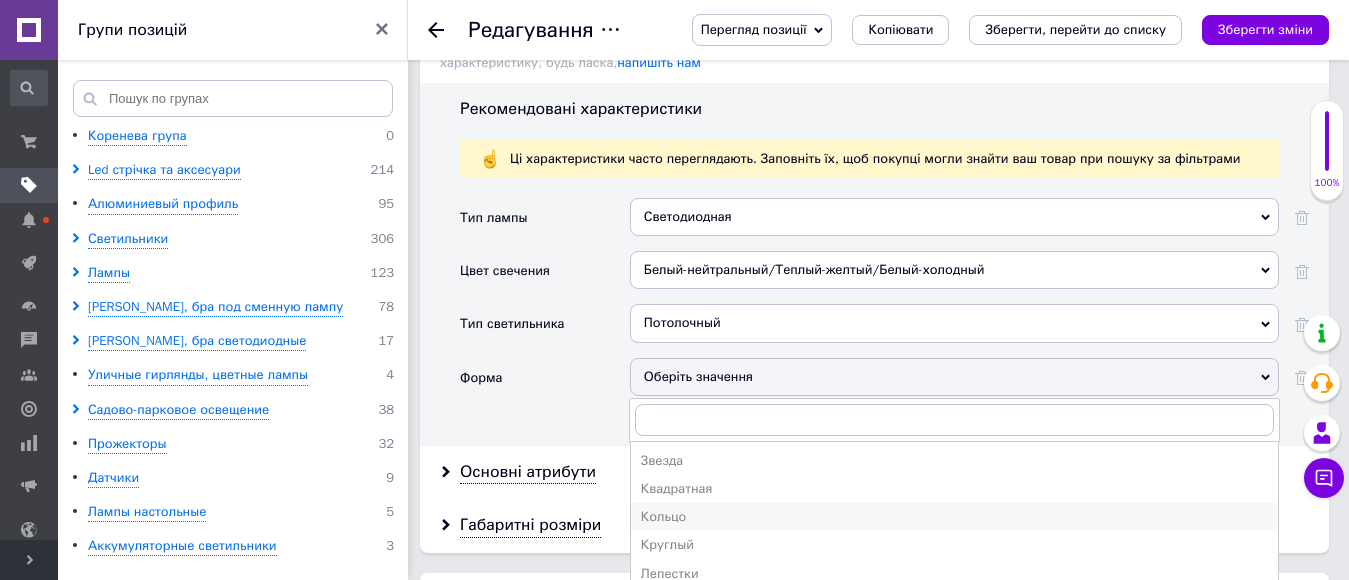 click on "Кольцо" at bounding box center (954, 517) 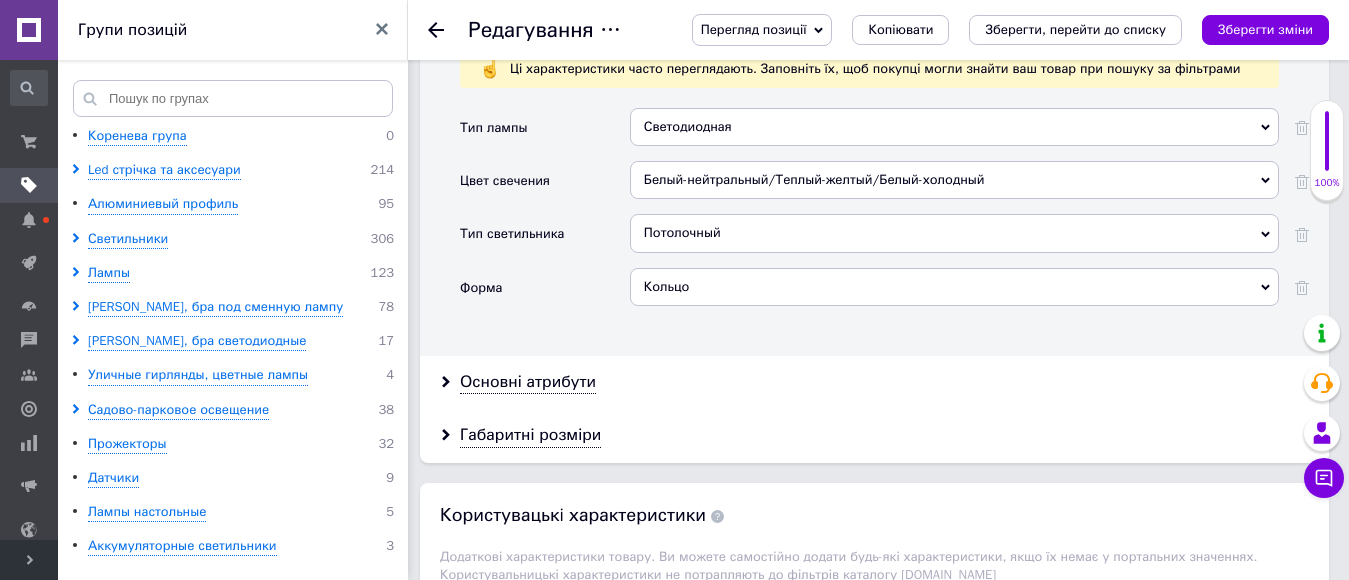 scroll, scrollTop: 2300, scrollLeft: 0, axis: vertical 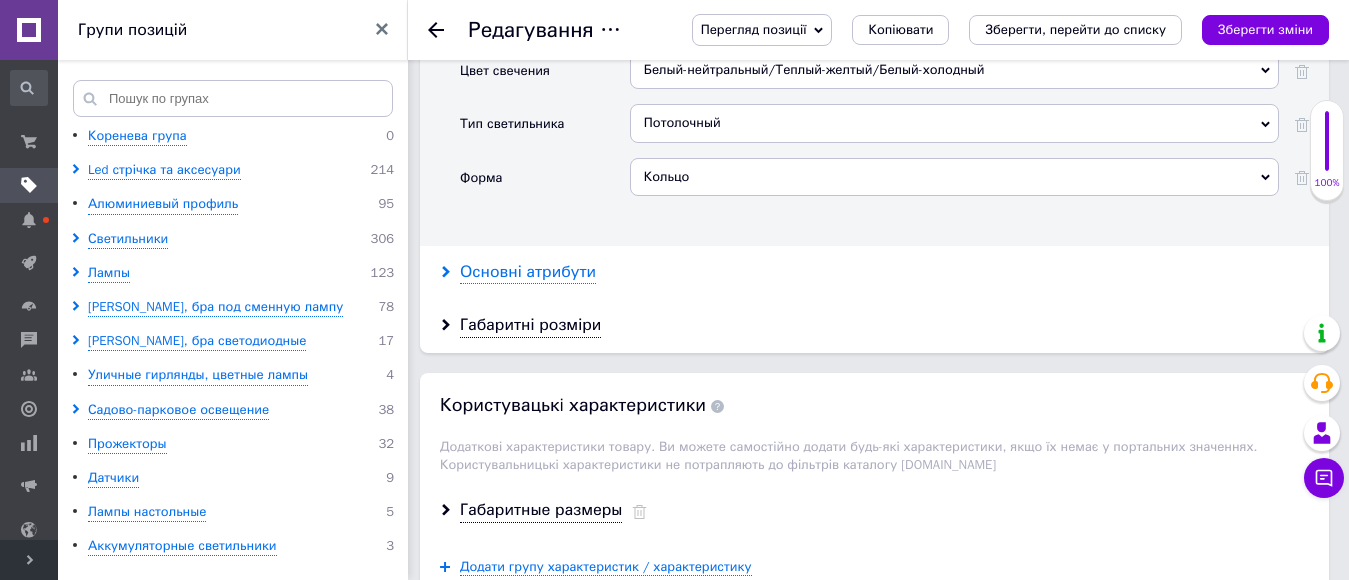 click on "Основні атрибути" at bounding box center (528, 272) 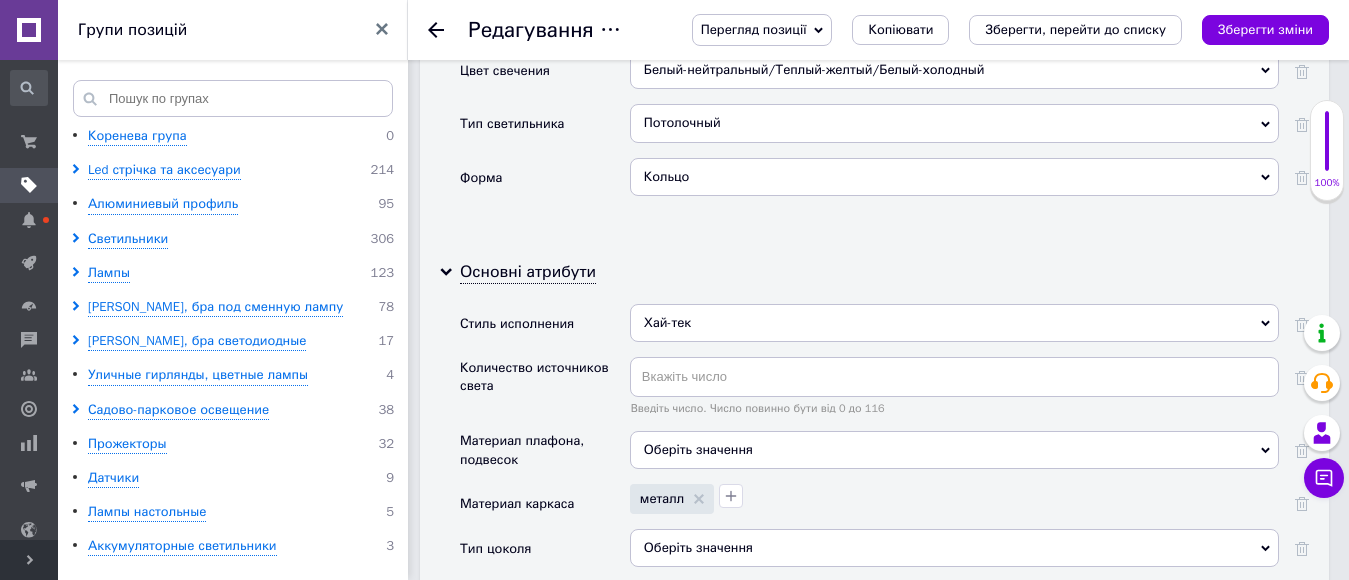 click on "Основні атрибути Стиль исполнения Хай-тек Хай-тек Количество источников света Введіть число. Число повинно бути від 0 до 116 Материал плафона, подвесок Оберіть значення Материал каркаса металл Тип цоколя Оберіть значення Другой тип цоколя Мощность лампы (Вт) 110 Введіть число. Число повинно бути від 0 до 1000 Напряжение сети 220~240 В Степень защиты IP Введіть число. Число повинно бути від 0 до 100 Цвет Белый Белый Цвет арматуры (основания) Тип выключателя Оберіть значення Пульт дистанционного управления Оберіть значення Так Ні Лампочки в комплекте Оберіть значення" at bounding box center (874, 1226) 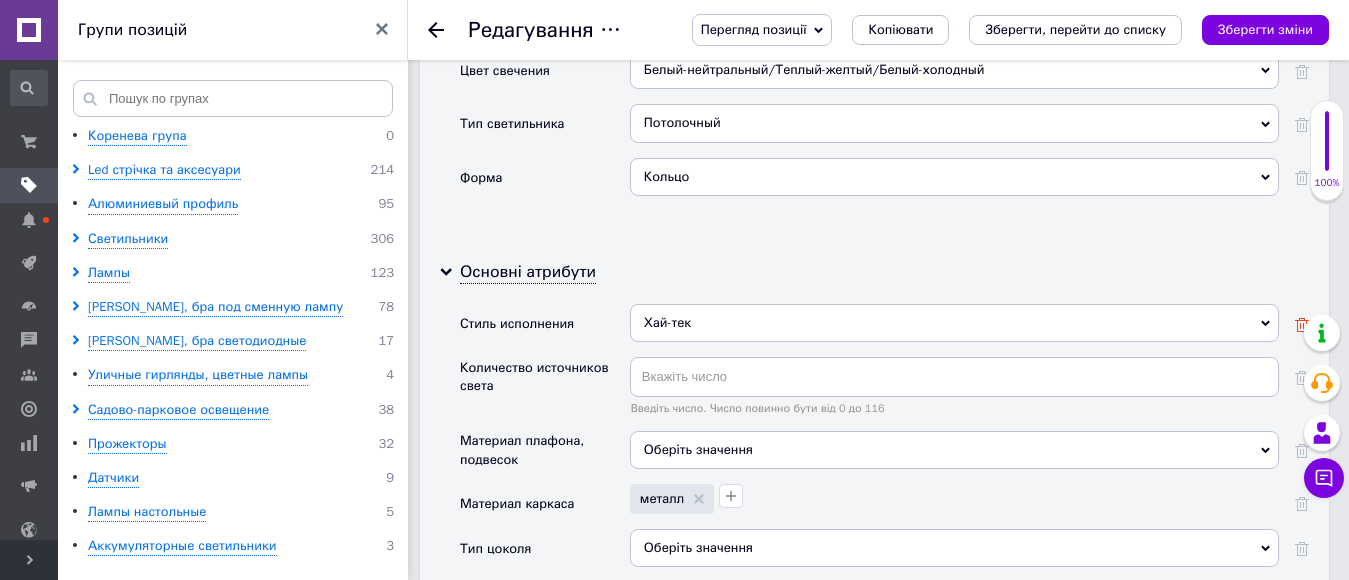 click 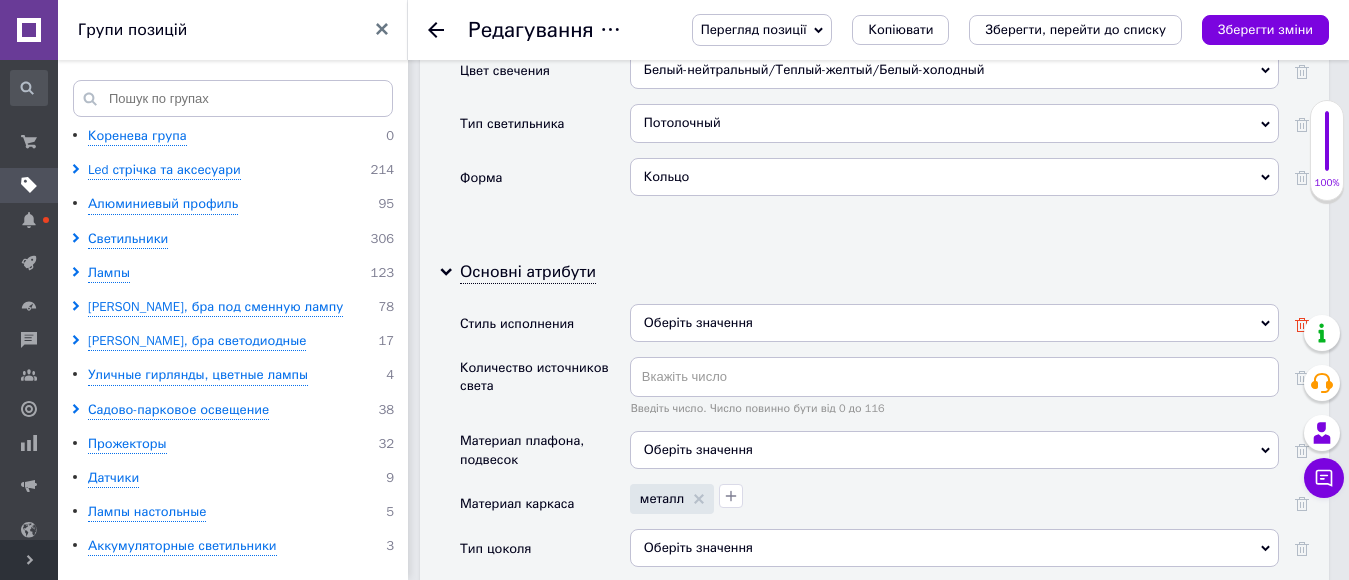 click 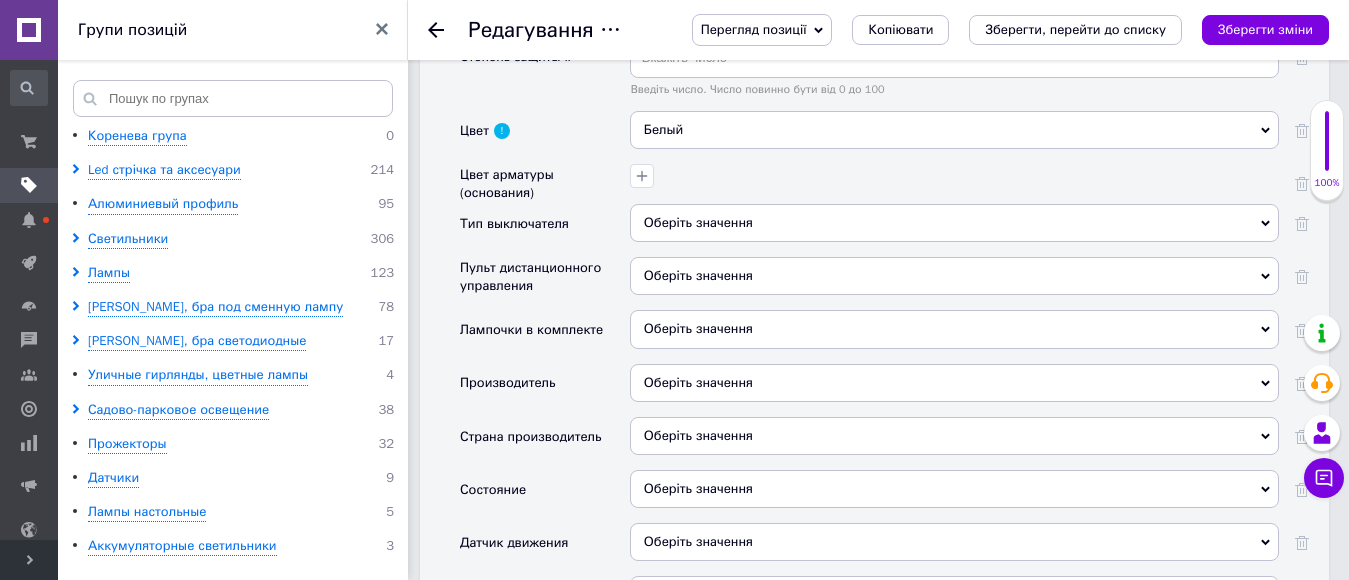 scroll, scrollTop: 3000, scrollLeft: 0, axis: vertical 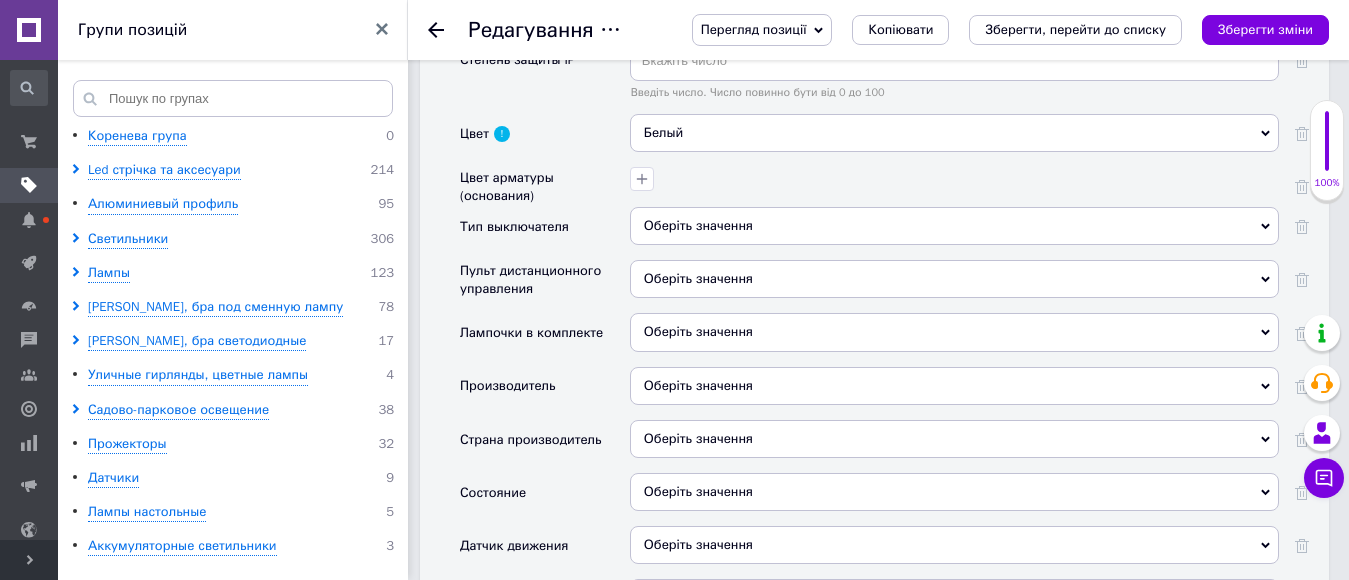 click on "Оберіть значення" at bounding box center (954, 492) 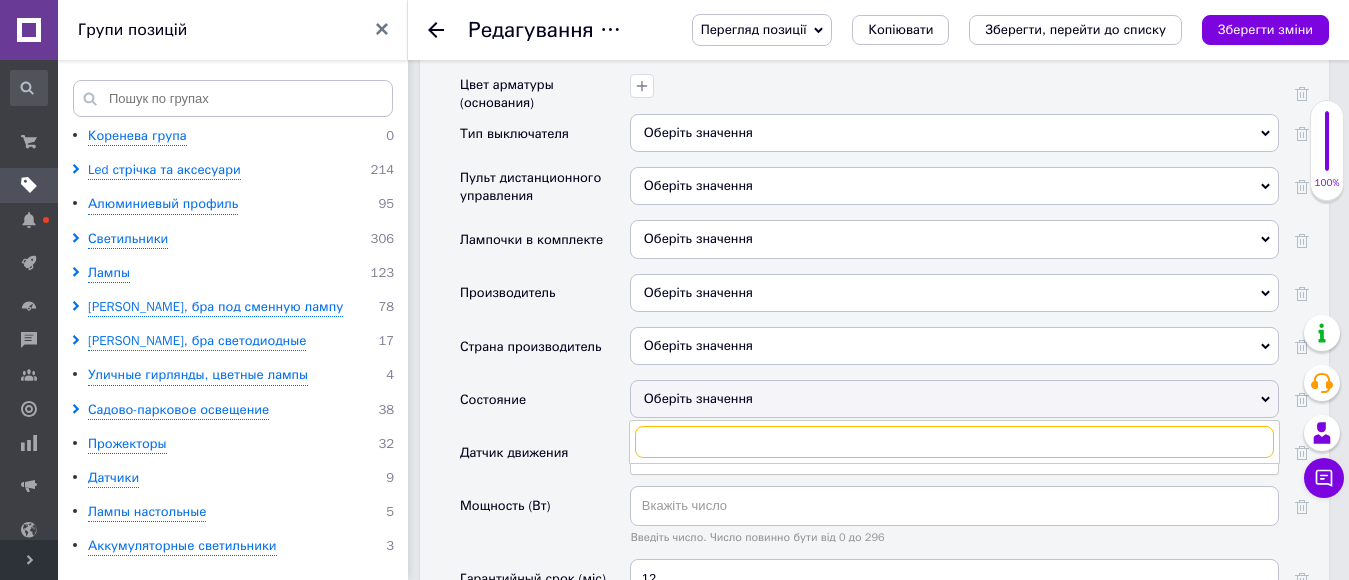 scroll, scrollTop: 3200, scrollLeft: 0, axis: vertical 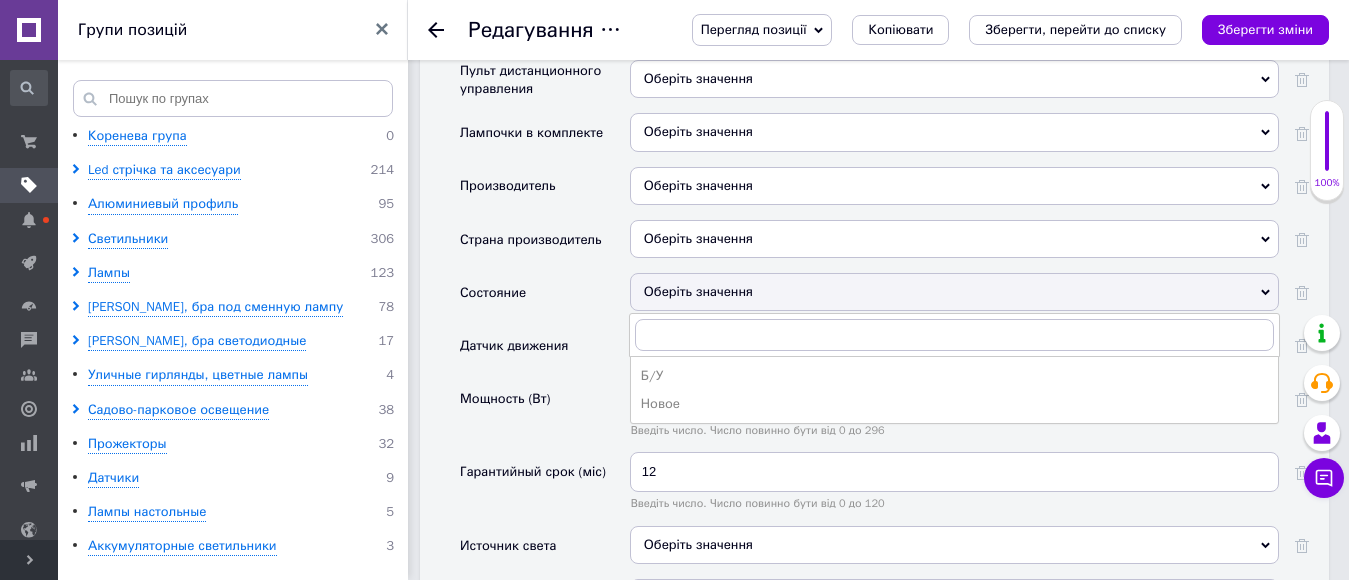 click on "Новое" at bounding box center (954, 404) 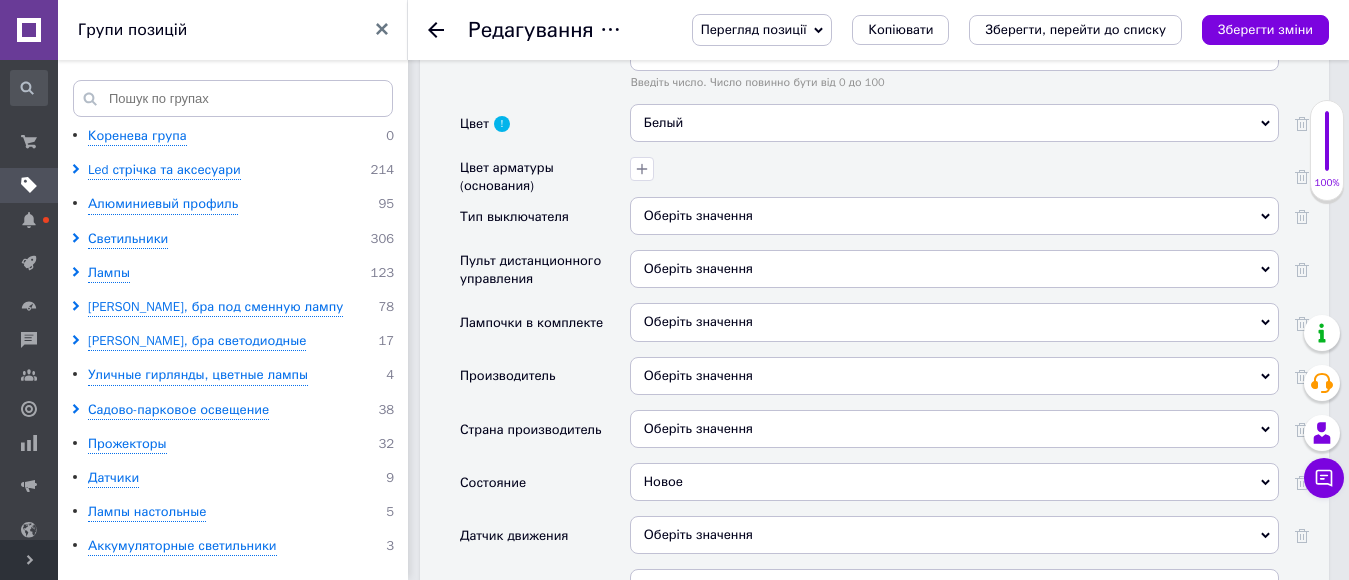 scroll, scrollTop: 3000, scrollLeft: 0, axis: vertical 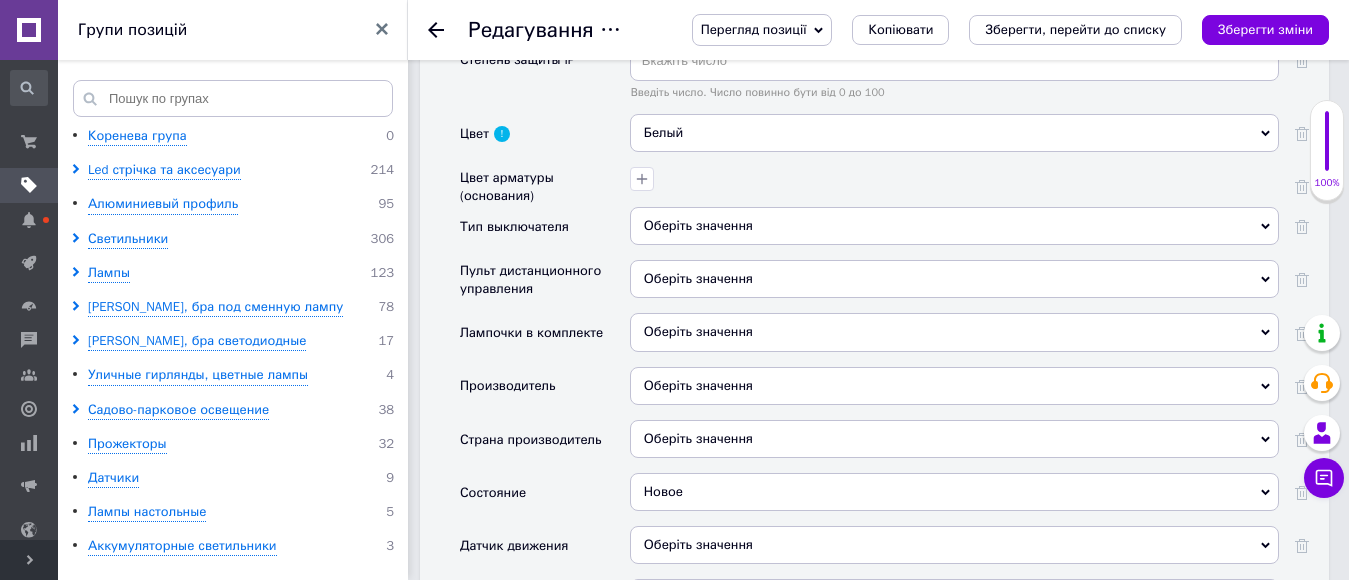 click on "Оберіть значення" at bounding box center (698, 331) 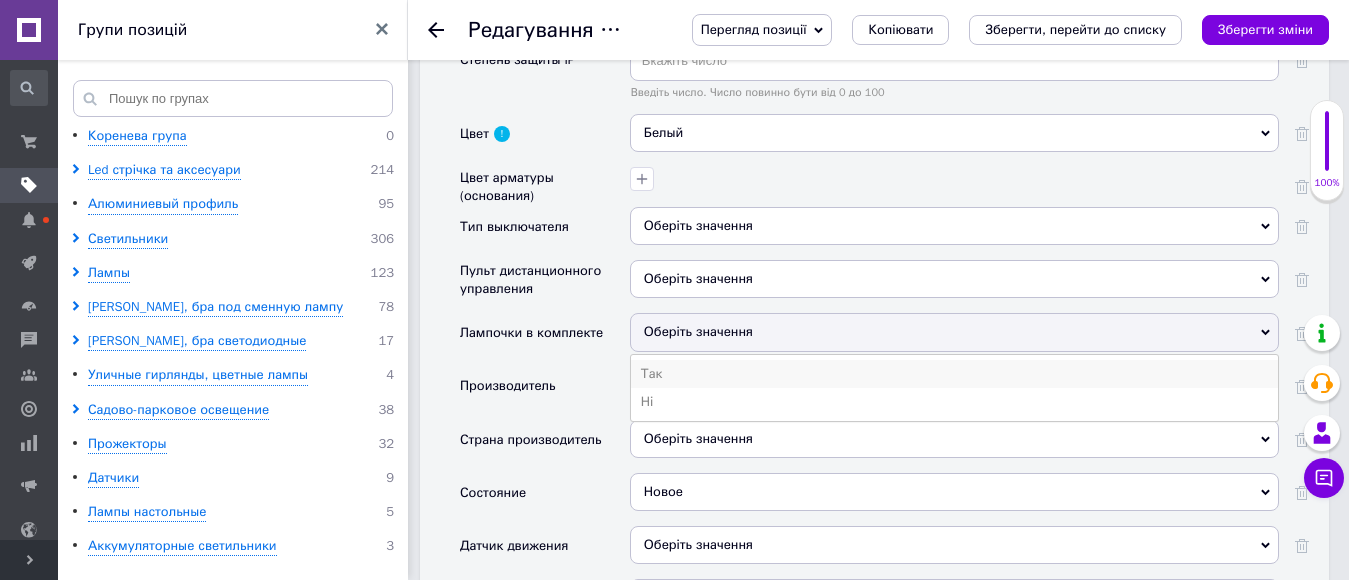 click on "Так" at bounding box center [954, 374] 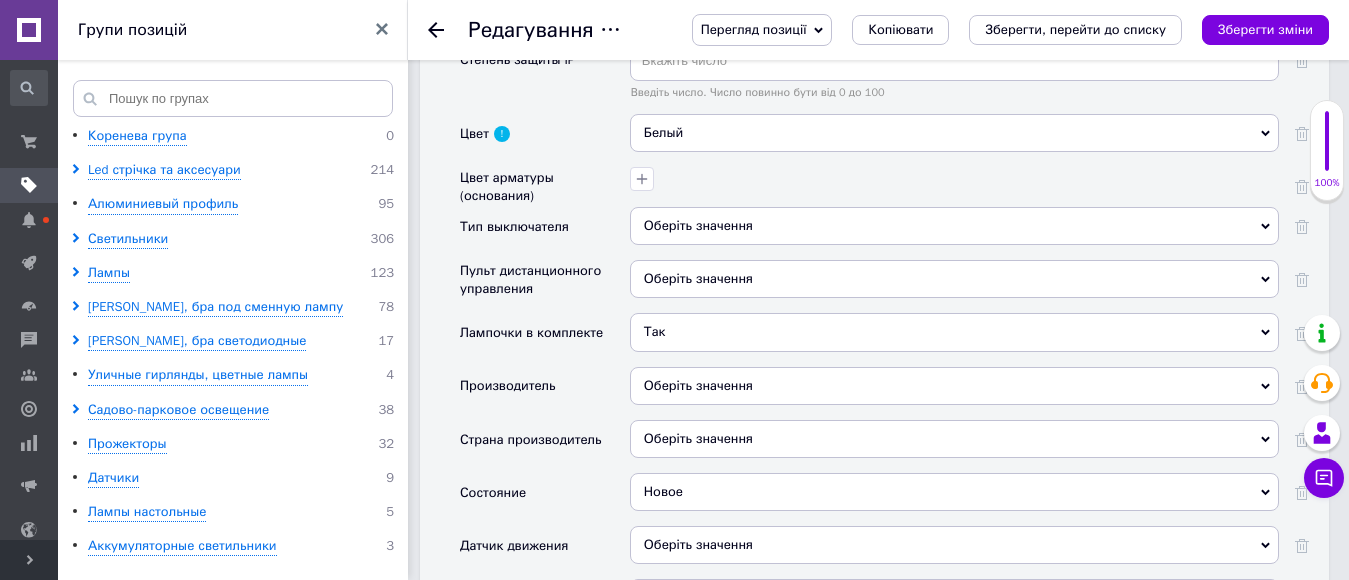 click on "Оберіть значення" at bounding box center [698, 278] 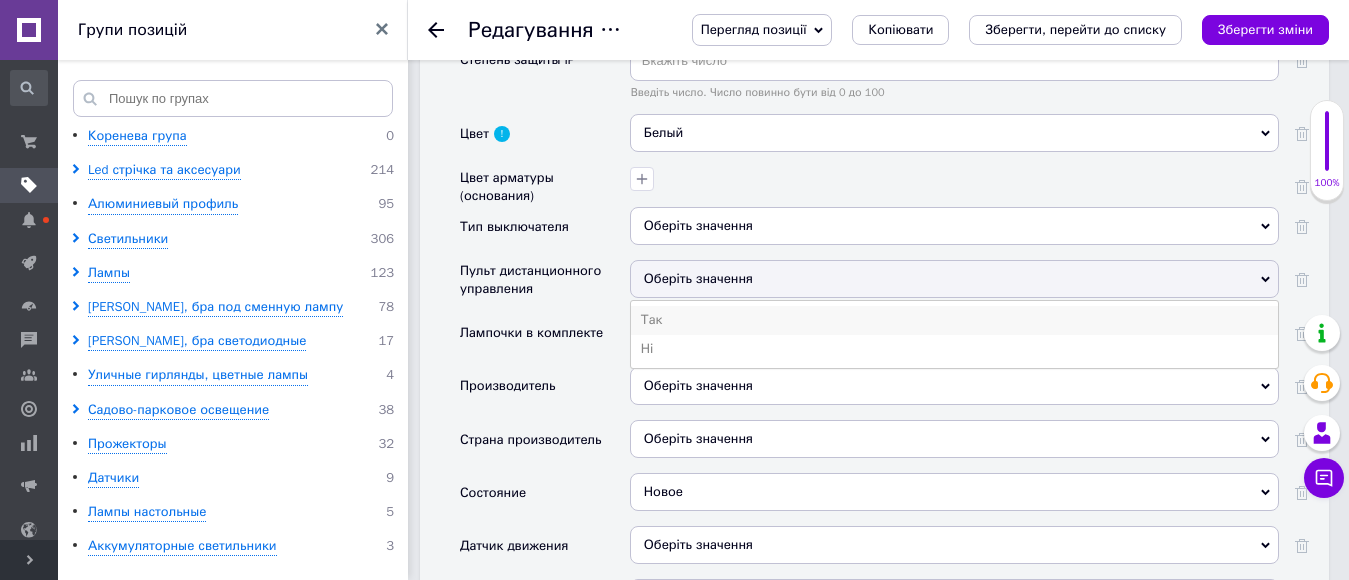 click on "Так" at bounding box center [954, 320] 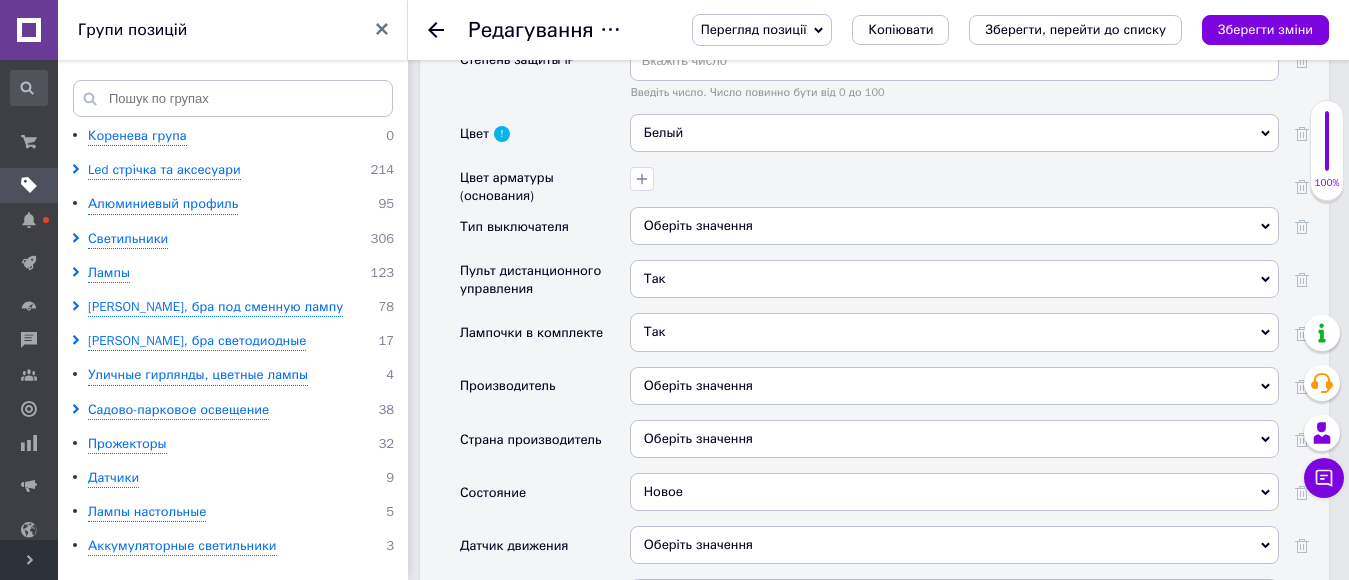 click on "Оберіть значення" at bounding box center [954, 226] 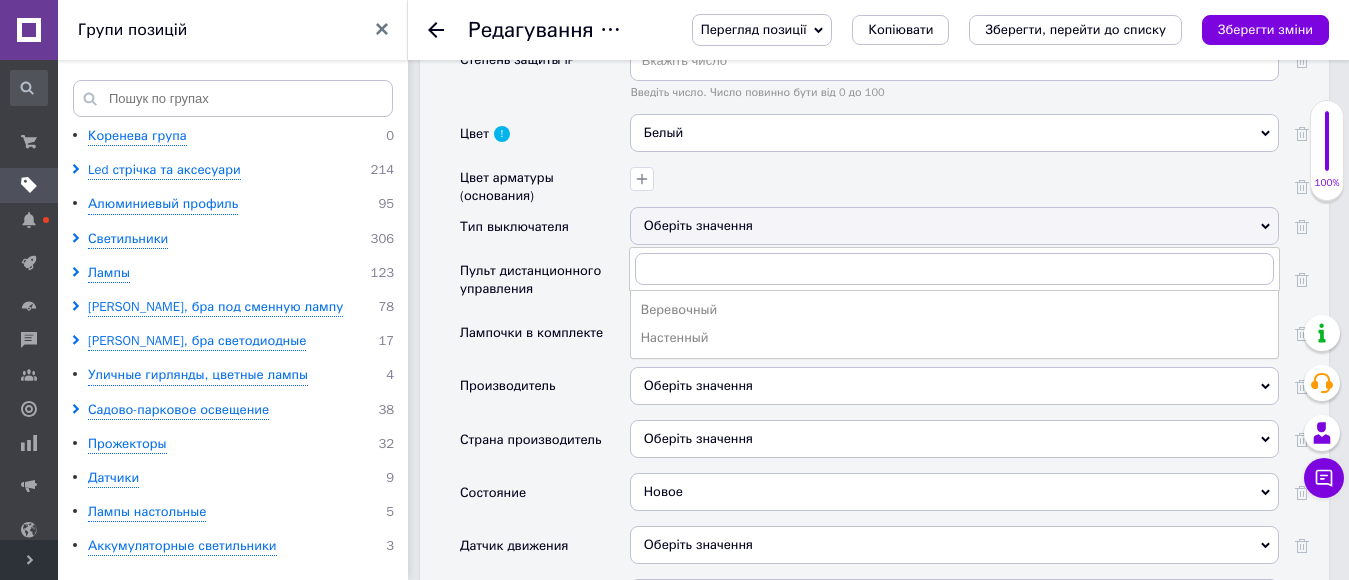 click on "Основні атрибути Стиль исполнения Оберіть значення Хай-тек Количество источников света Введіть число. Число повинно бути від 0 до 116 Материал плафона, подвесок Оберіть значення Материал каркаса металл Тип цоколя Оберіть значення Другой тип цоколя Мощность лампы (Вт) 110 Введіть число. Число повинно бути від 0 до 1000 Напряжение сети 220~240 В Степень защиты IP Введіть число. Число повинно бути від 0 до 100 Цвет Белый Белый Цвет арматуры (основания) Тип выключателя Оберіть значення Веревочный Настенный Пульт дистанционного управления Так Оберіть значення Так Ні Ні" at bounding box center [874, 526] 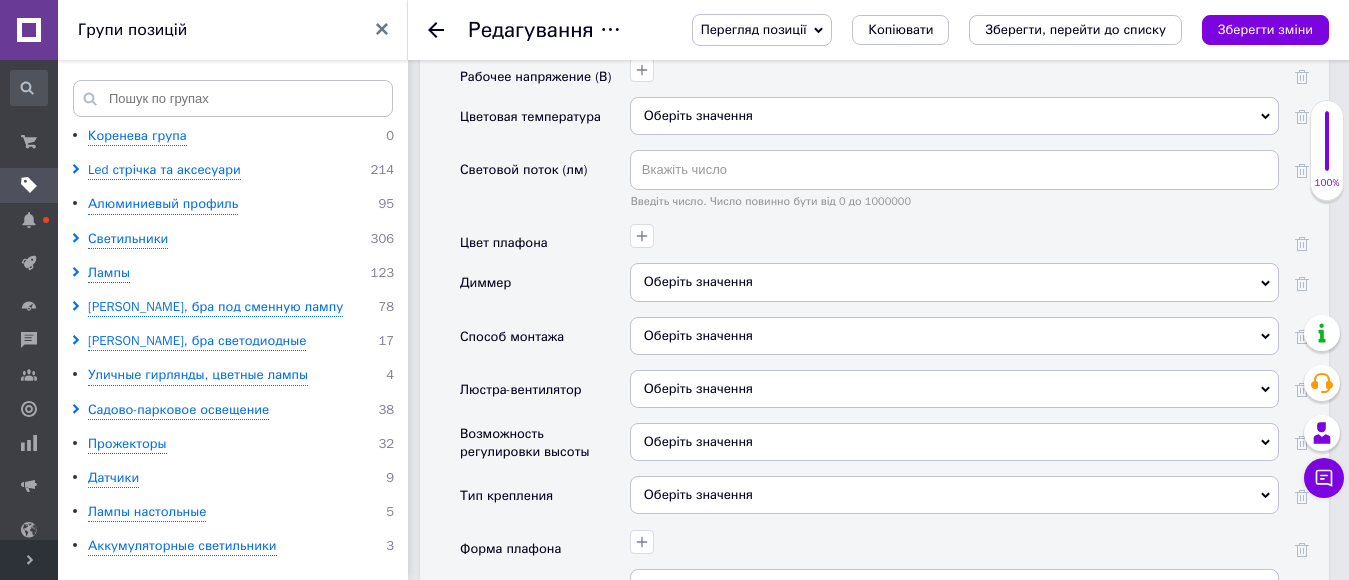 scroll, scrollTop: 3800, scrollLeft: 0, axis: vertical 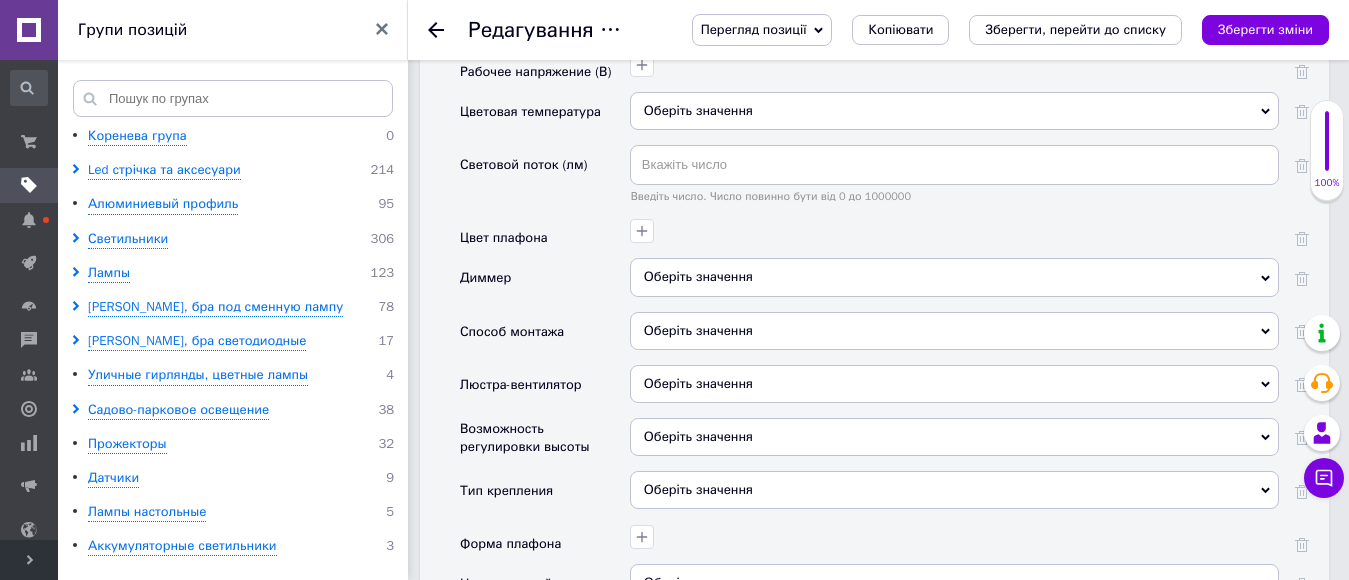 click on "Оберіть значення" at bounding box center [954, 331] 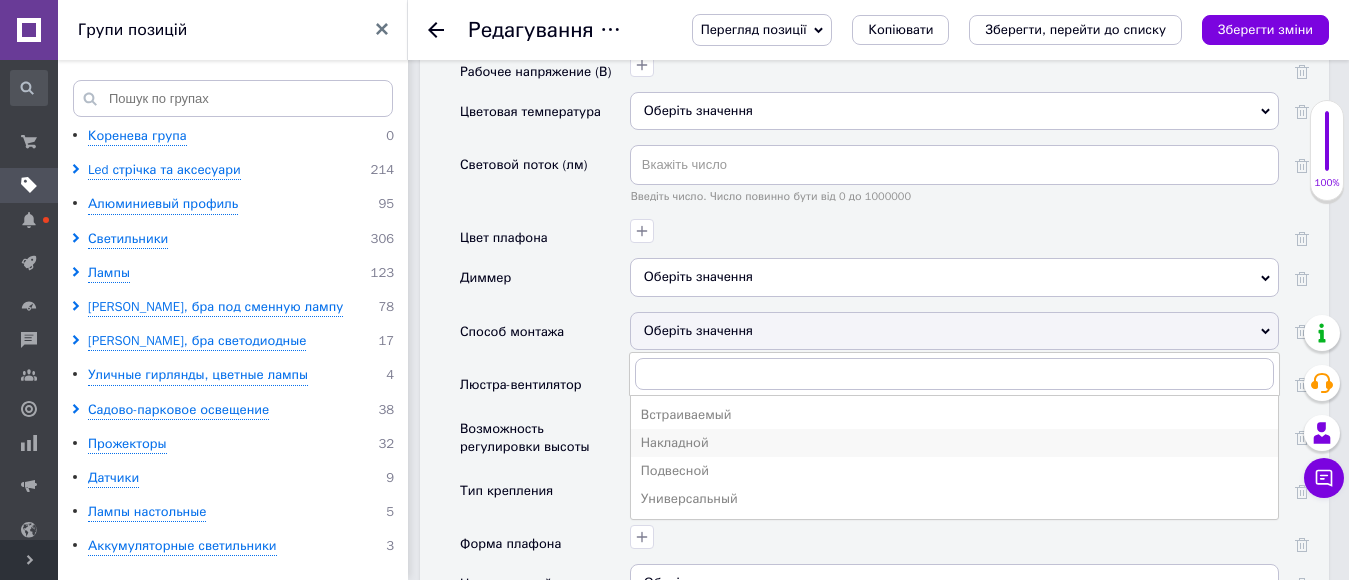 click on "Накладной" at bounding box center (954, 443) 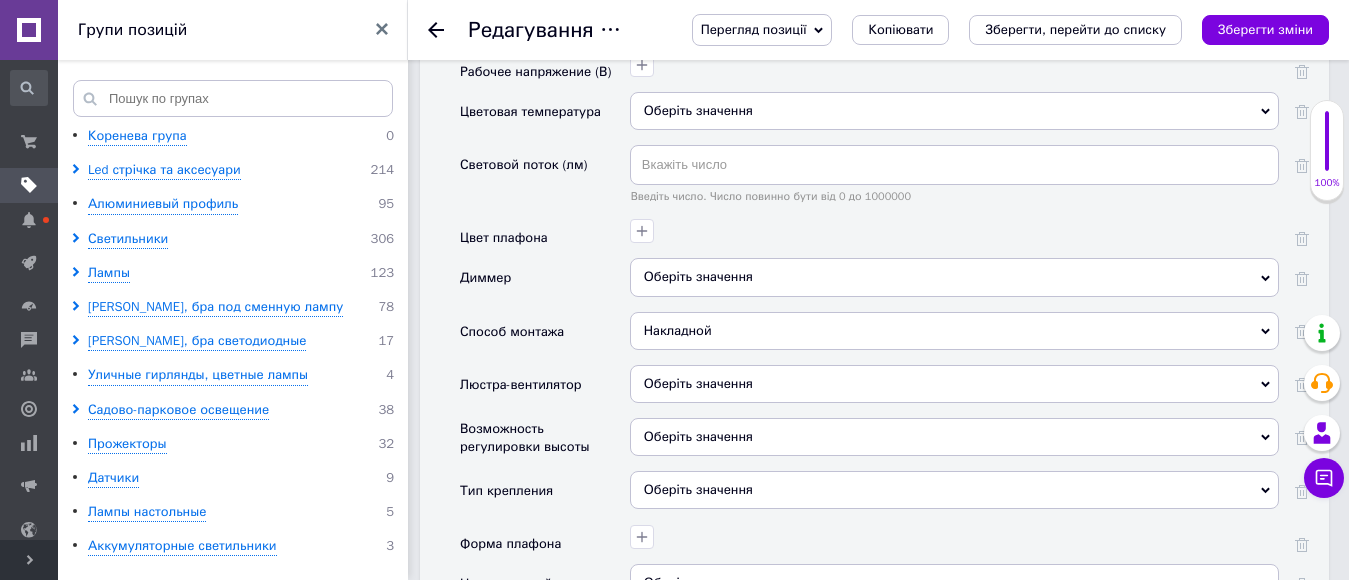 scroll, scrollTop: 3900, scrollLeft: 0, axis: vertical 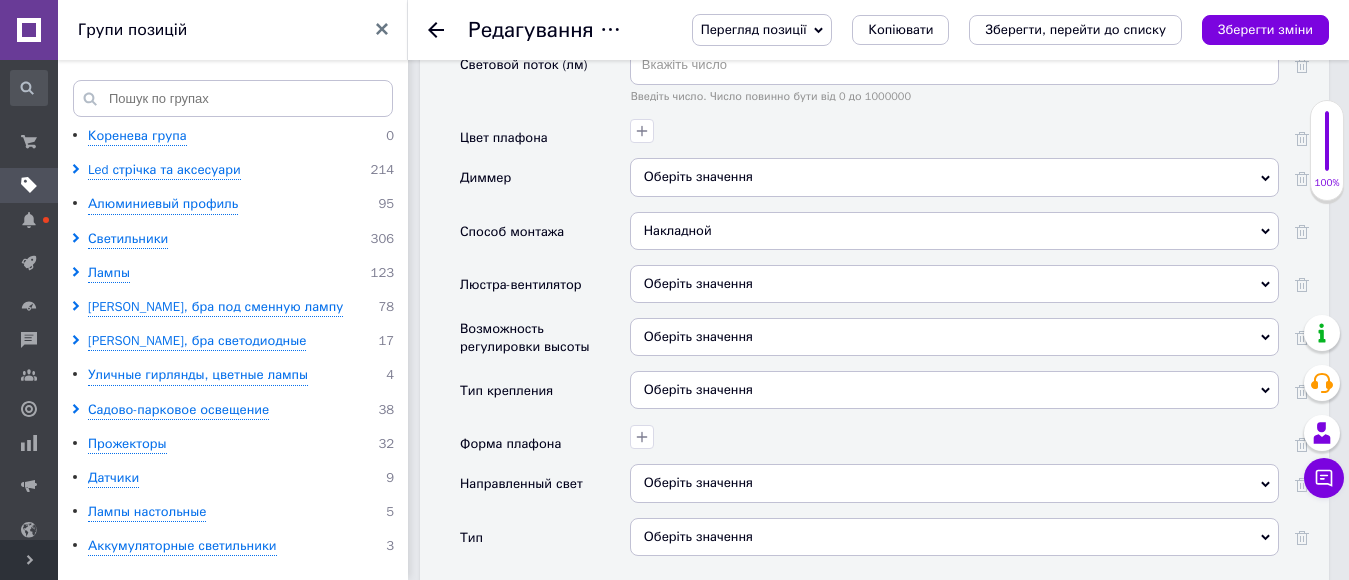 click on "Оберіть значення" at bounding box center (698, 336) 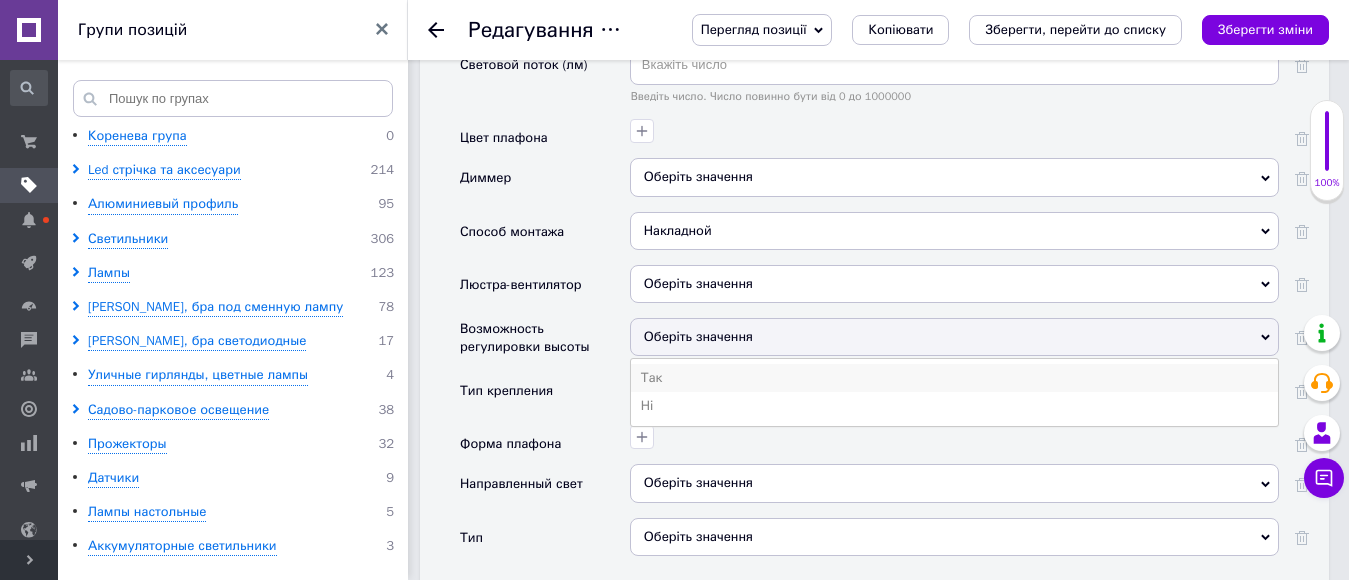 click on "Так" at bounding box center [954, 378] 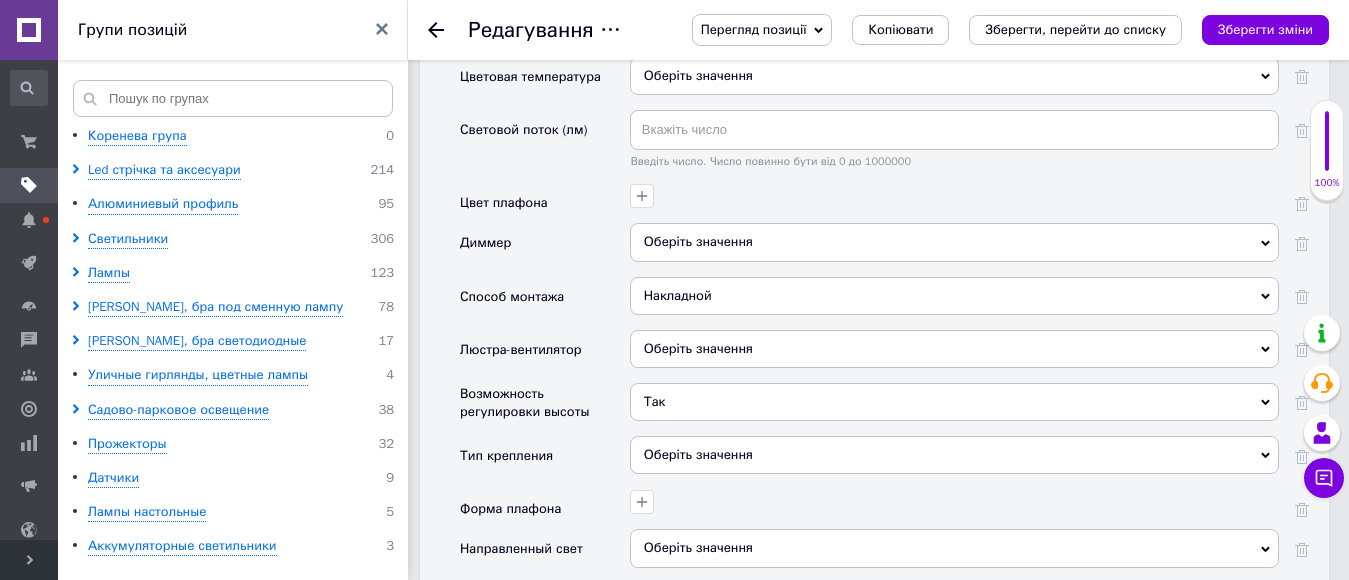 scroll, scrollTop: 3800, scrollLeft: 0, axis: vertical 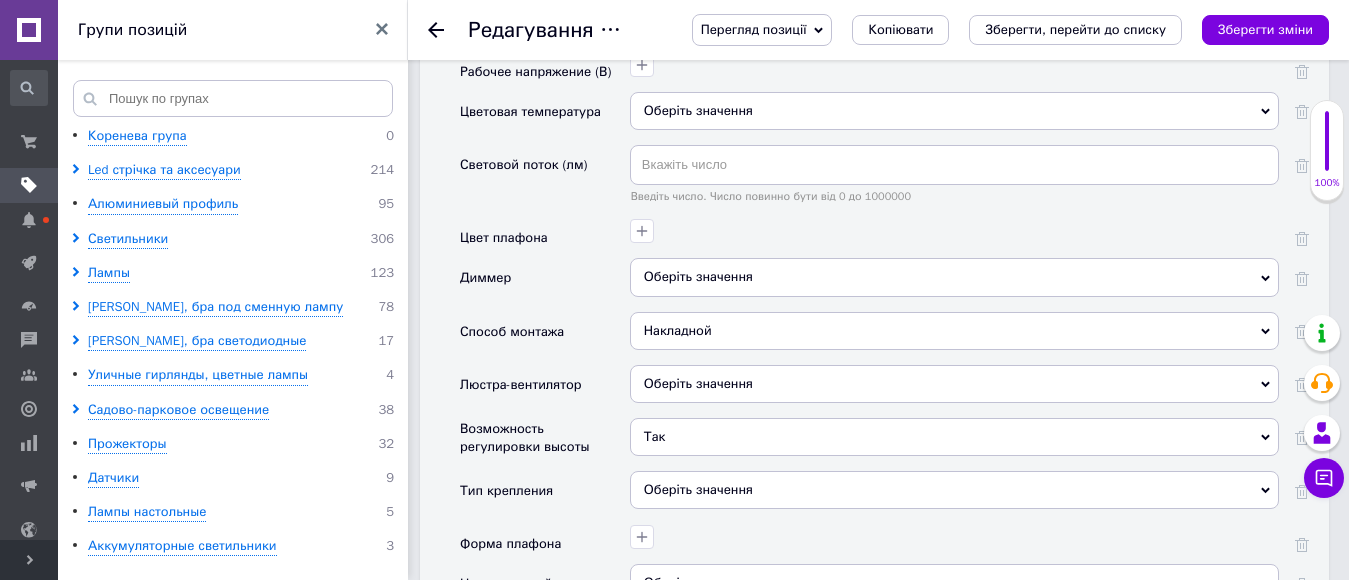 click on "Способ монтажа" at bounding box center (545, 338) 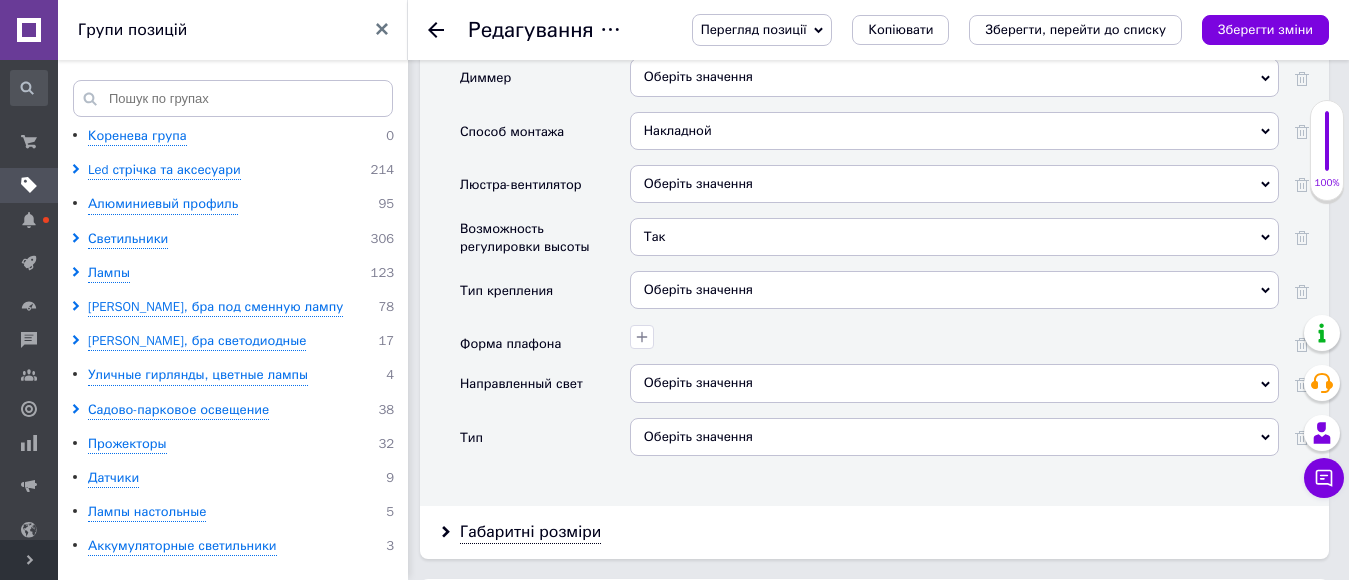 scroll, scrollTop: 4200, scrollLeft: 0, axis: vertical 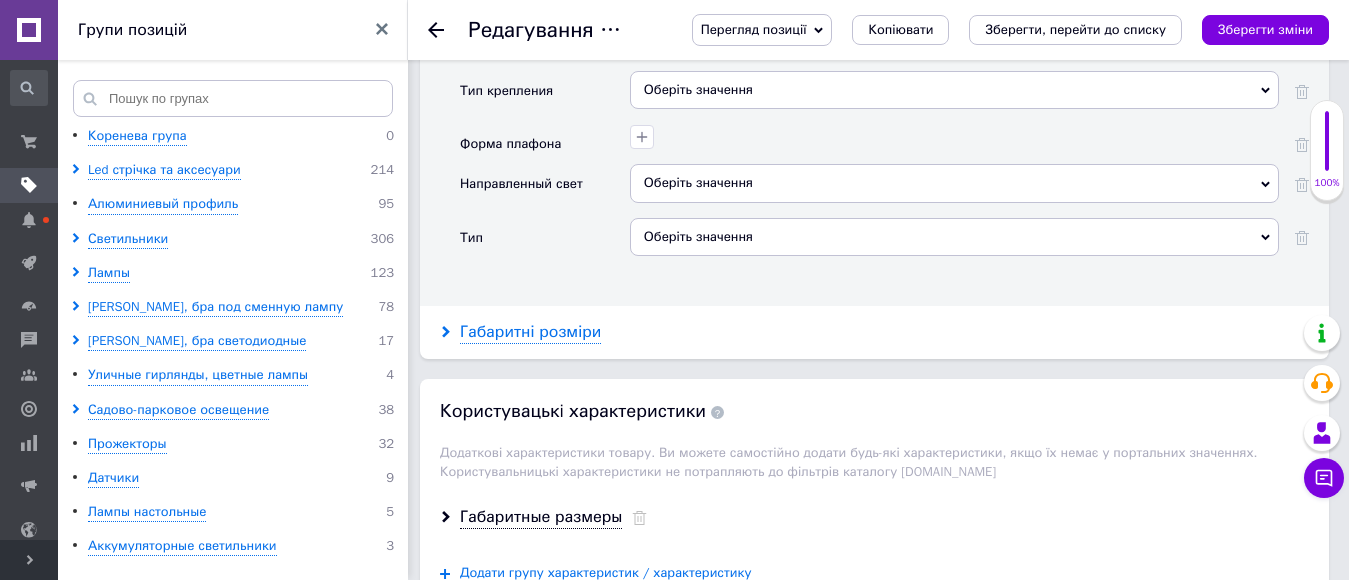 click on "Габаритні розміри" at bounding box center (530, 332) 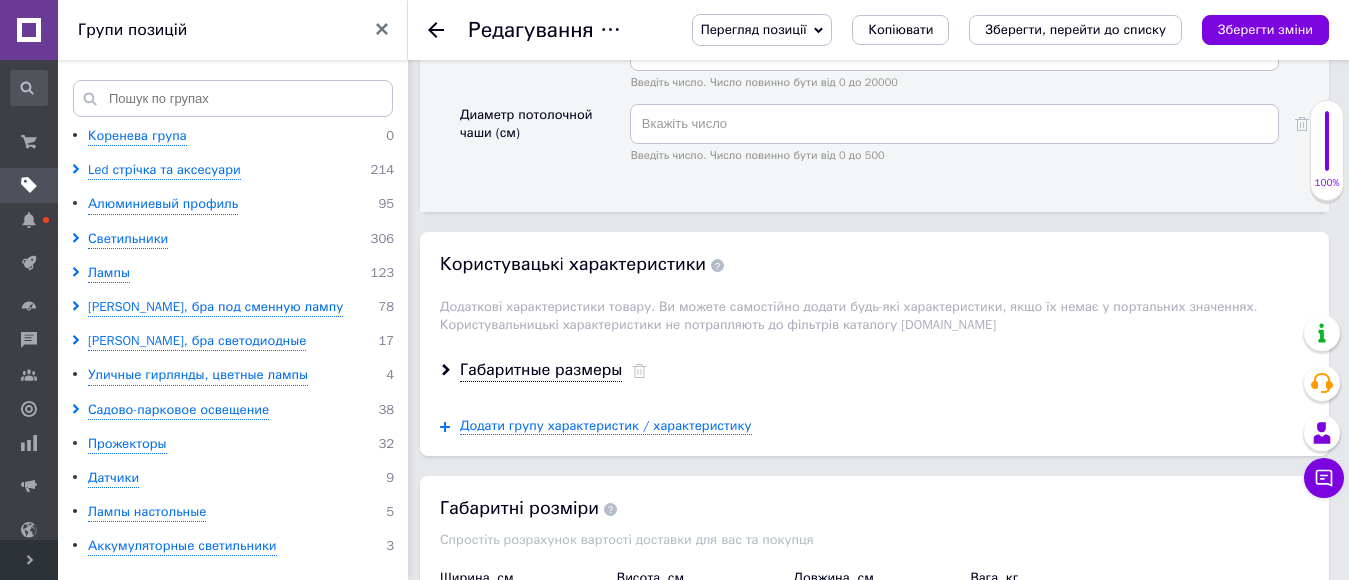 scroll, scrollTop: 4900, scrollLeft: 0, axis: vertical 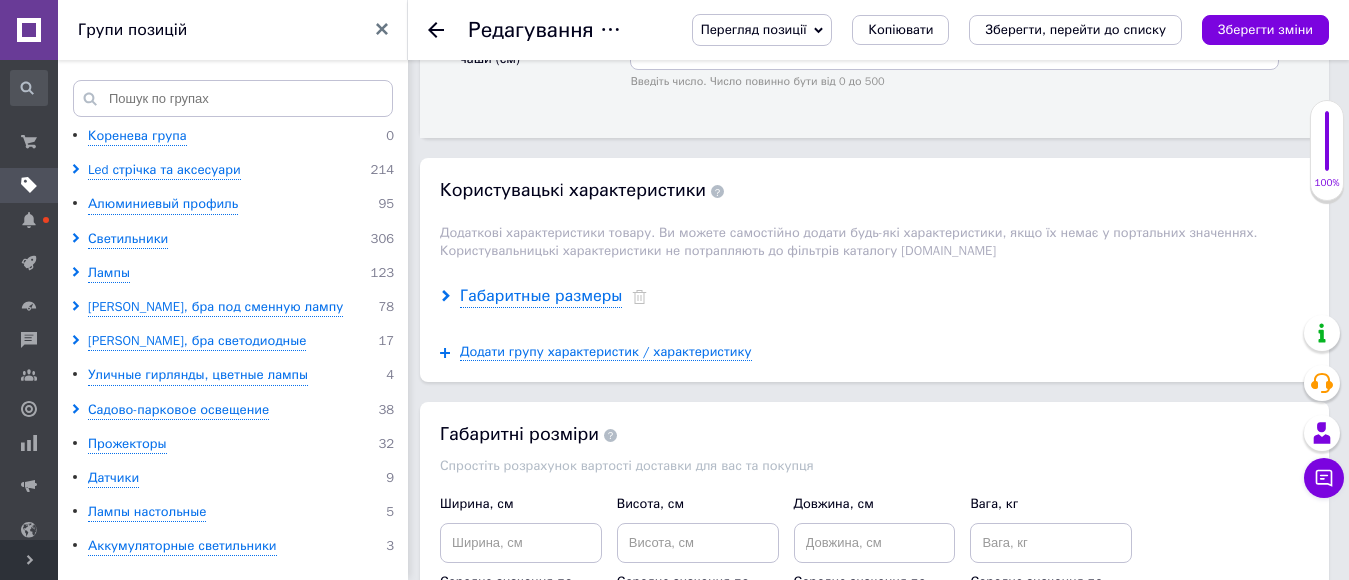 click on "Габаритные размеры" at bounding box center (541, 296) 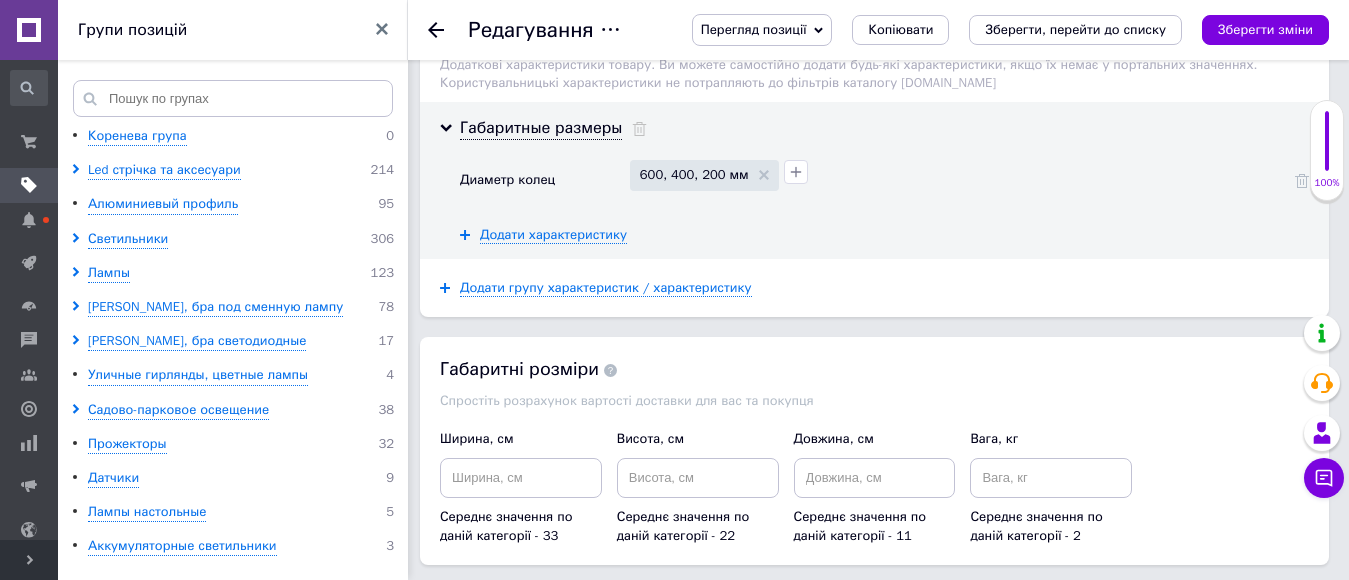 scroll, scrollTop: 5300, scrollLeft: 0, axis: vertical 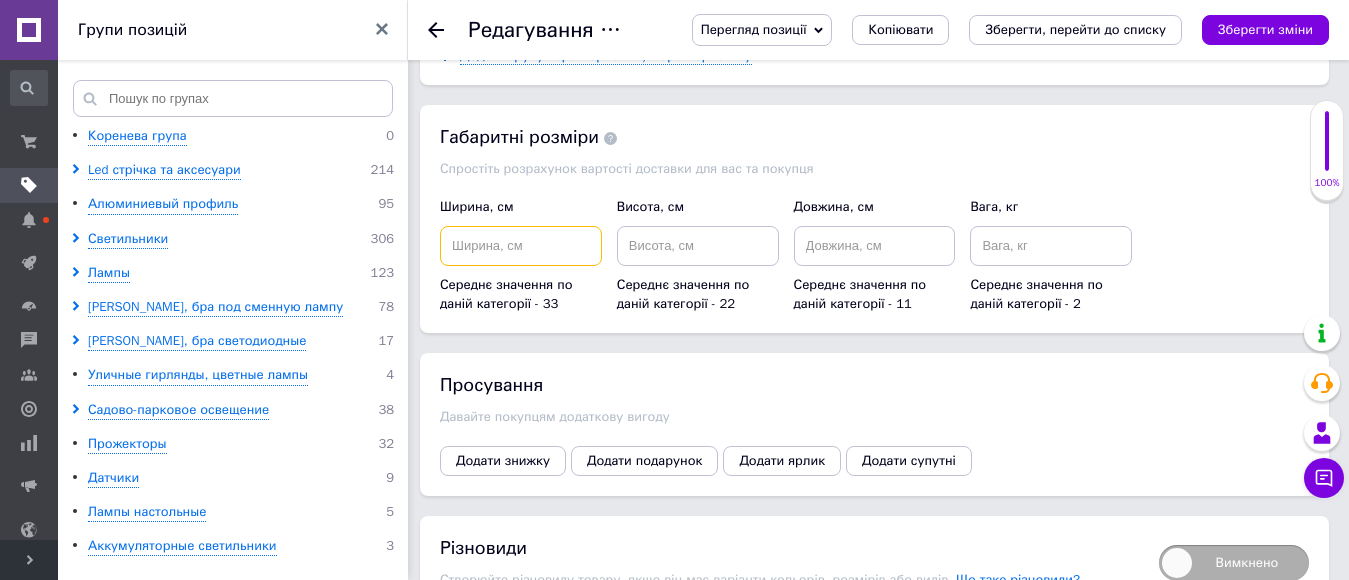 click at bounding box center [521, 246] 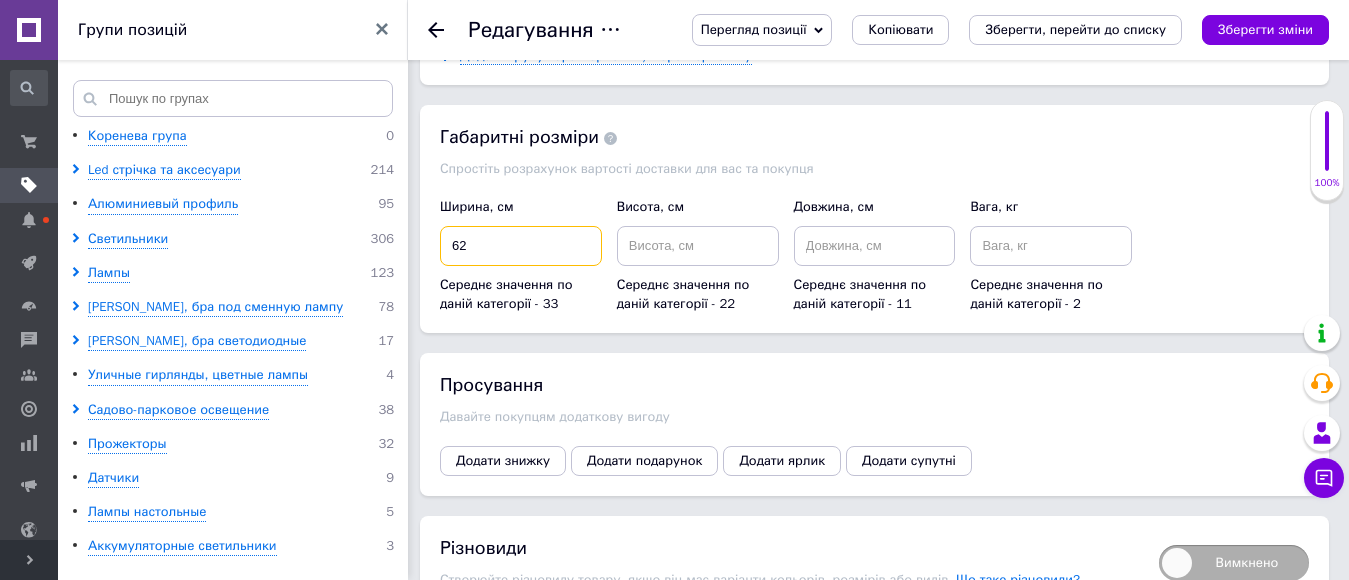 type on "62" 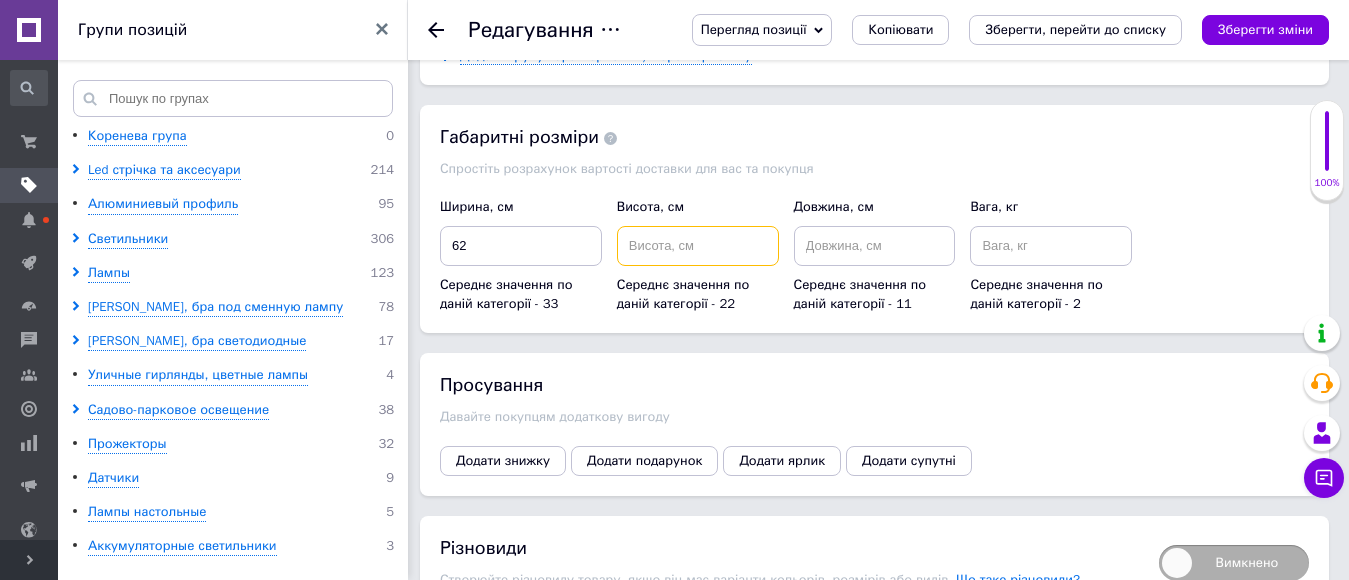 click at bounding box center (698, 246) 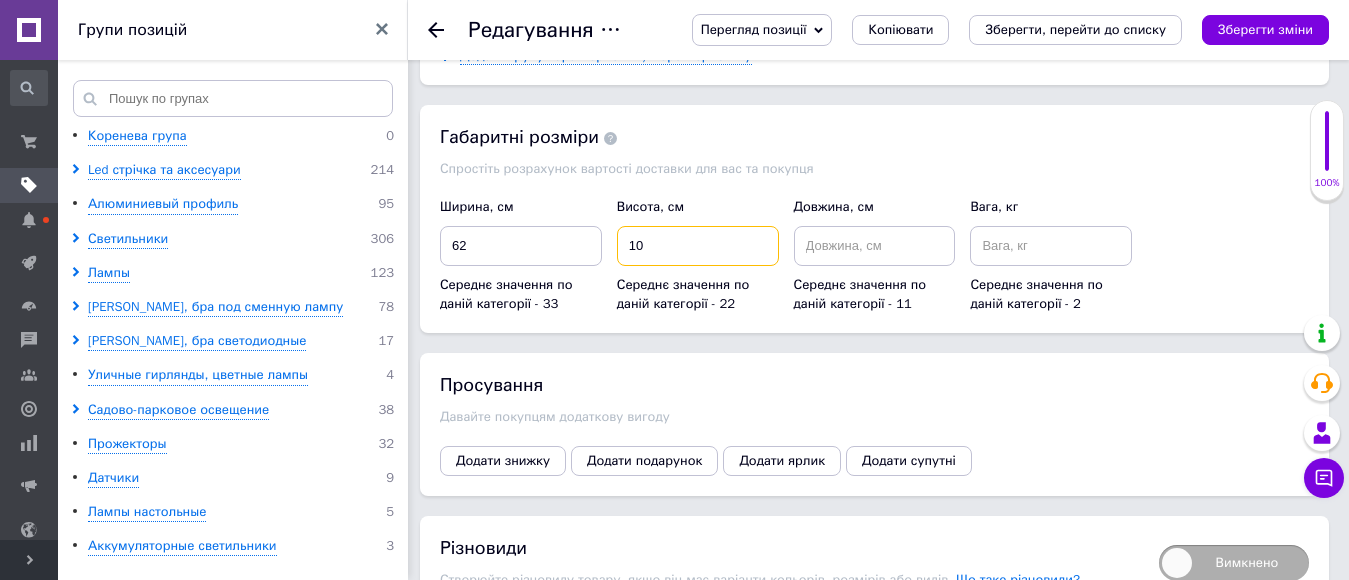 type on "10" 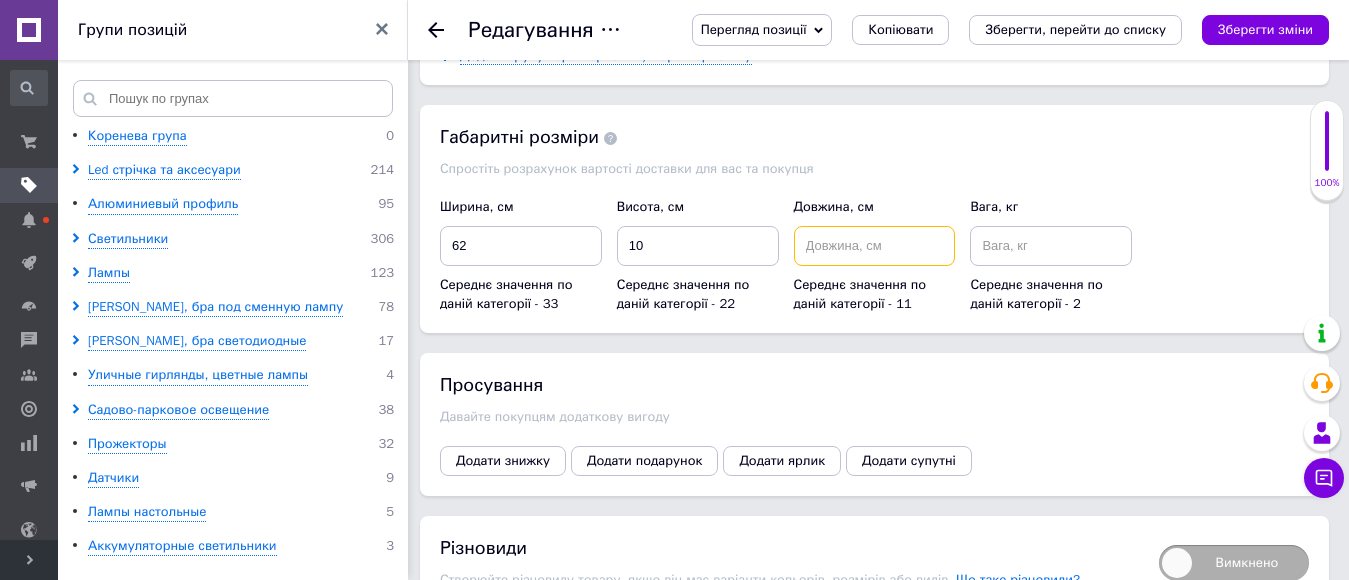 click at bounding box center [875, 246] 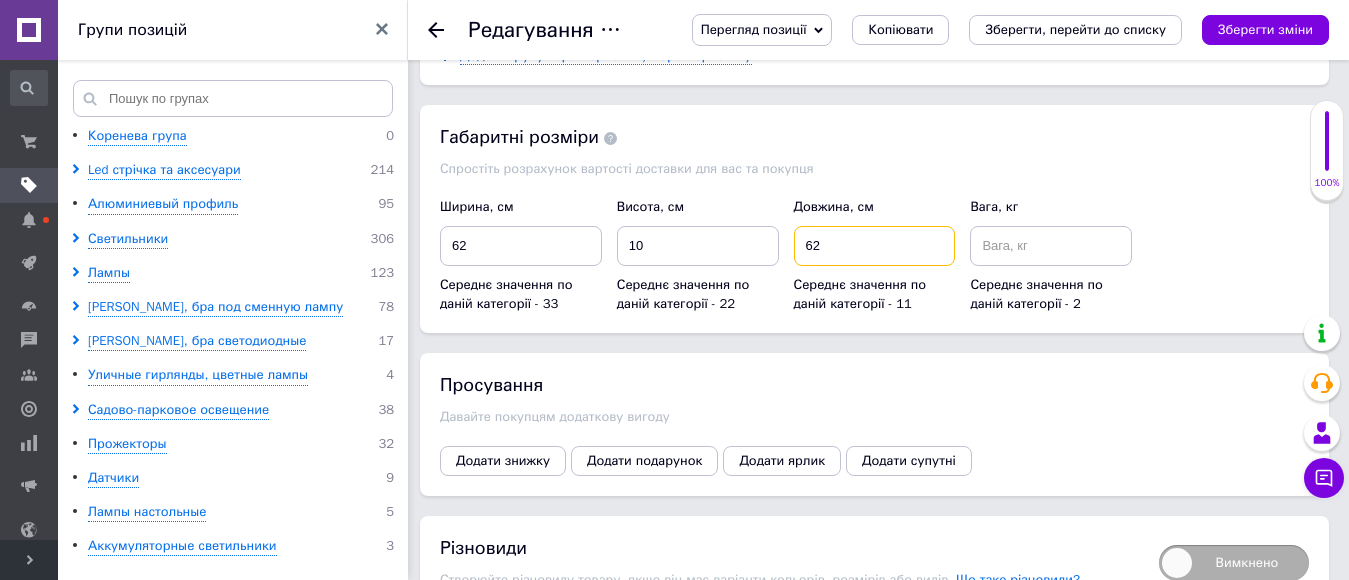 type on "62" 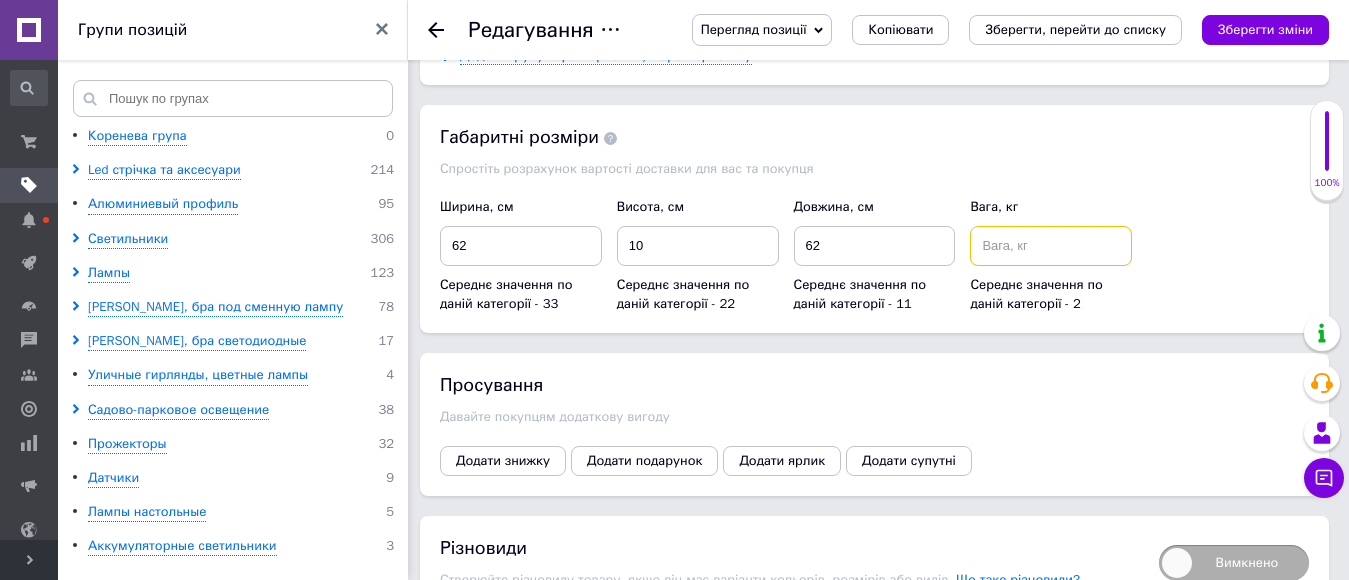 click at bounding box center (1051, 246) 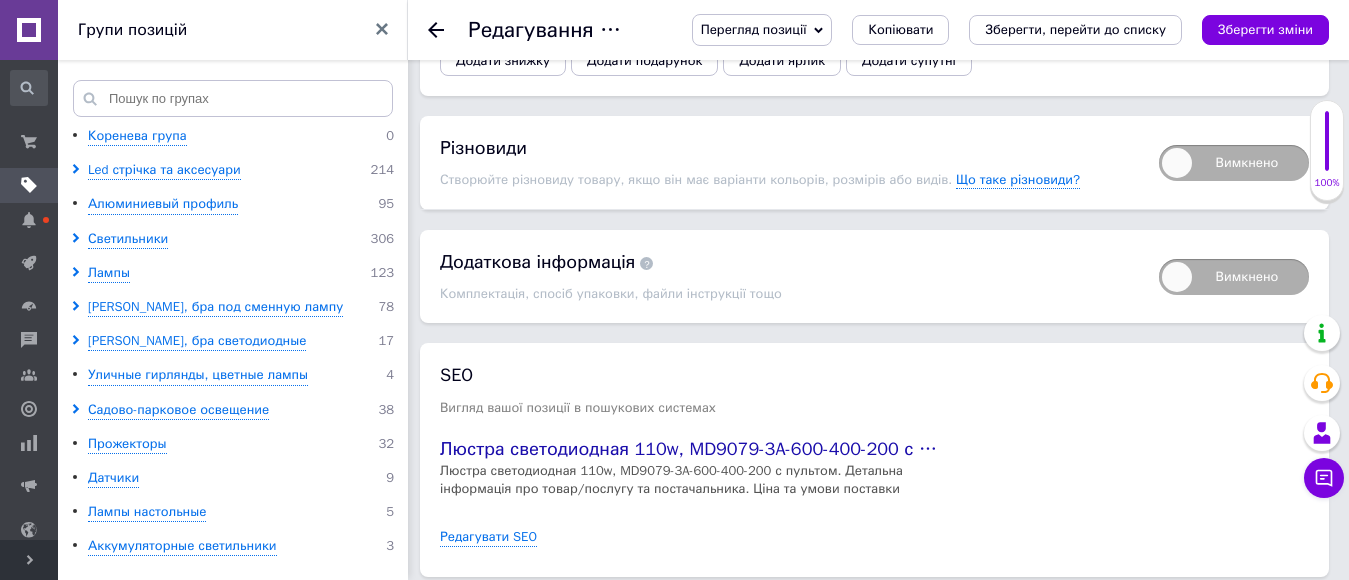 scroll, scrollTop: 5714, scrollLeft: 0, axis: vertical 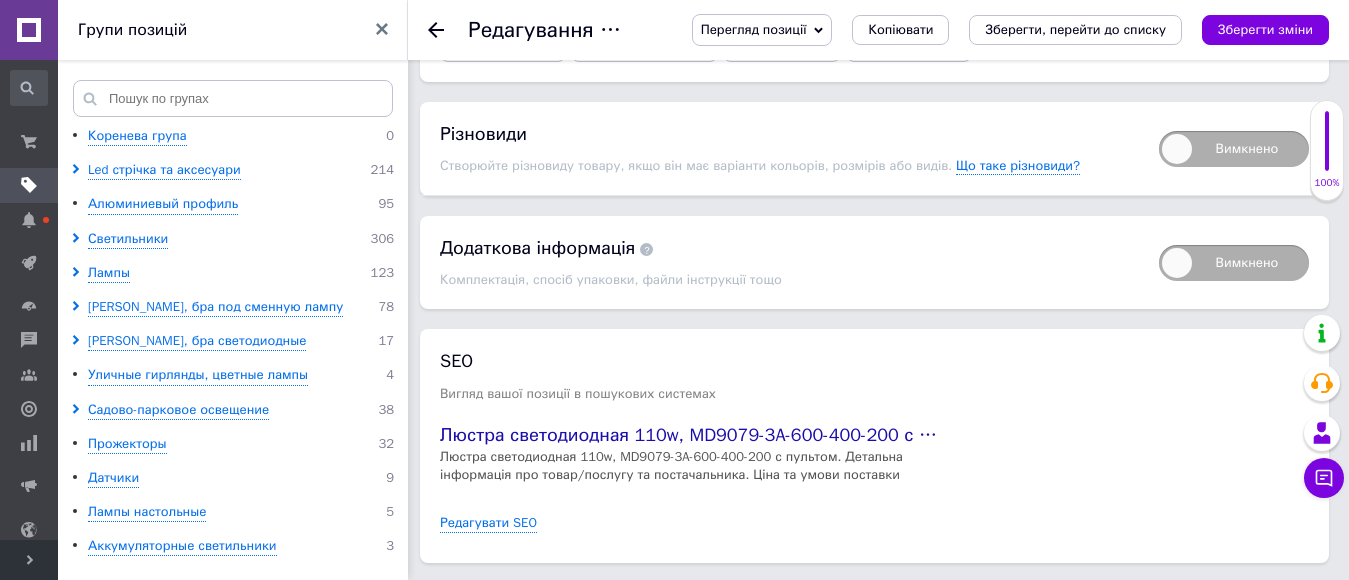 type on "3" 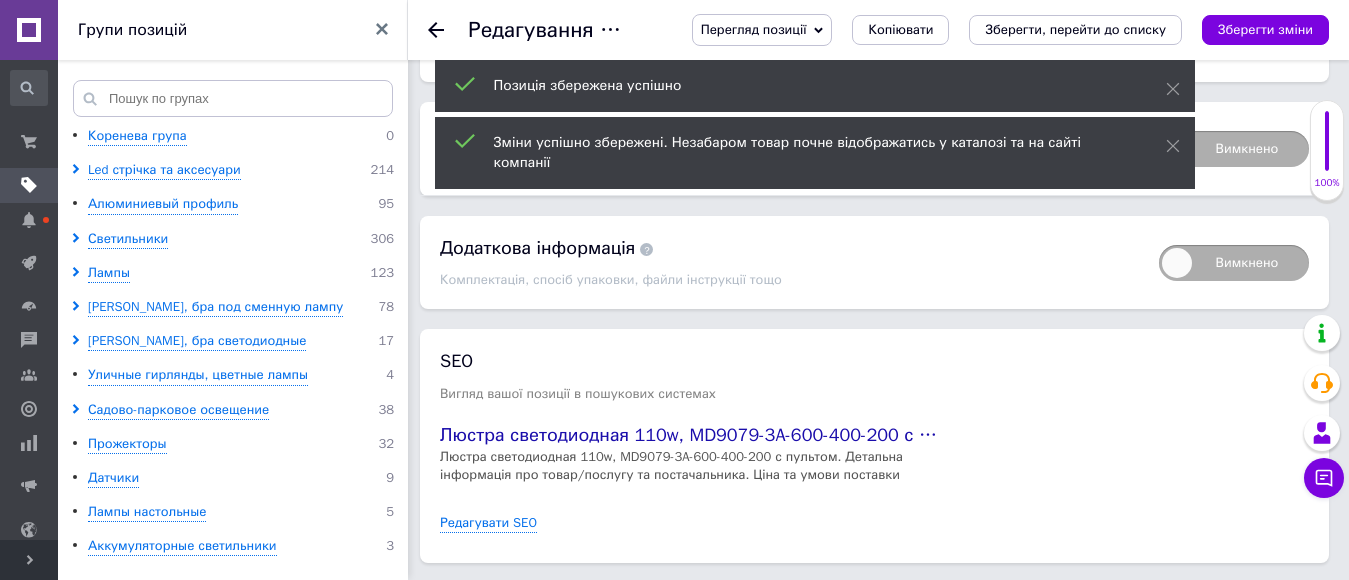click 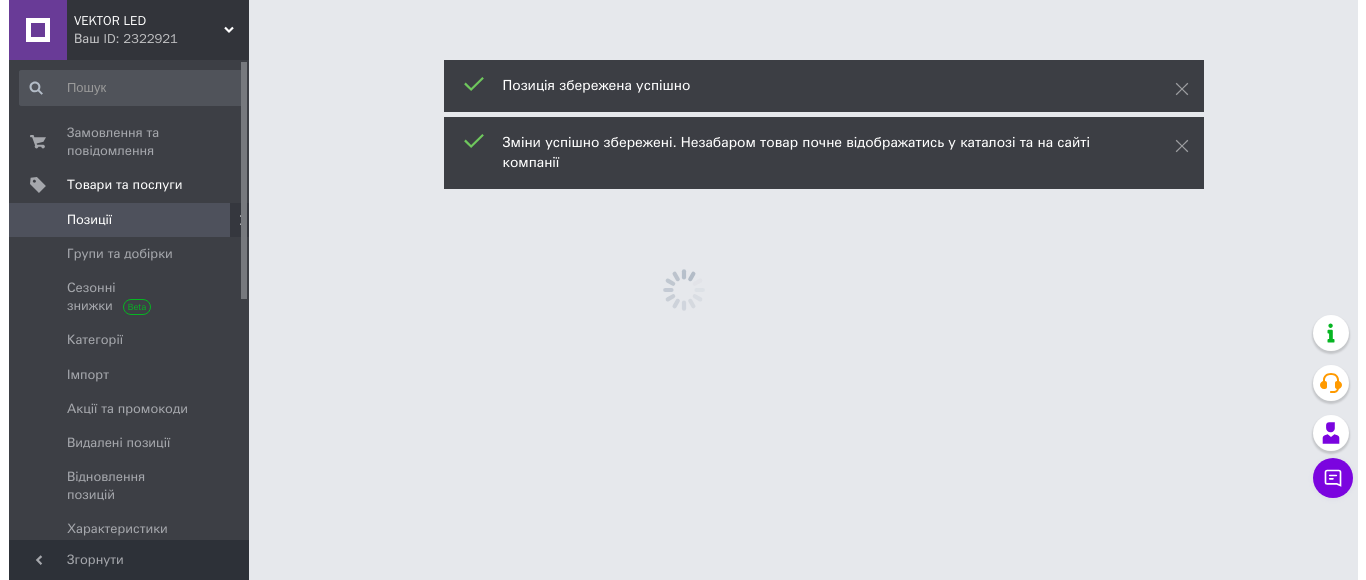 scroll, scrollTop: 0, scrollLeft: 0, axis: both 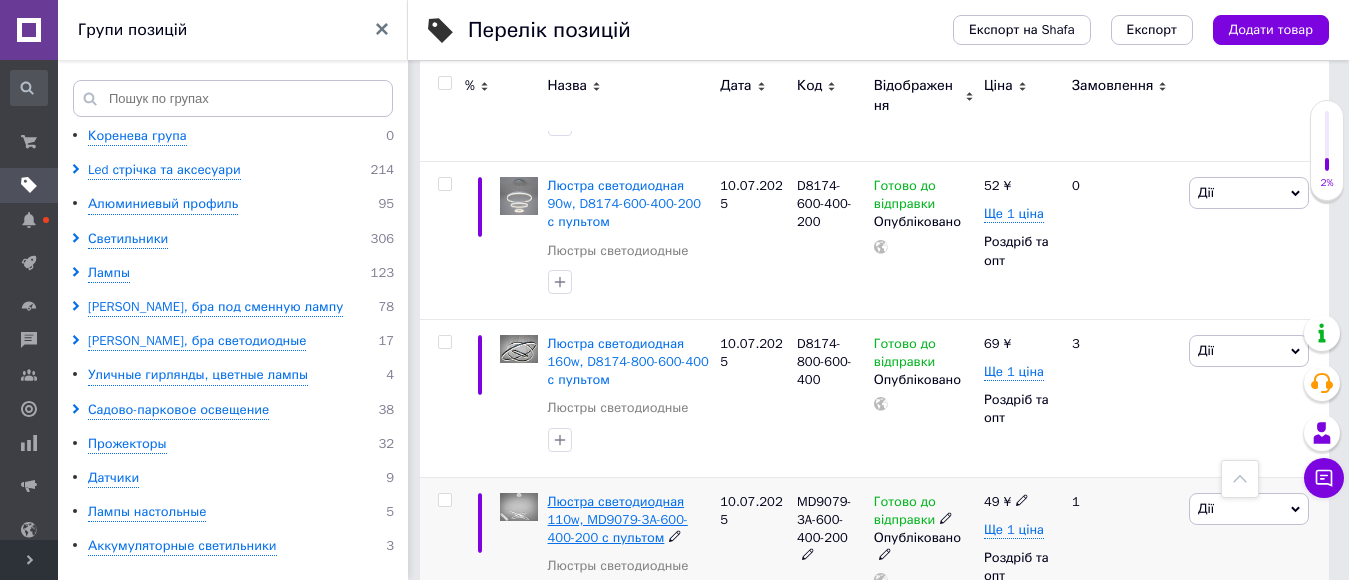 click on "Люстра светодиодная 110w, MD9079-3A-600-400-200 с пультом" at bounding box center (618, 519) 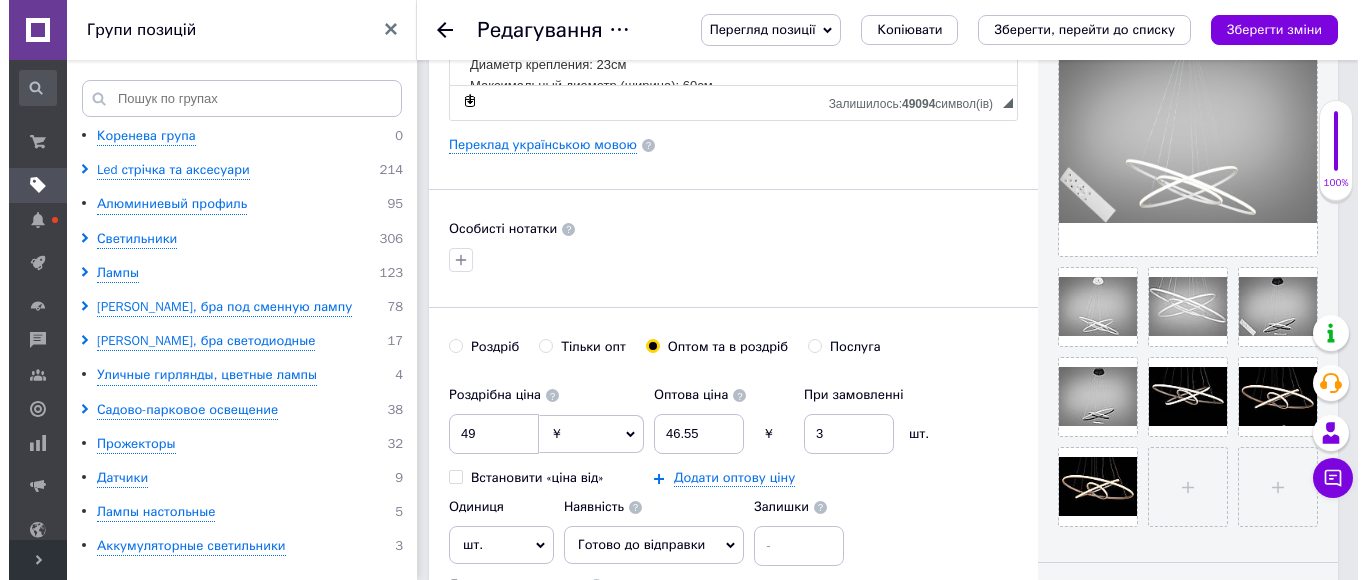 scroll, scrollTop: 0, scrollLeft: 0, axis: both 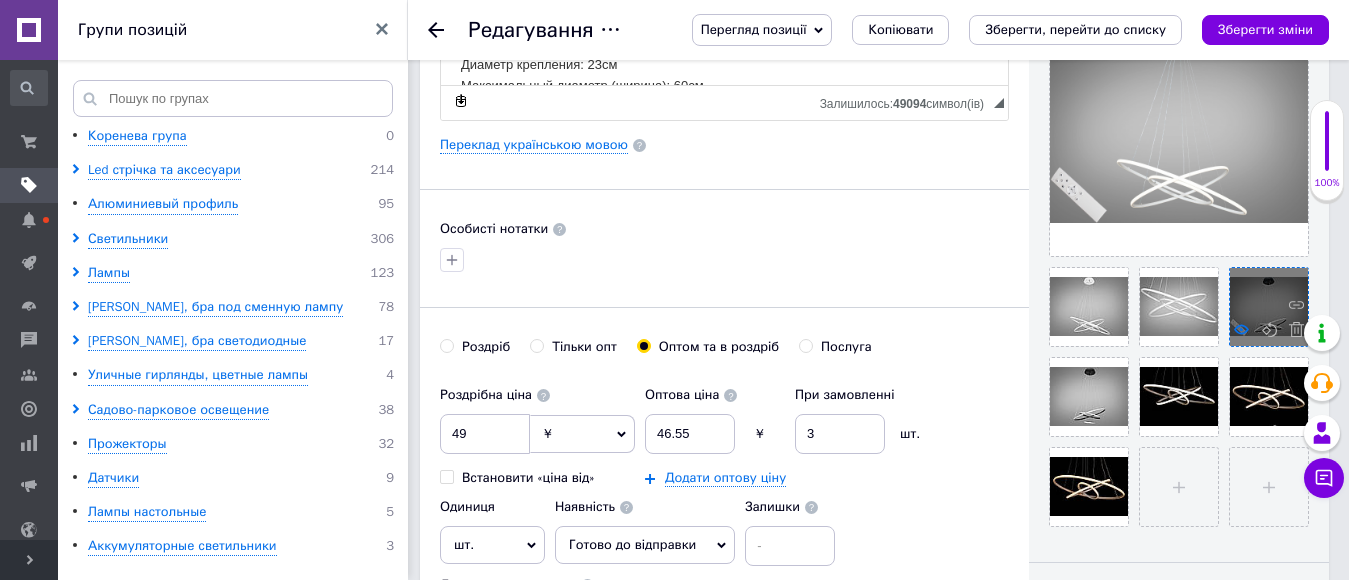 click 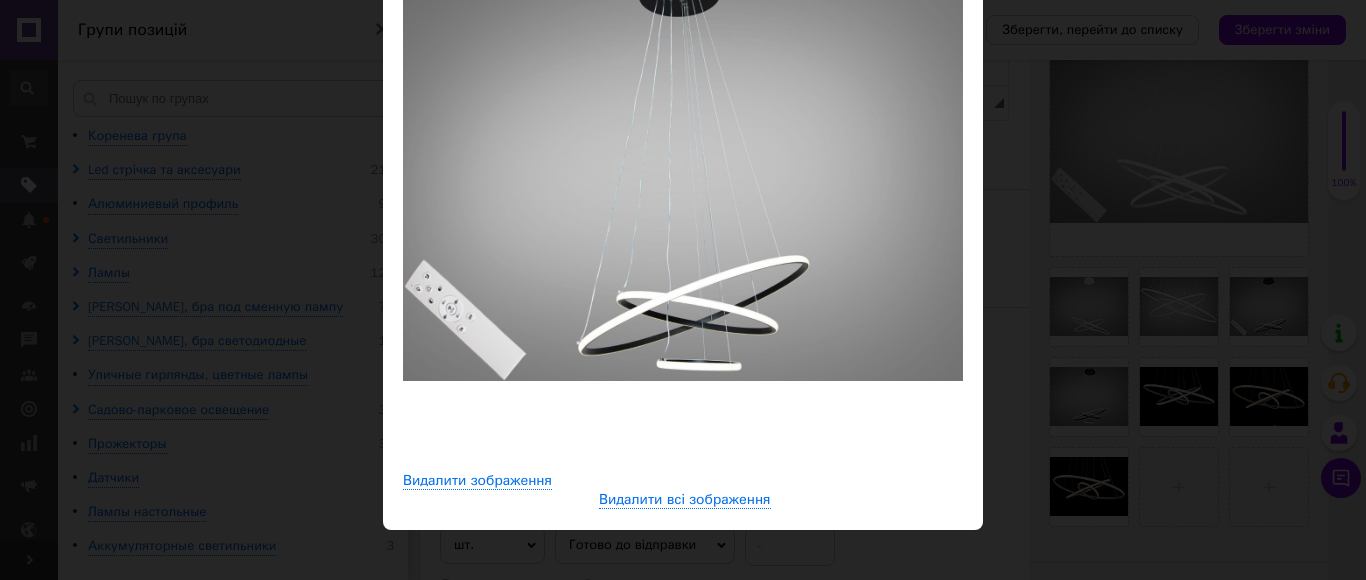 scroll, scrollTop: 131, scrollLeft: 0, axis: vertical 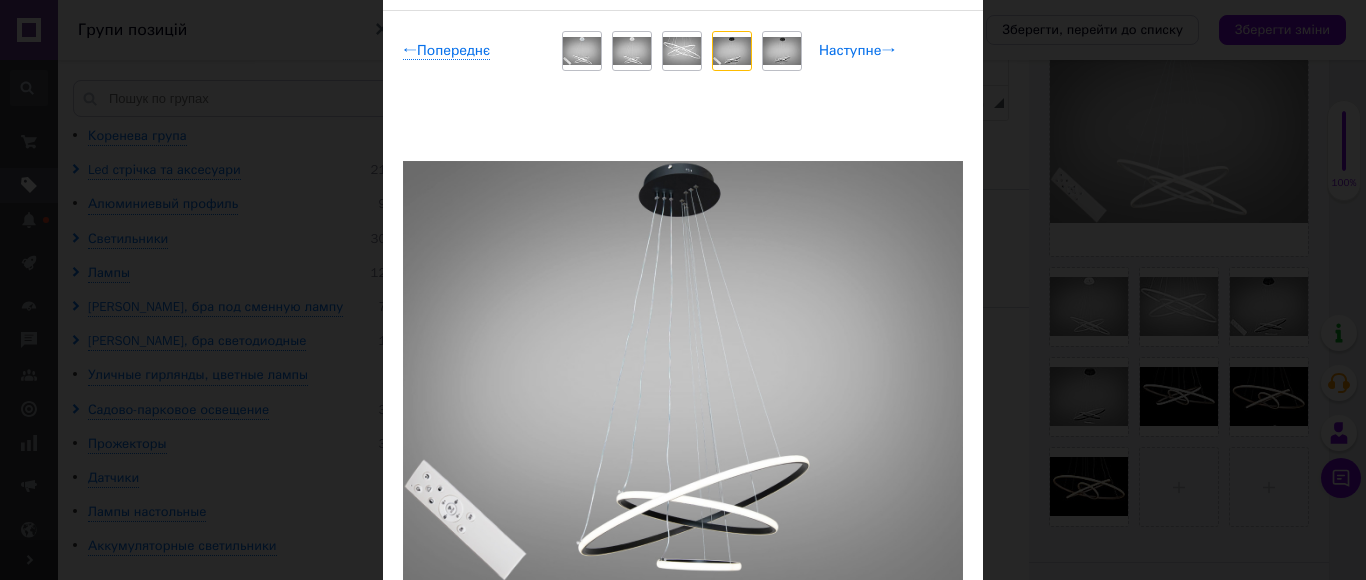 click on "Наступне →" at bounding box center [857, 51] 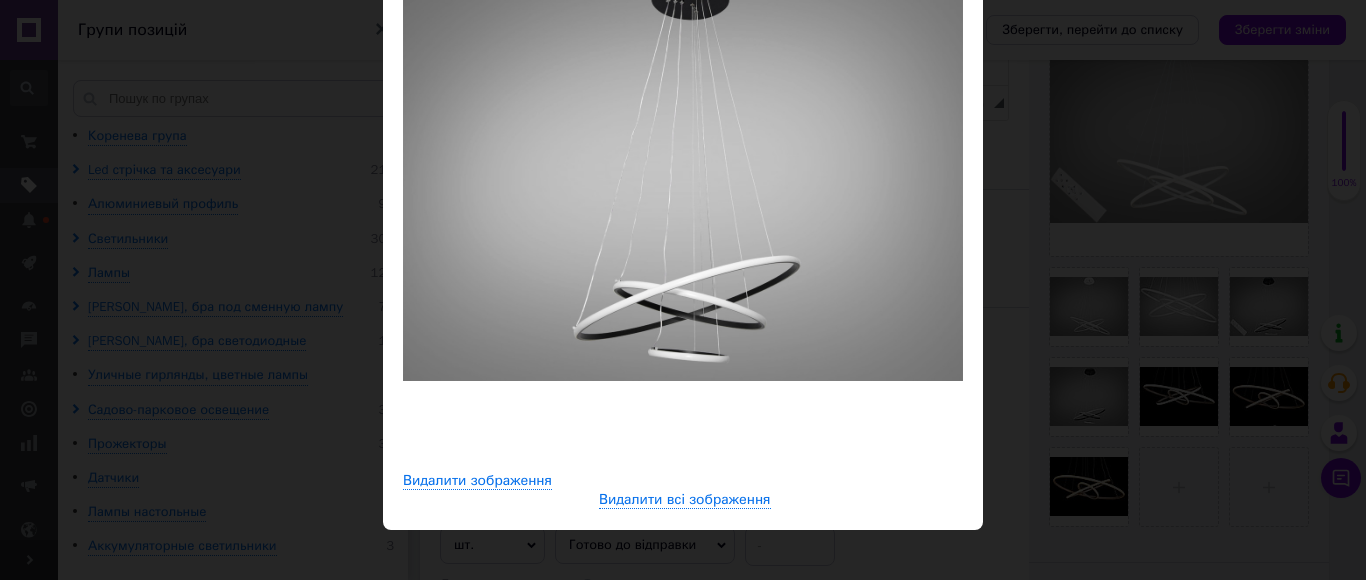 scroll, scrollTop: 131, scrollLeft: 0, axis: vertical 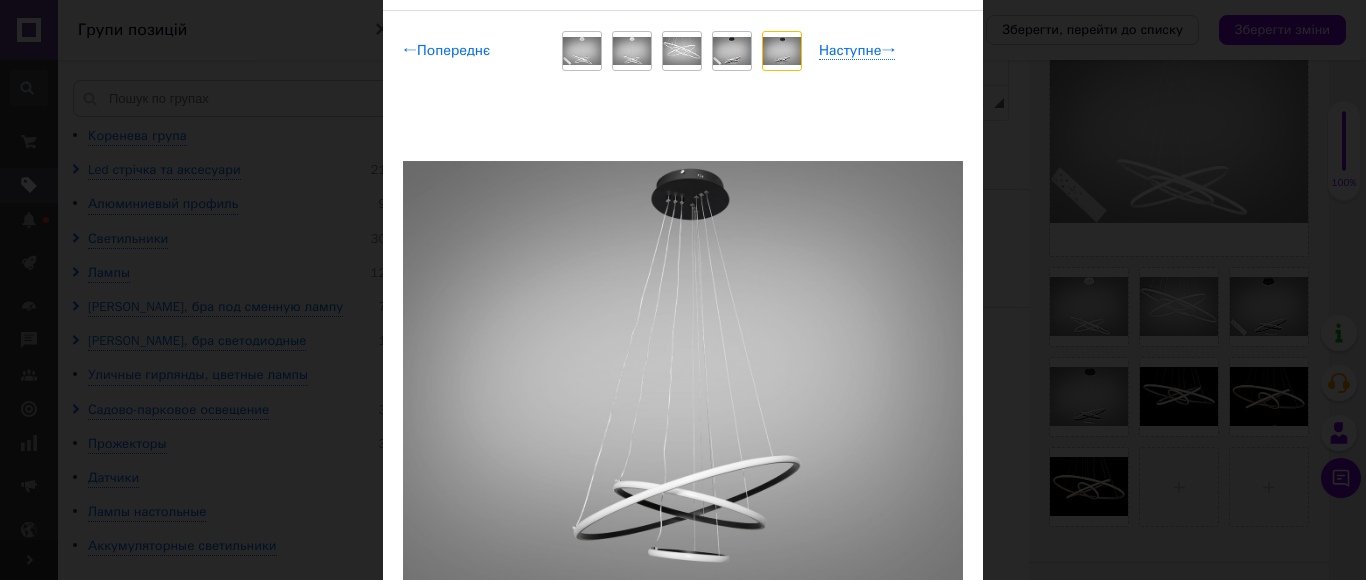 click on "← Попереднє" at bounding box center [446, 51] 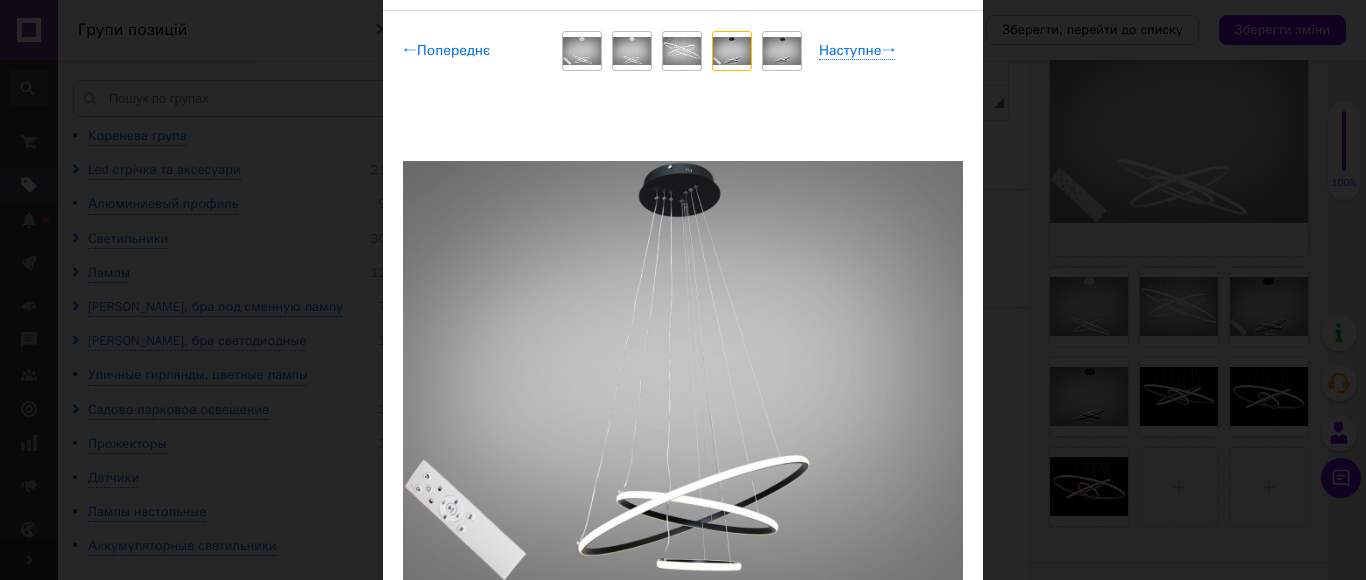 click on "← Попереднє" at bounding box center [446, 51] 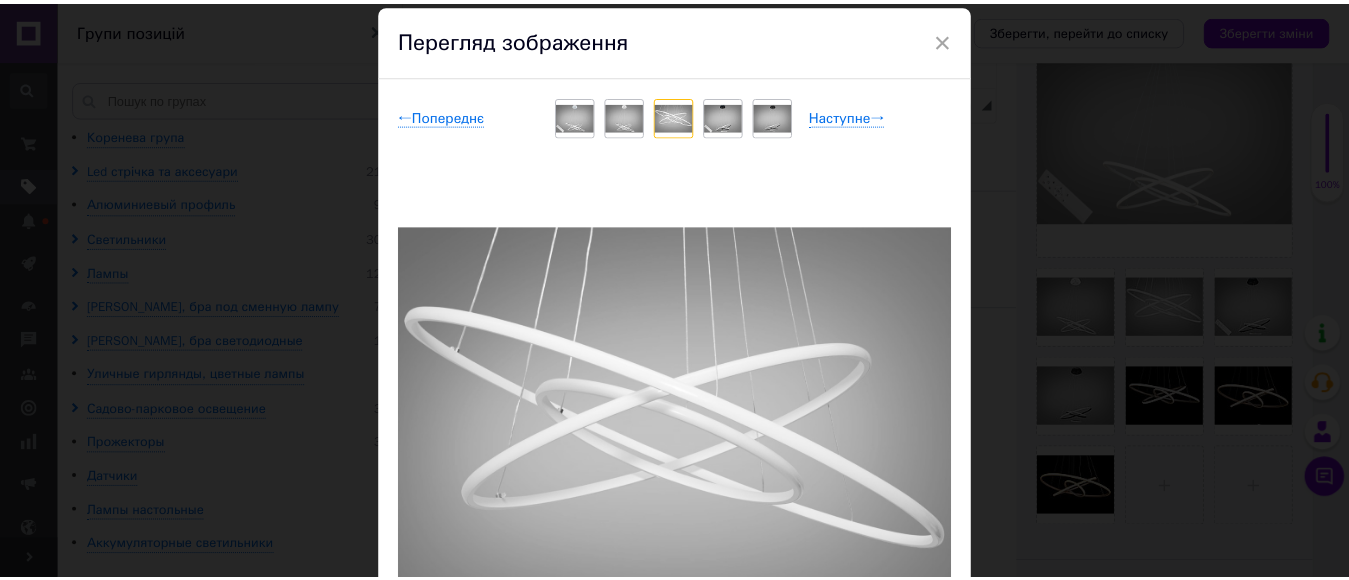 scroll, scrollTop: 0, scrollLeft: 0, axis: both 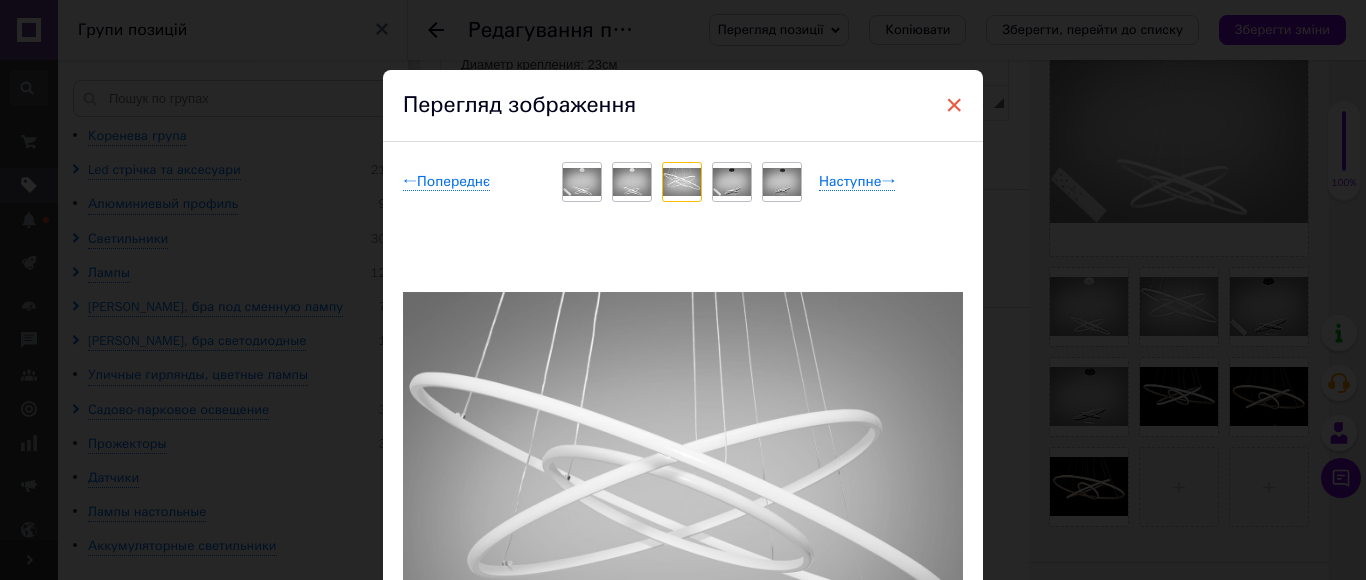 click on "×" at bounding box center [954, 105] 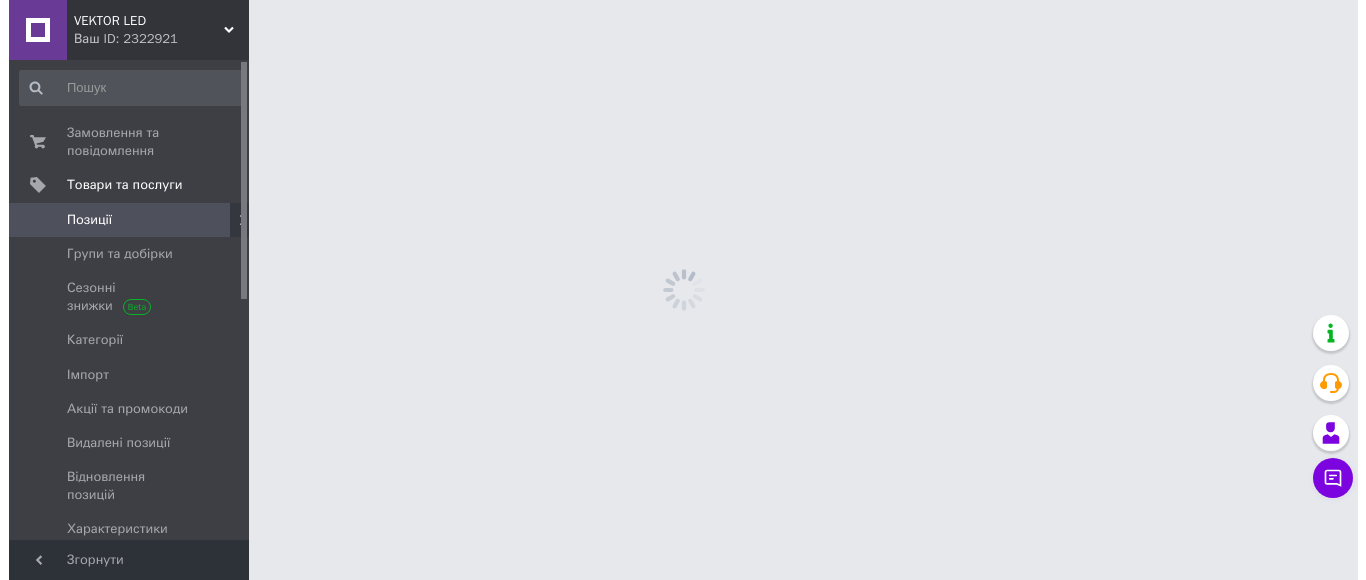 scroll, scrollTop: 0, scrollLeft: 0, axis: both 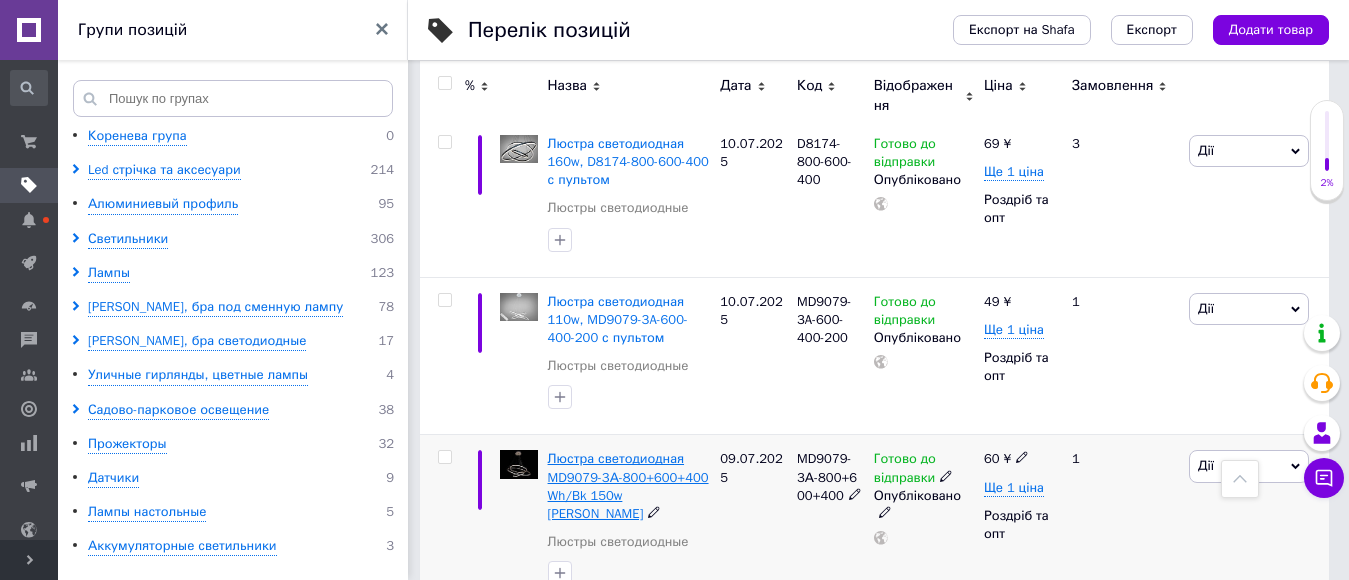 click on "Люстра светодиодная MD9079-3А-800+600+400 Wh/Bk 150w [PERSON_NAME]" at bounding box center [628, 486] 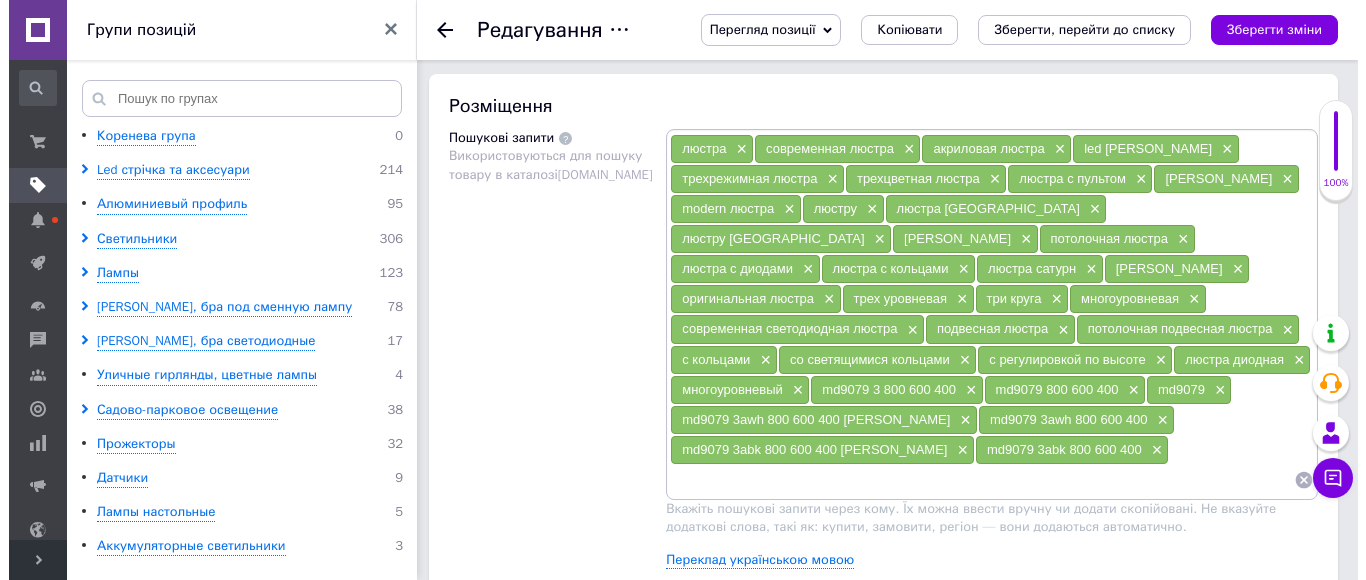 scroll, scrollTop: 1300, scrollLeft: 0, axis: vertical 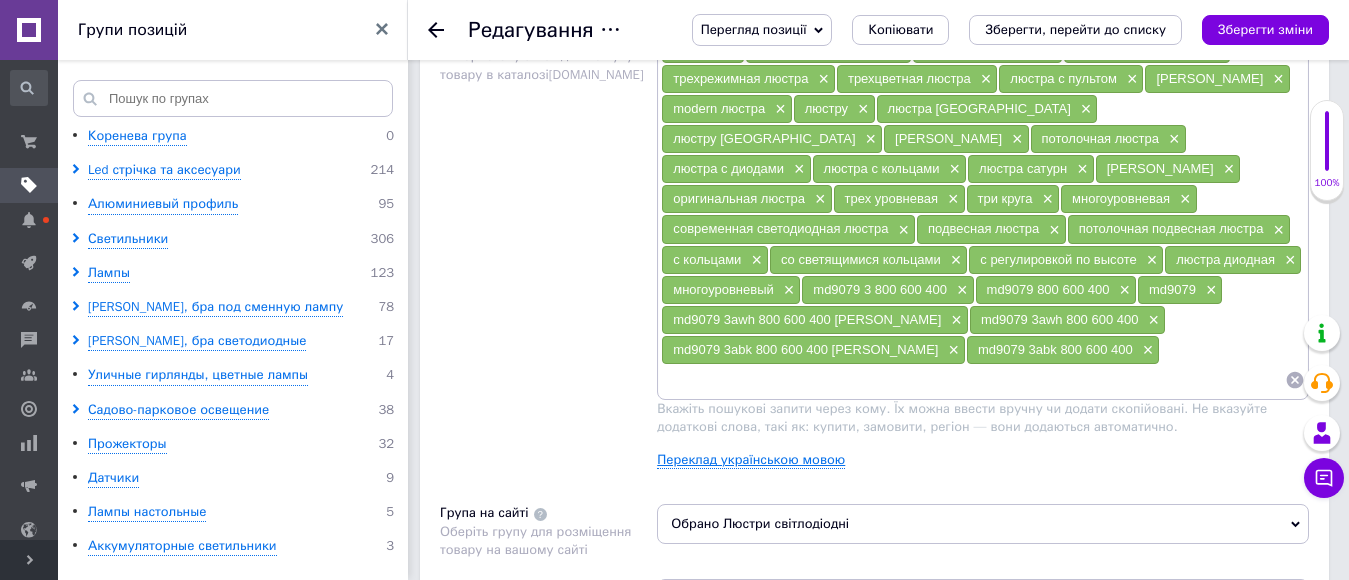 click on "Переклад українською мовою" at bounding box center (751, 460) 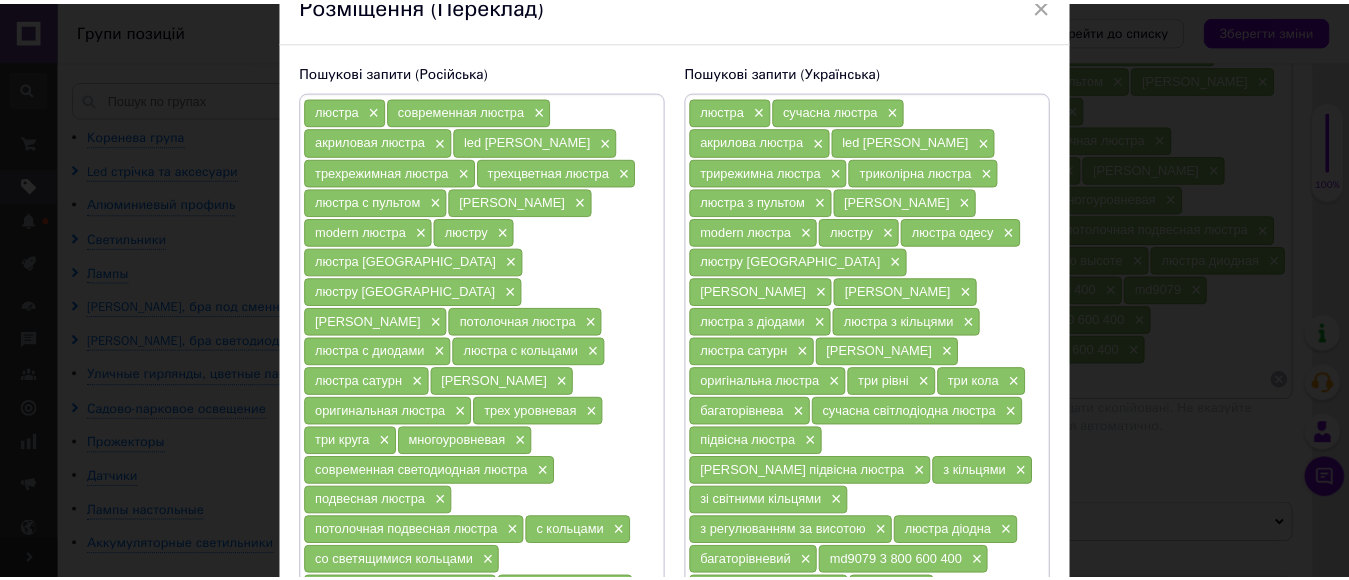 scroll, scrollTop: 0, scrollLeft: 0, axis: both 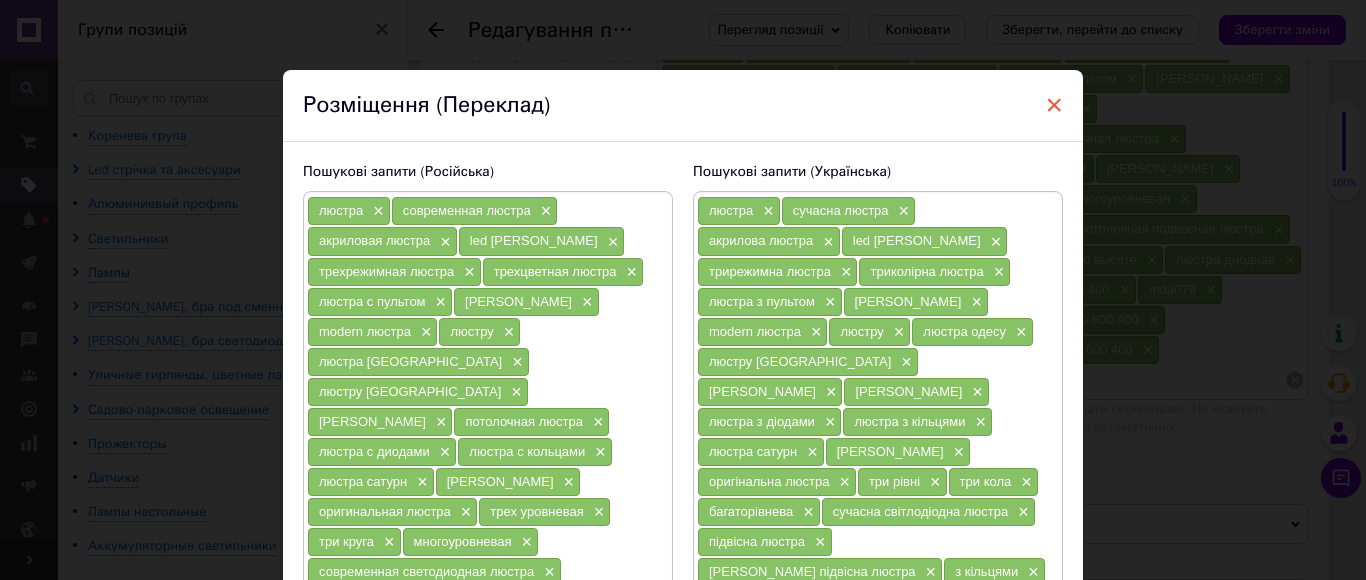 click on "×" at bounding box center [1054, 105] 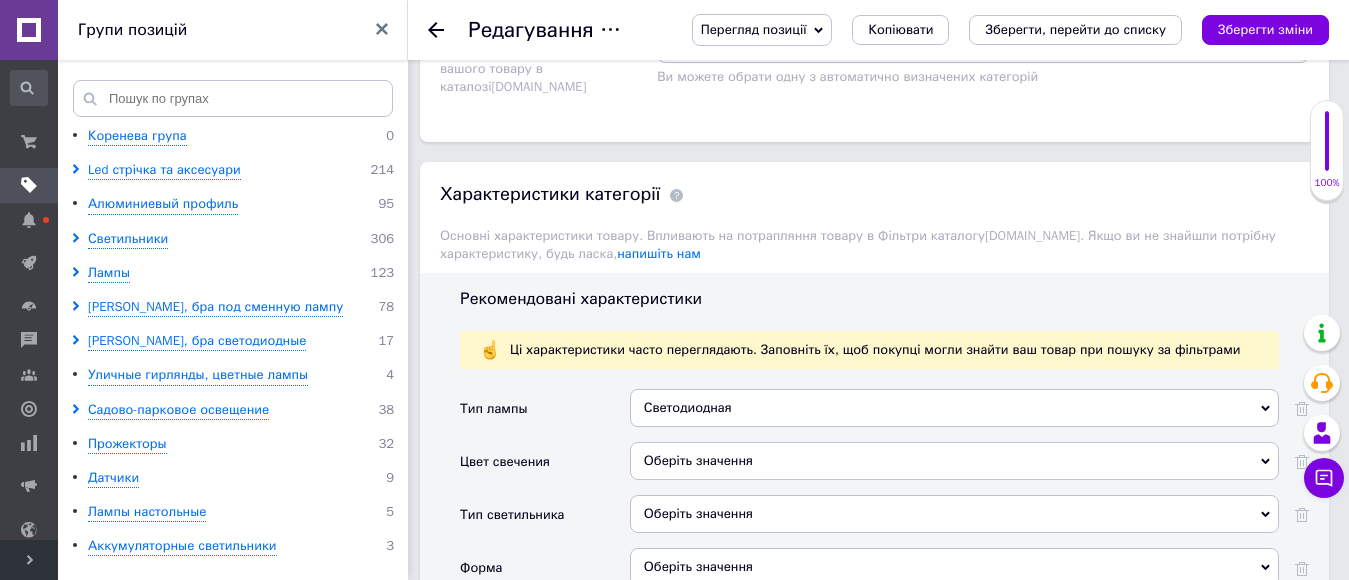 scroll, scrollTop: 2000, scrollLeft: 0, axis: vertical 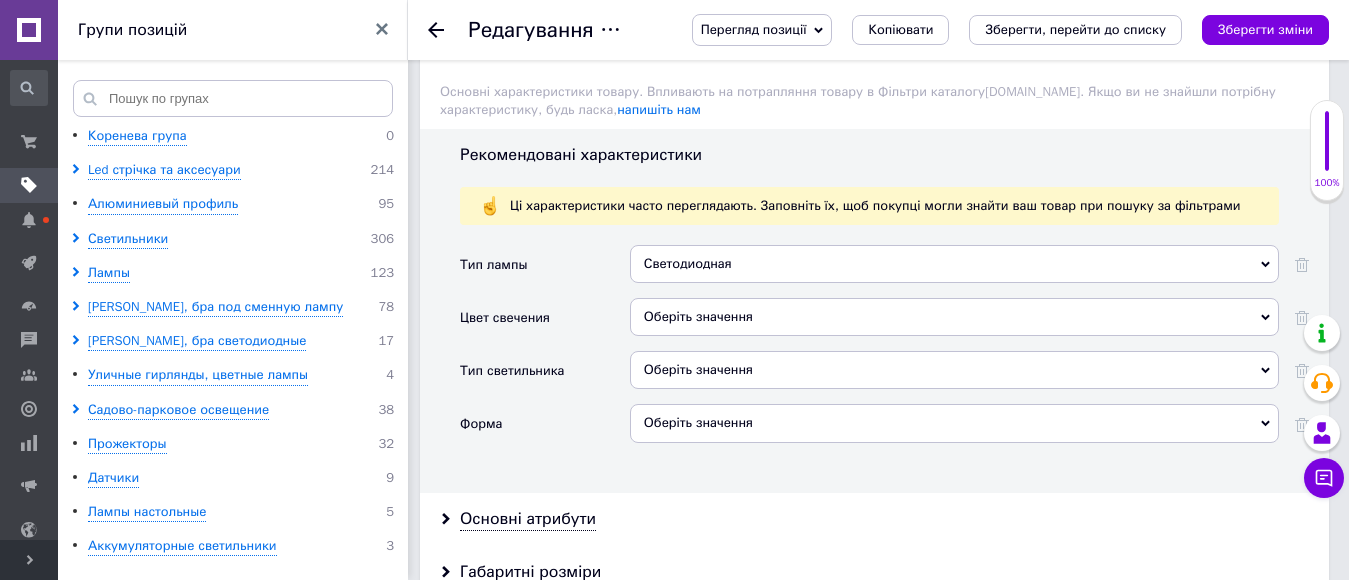 click on "Оберіть значення" at bounding box center (954, 317) 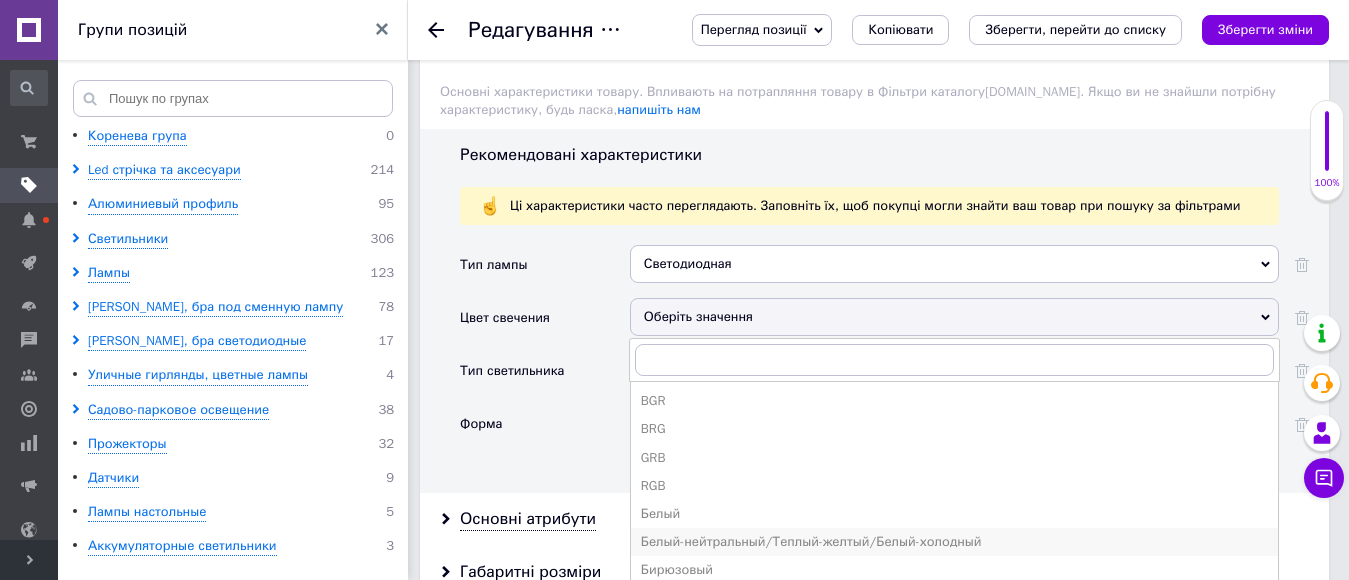 click on "Белый-нейтральный/Теплый-желтый/Белый-холодный" at bounding box center (954, 542) 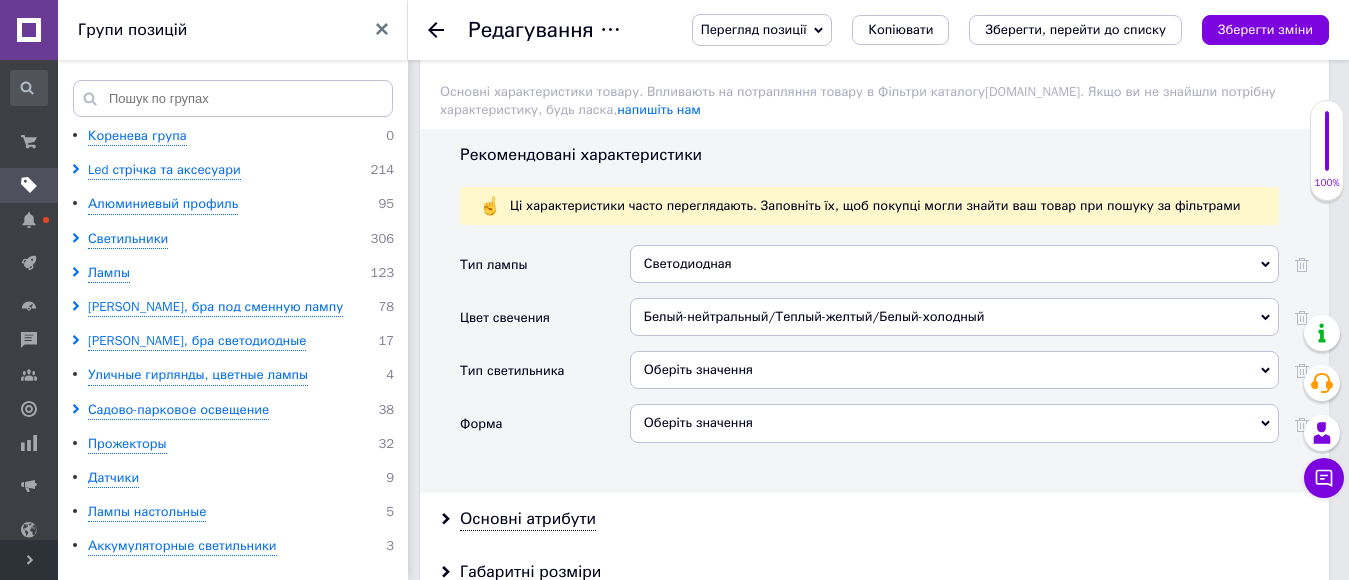 click on "Оберіть значення" at bounding box center [954, 370] 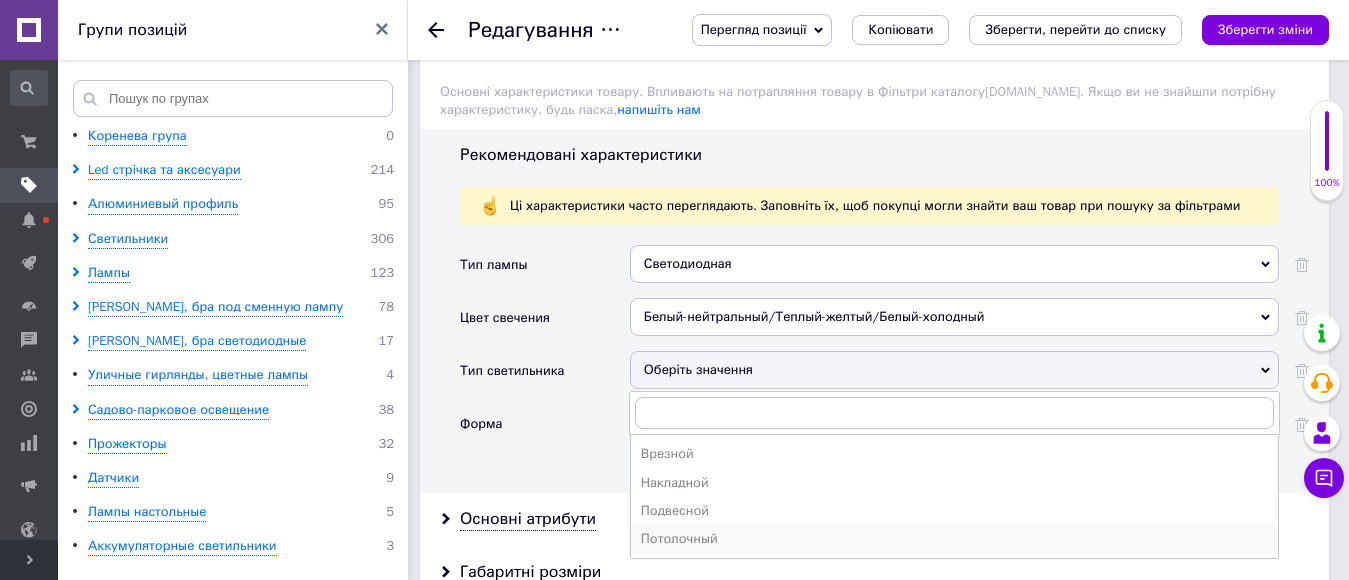 click on "Потолочный" at bounding box center (954, 539) 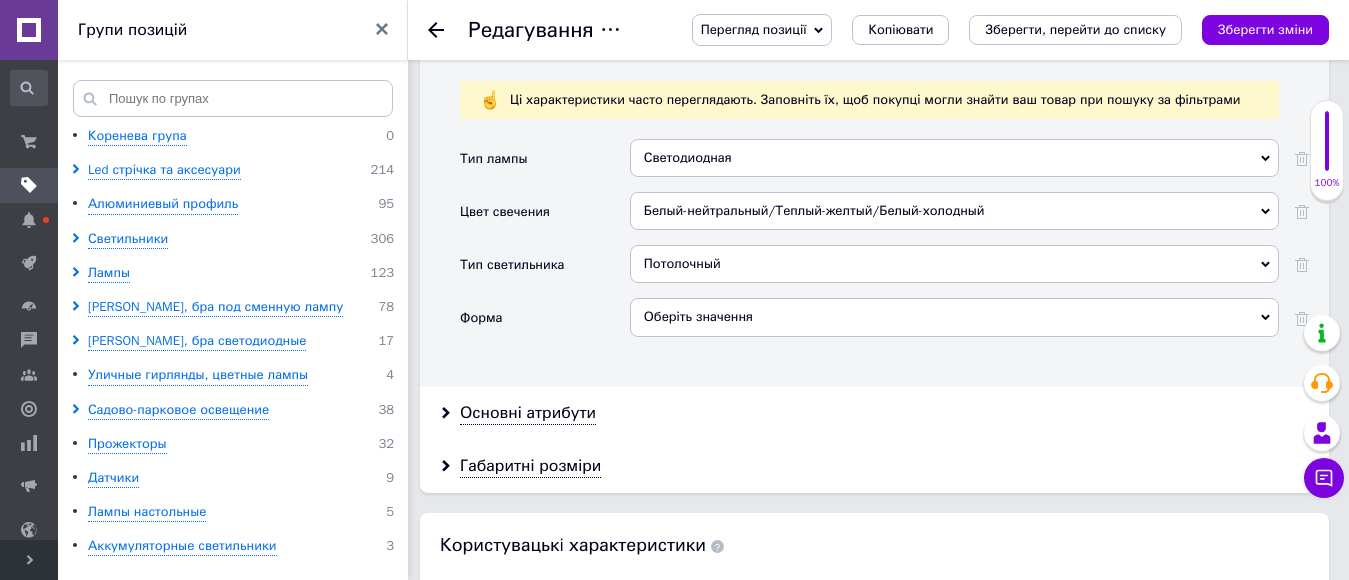 click on "Рекомендовані характеристики Ці характеристики часто переглядають. Заповніть їх, щоб
покупці могли знайти ваш товар при пошуку за фільтрами Тип лампы Светодиодная Светодиодная Цвет свечения Белый-нейтральный/Теплый-желтый/Белый-холодный BGR BRG GRB RGB Белый Белый-нейтральный/Теплый-желтый/Белый-холодный Бирюзовый Голубой Желтый Желтый/зеленый Зеленый Инфракрасный Красный Красный/желтый Красный/желтый/зеленый Красный/зеленый Красный/зеленый/синий Красный/оранжевый Красный/синий Нейтральный Оранжевый Синий Теплый Теплый белый Ультрафиолетовый Форма" at bounding box center [874, 204] 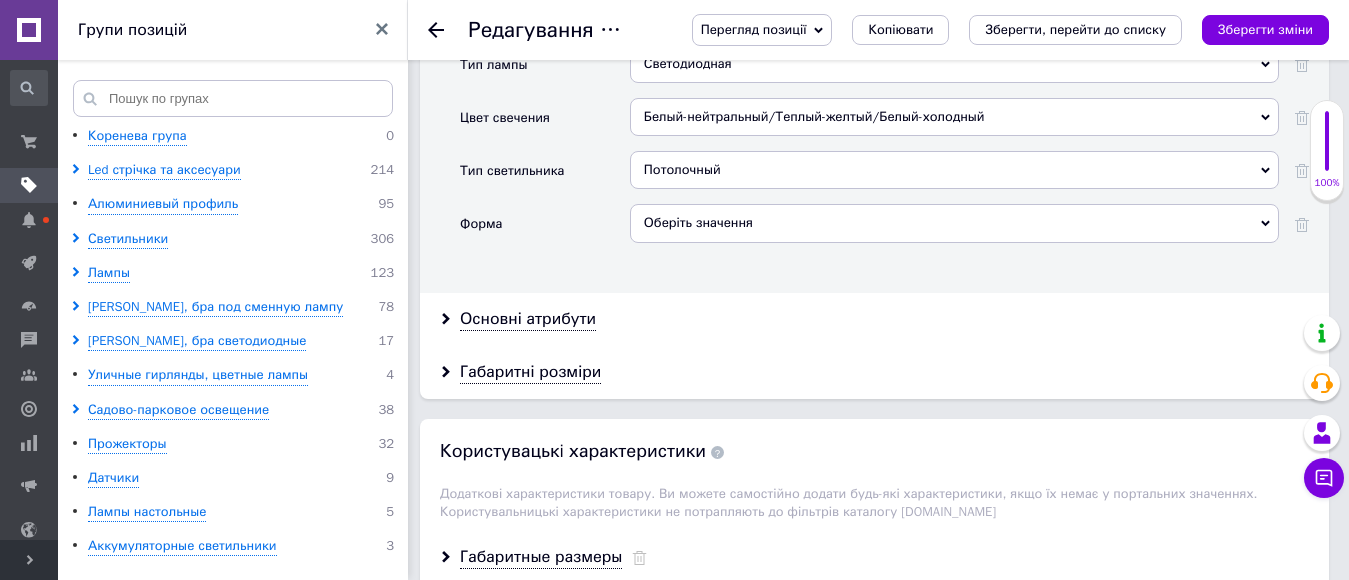 click on "Оберіть значення" at bounding box center [954, 223] 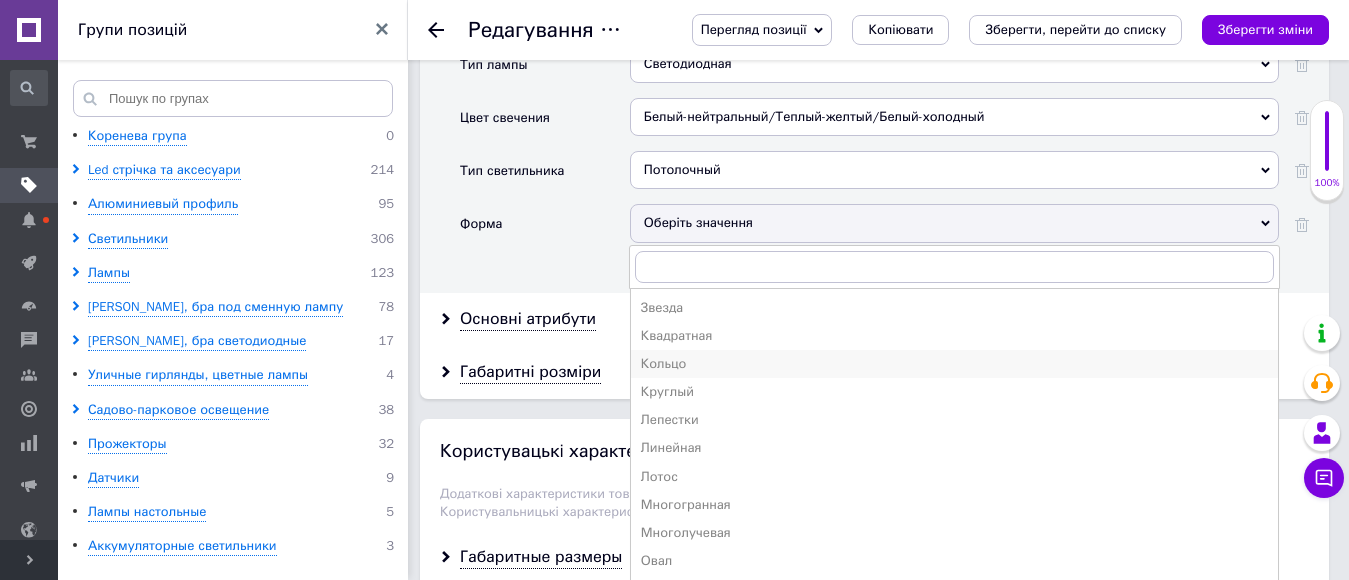 click on "Кольцо" at bounding box center [954, 364] 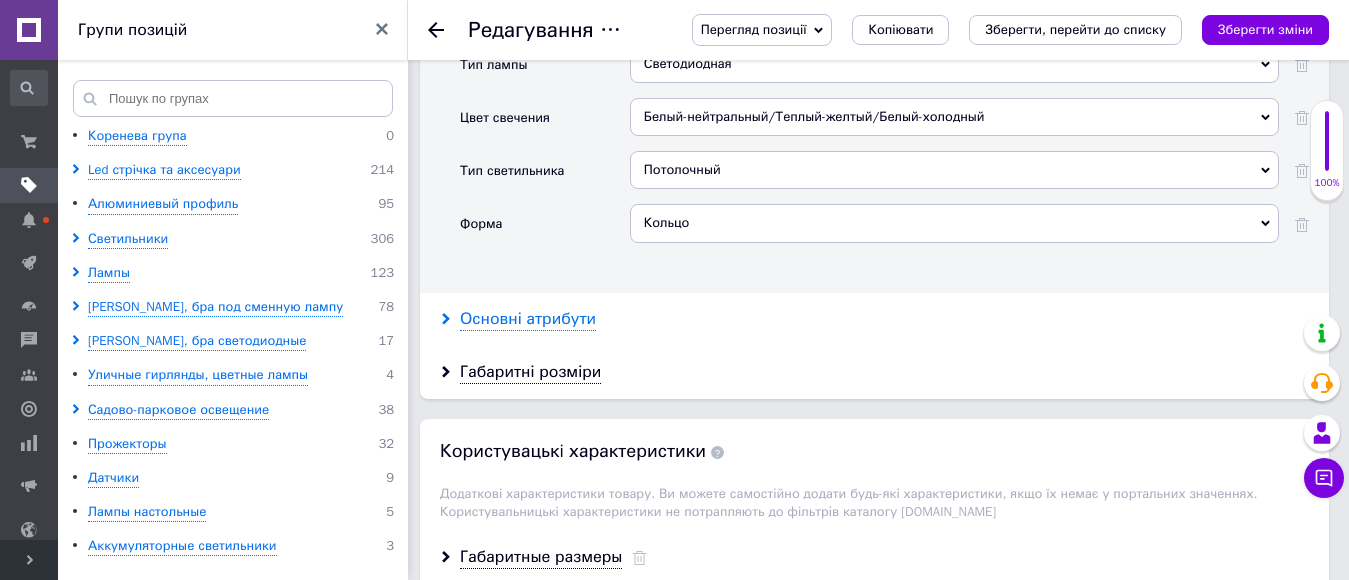 click on "Основні атрибути" at bounding box center [528, 319] 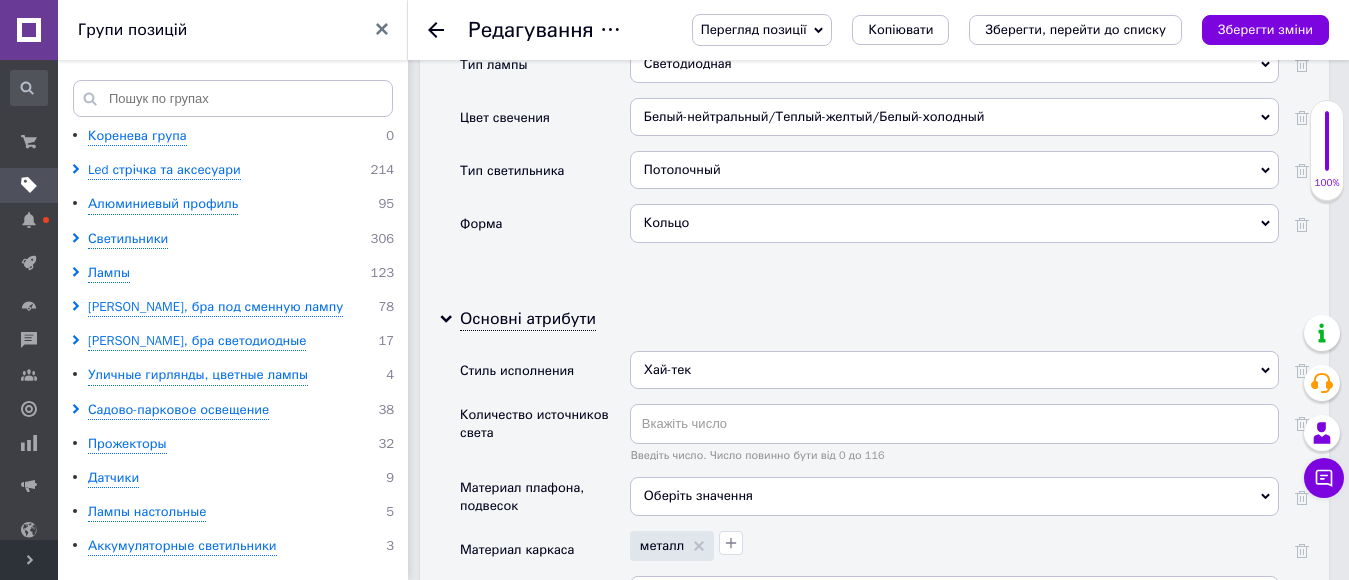scroll, scrollTop: 2400, scrollLeft: 0, axis: vertical 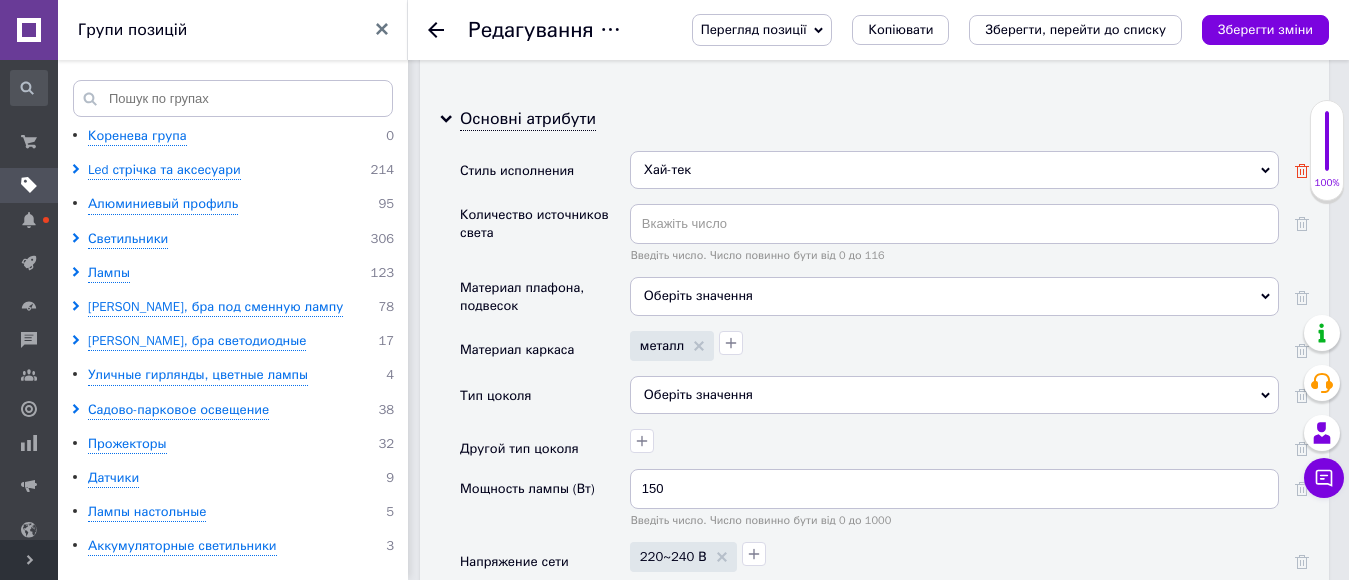 click 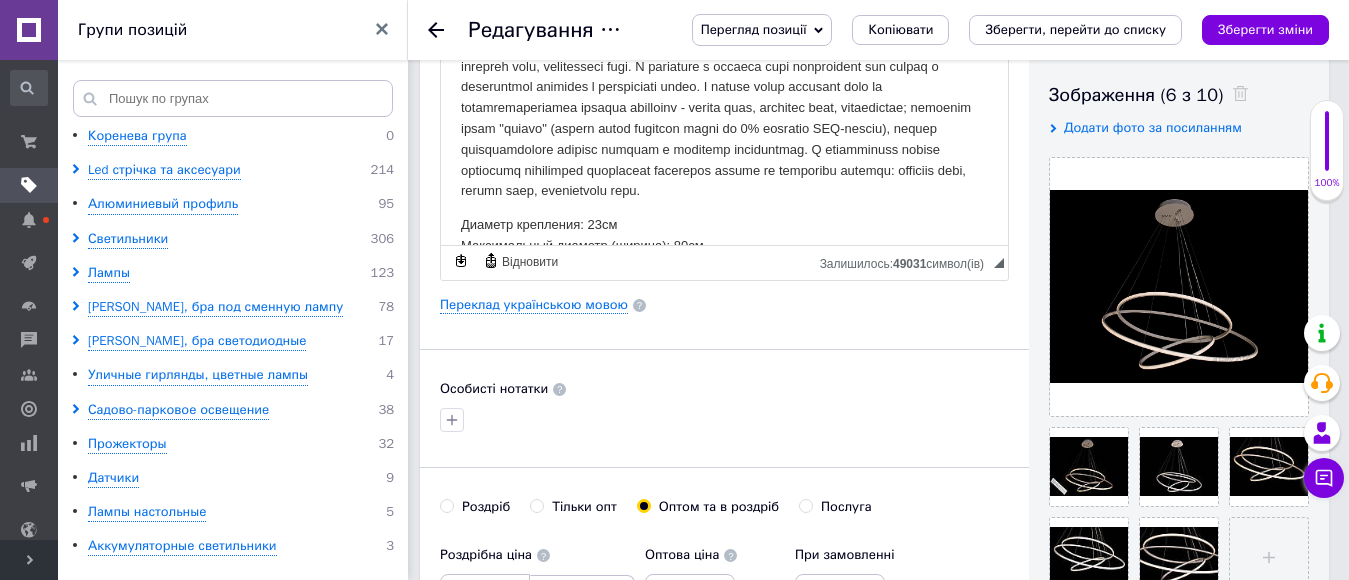 scroll, scrollTop: 0, scrollLeft: 0, axis: both 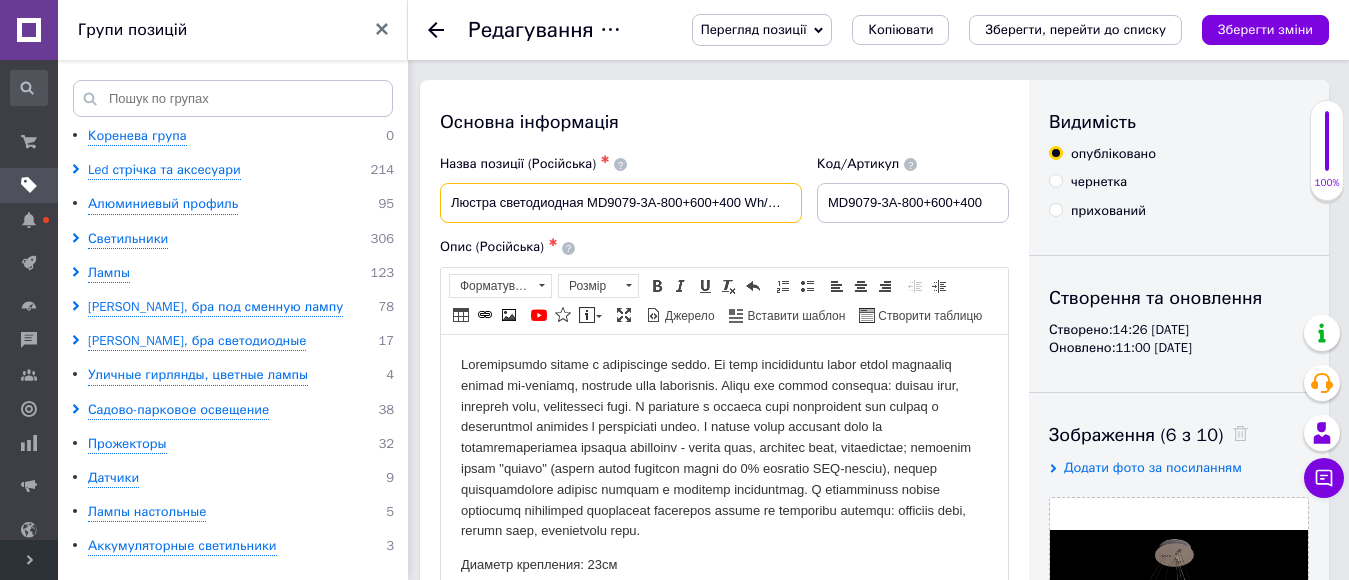 click on "Люстра светодиодная MD9079-3А-800+600+400 Wh/Bk 150w [PERSON_NAME]" at bounding box center (621, 203) 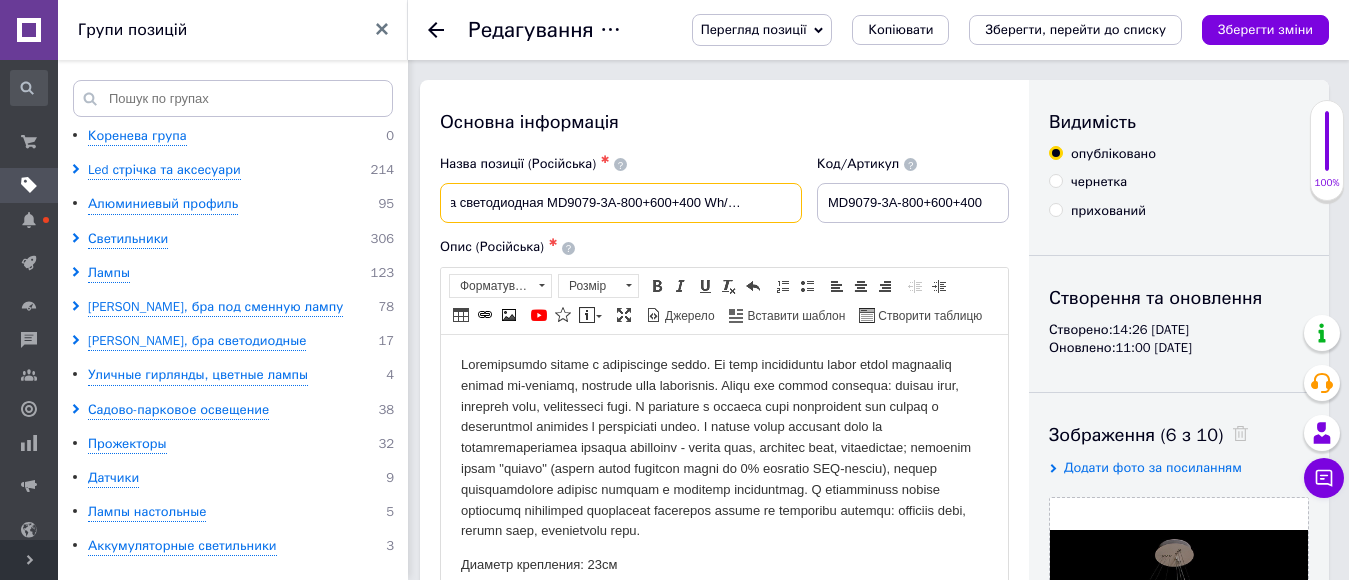 scroll, scrollTop: 0, scrollLeft: 75, axis: horizontal 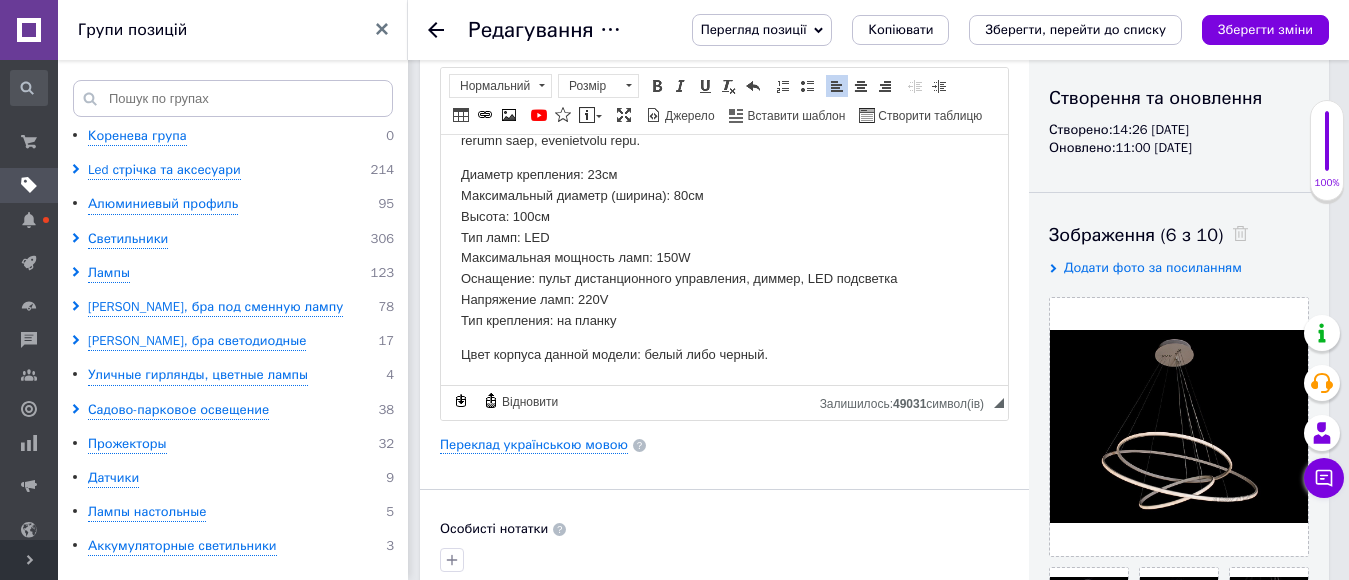 drag, startPoint x: 994, startPoint y: 239, endPoint x: 1438, endPoint y: 520, distance: 525.44934 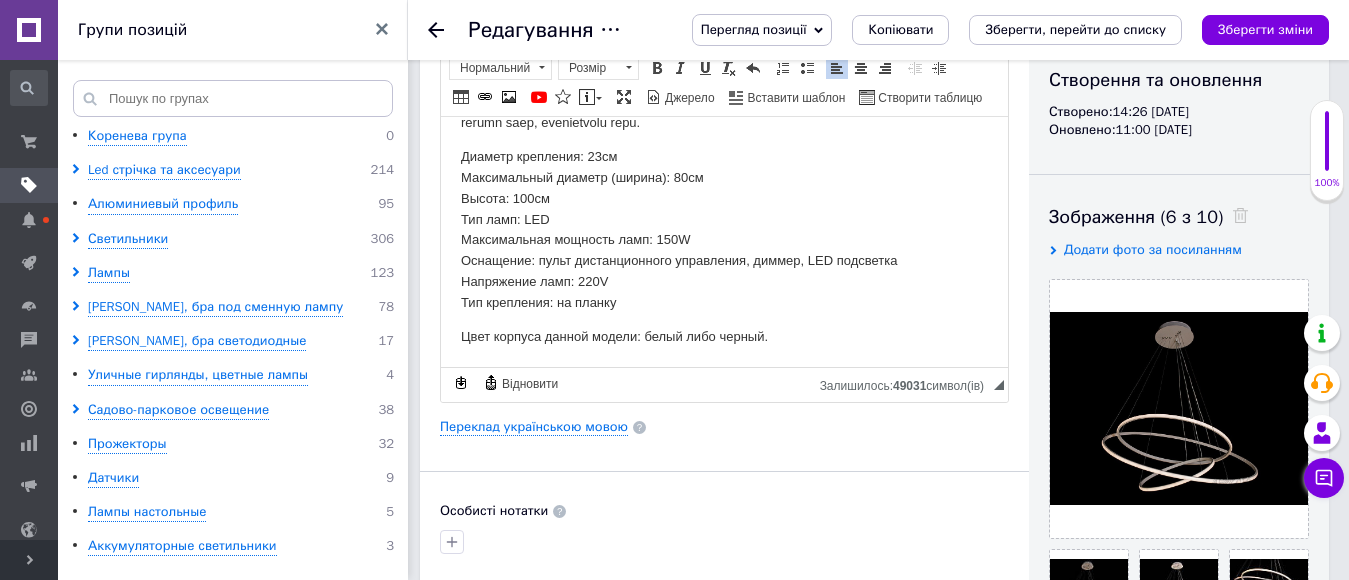 scroll, scrollTop: 100, scrollLeft: 0, axis: vertical 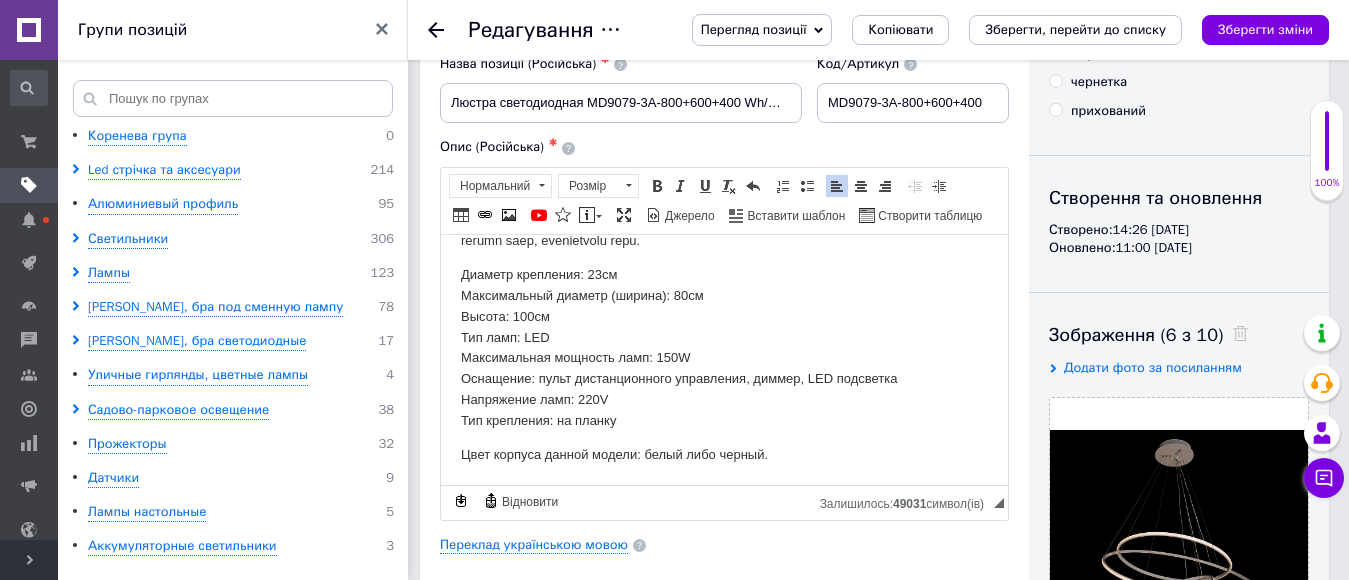 drag, startPoint x: 995, startPoint y: 385, endPoint x: 1452, endPoint y: 674, distance: 540.71246 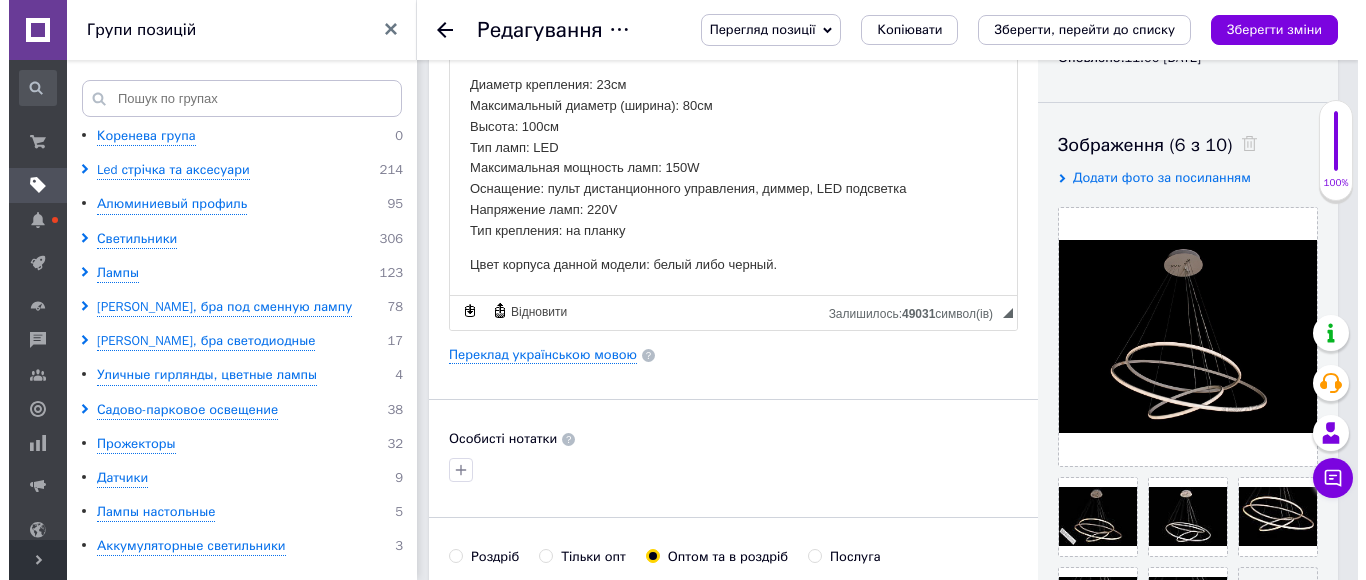 scroll, scrollTop: 300, scrollLeft: 0, axis: vertical 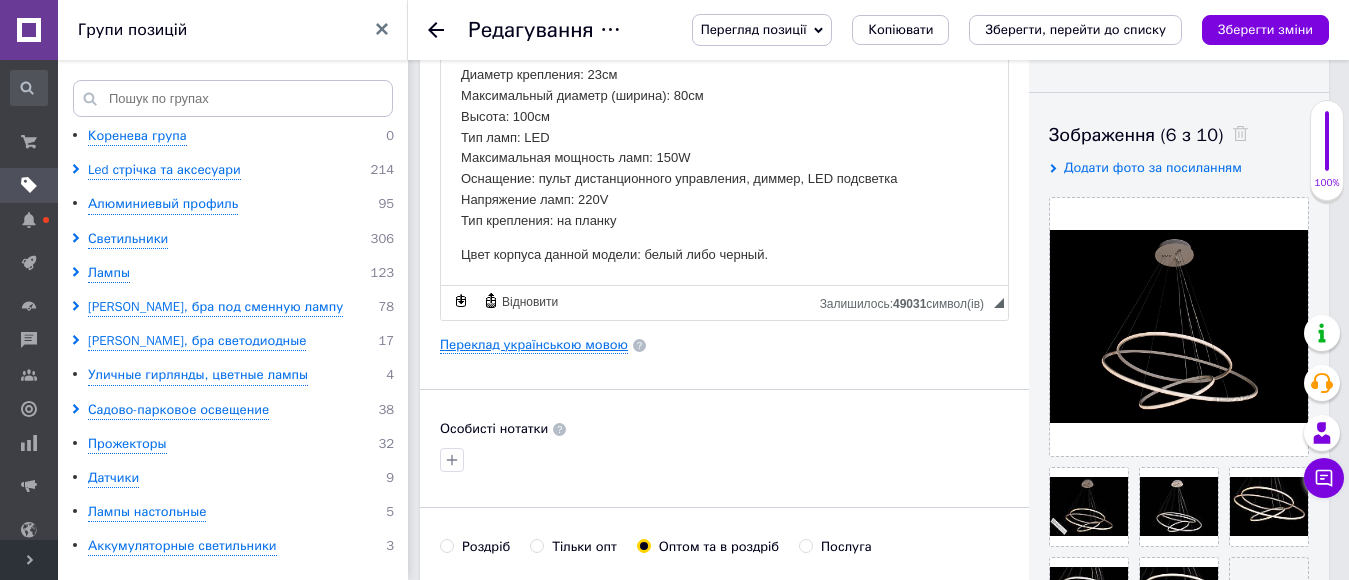 click on "Переклад українською мовою" at bounding box center (534, 345) 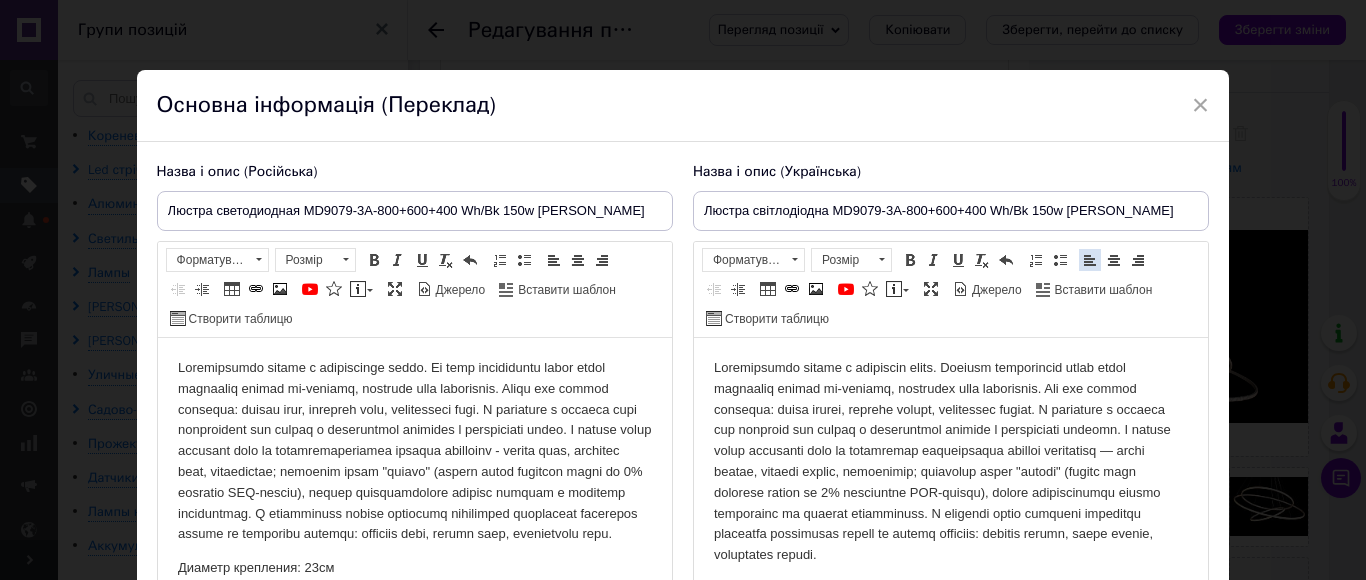scroll, scrollTop: 0, scrollLeft: 0, axis: both 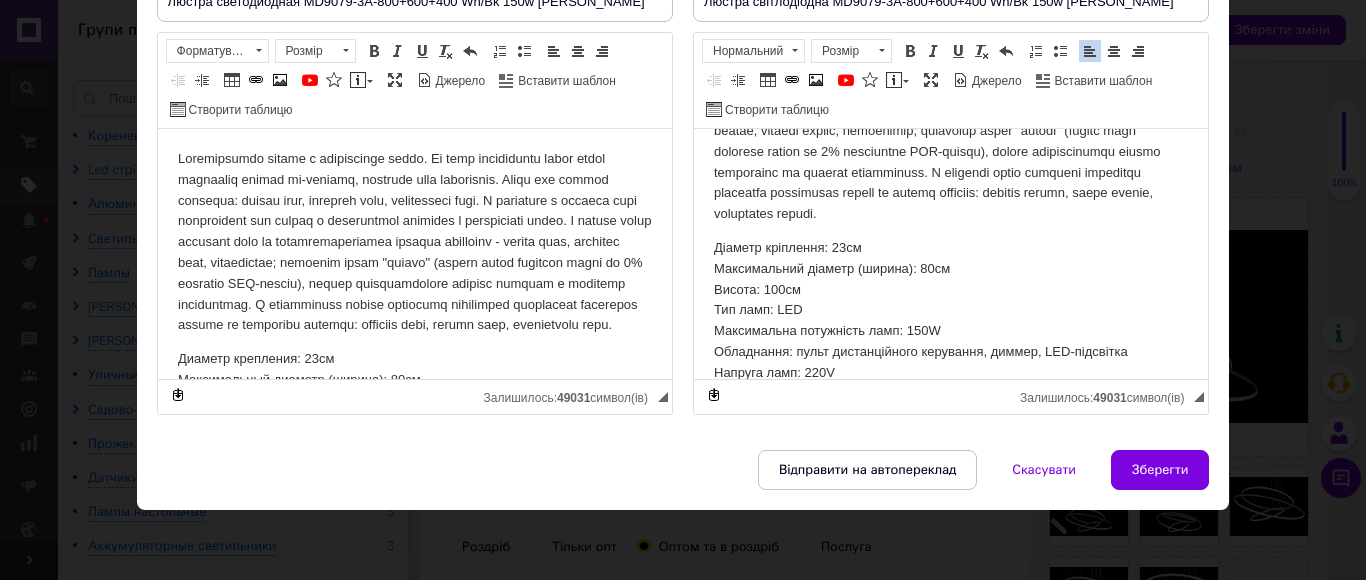 click on "Діаметр кріплення: 23см Максимальний діаметр (ширина): 80см Висота: 100см Тип ламп: LED Максимальна потужність ламп: 150W Обладнання: пульт дистанційного керування, диммер, LED-підсвітка Напруга ламп: 220V Тип кріплення: на планку" at bounding box center (950, 321) 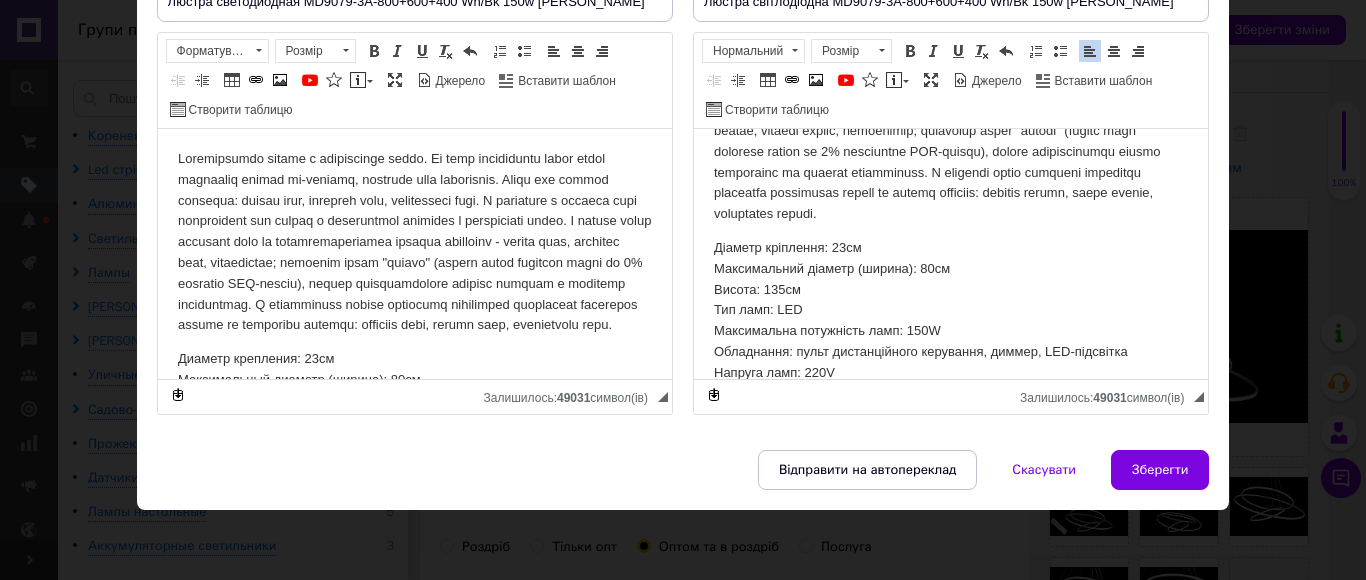 click on "Діаметр кріплення: 23см Максимальний діаметр (ширина): 80см Висота: 135см Тип ламп: LED Максимальна потужність ламп: 150W Обладнання: пульт дистанційного керування, диммер, LED-підсвітка Напруга ламп: 220V Тип кріплення: на планку" at bounding box center [950, 321] 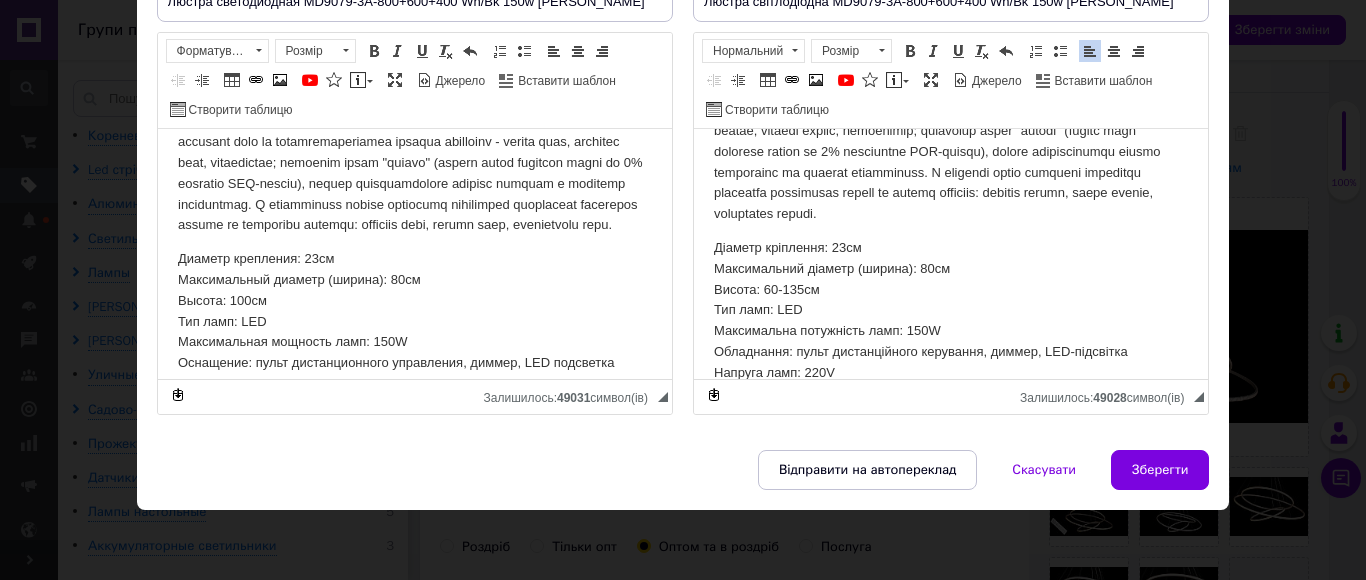 scroll, scrollTop: 200, scrollLeft: 0, axis: vertical 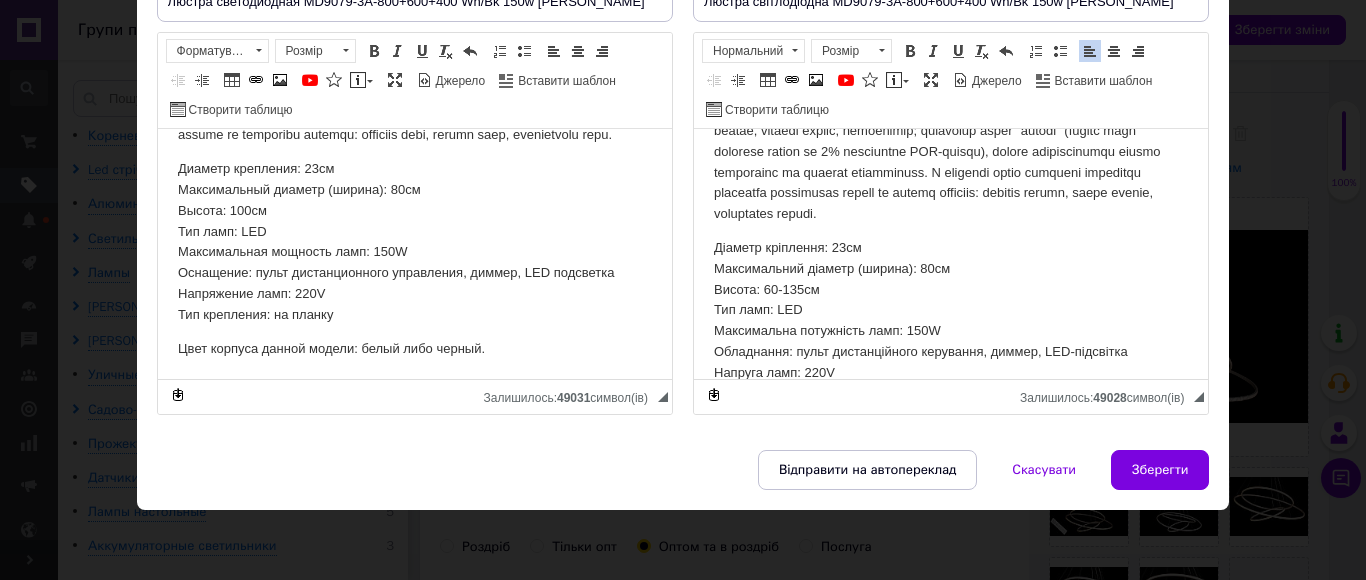 click on "Диаметр крепления: 23см Максимальный диаметр (ширина): 80см Высота: 100см Тип ламп: LED Максимальная мощность ламп: 150W Оснащение: пульт дистанционного управления, диммер, LED подсветка Напряжение ламп: 220V Тип крепления: на планку" at bounding box center (414, 242) 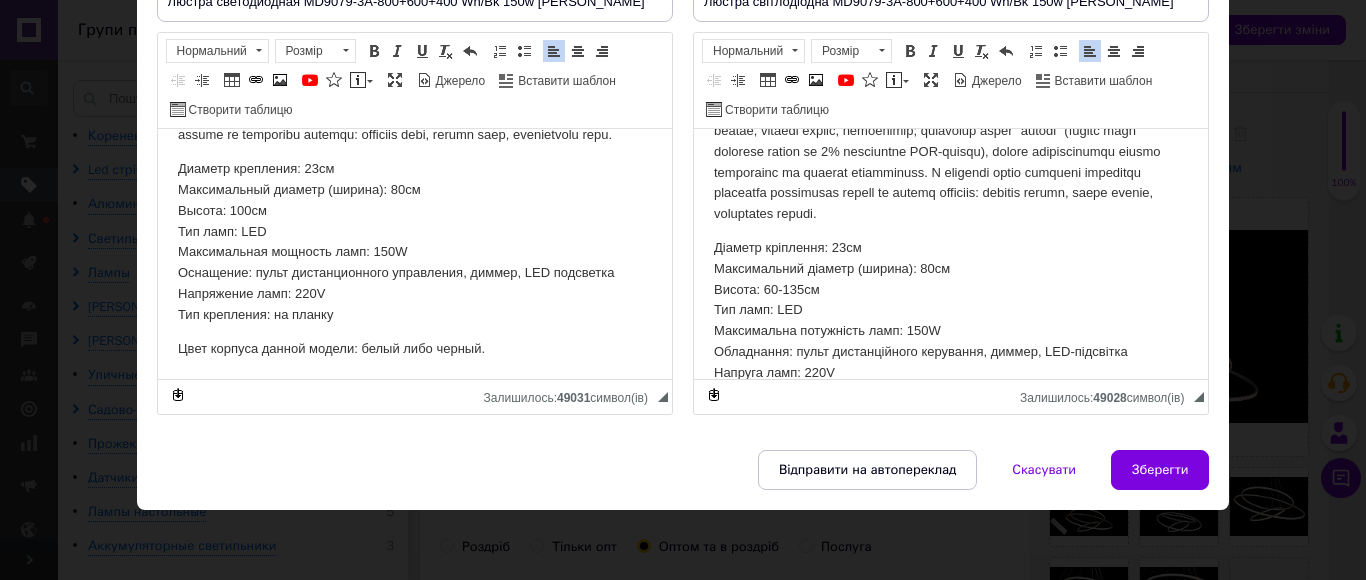 type 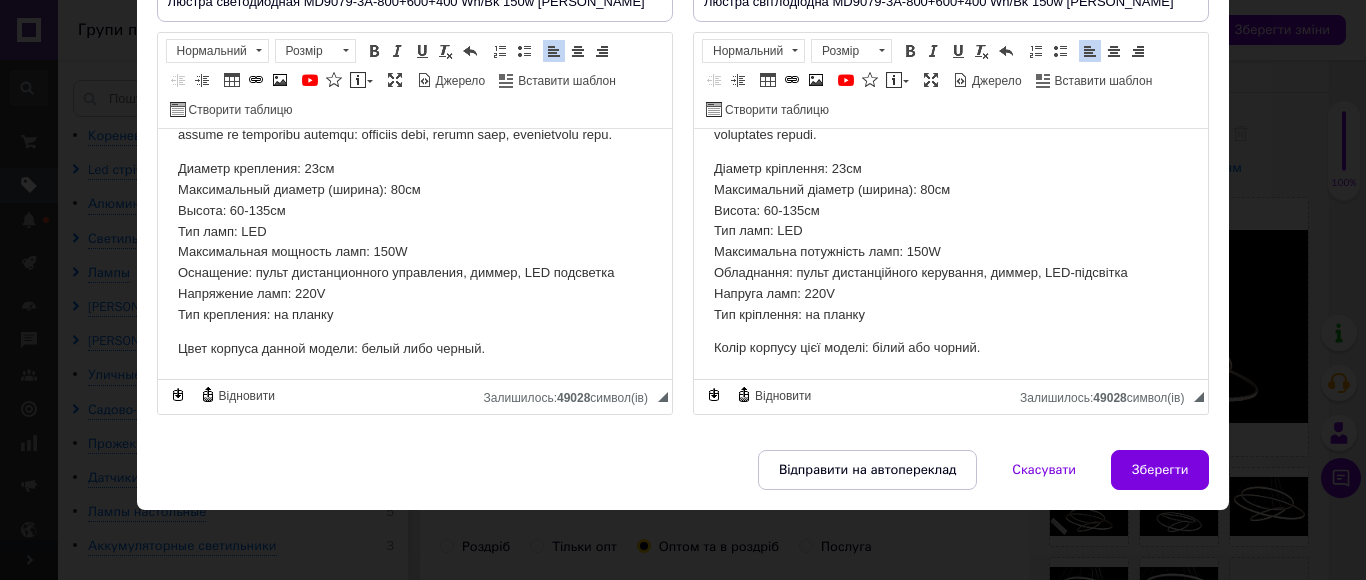 scroll, scrollTop: 232, scrollLeft: 0, axis: vertical 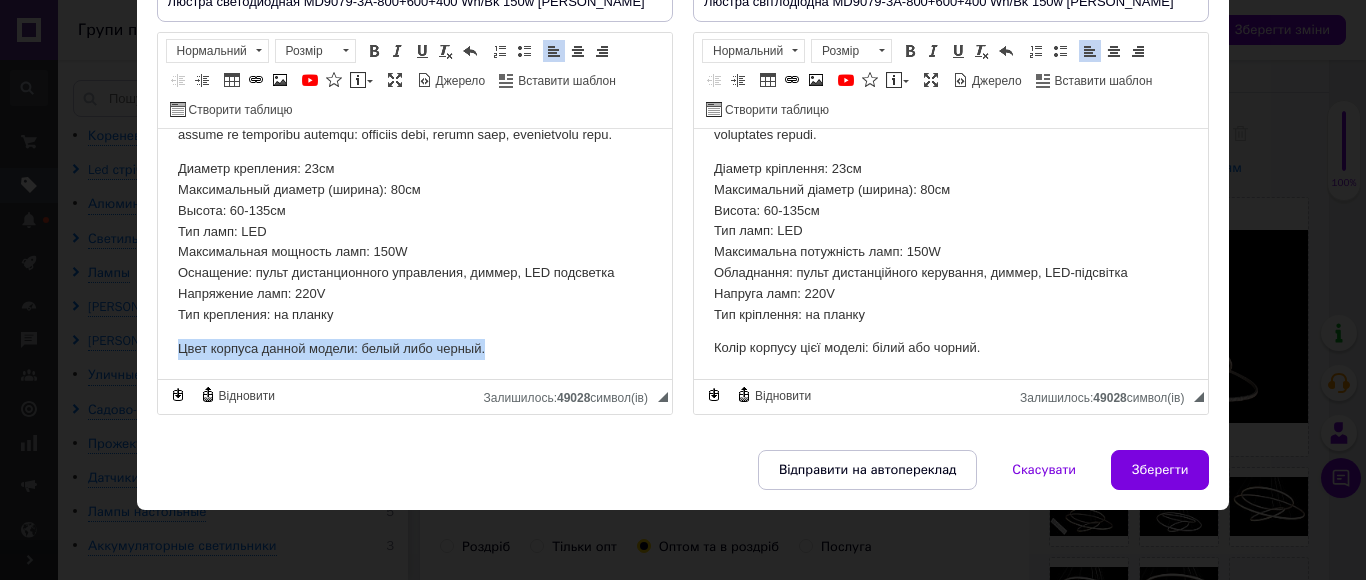 drag, startPoint x: 513, startPoint y: 345, endPoint x: 138, endPoint y: 344, distance: 375.00134 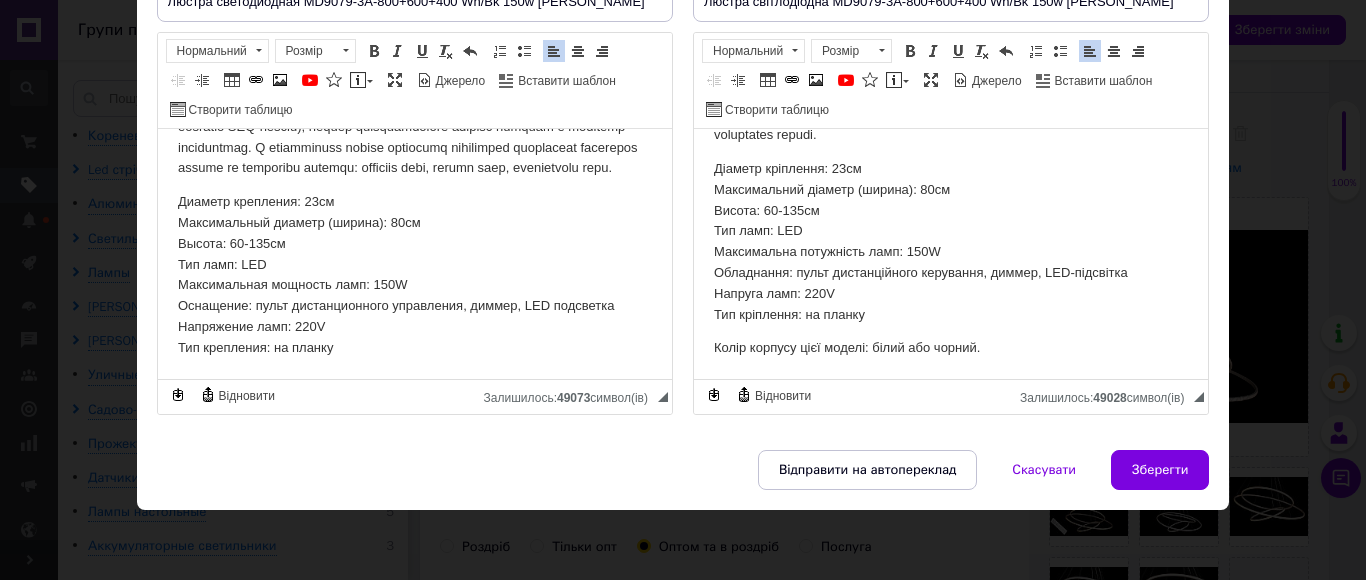 scroll, scrollTop: 198, scrollLeft: 0, axis: vertical 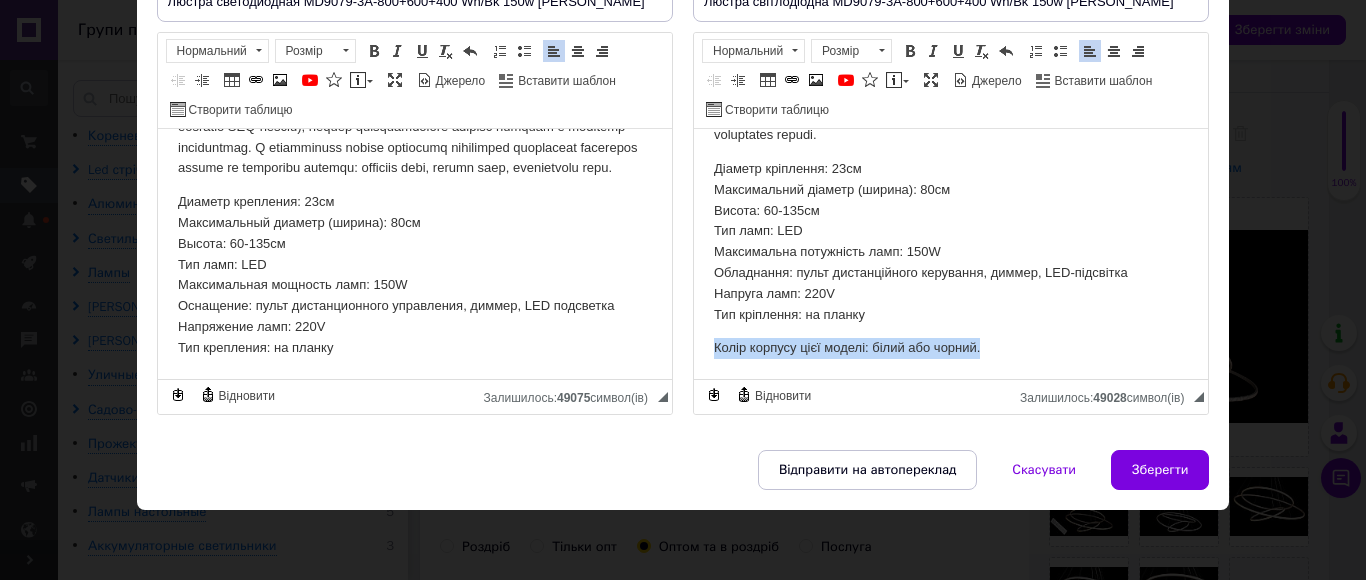 drag, startPoint x: 987, startPoint y: 351, endPoint x: 532, endPoint y: 363, distance: 455.1582 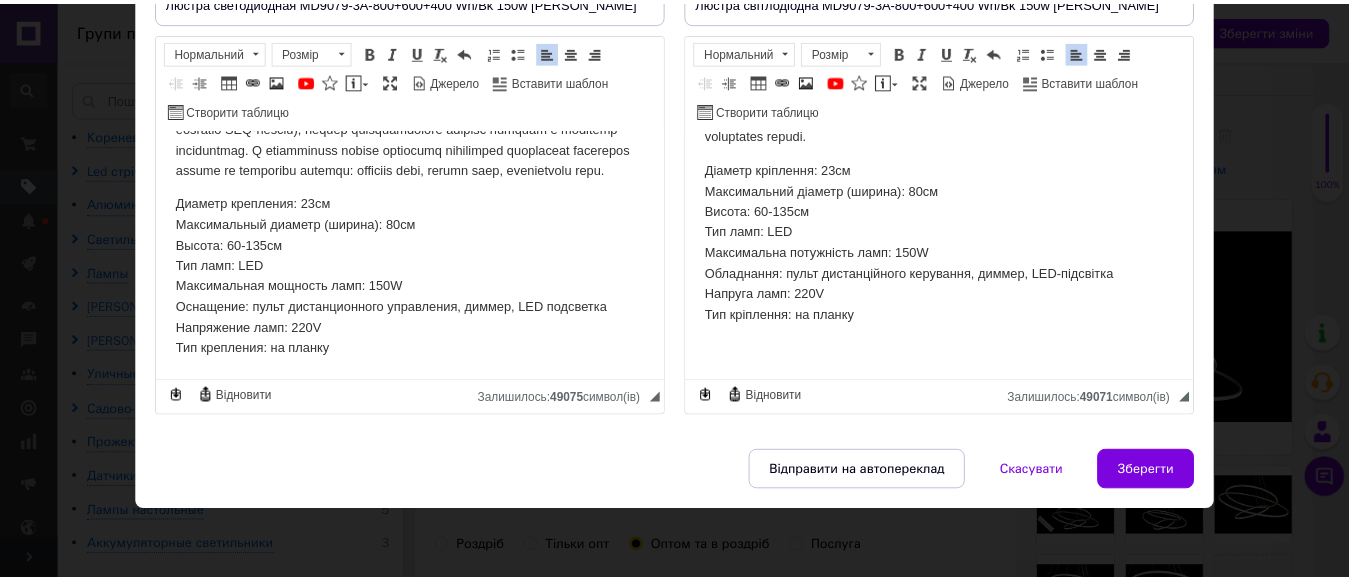 scroll, scrollTop: 198, scrollLeft: 0, axis: vertical 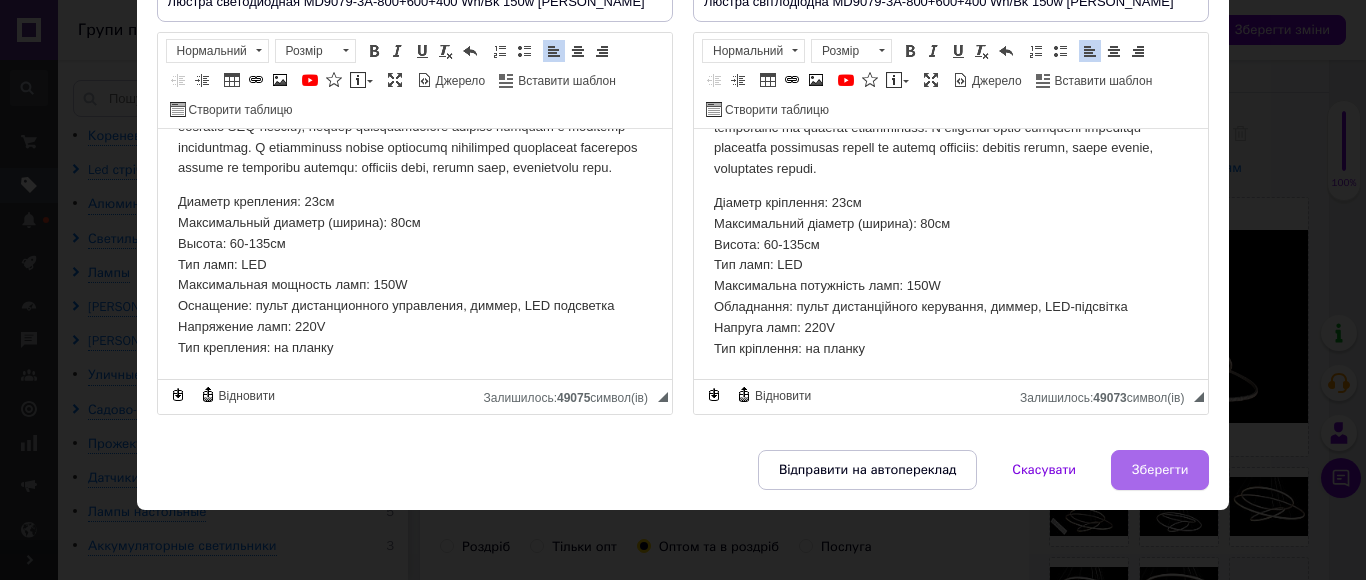 click on "Зберегти" at bounding box center [1160, 470] 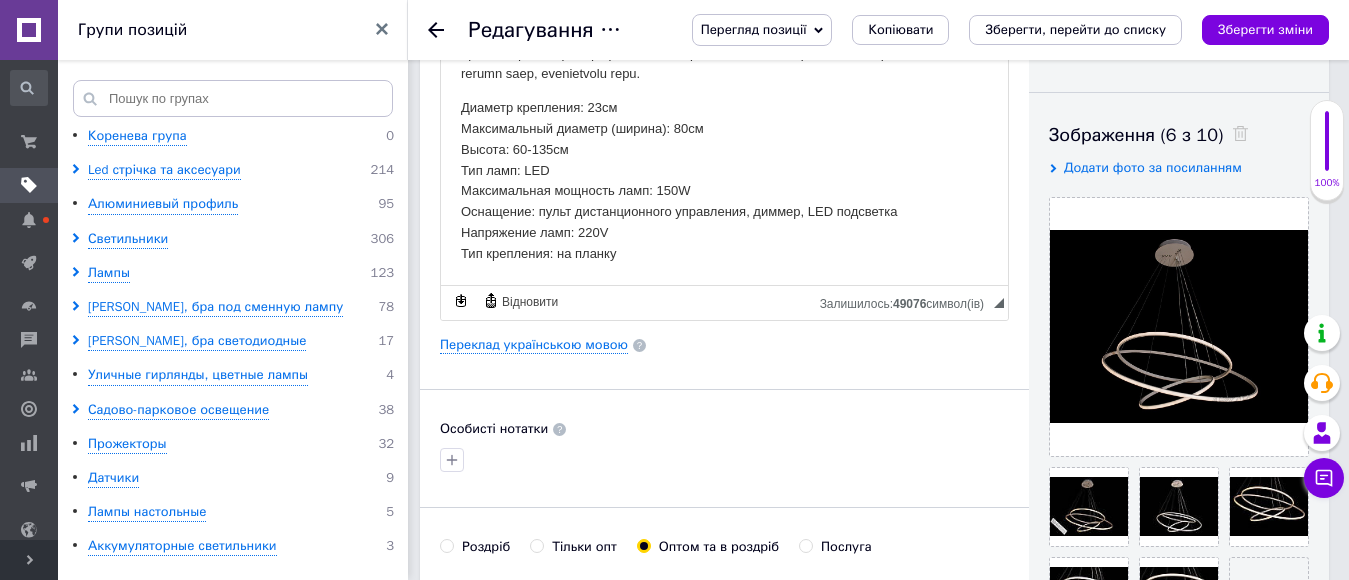 scroll, scrollTop: 40, scrollLeft: 0, axis: vertical 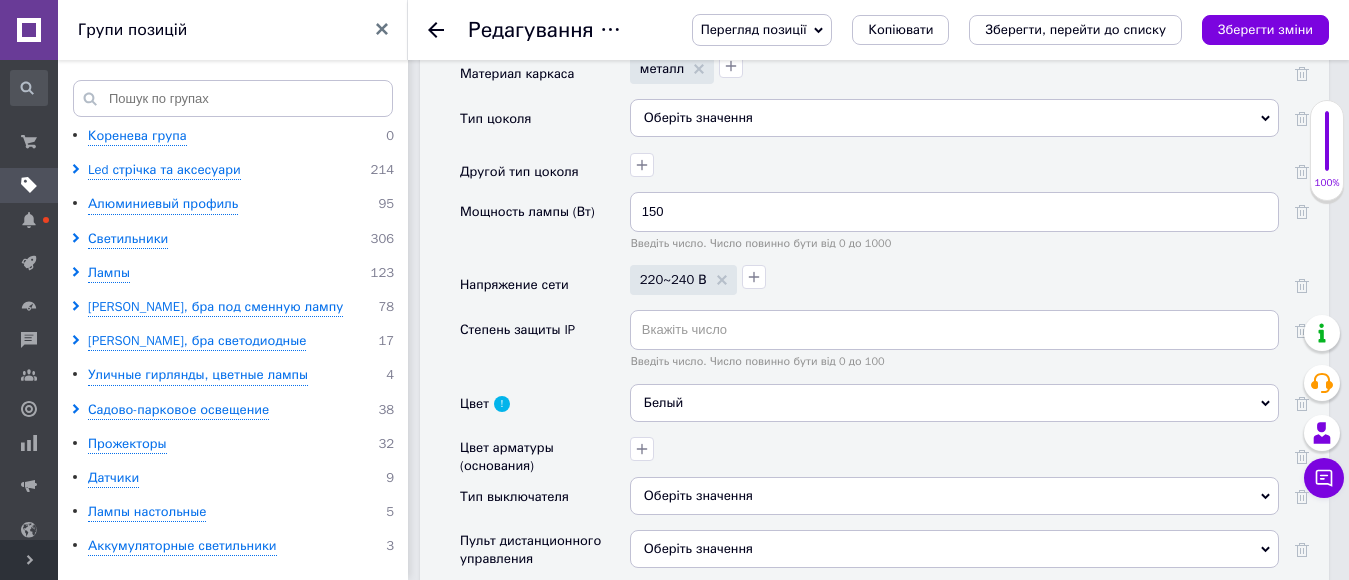 click at bounding box center [1324, 383] 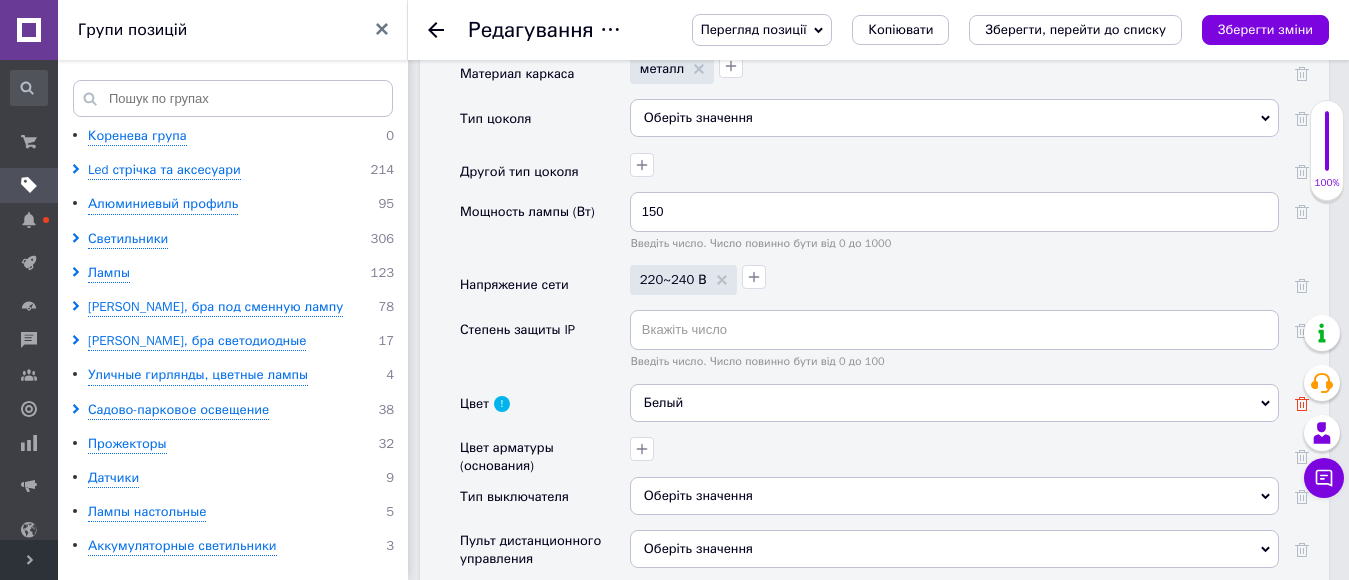 click 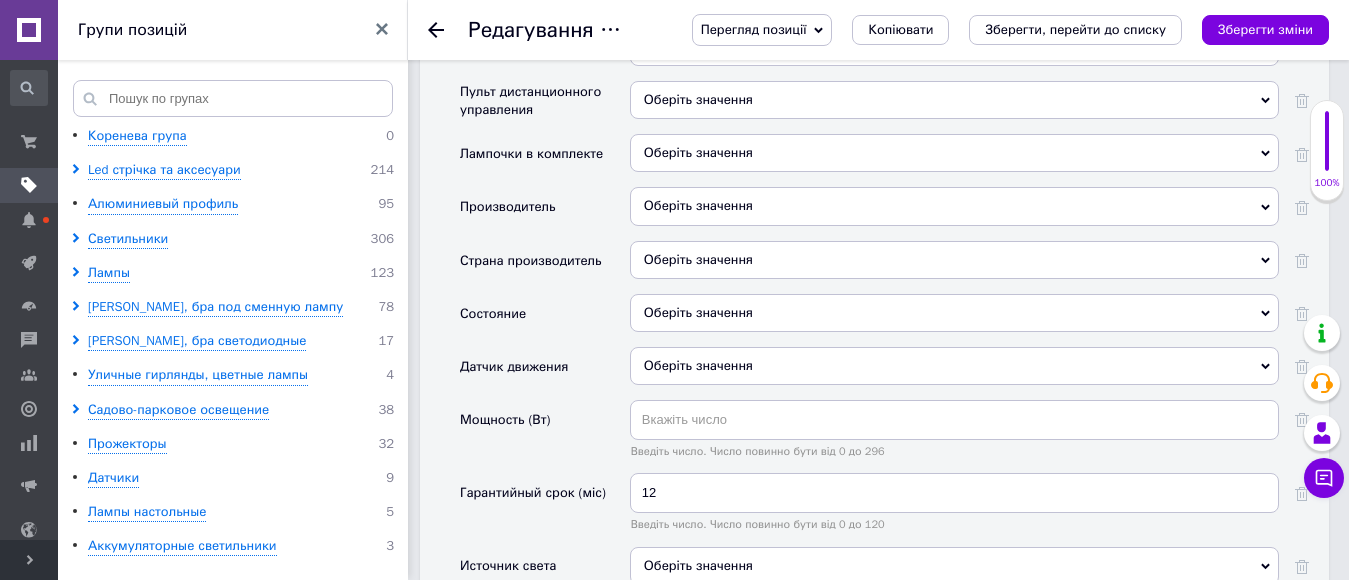 scroll, scrollTop: 3000, scrollLeft: 0, axis: vertical 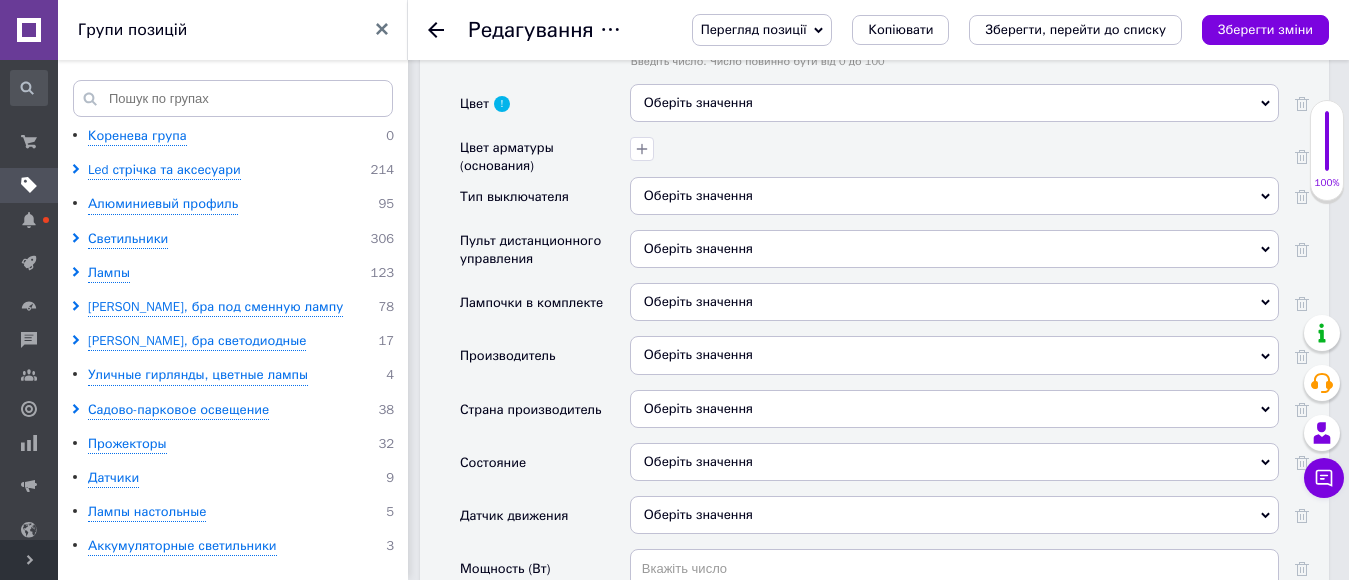 click on "Оберіть значення" at bounding box center (698, 301) 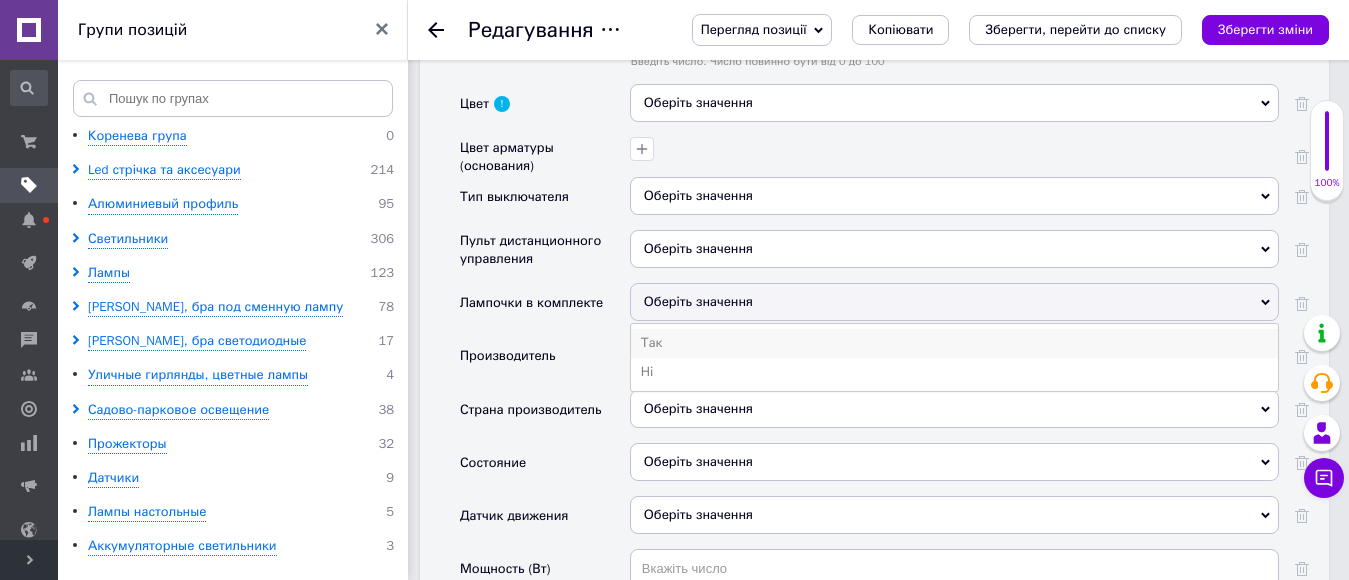 click on "Так" at bounding box center [954, 343] 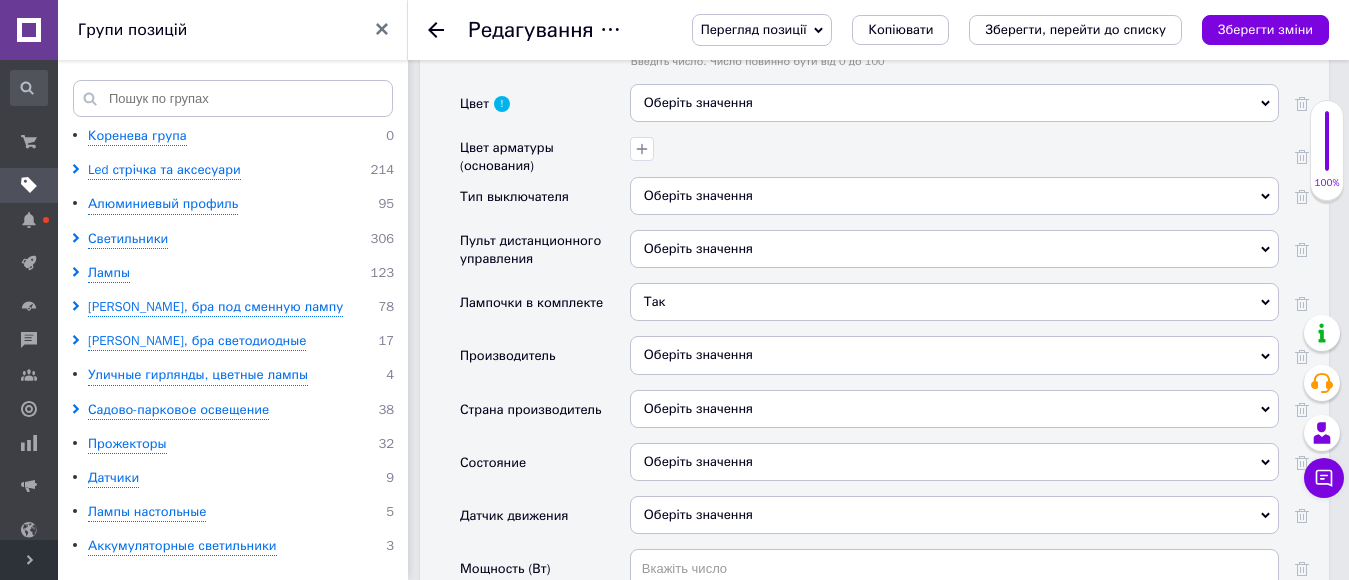 click on "Оберіть значення" at bounding box center (698, 248) 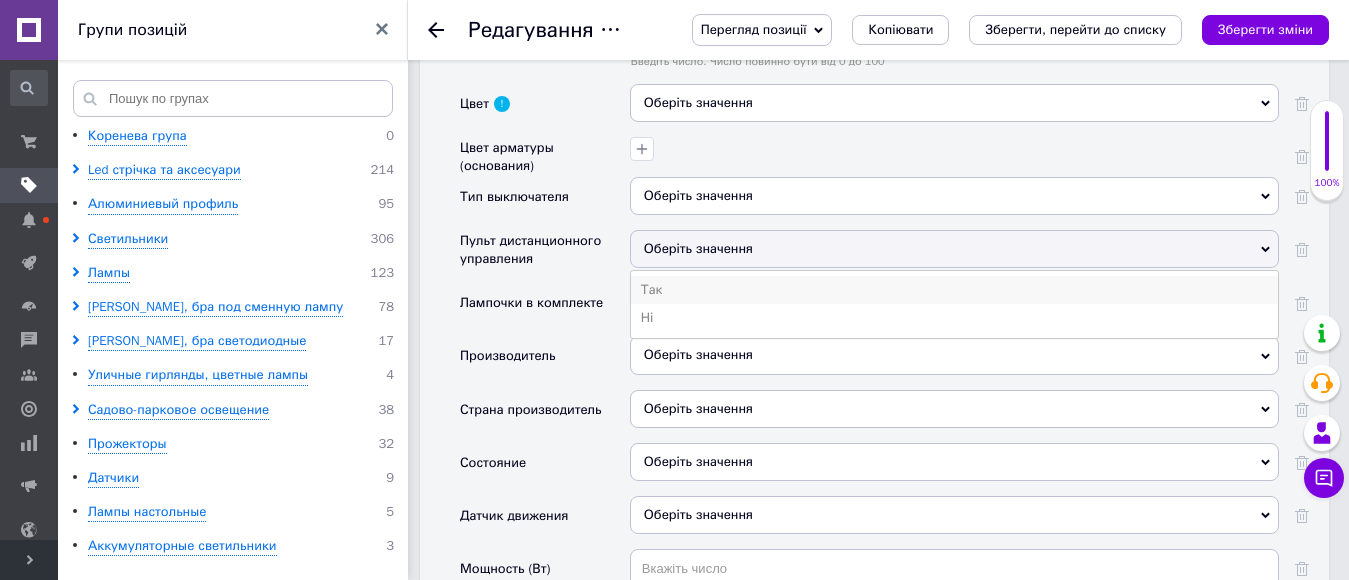 click on "Так" at bounding box center (954, 290) 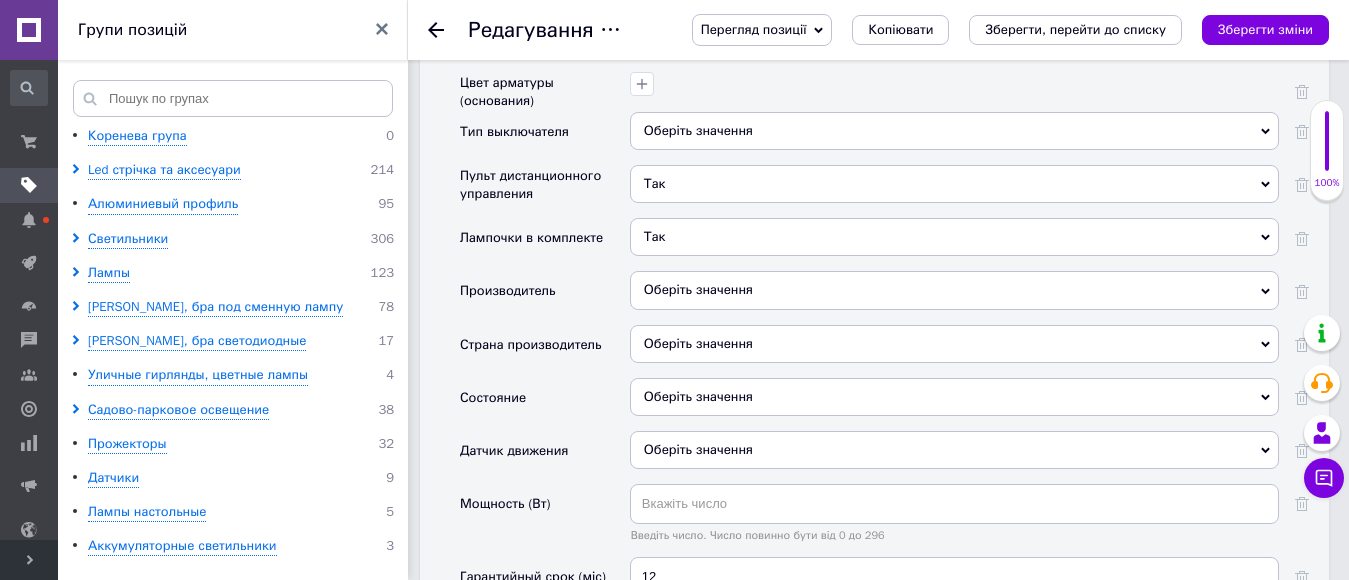 scroll, scrollTop: 3100, scrollLeft: 0, axis: vertical 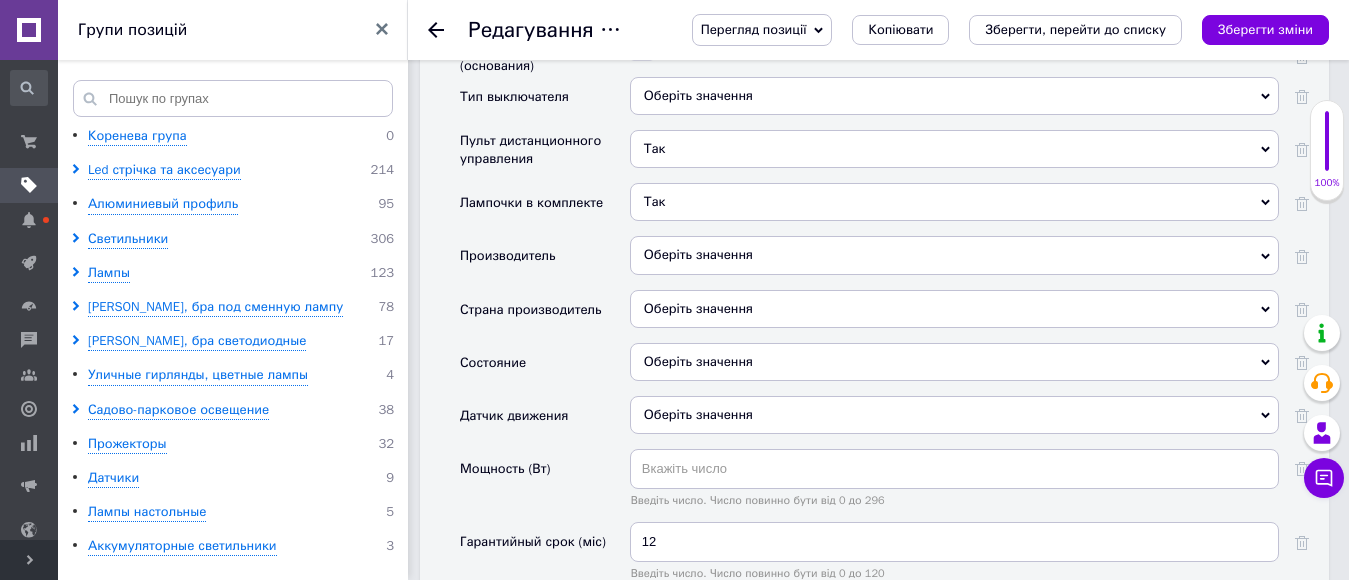 click on "Оберіть значення" at bounding box center [954, 362] 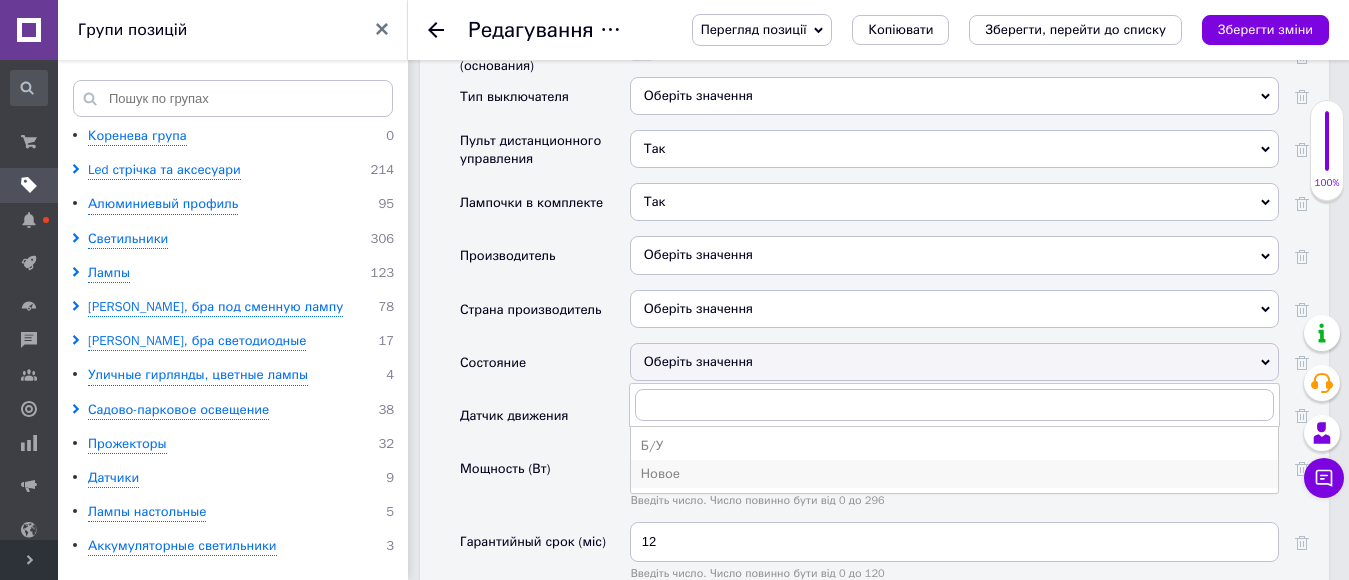 click on "Новое" at bounding box center (954, 474) 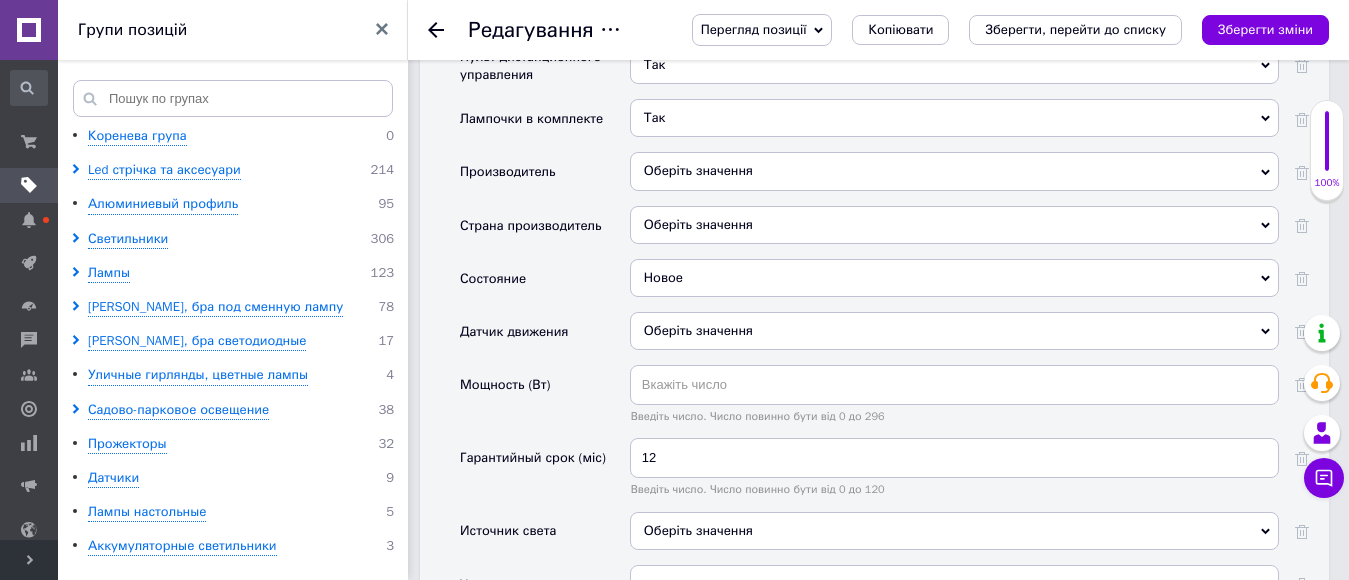scroll, scrollTop: 3300, scrollLeft: 0, axis: vertical 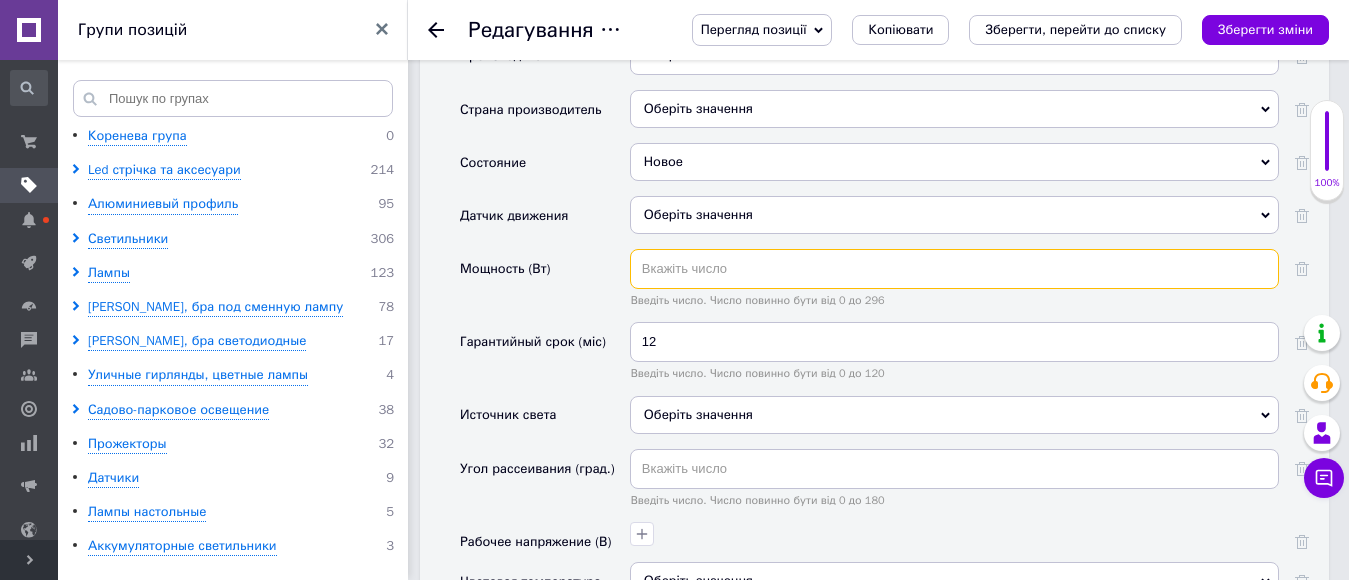 click at bounding box center [954, 269] 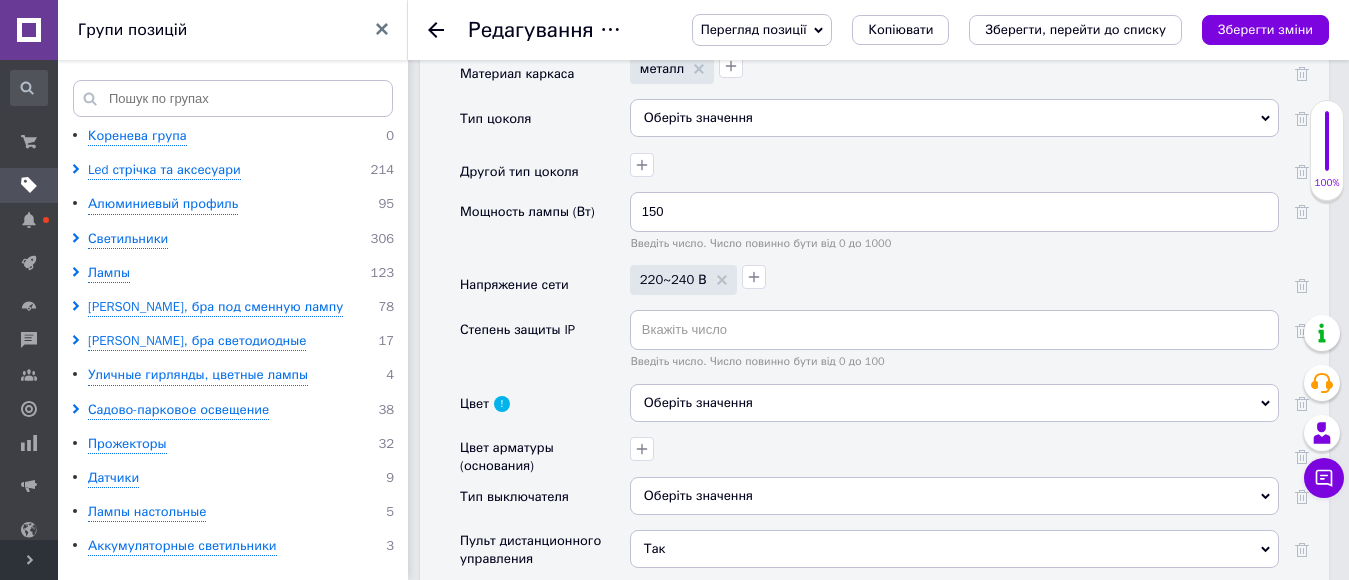 scroll, scrollTop: 2500, scrollLeft: 0, axis: vertical 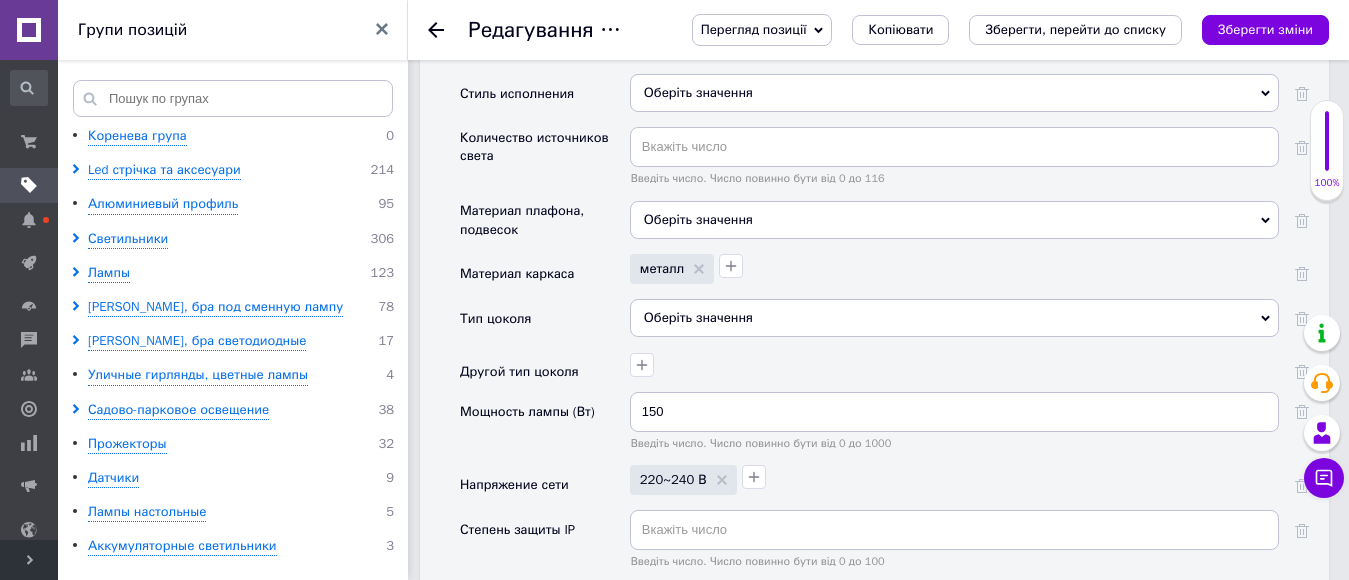 type on "150" 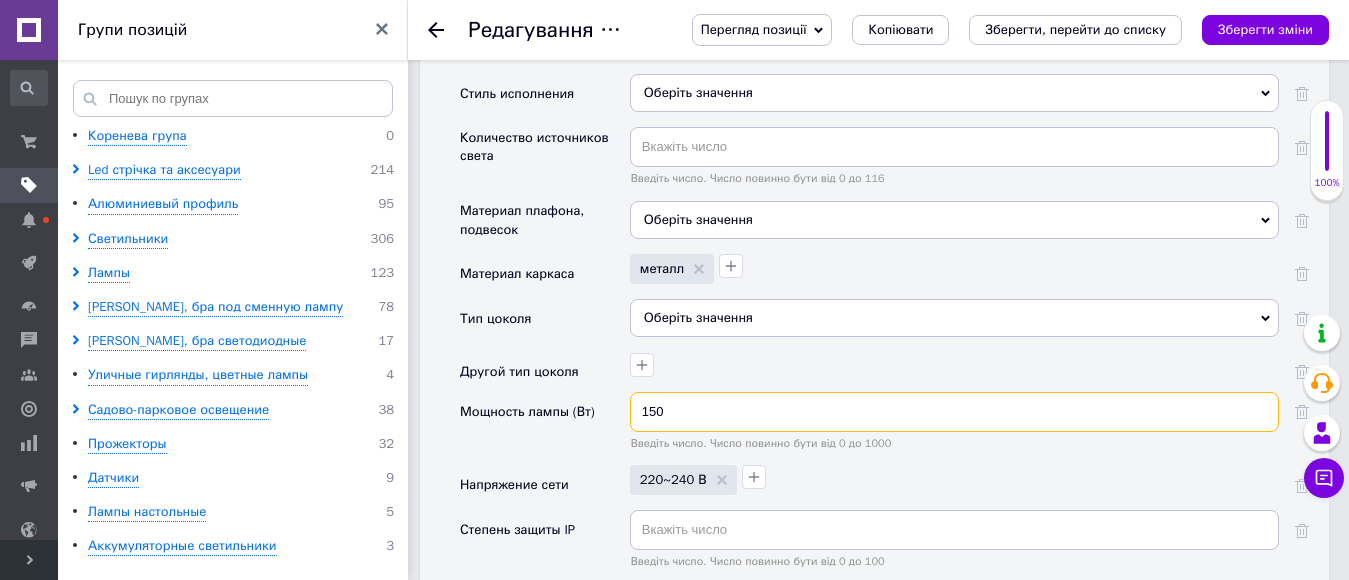 drag, startPoint x: 682, startPoint y: 416, endPoint x: 536, endPoint y: 420, distance: 146.05478 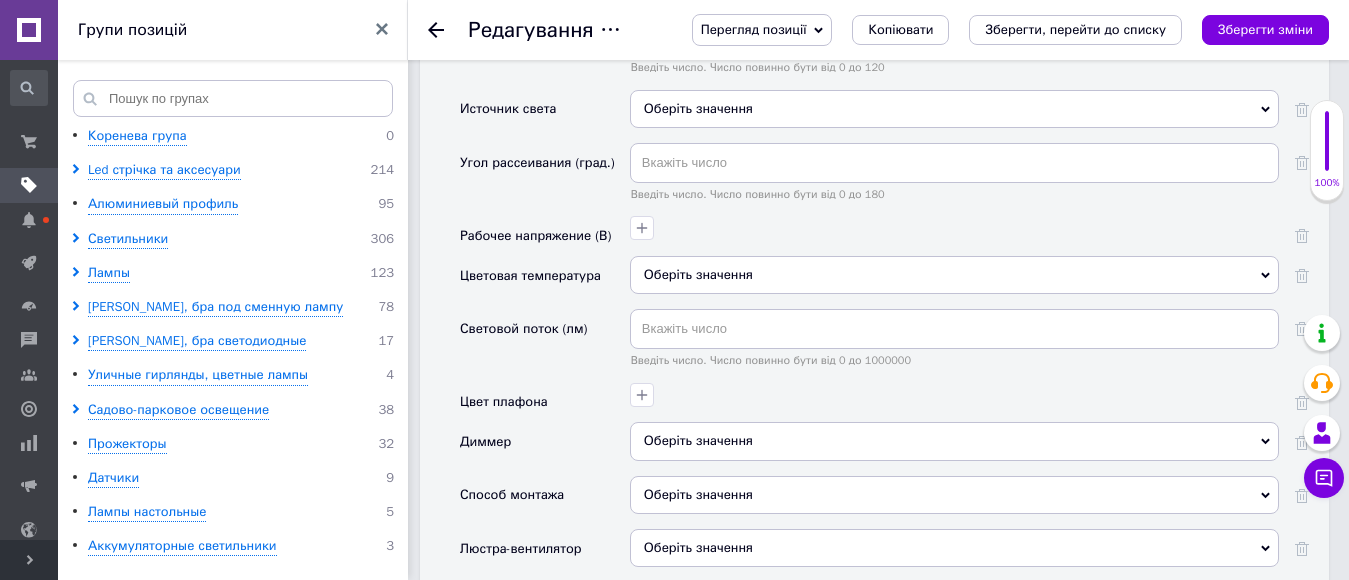 scroll, scrollTop: 3800, scrollLeft: 0, axis: vertical 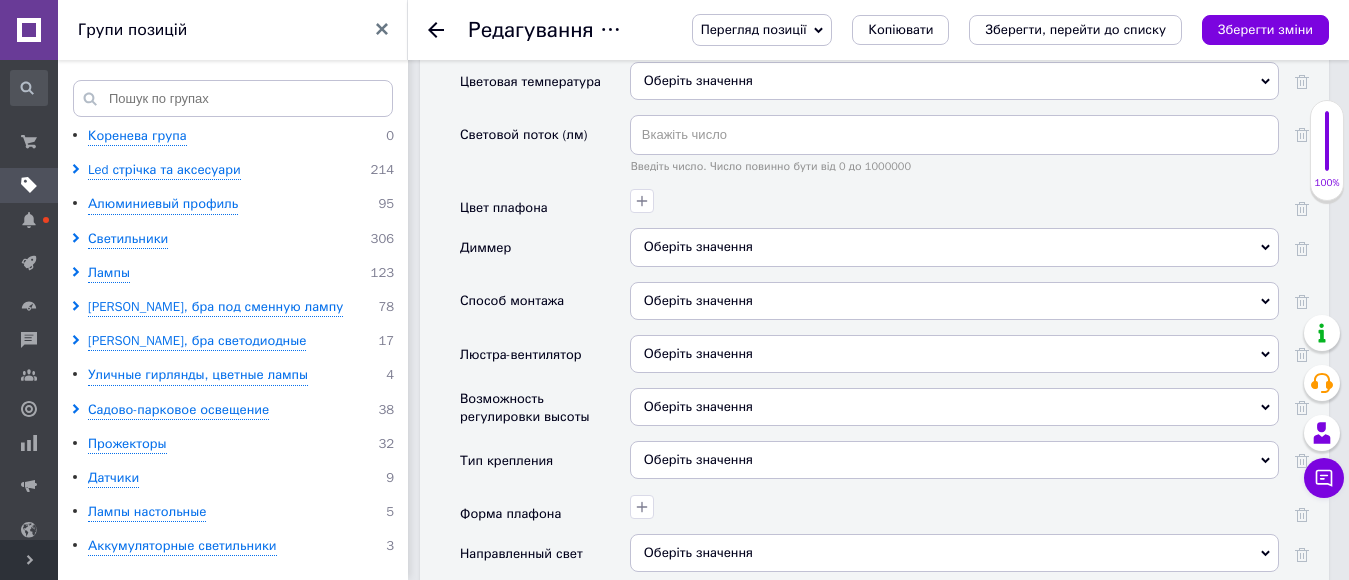 type 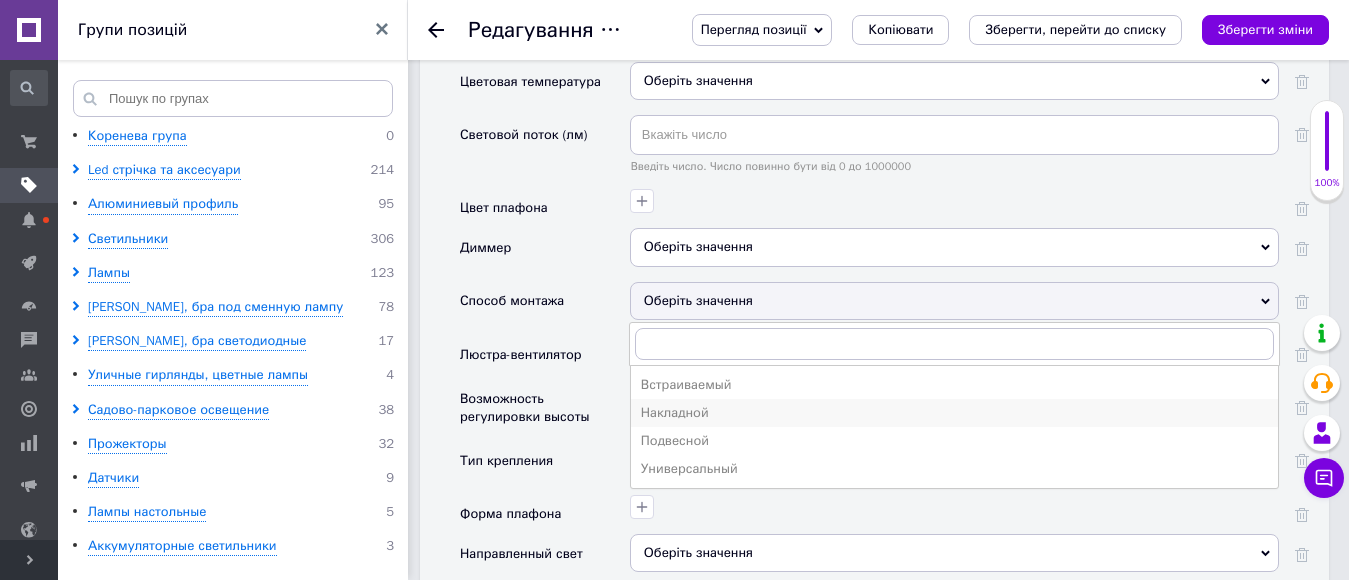 click on "Накладной" at bounding box center [954, 413] 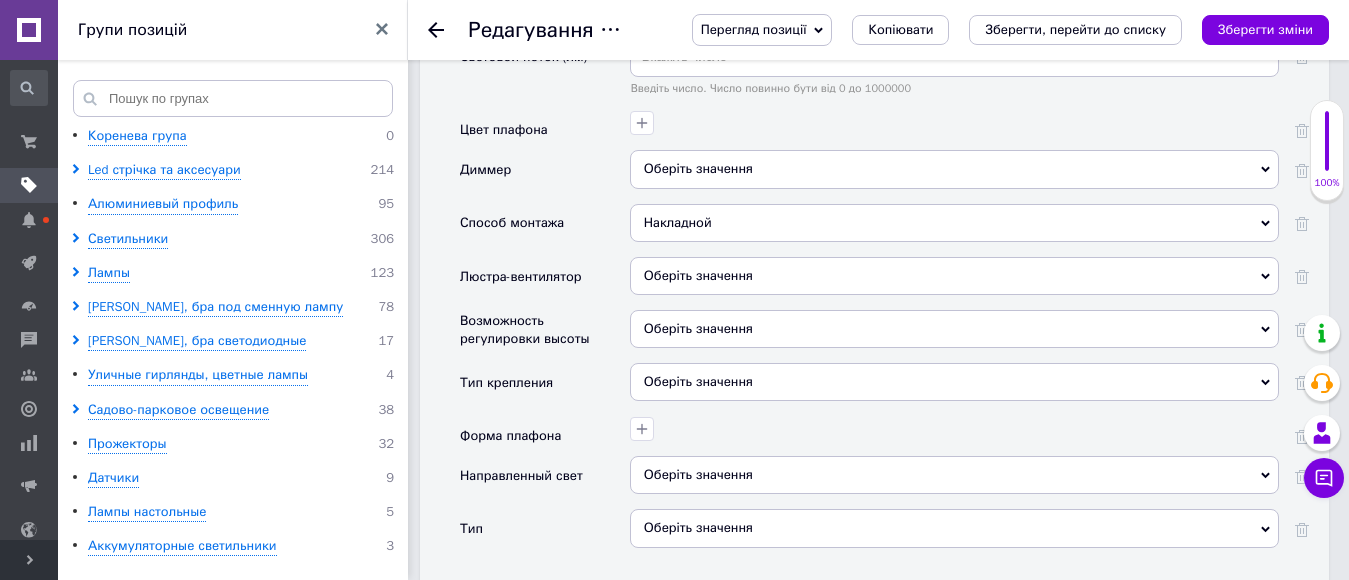 scroll, scrollTop: 3900, scrollLeft: 0, axis: vertical 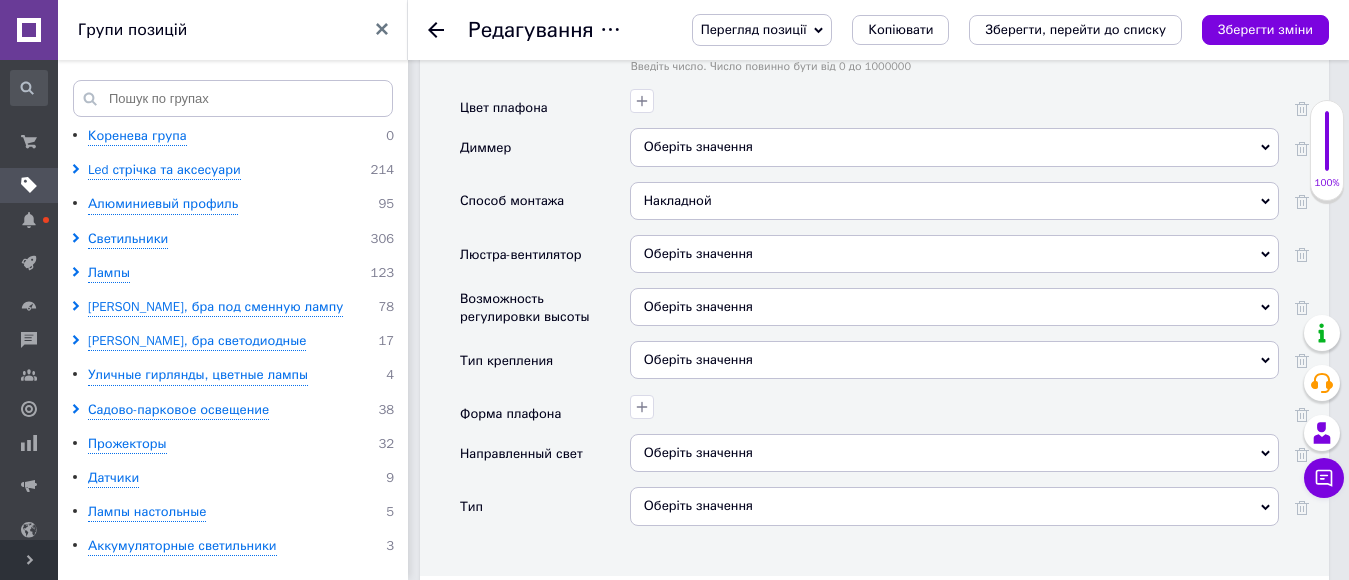 click on "Оберіть значення" at bounding box center (698, 306) 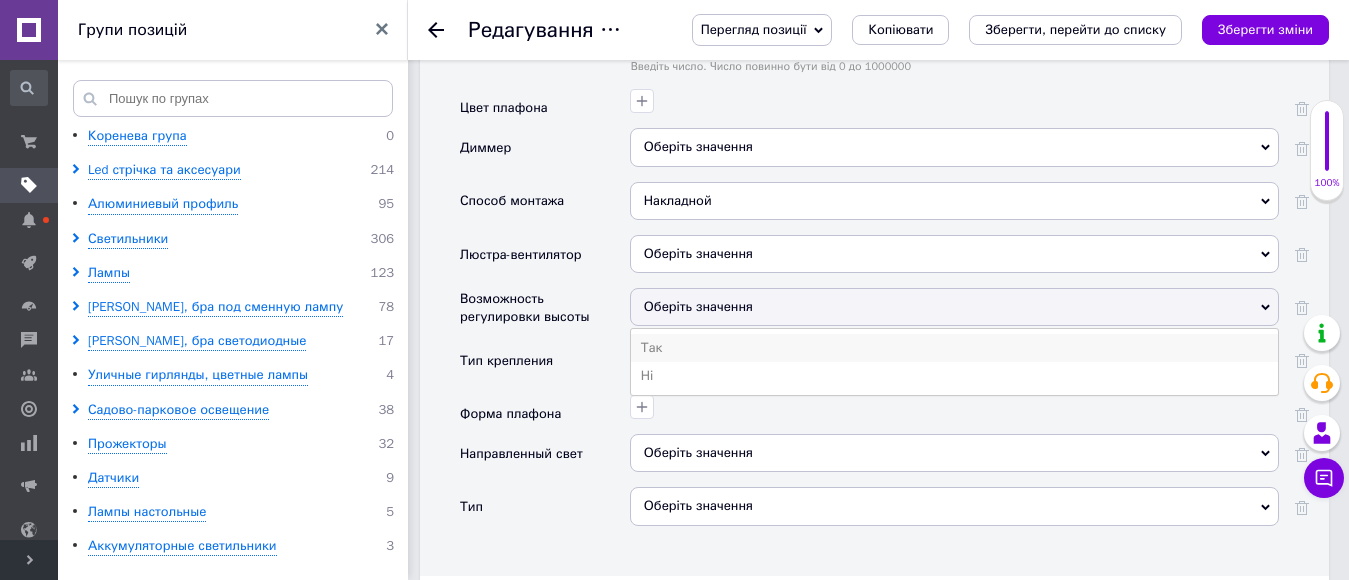click on "Так" at bounding box center [954, 348] 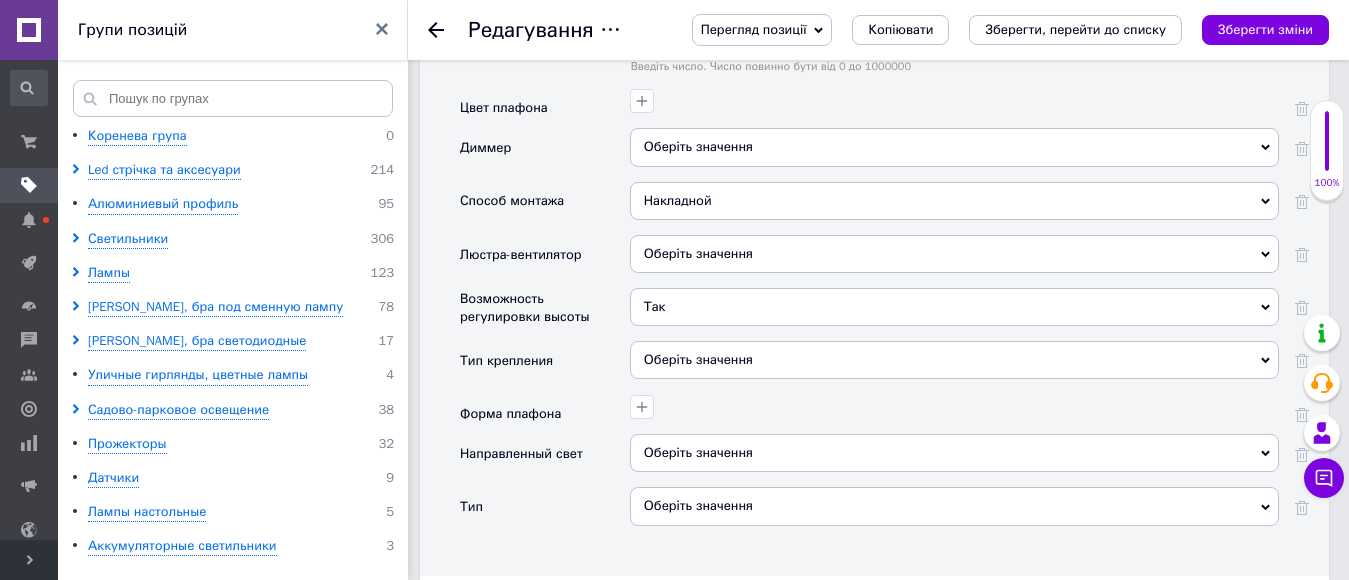 click on "Оберіть значення" at bounding box center [954, 360] 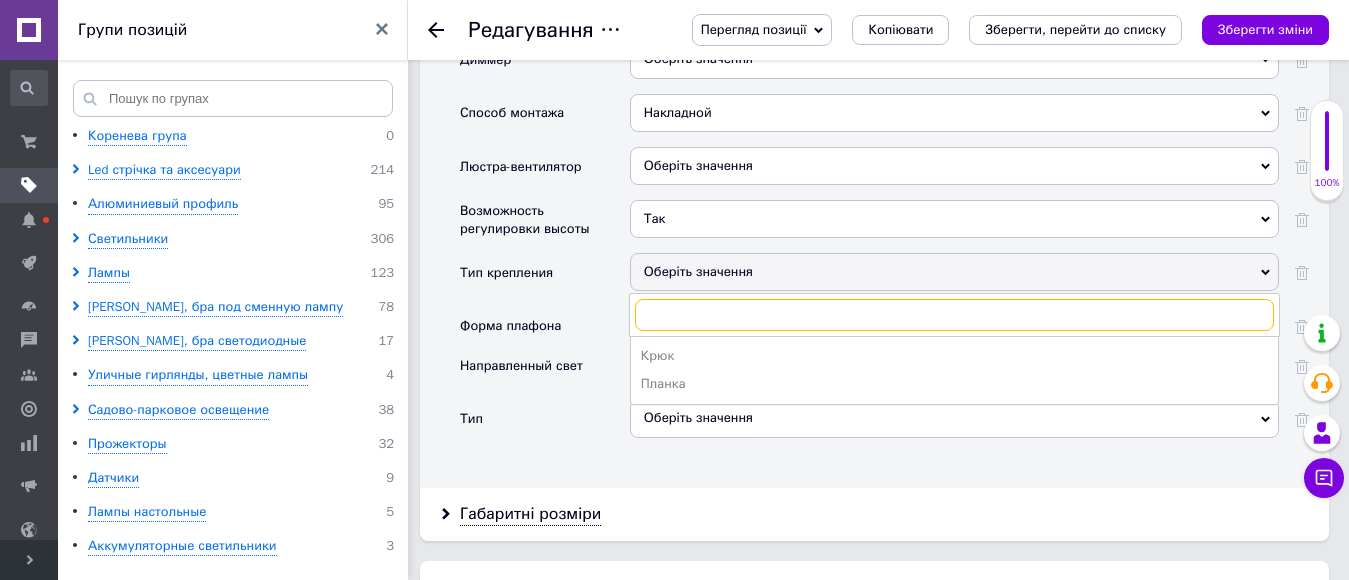 scroll, scrollTop: 4100, scrollLeft: 0, axis: vertical 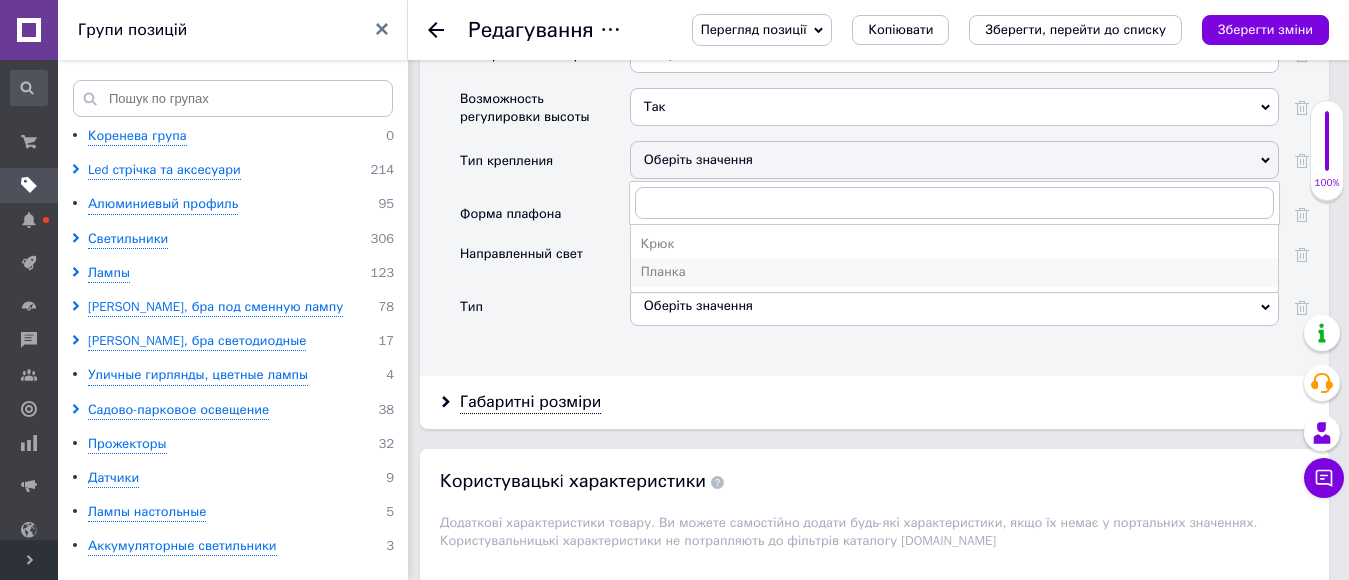 click on "Планка" at bounding box center (954, 272) 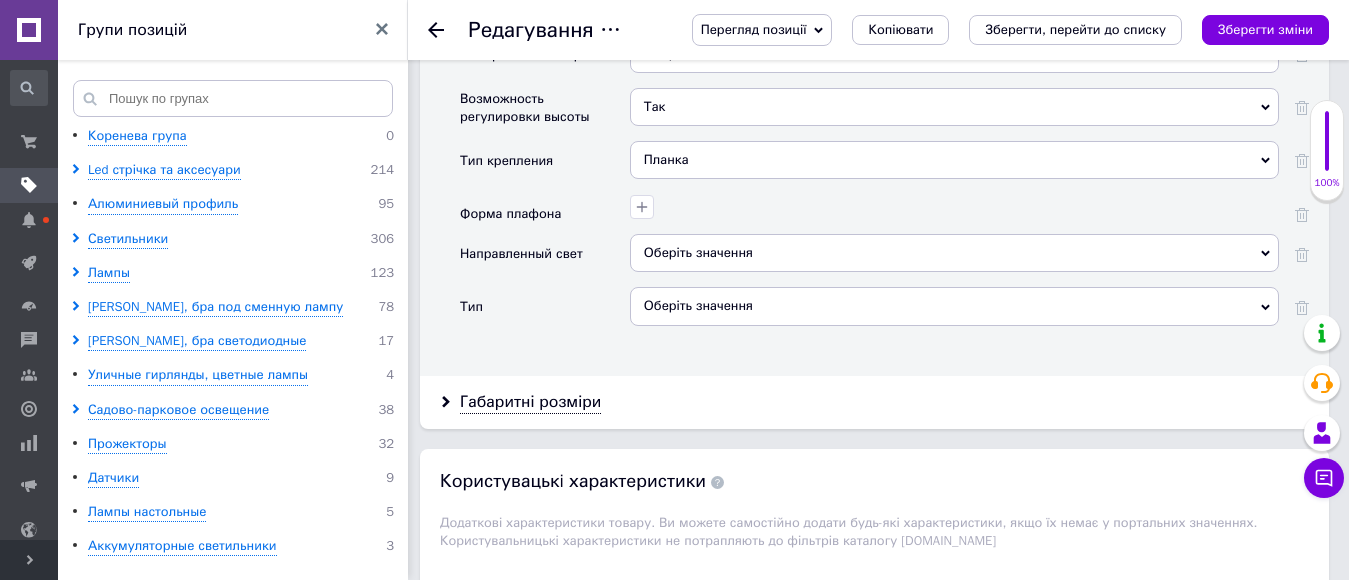 click on "Оберіть значення" at bounding box center [954, 306] 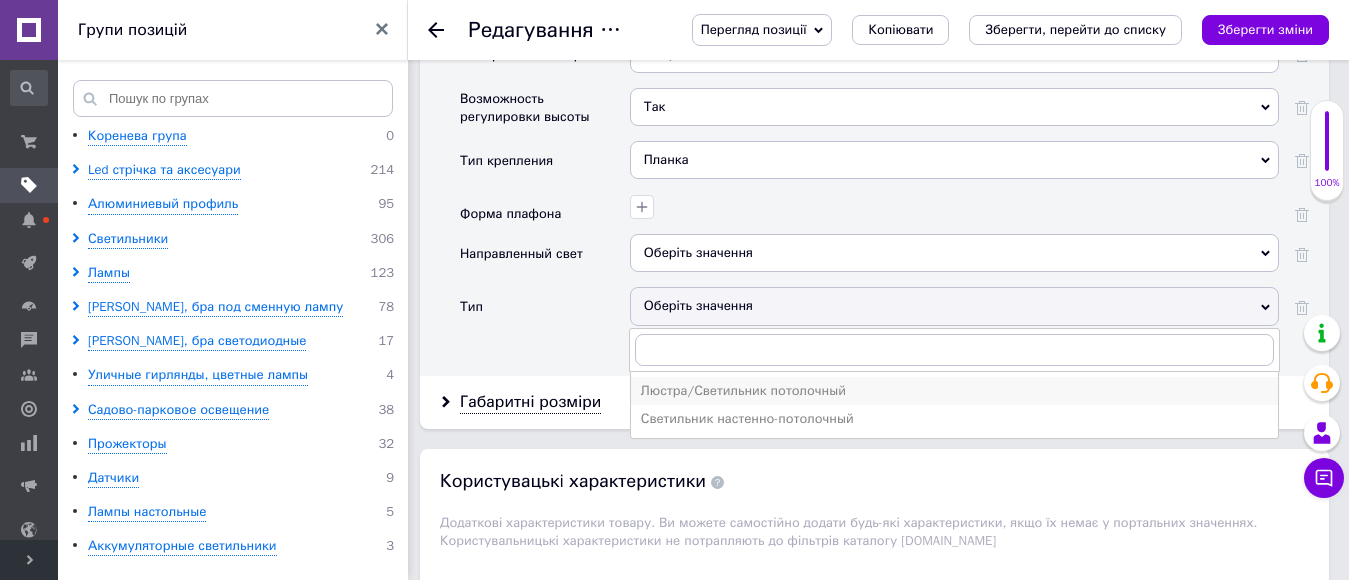 click on "Люстра/Светильник потолочный" at bounding box center (954, 391) 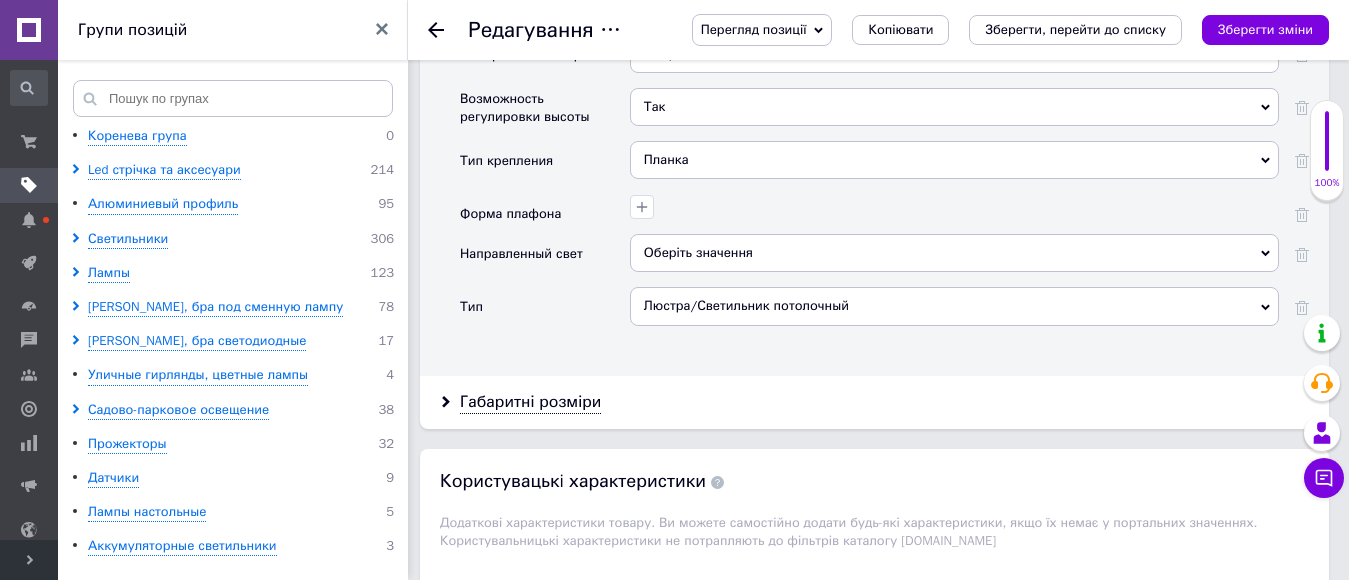 click on "Габаритні розміри" at bounding box center (530, 402) 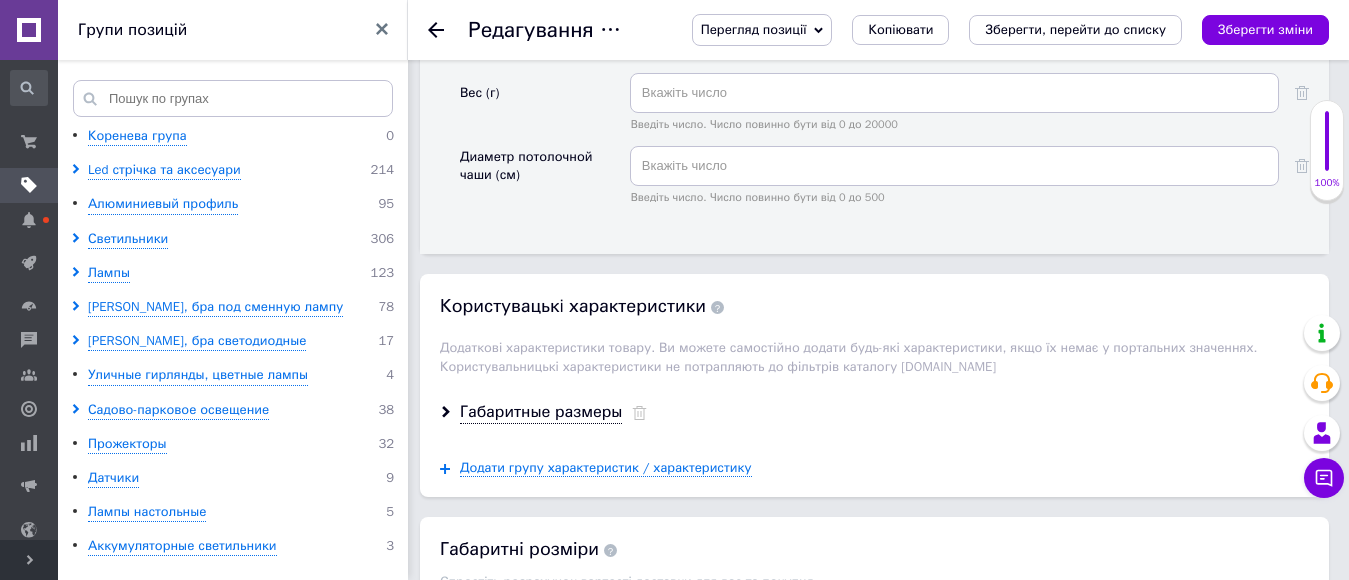 scroll, scrollTop: 4900, scrollLeft: 0, axis: vertical 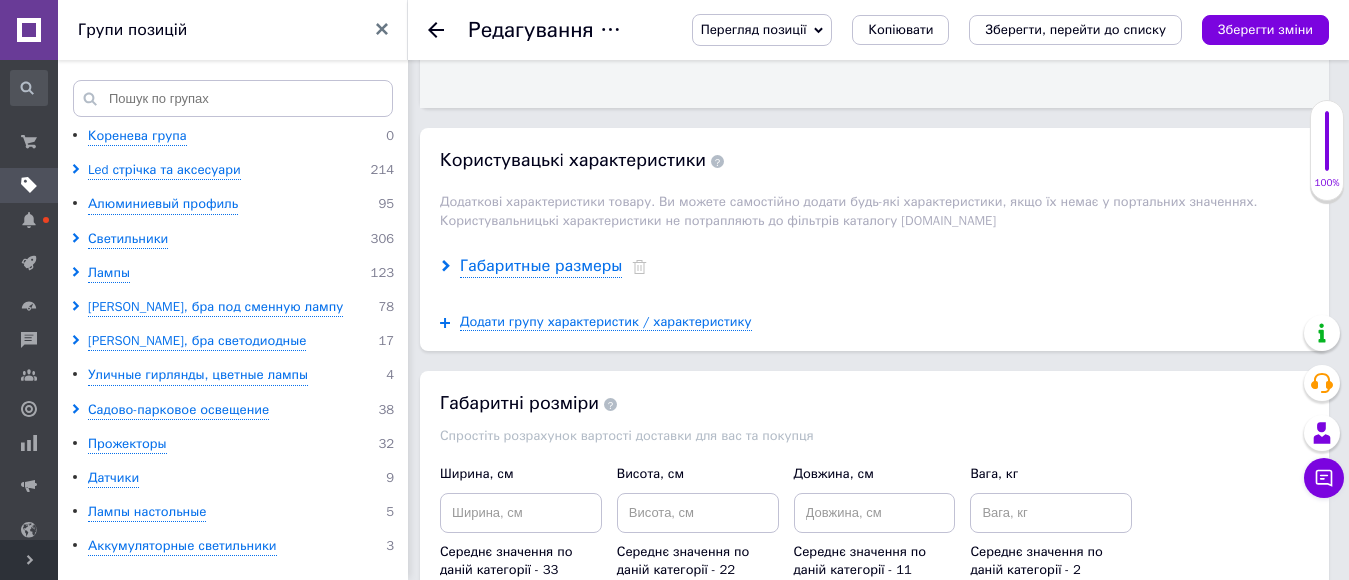 click on "Габаритные размеры" at bounding box center [541, 266] 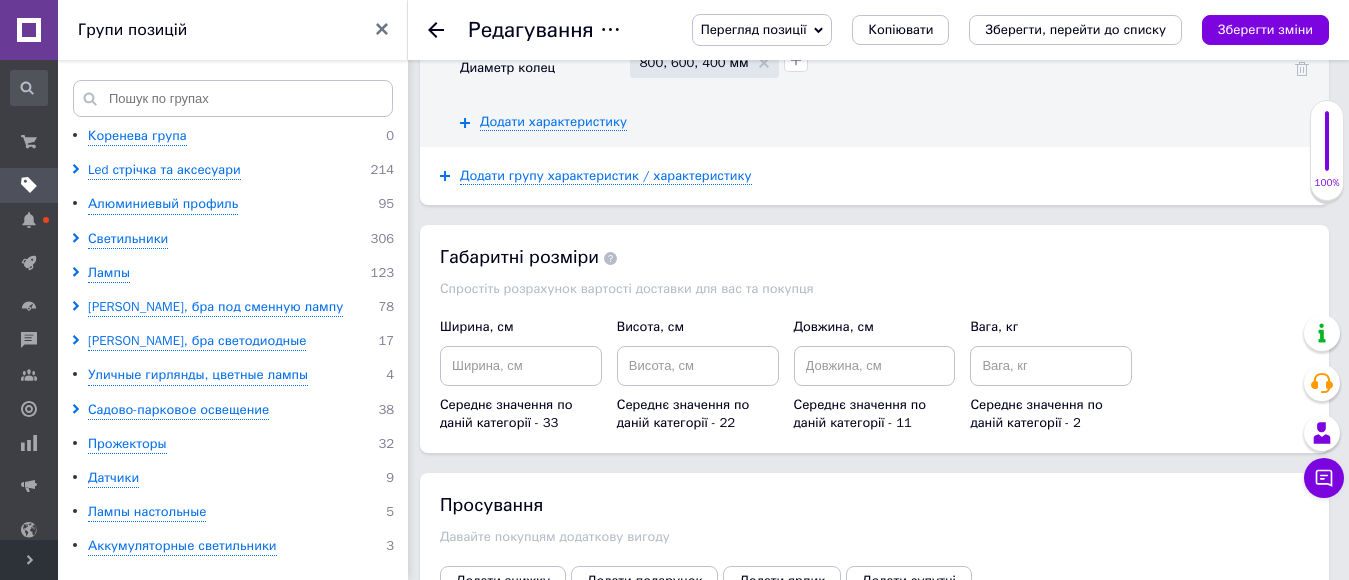 scroll, scrollTop: 5244, scrollLeft: 0, axis: vertical 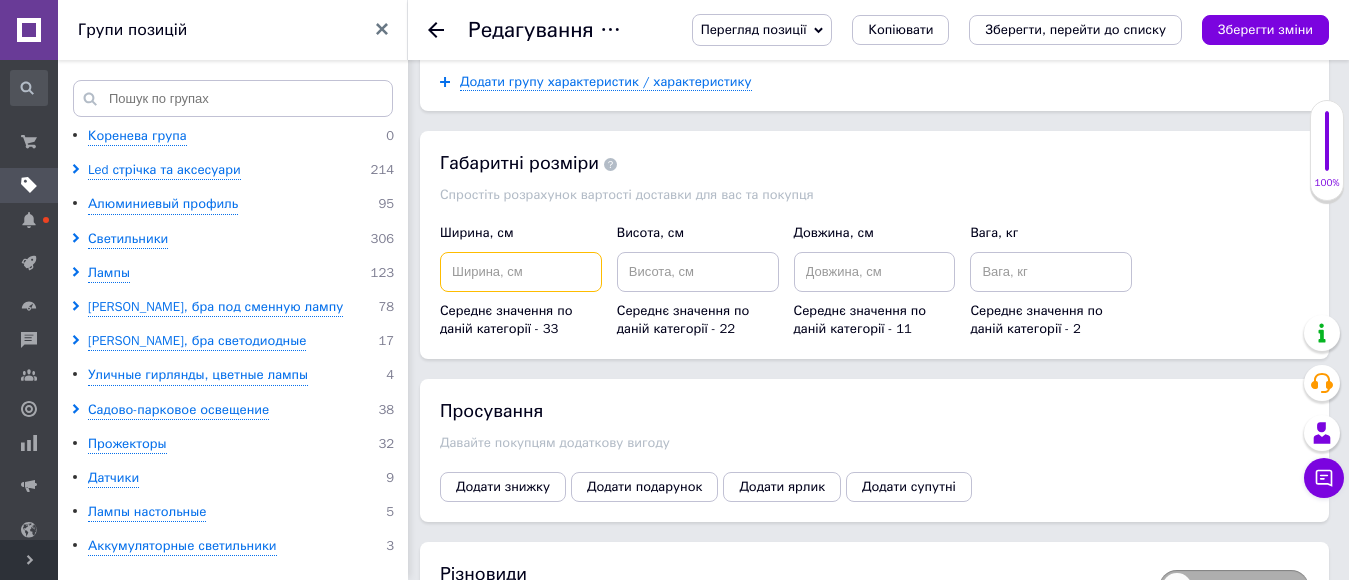 click at bounding box center (521, 272) 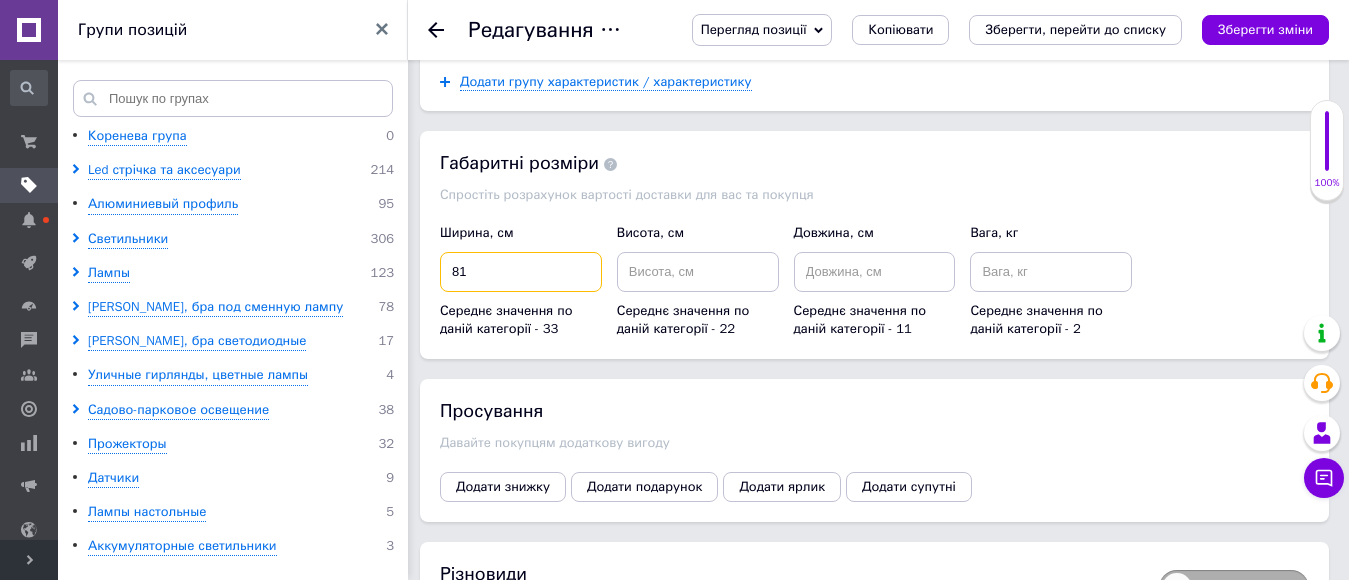 type on "81" 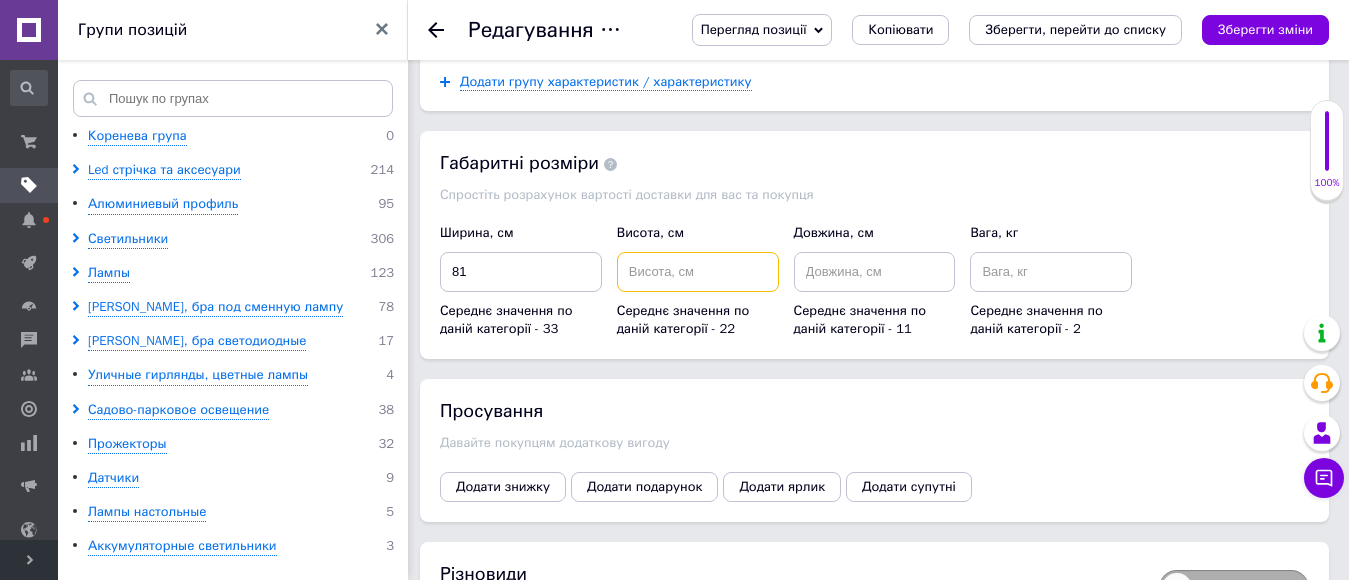 click at bounding box center (698, 272) 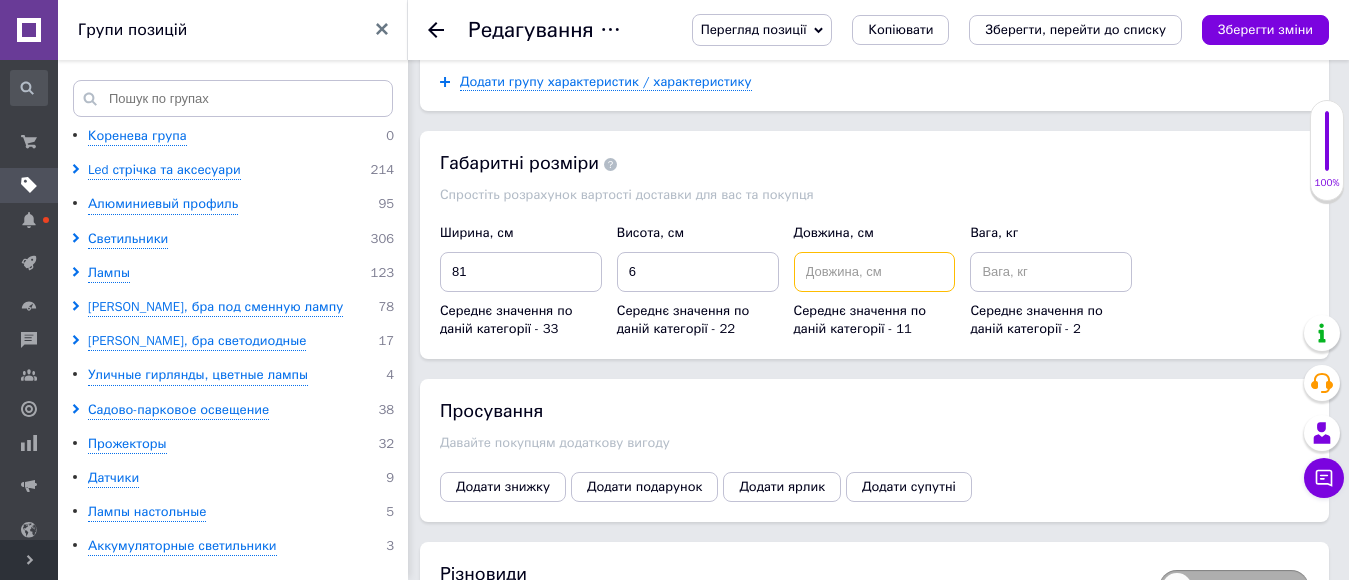 click at bounding box center [875, 272] 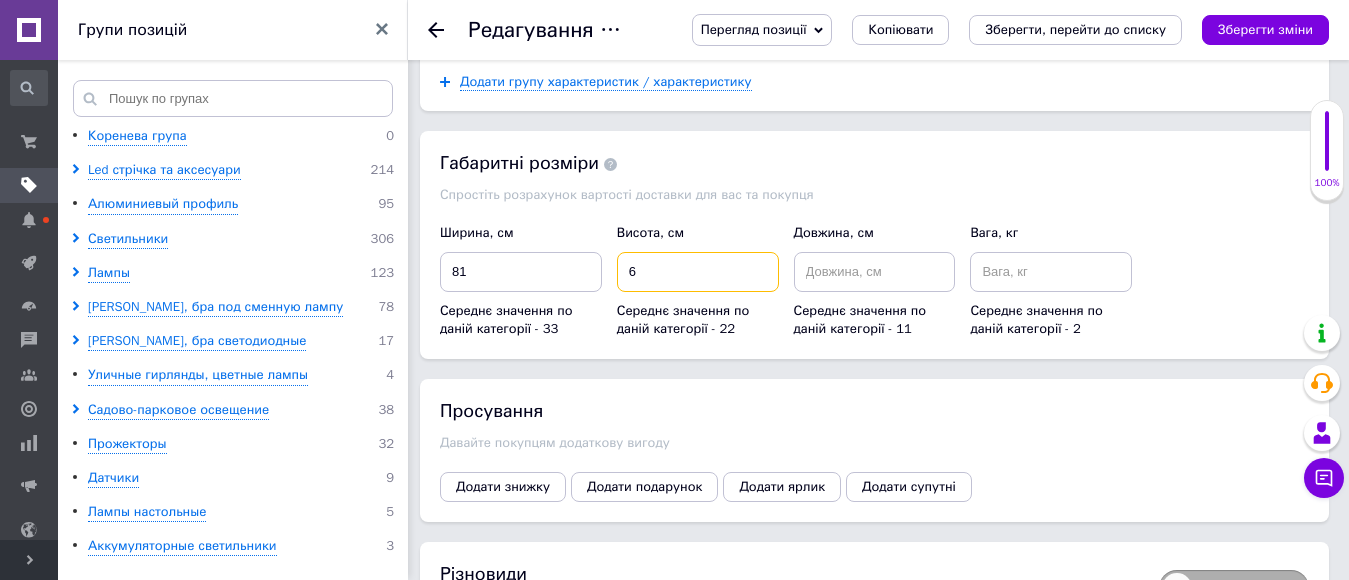 drag, startPoint x: 671, startPoint y: 270, endPoint x: 581, endPoint y: 258, distance: 90.79648 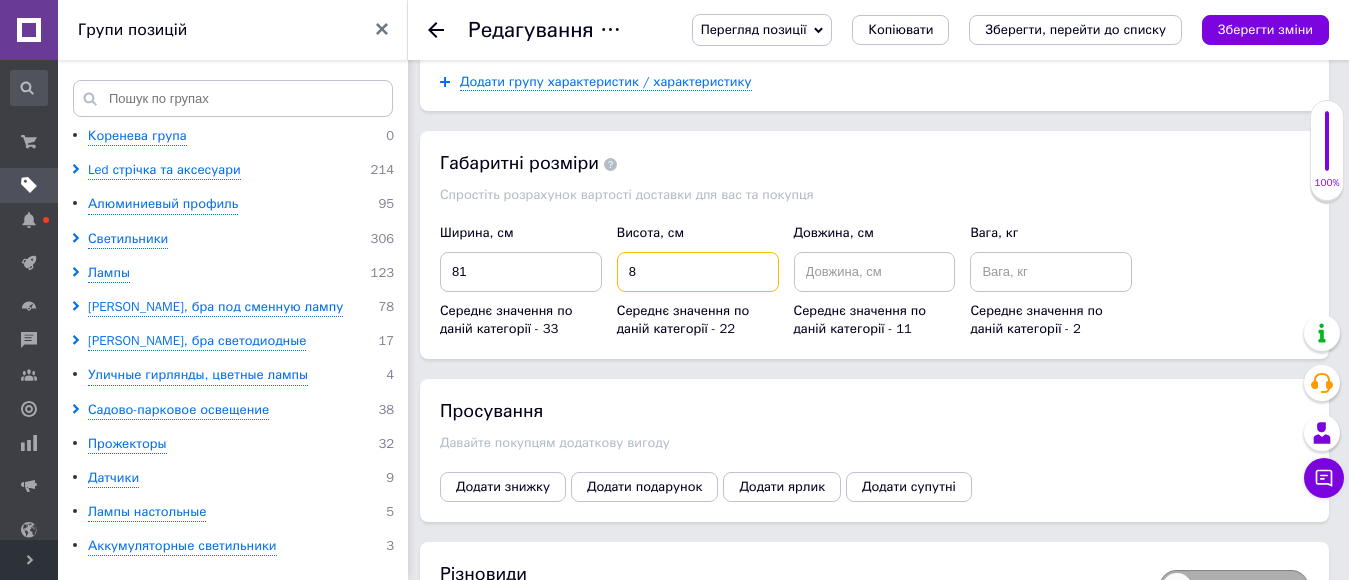 type on "8" 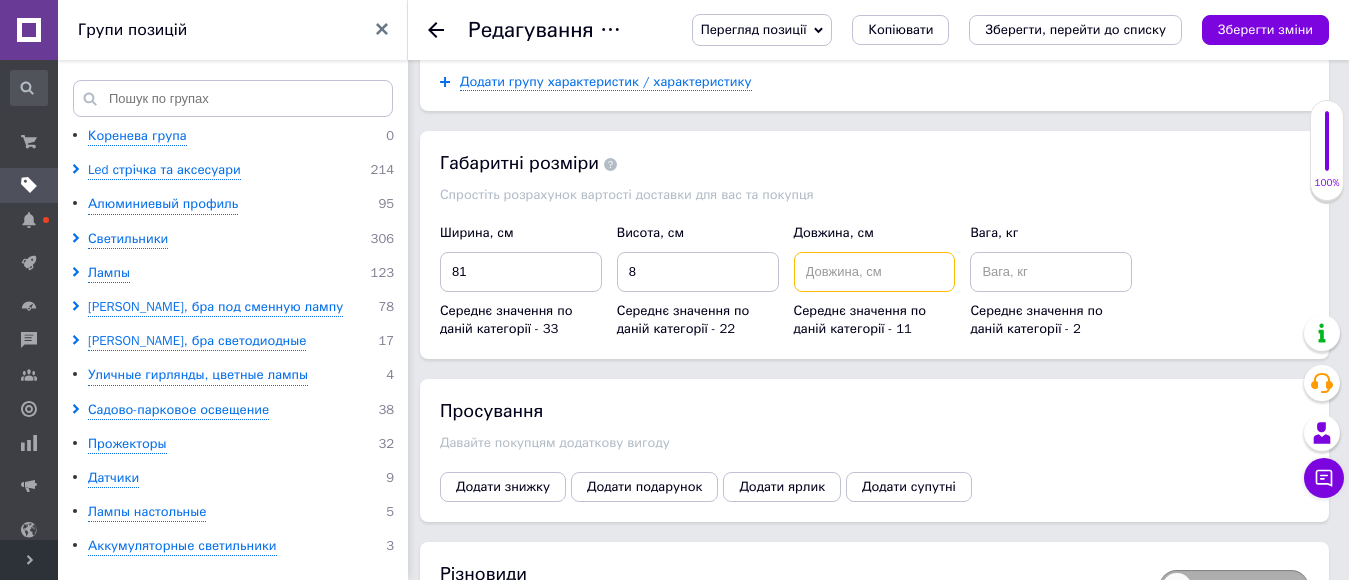 click at bounding box center (875, 272) 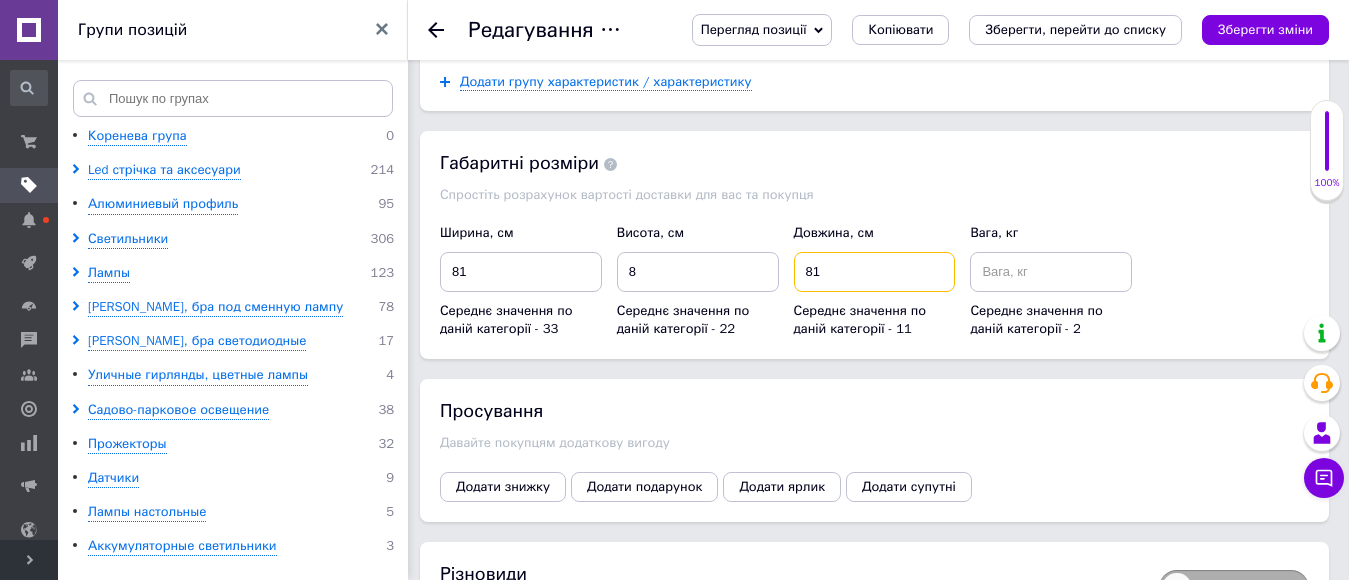 type on "81" 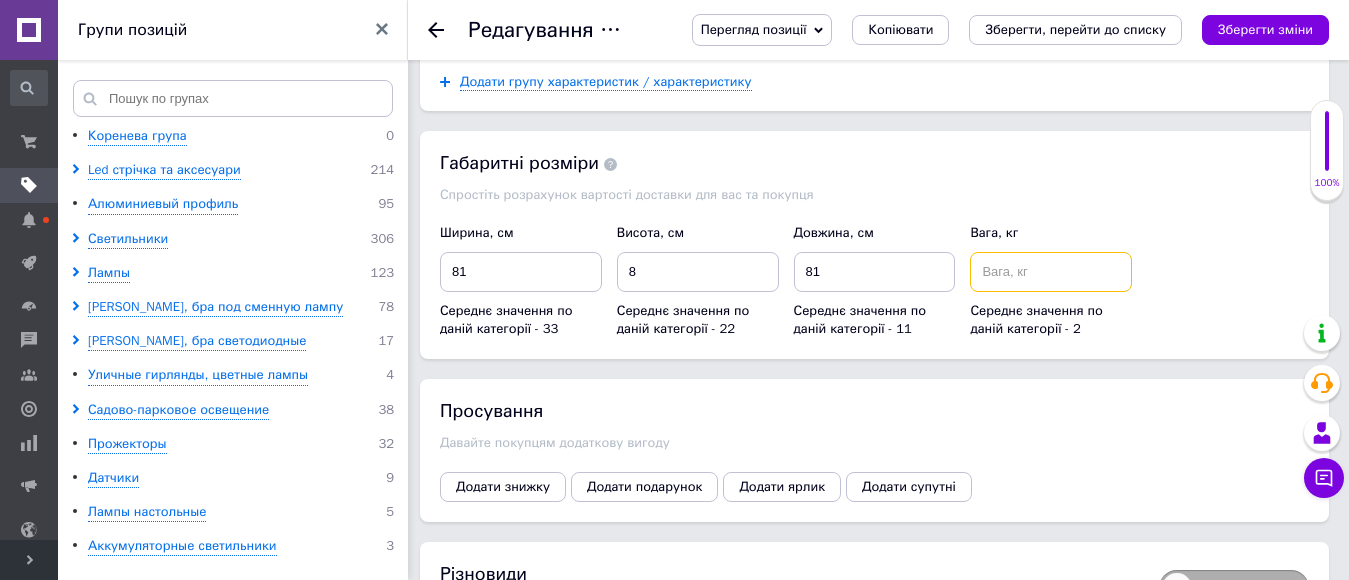 click at bounding box center [1051, 272] 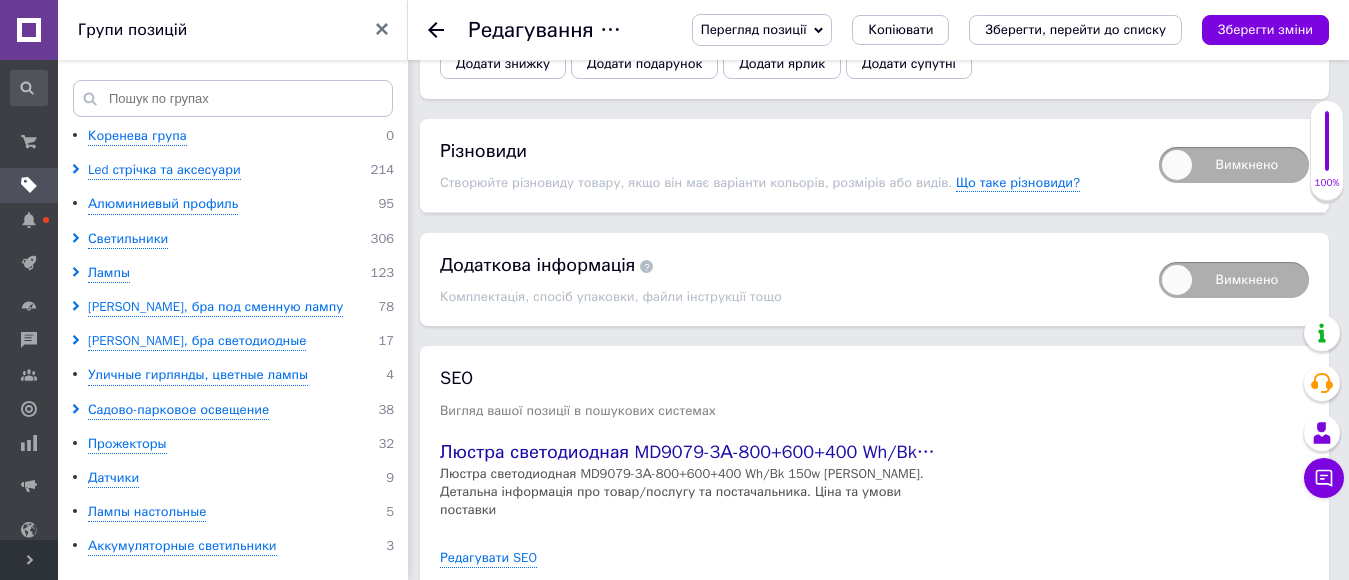 scroll, scrollTop: 5744, scrollLeft: 0, axis: vertical 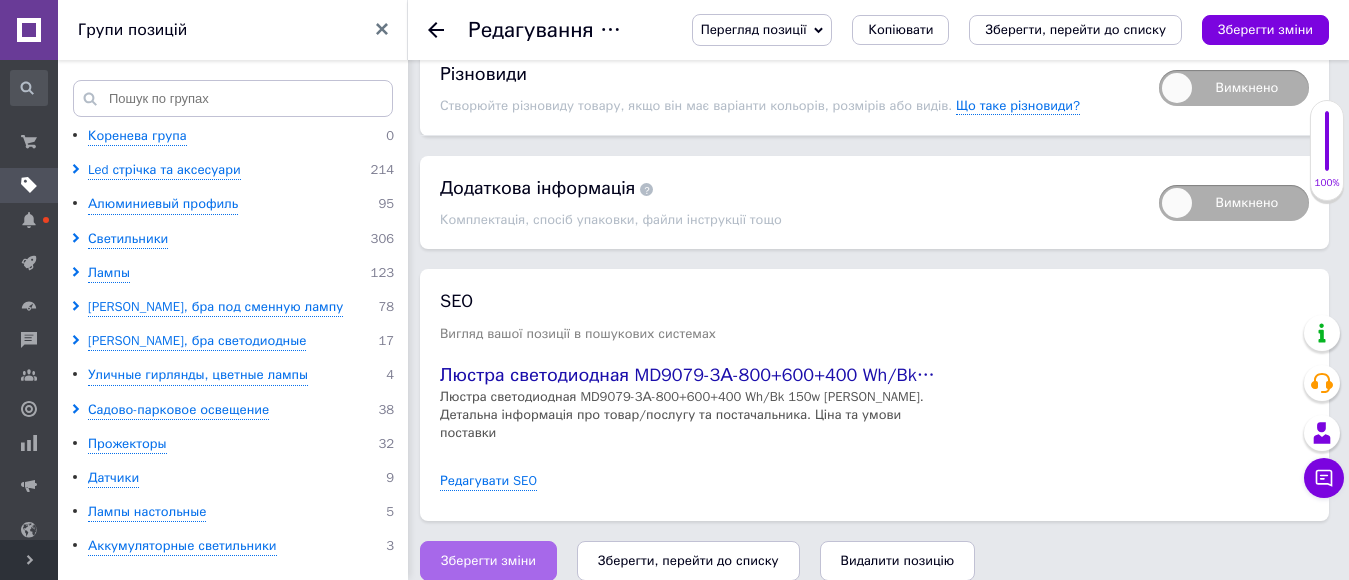 type on "4" 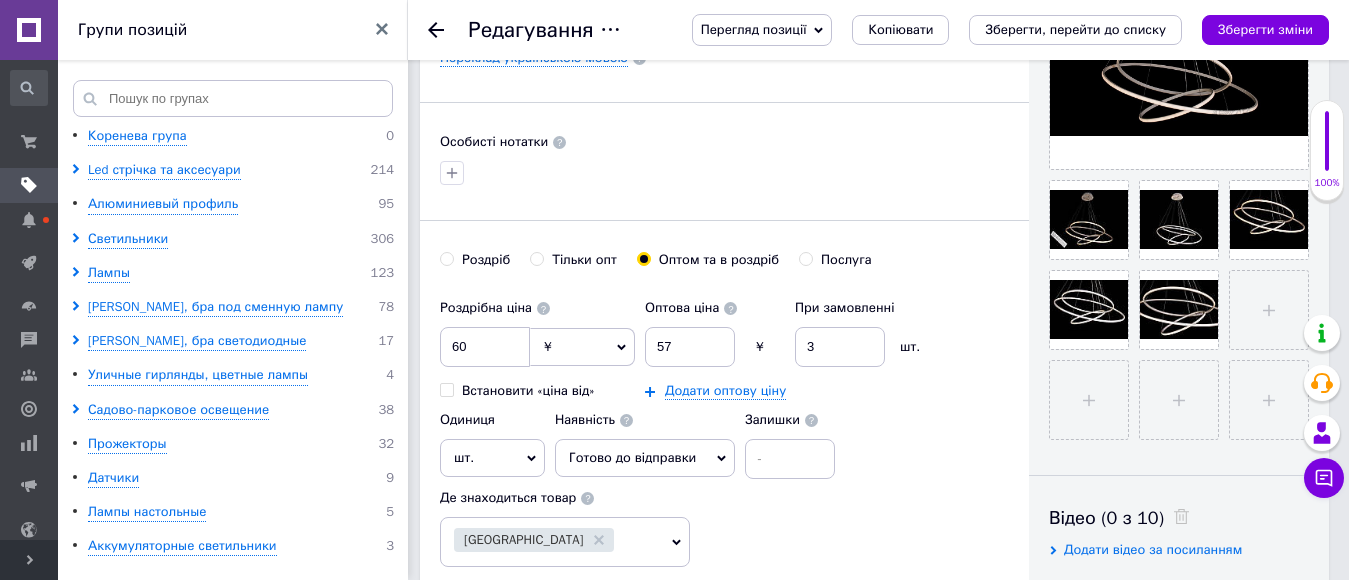 scroll, scrollTop: 600, scrollLeft: 0, axis: vertical 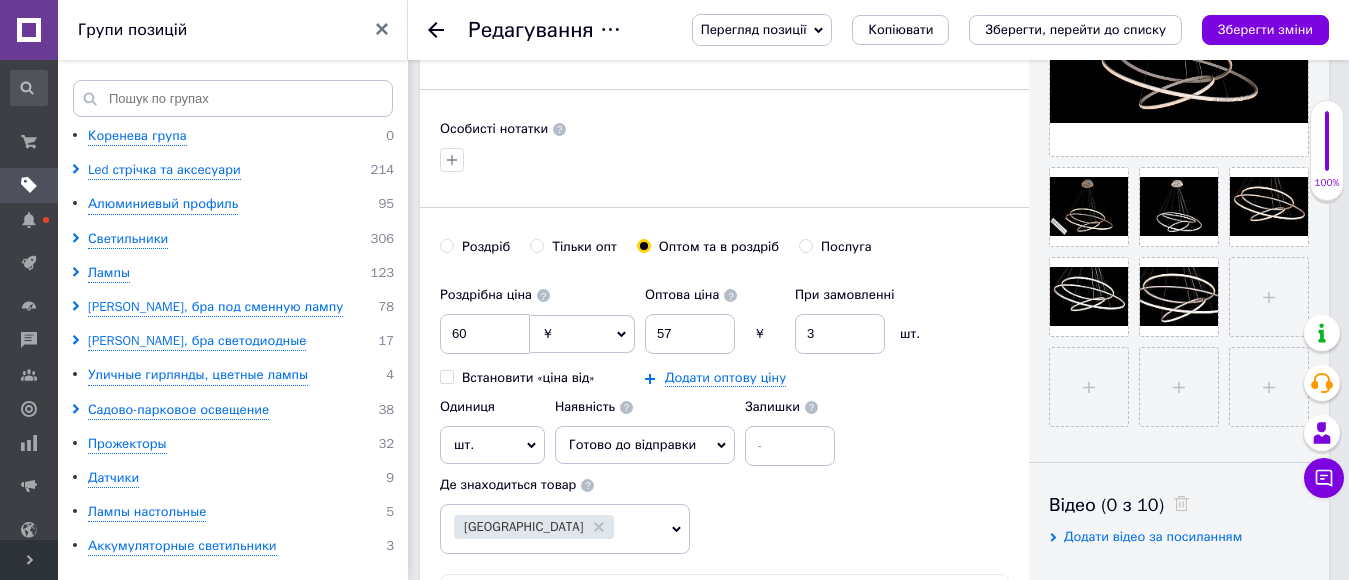 click 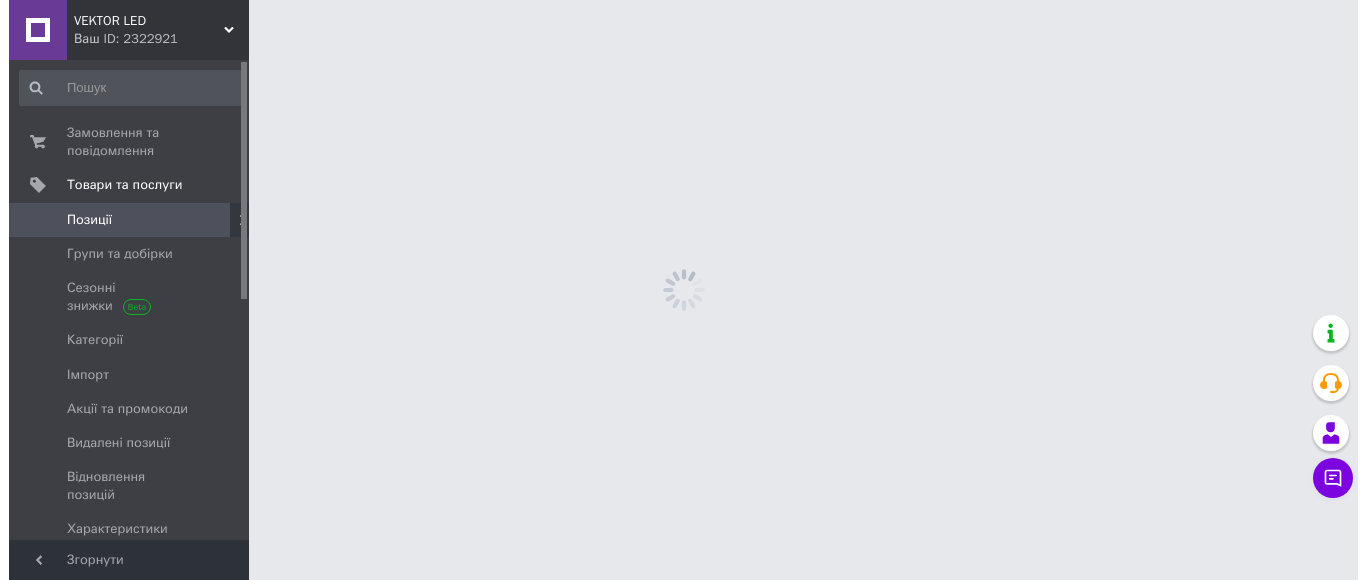 scroll, scrollTop: 0, scrollLeft: 0, axis: both 